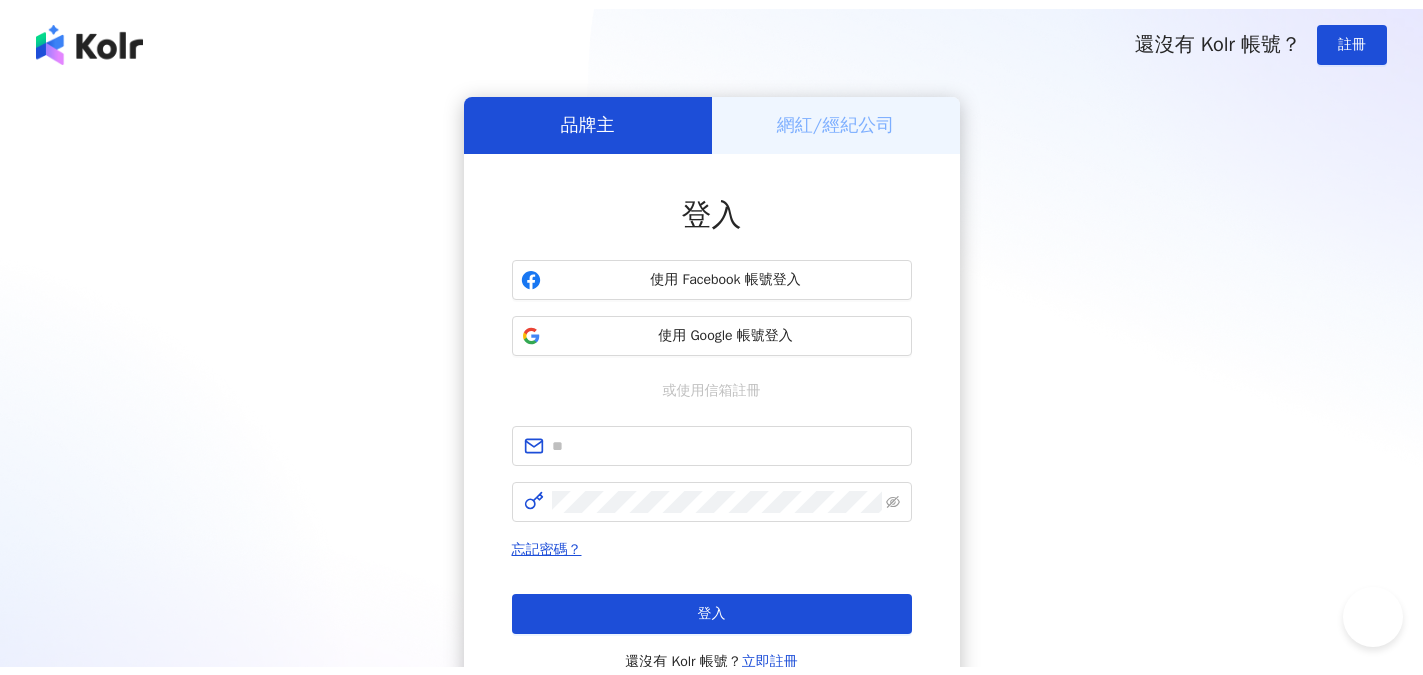 scroll, scrollTop: 0, scrollLeft: 0, axis: both 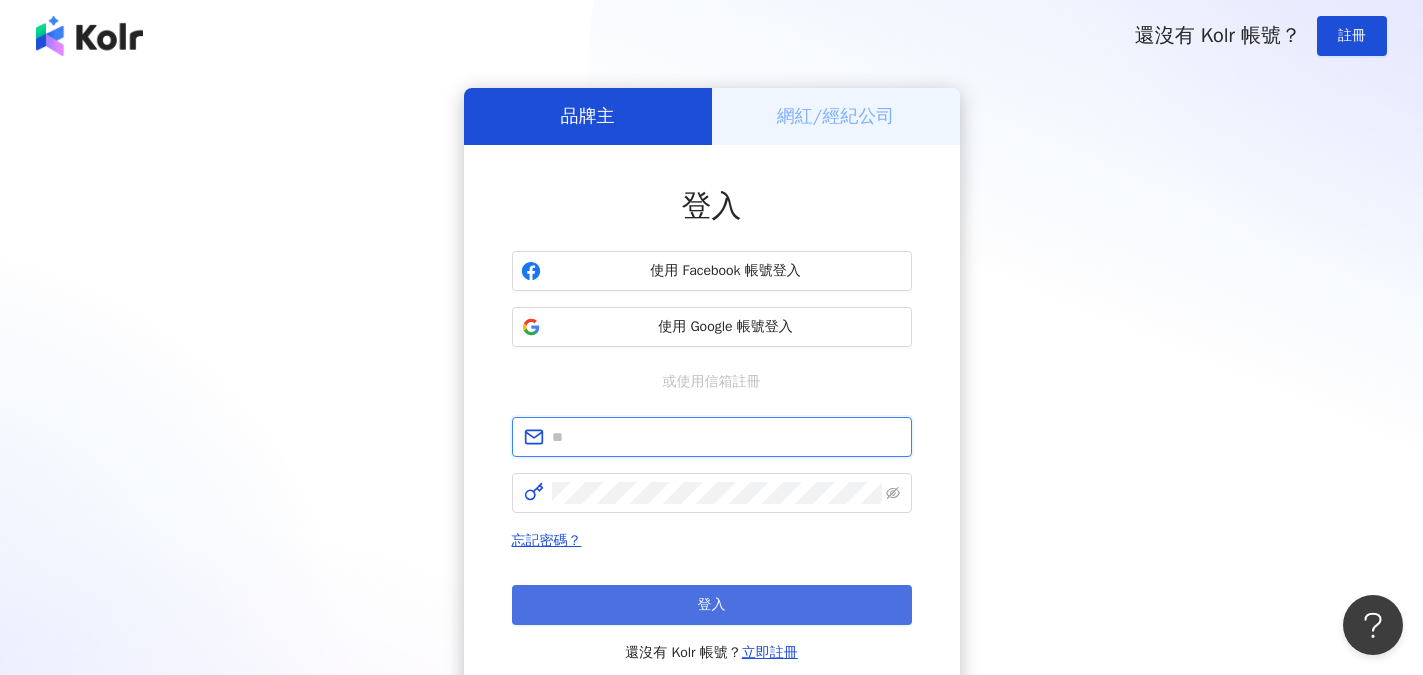 type on "**********" 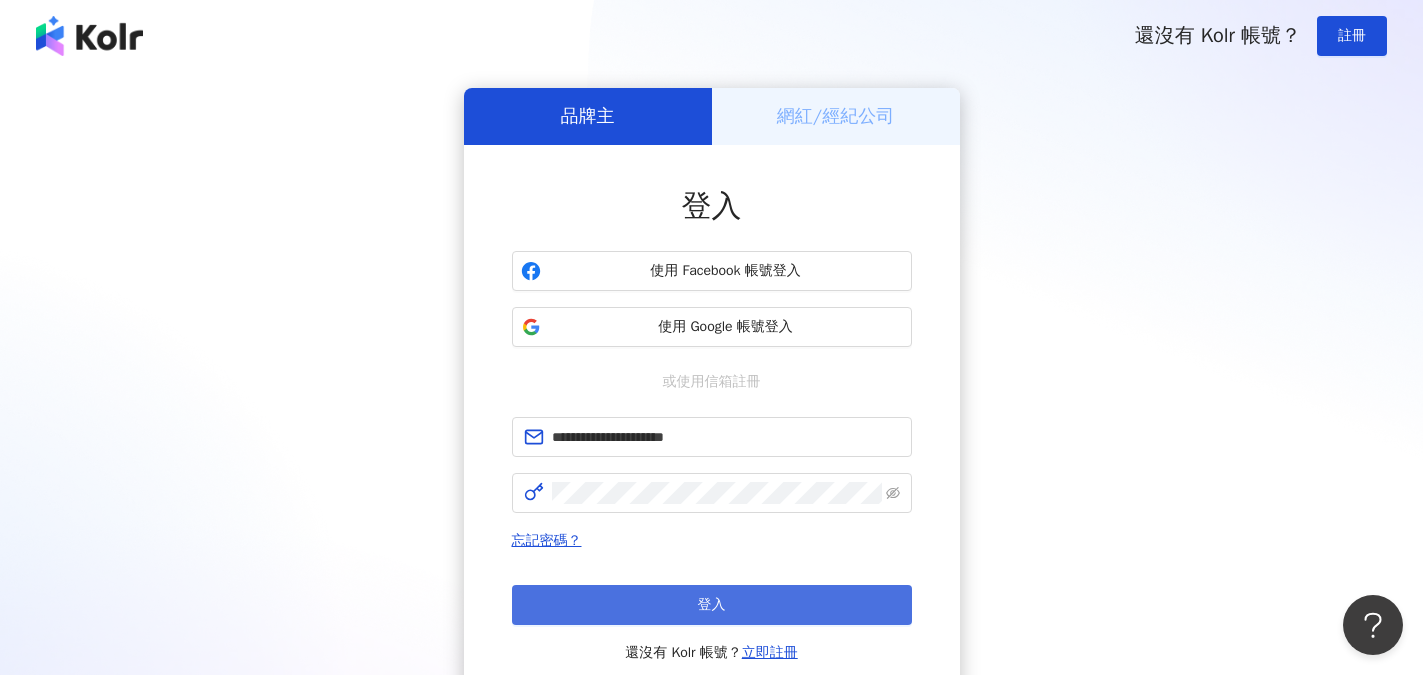 click on "登入" at bounding box center [712, 605] 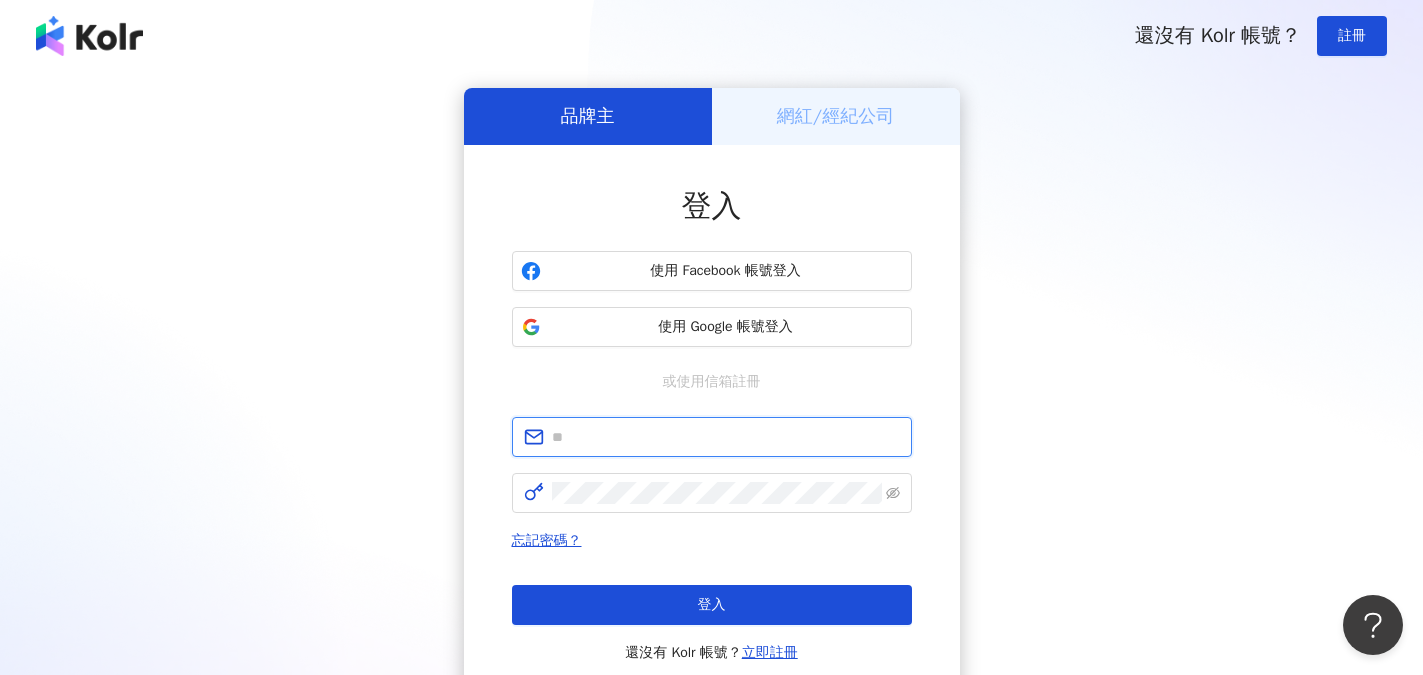 type on "**********" 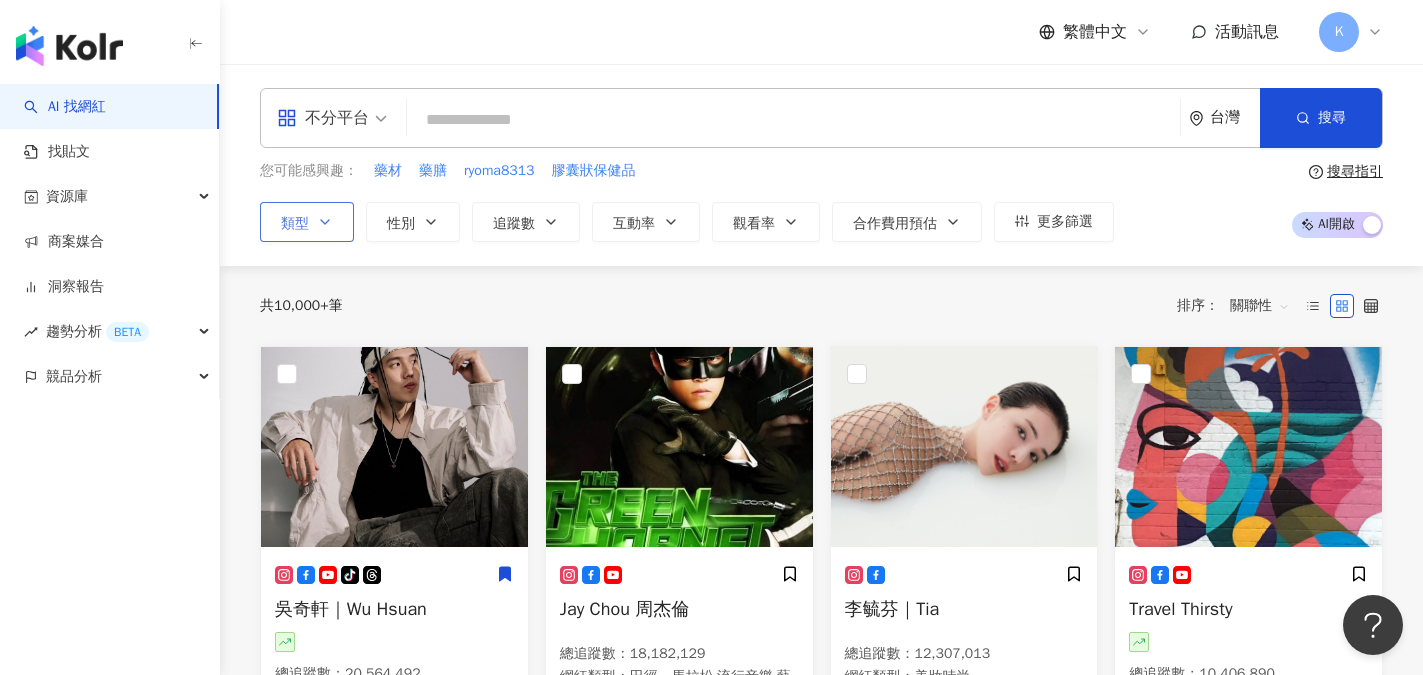 click 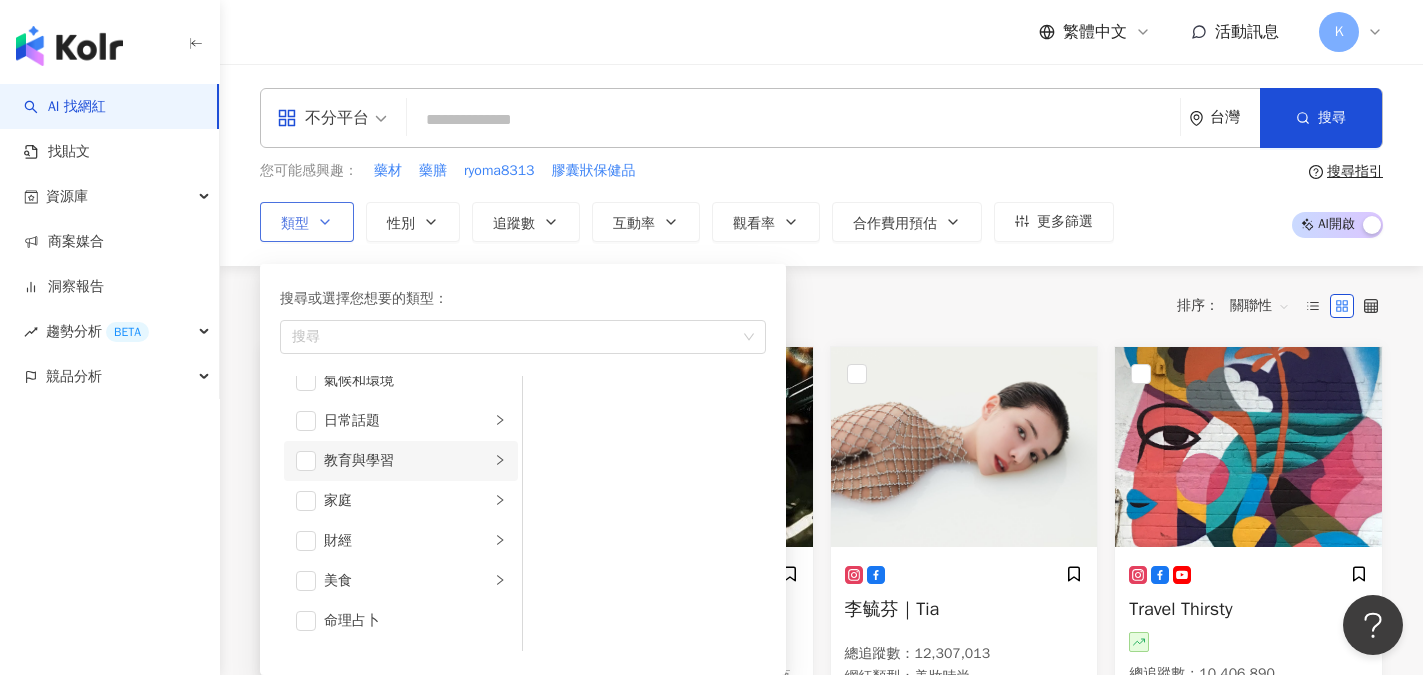scroll, scrollTop: 100, scrollLeft: 0, axis: vertical 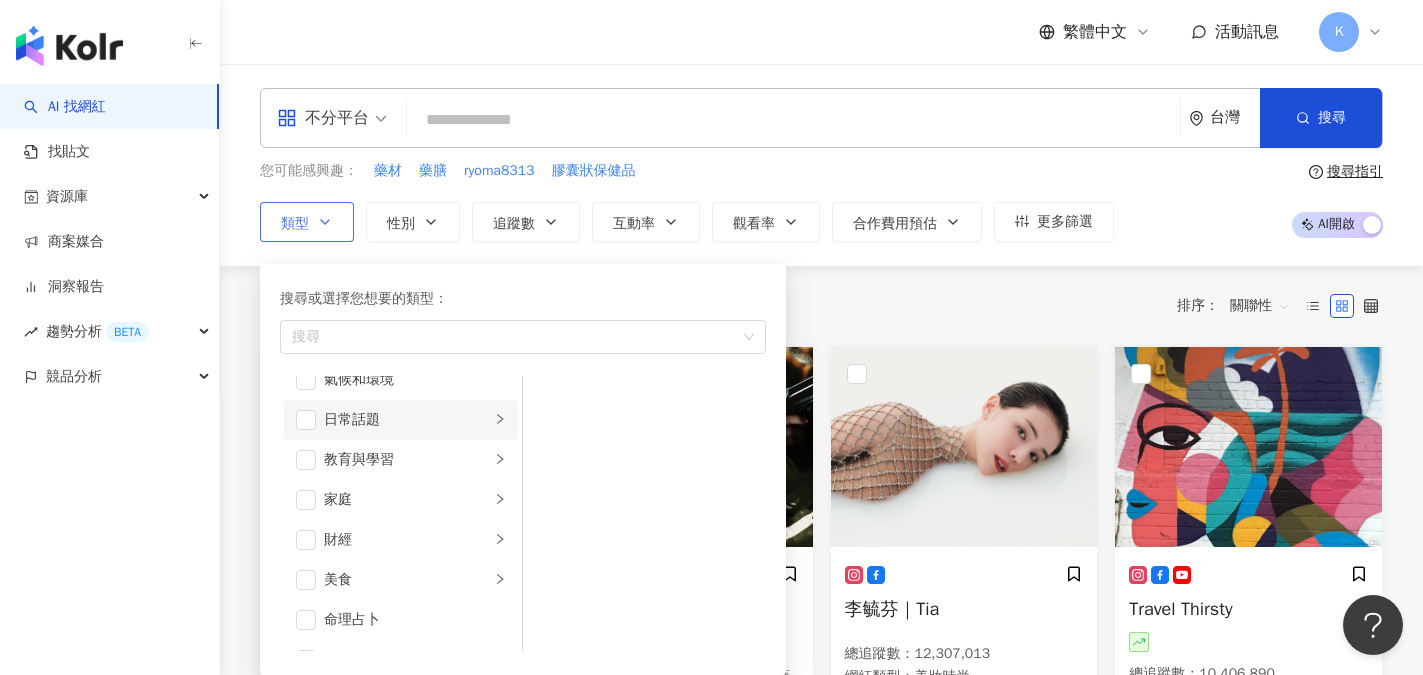 click on "日常話題" at bounding box center (407, 420) 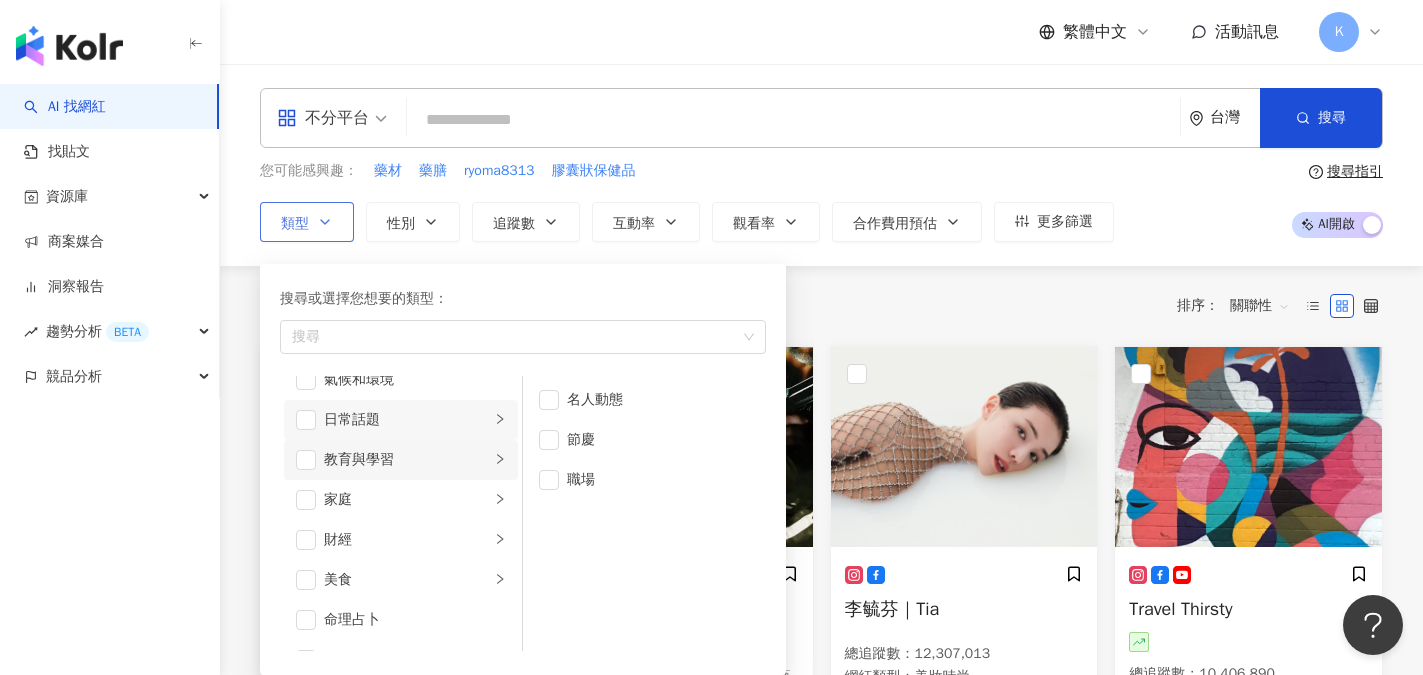click on "教育與學習" at bounding box center (407, 460) 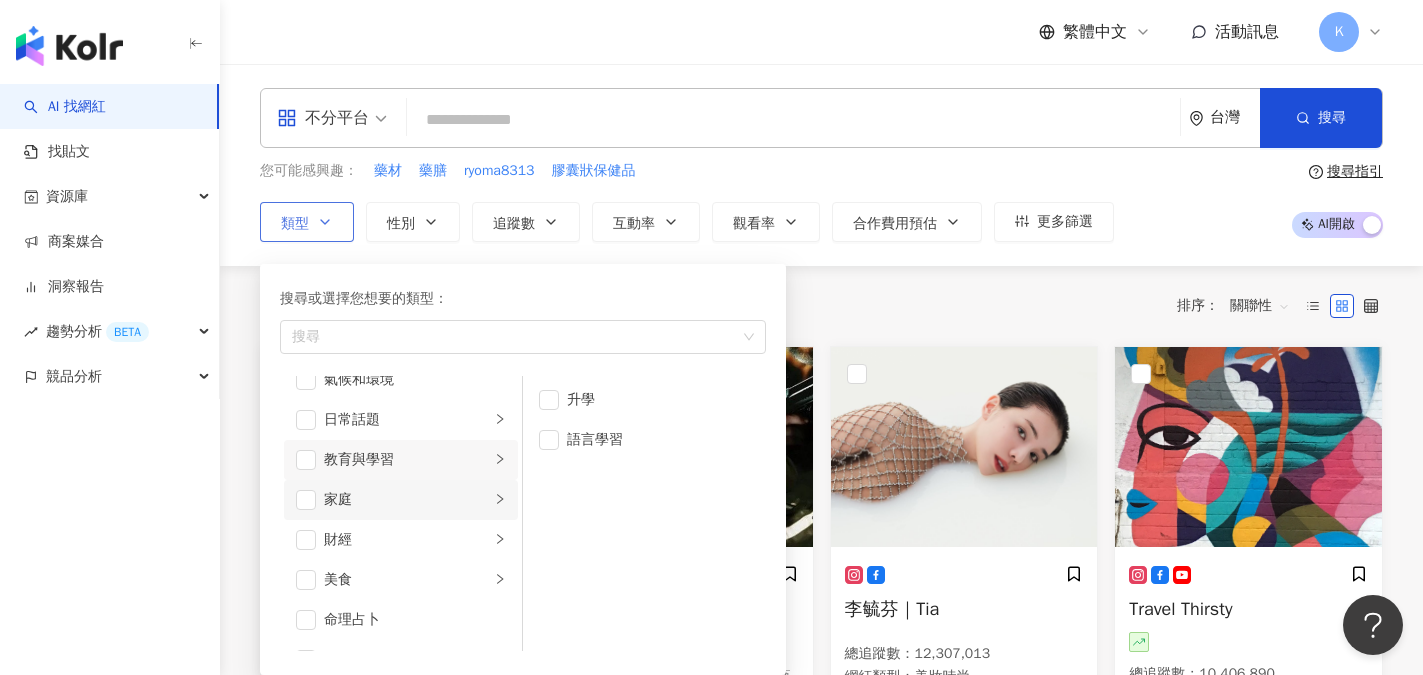 click on "家庭" at bounding box center (407, 500) 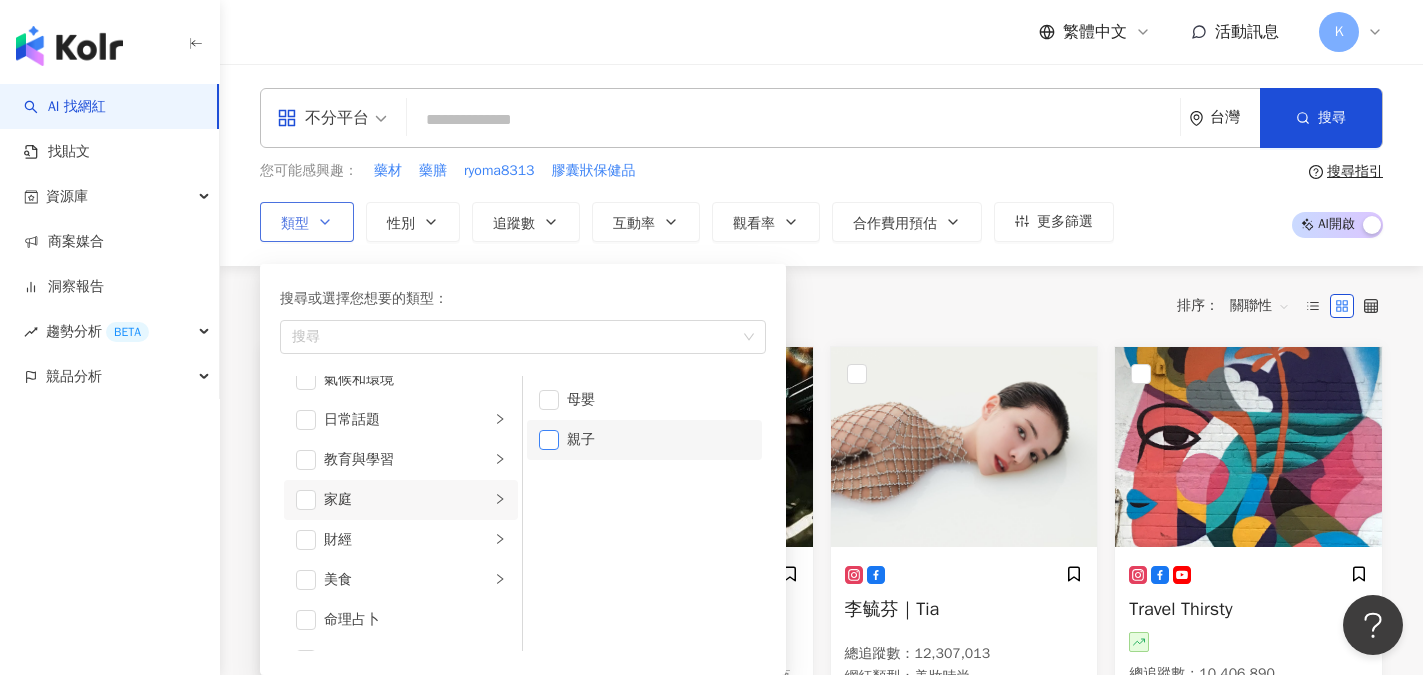 click at bounding box center [549, 440] 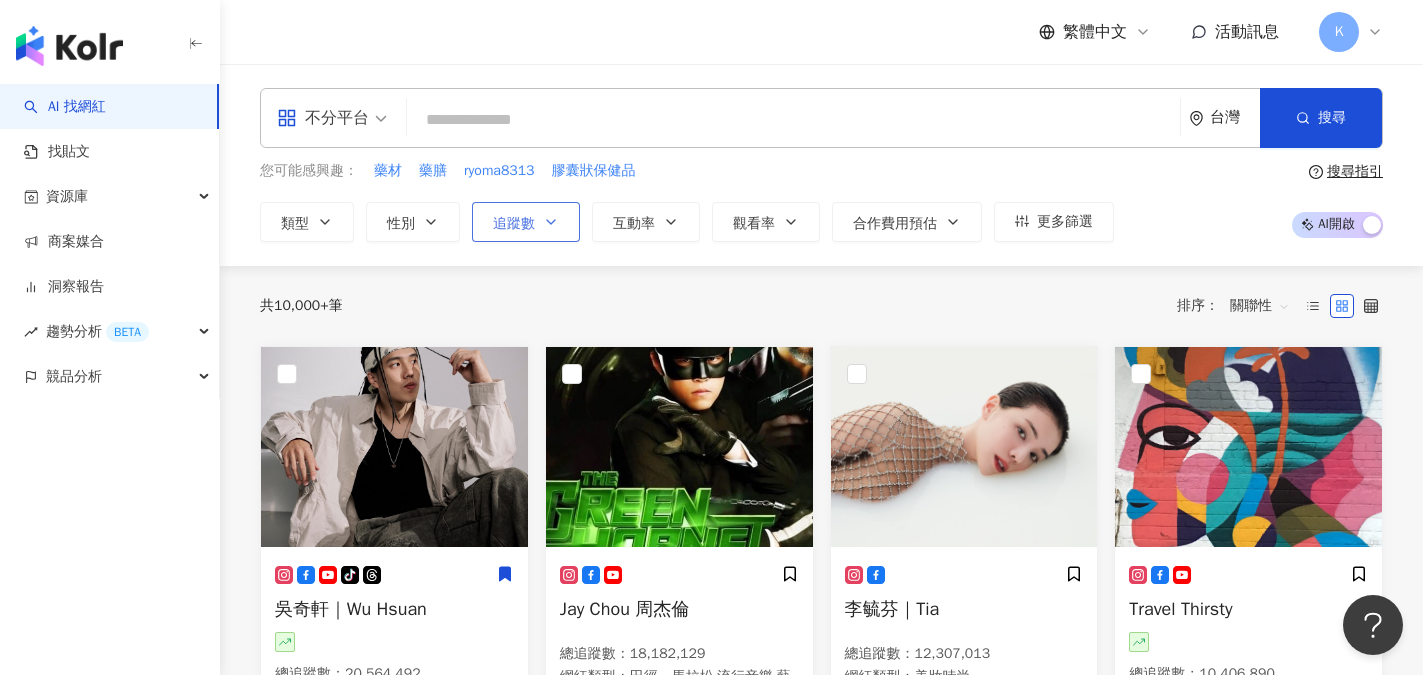 click on "追蹤數" at bounding box center (514, 224) 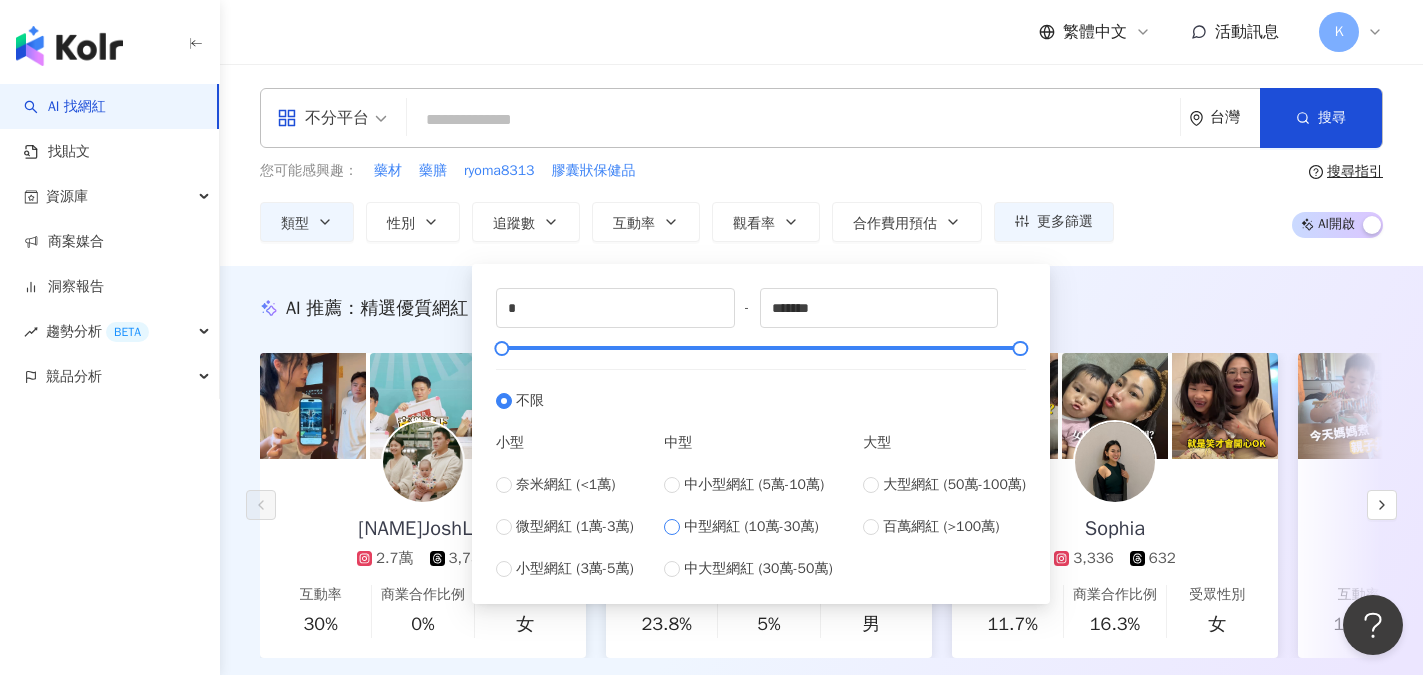 type on "******" 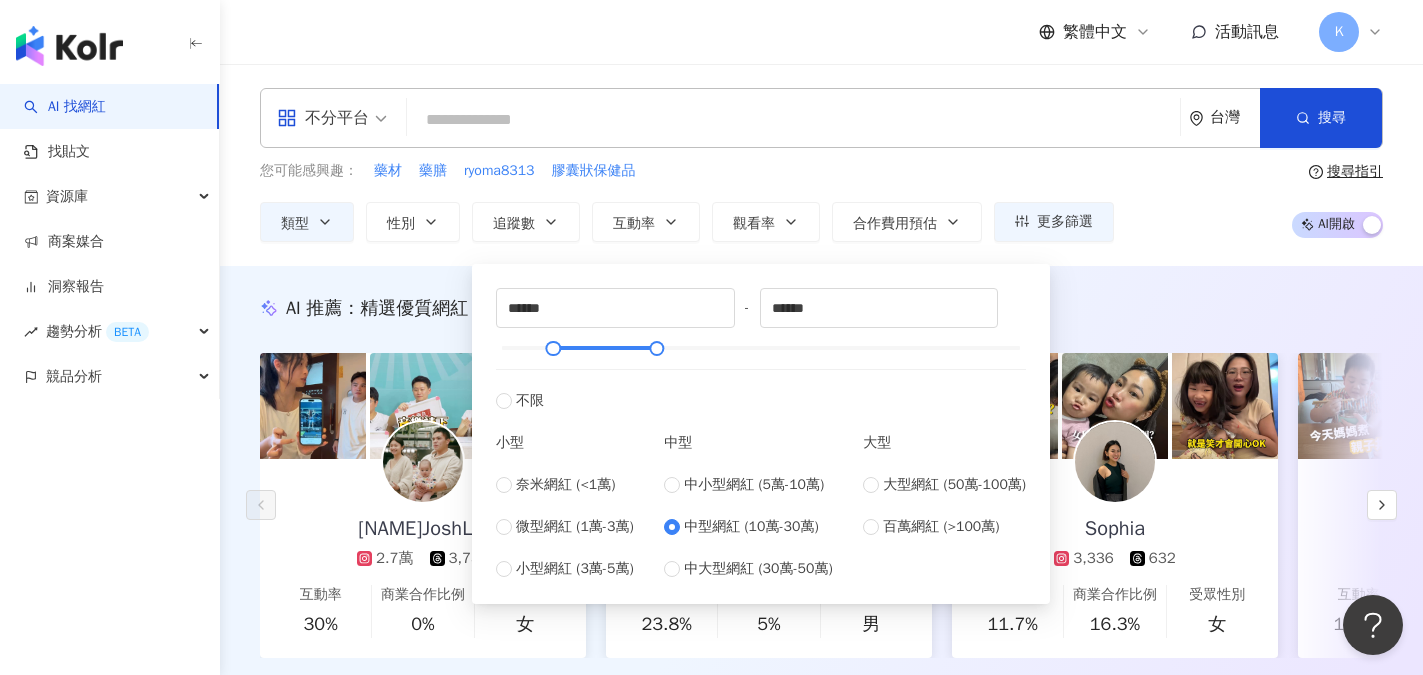 click on "您可能感興趣： 藥材  藥膳  ryoma8313  膠囊狀保健品  類型 性別 追蹤數 互動率 觀看率 合作費用預估  更多篩選 ******  -  ****** 不限 小型 奈米網紅 (<1萬) 微型網紅 (1萬-3萬) 小型網紅 (3萬-5萬) 中型 中小型網紅 (5萬-10萬) 中型網紅 (10萬-30萬) 中大型網紅 (30萬-50萬) 大型 大型網紅 (50萬-100萬) 百萬網紅 (>100萬) 搜尋指引 AI  開啟 AI  關閉" at bounding box center [821, 201] 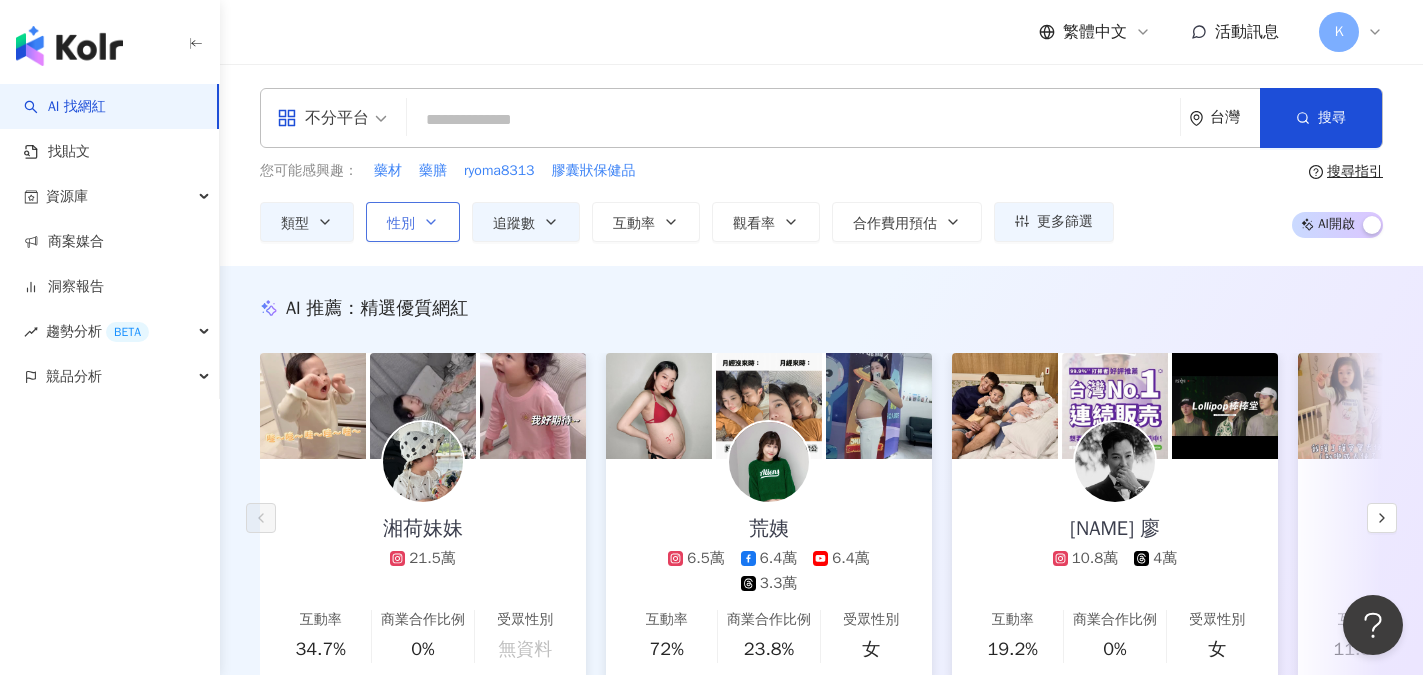 click on "性別" at bounding box center [413, 222] 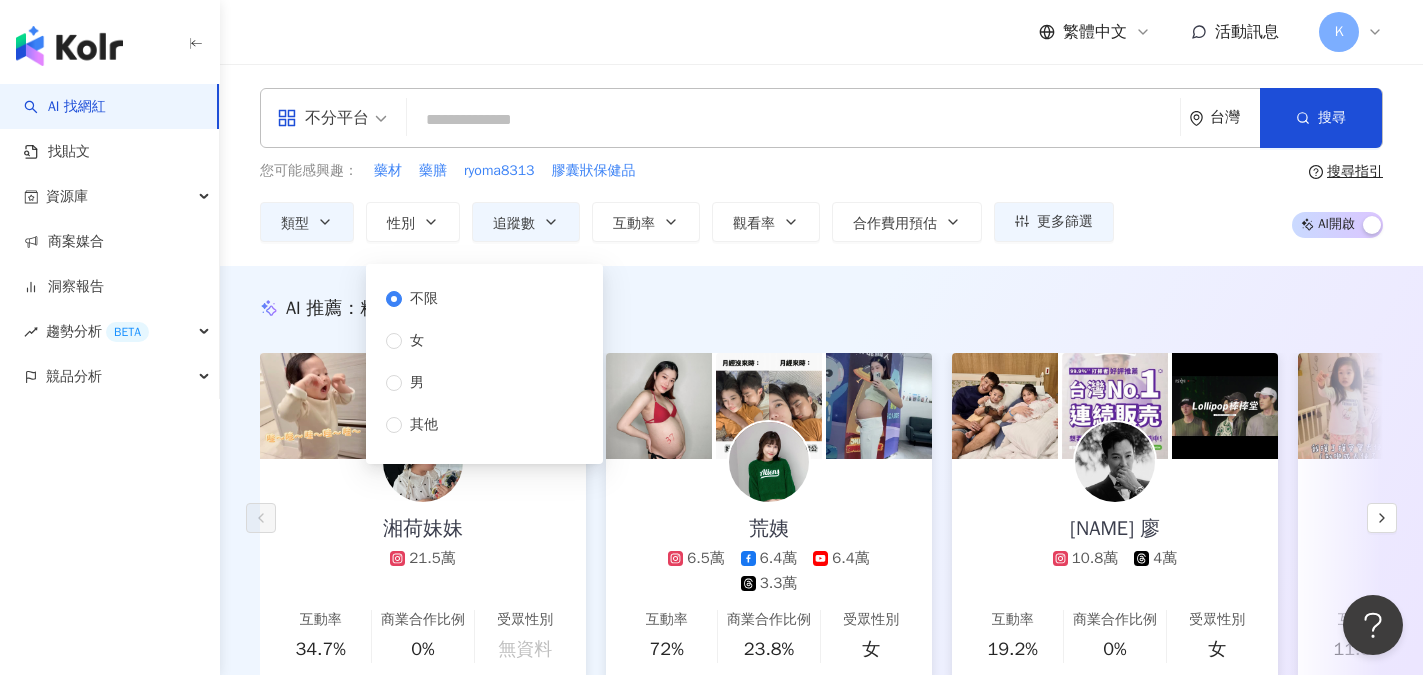 click on "不限 女 男 其他" at bounding box center [420, 362] 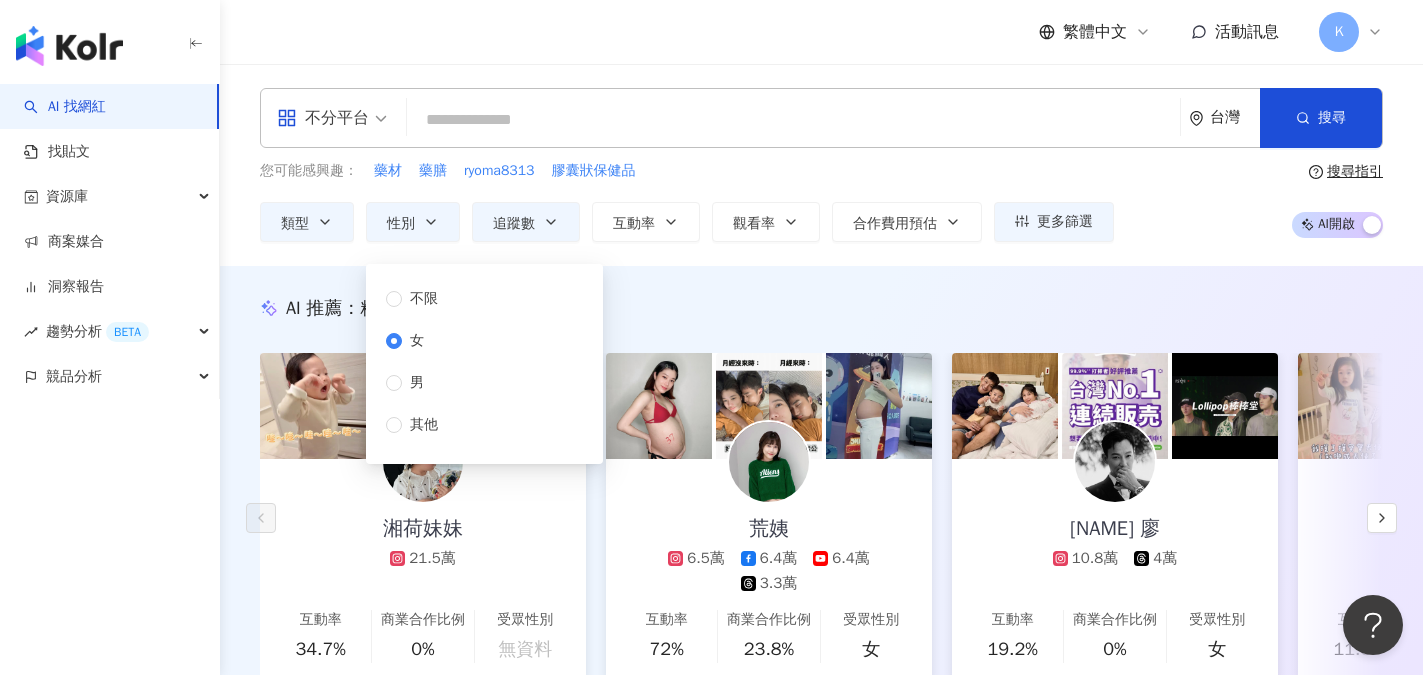 click on "您可能感興趣： 藥材  藥膳  ryoma8313  膠囊狀保健品  類型 性別 追蹤數 互動率 觀看率 合作費用預估  更多篩選 ******  -  ****** 不限 小型 奈米網紅 (<1萬) 微型網紅 (1萬-3萬) 小型網紅 (3萬-5萬) 中型 中小型網紅 (5萬-10萬) 中型網紅 (10萬-30萬) 中大型網紅 (30萬-50萬) 大型 大型網紅 (50萬-100萬) 百萬網紅 (>100萬) 不限 女 男 其他 搜尋指引 AI  開啟 AI  關閉" at bounding box center [821, 201] 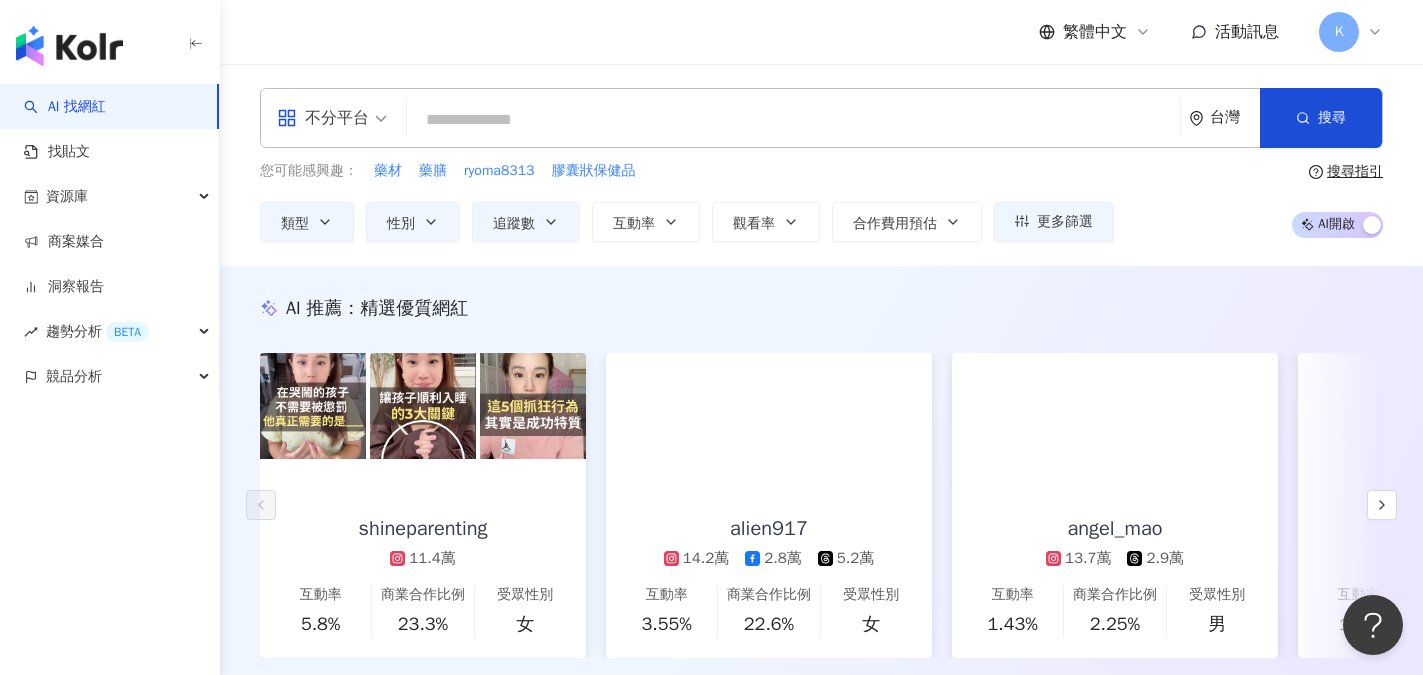 scroll, scrollTop: 100, scrollLeft: 0, axis: vertical 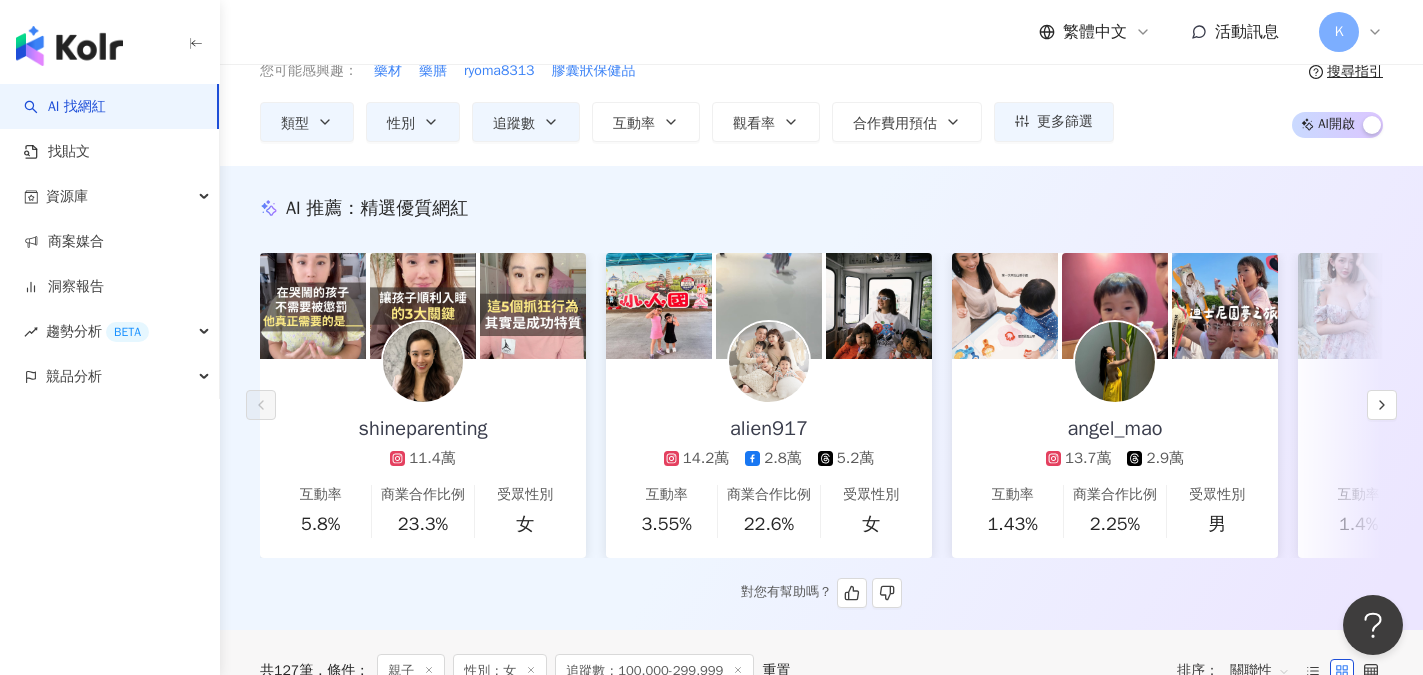 click at bounding box center (423, 306) 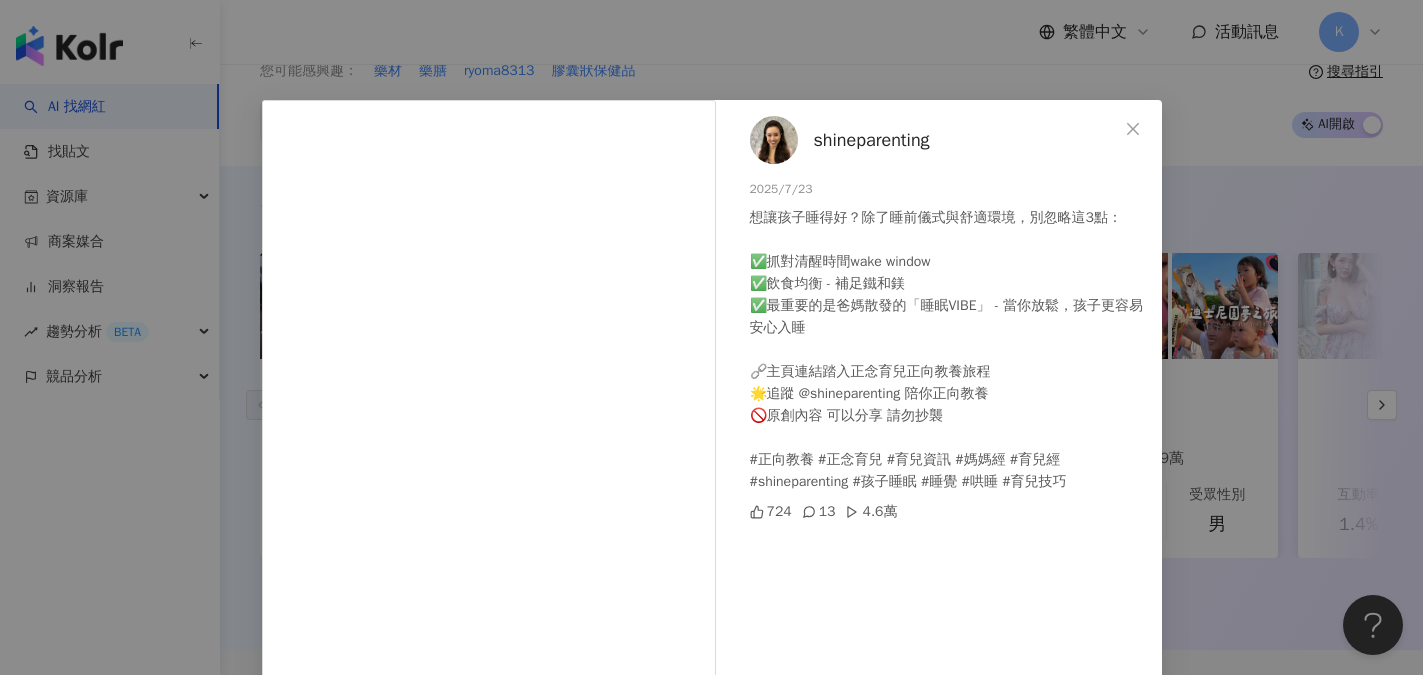scroll, scrollTop: 100, scrollLeft: 0, axis: vertical 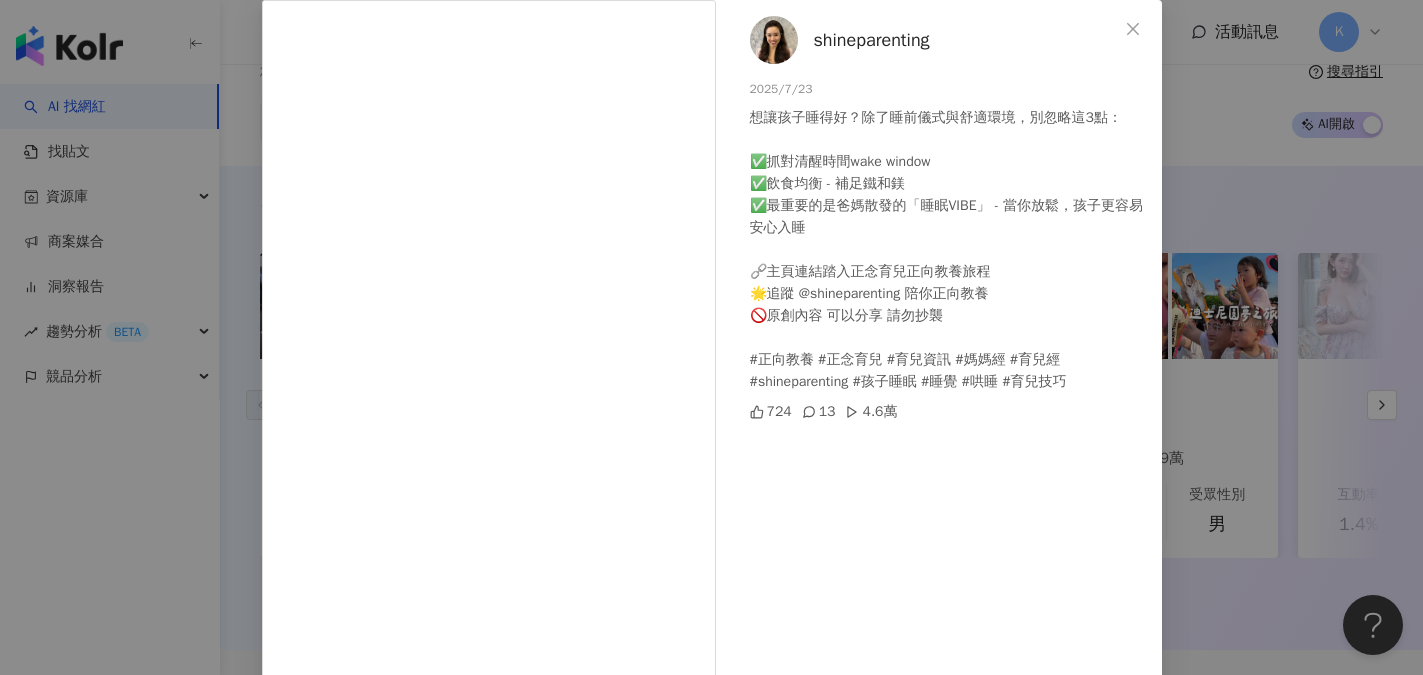 click on "shineparenting" at bounding box center (872, 40) 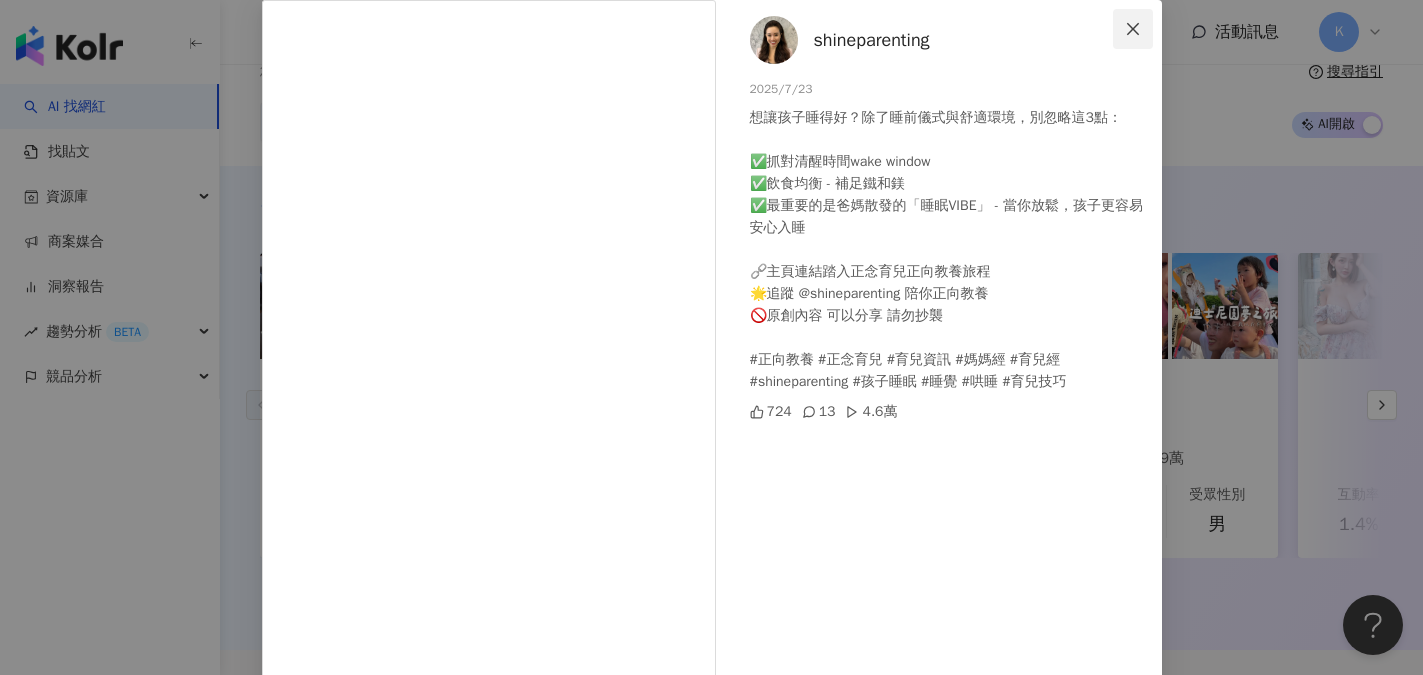 click 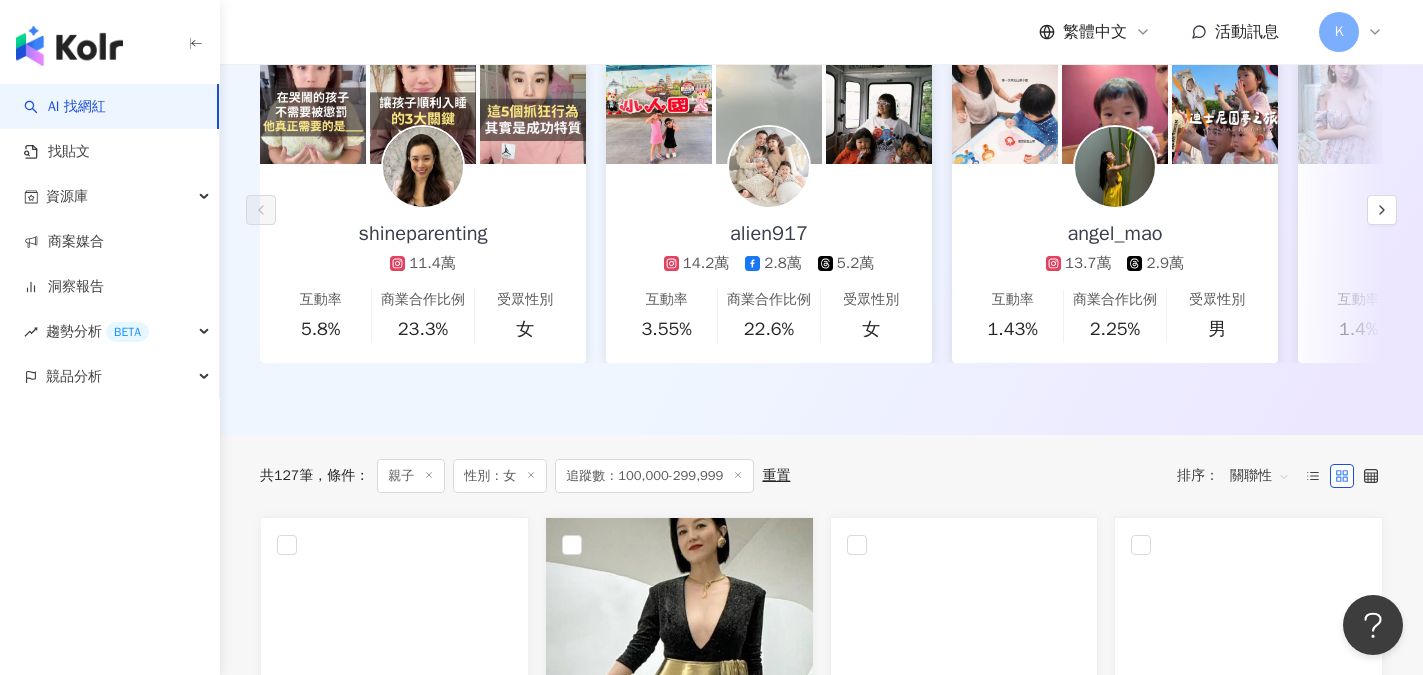 scroll, scrollTop: 300, scrollLeft: 0, axis: vertical 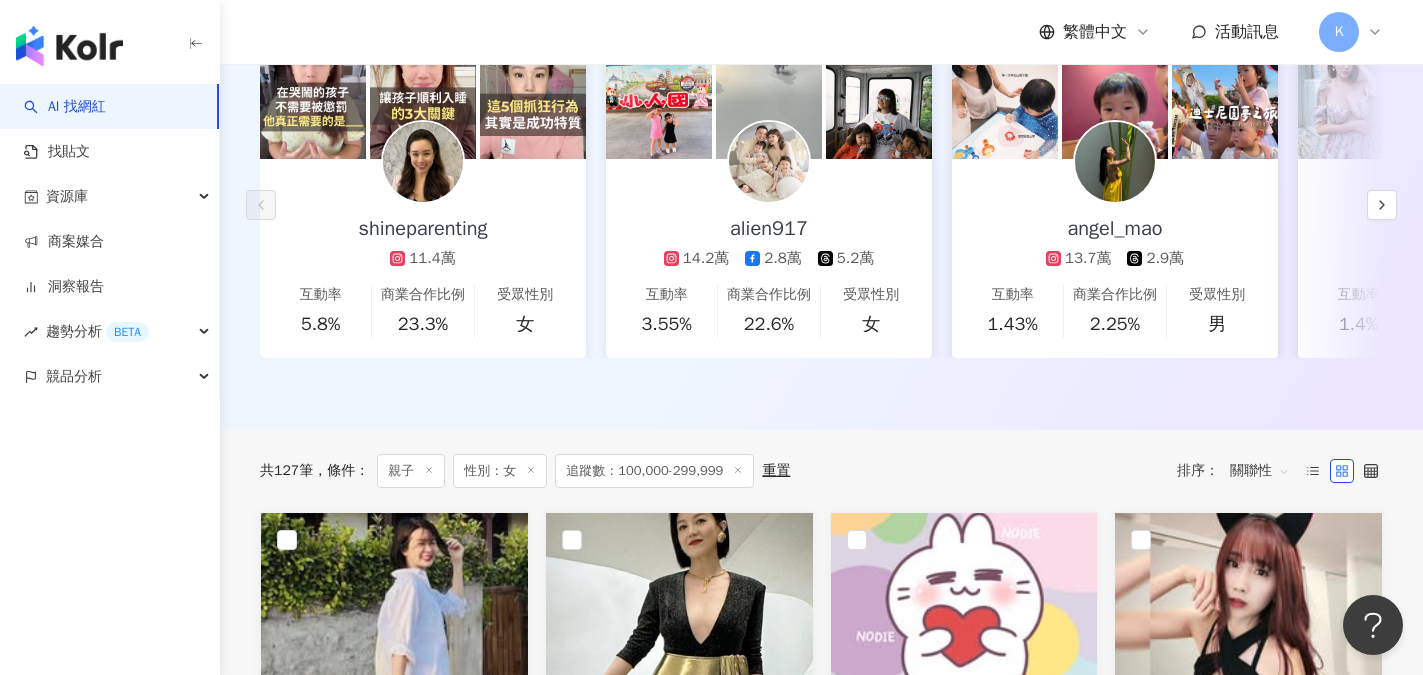 click 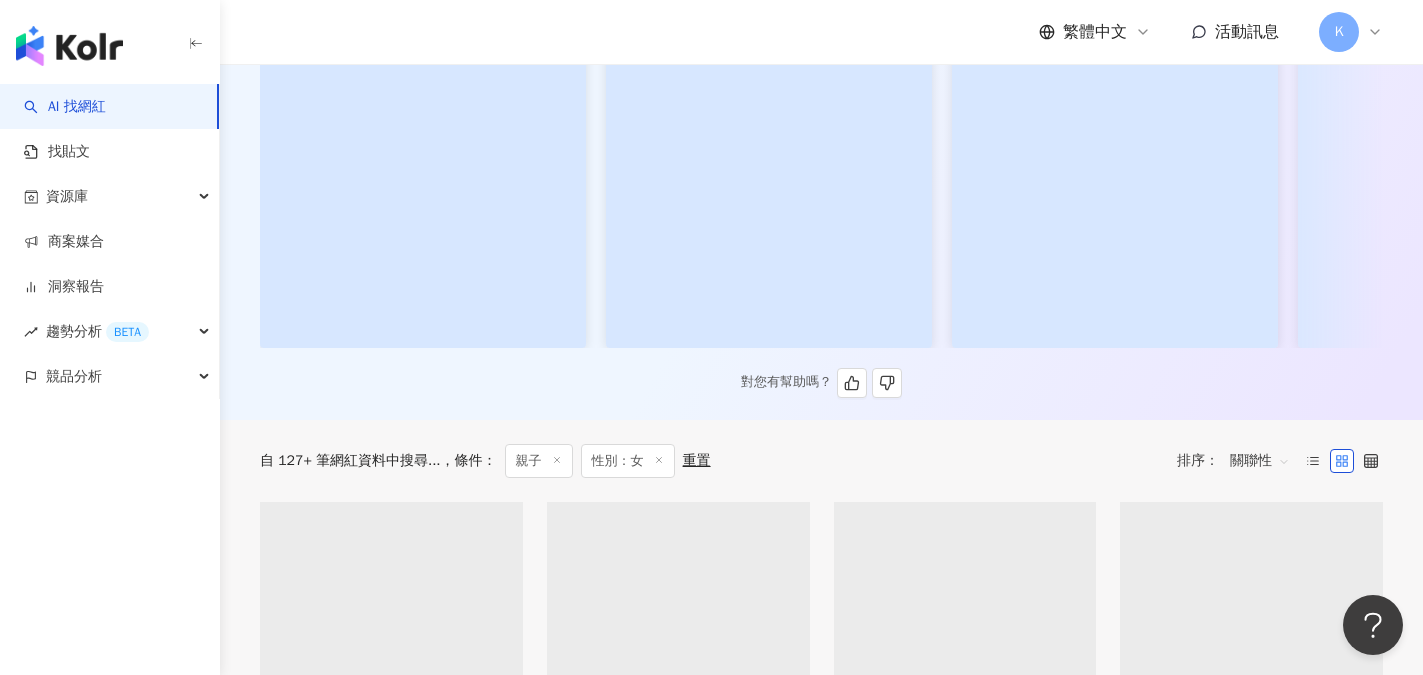 scroll, scrollTop: 0, scrollLeft: 0, axis: both 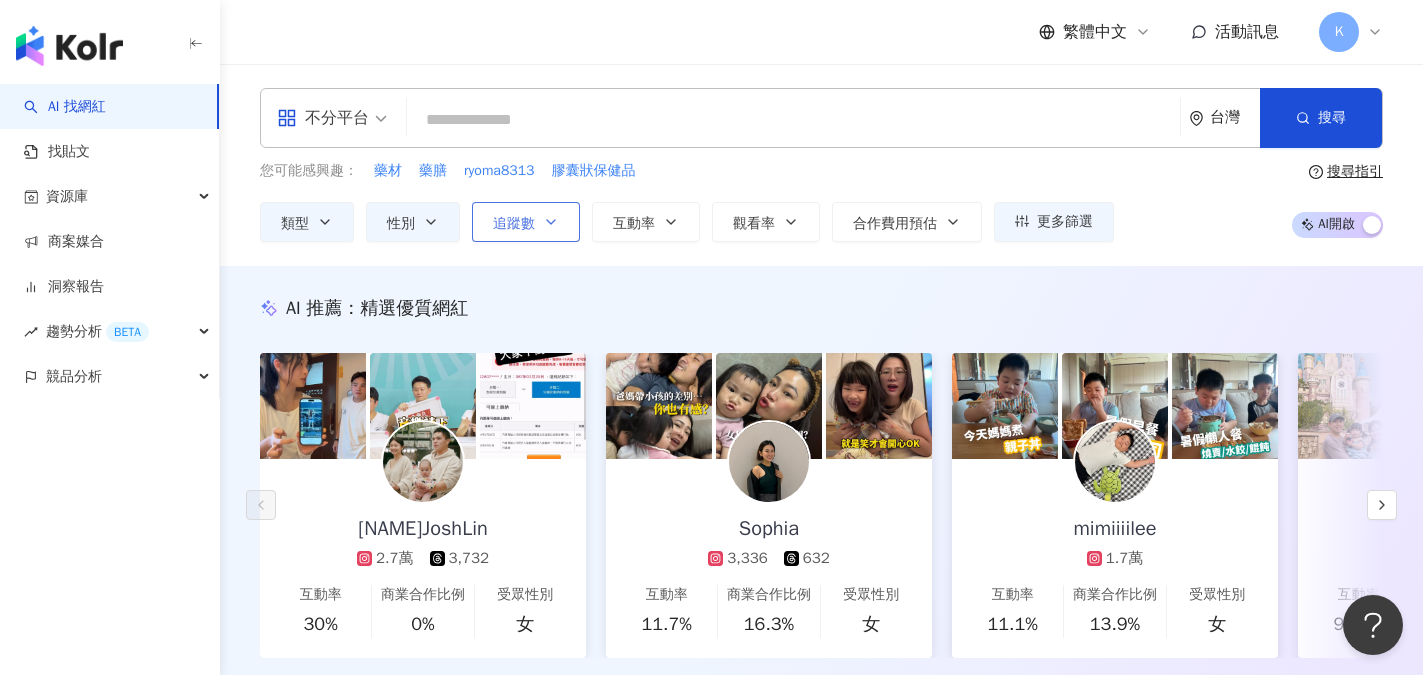 click on "追蹤數" at bounding box center [526, 222] 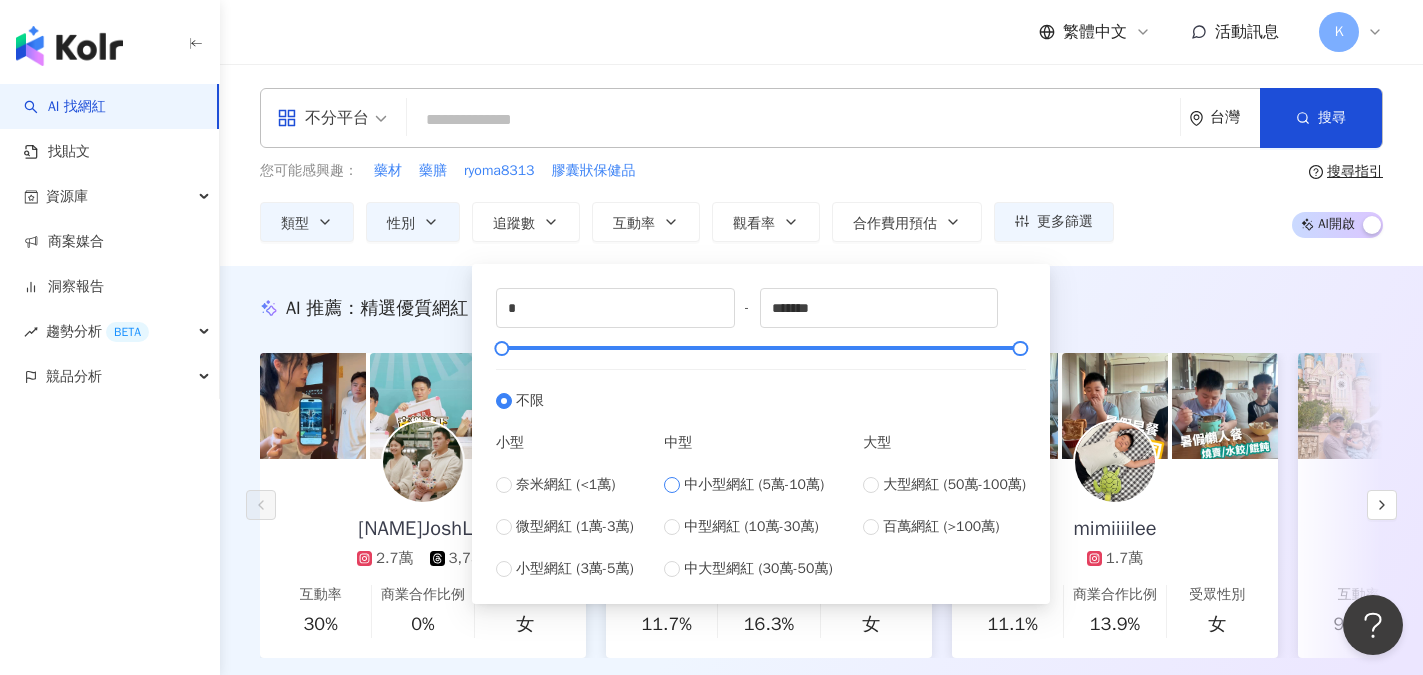 click on "中小型網紅 (5萬-10萬)" at bounding box center (754, 485) 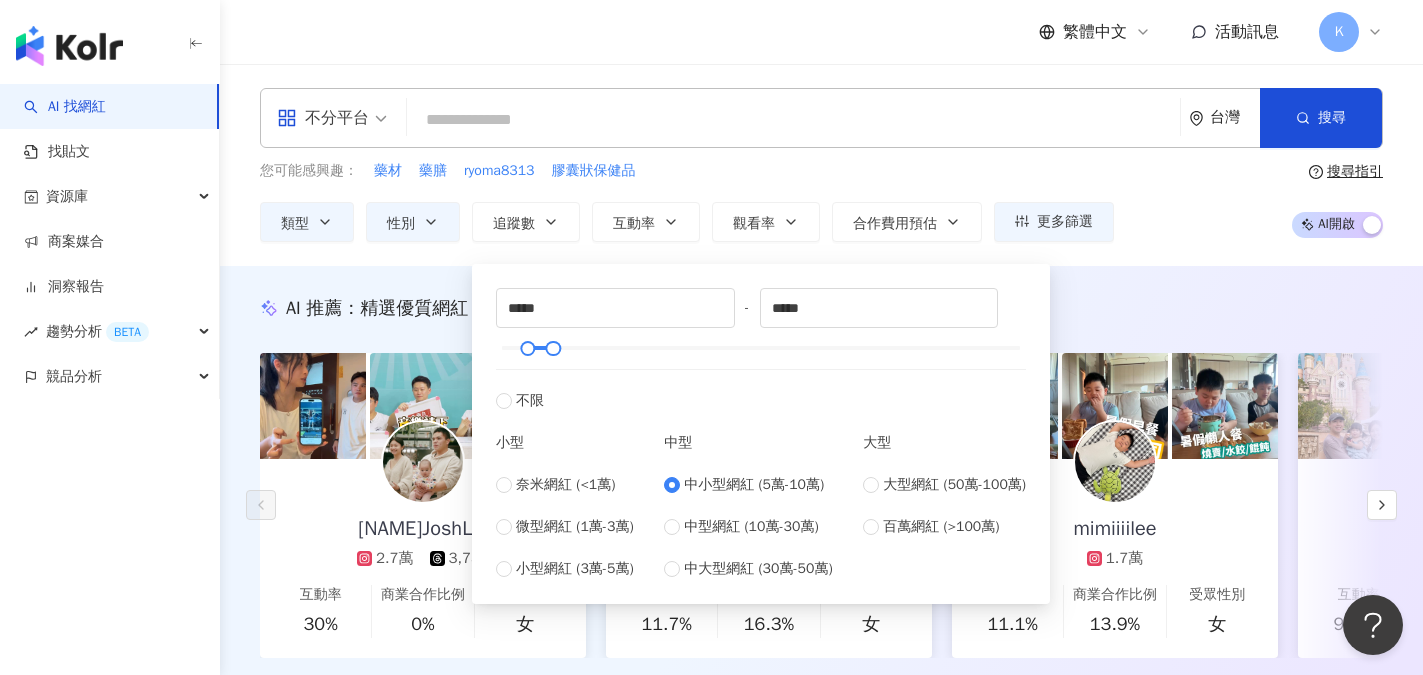 click on "您可能感興趣： 藥材  藥膳  ryoma8313  膠囊狀保健品  類型 性別 追蹤數 互動率 觀看率 合作費用預估  更多篩選 *****  -  ***** 不限 小型 奈米網紅 (<1萬) 微型網紅 (1萬-3萬) 小型網紅 (3萬-5萬) 中型 中小型網紅 (5萬-10萬) 中型網紅 (10萬-30萬) 中大型網紅 (30萬-50萬) 大型 大型網紅 (50萬-100萬) 百萬網紅 (>100萬) 不限 女 男 其他 搜尋指引 AI  開啟 AI  關閉" at bounding box center [821, 201] 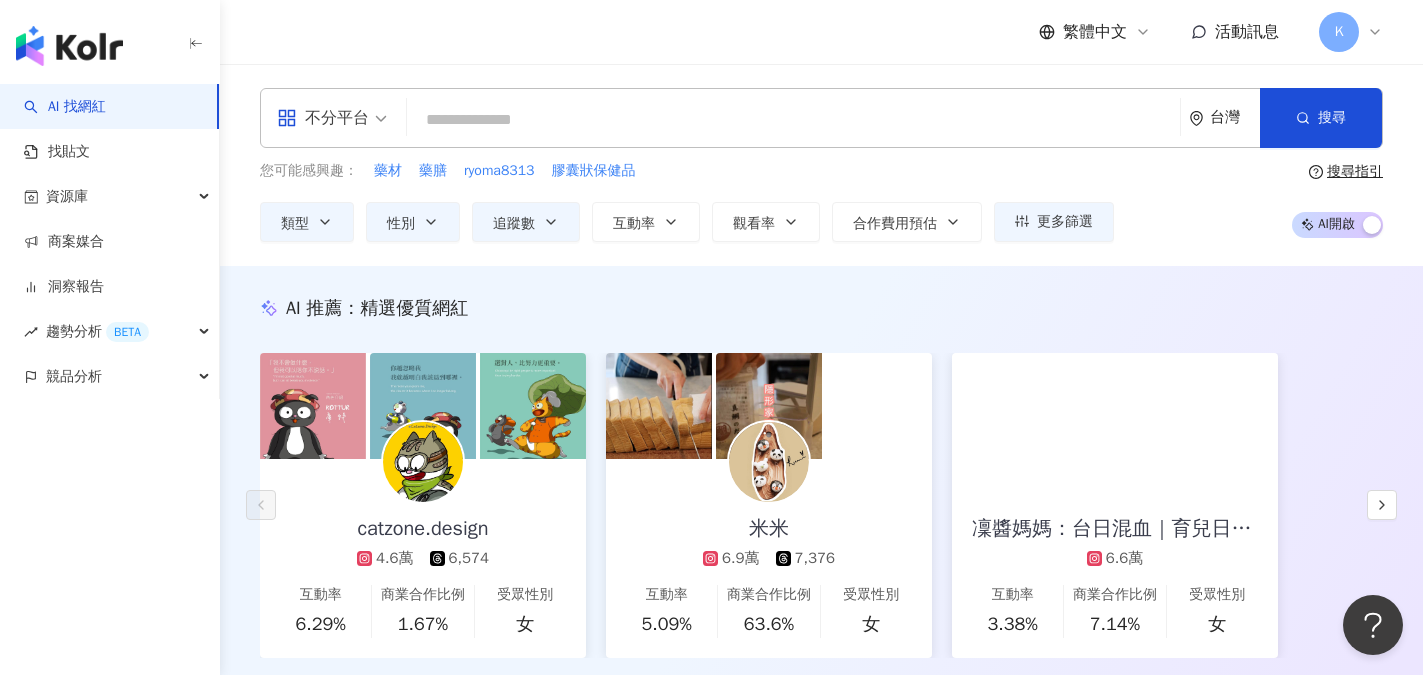 scroll, scrollTop: 0, scrollLeft: 0, axis: both 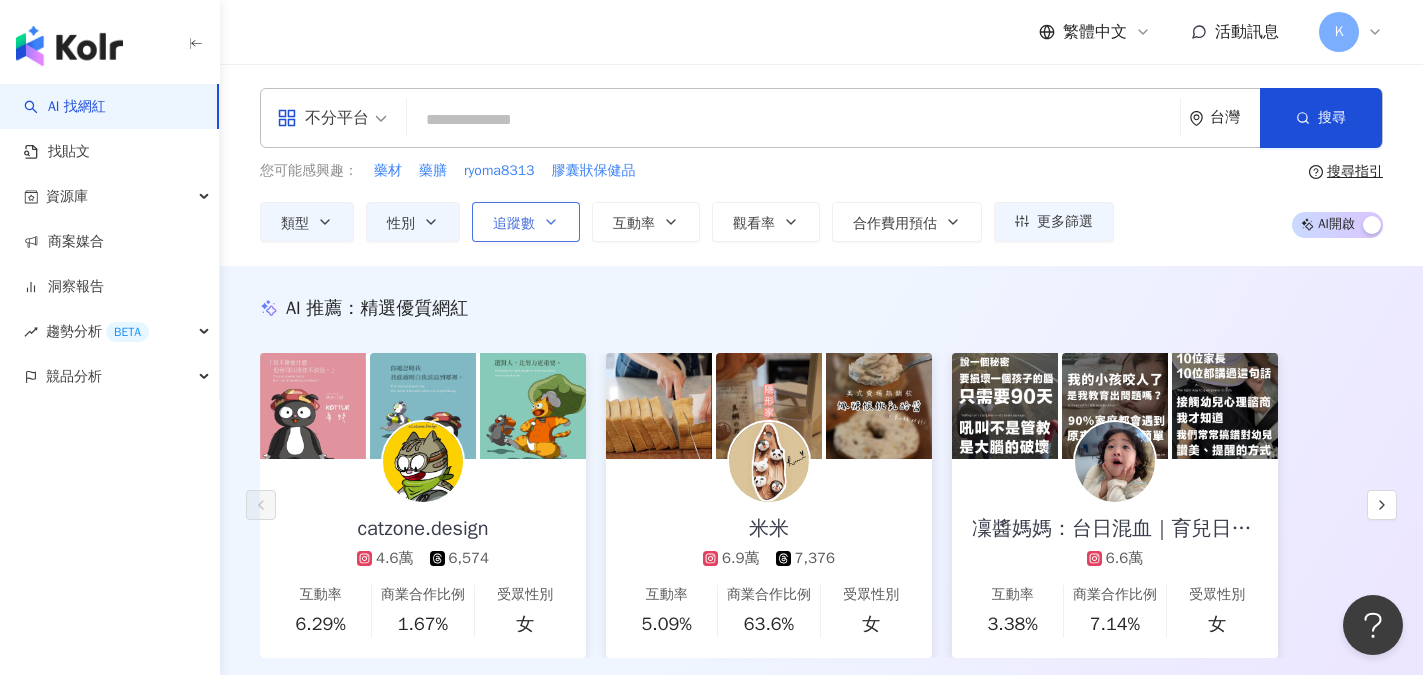 click 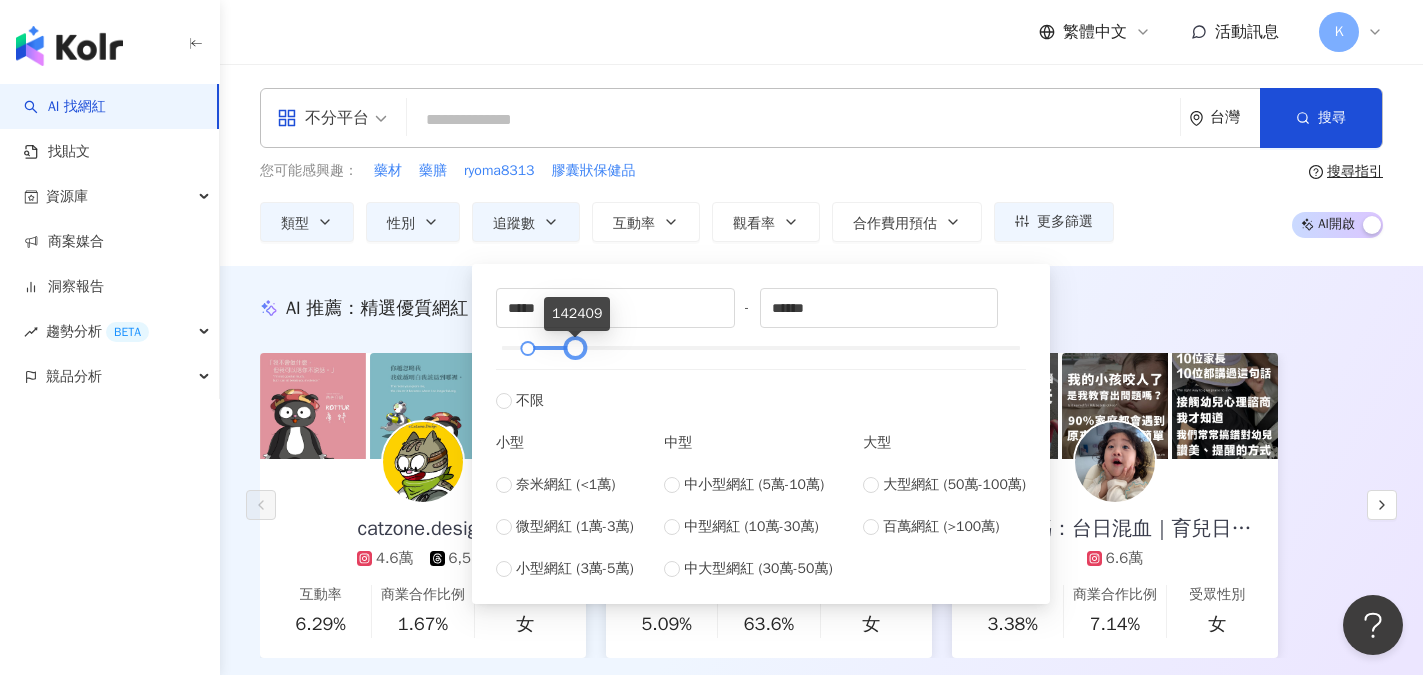 type on "******" 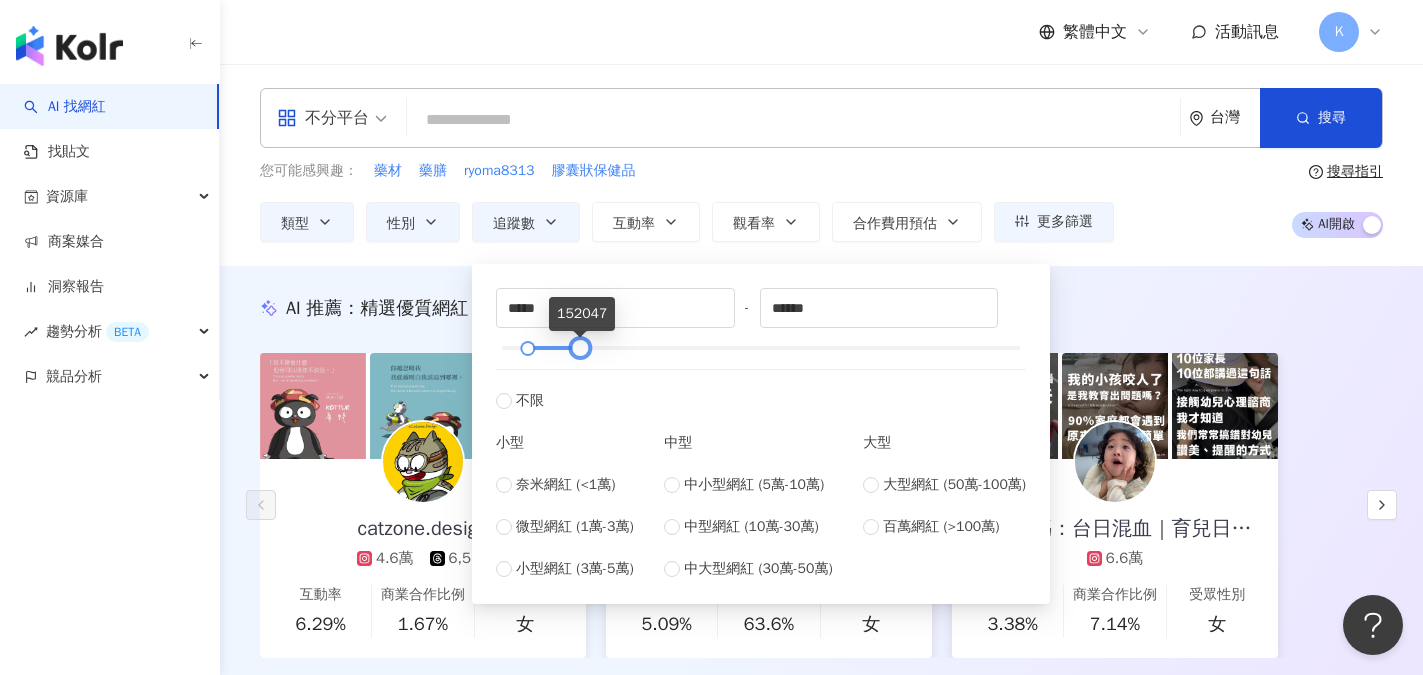 drag, startPoint x: 558, startPoint y: 349, endPoint x: 585, endPoint y: 359, distance: 28.79236 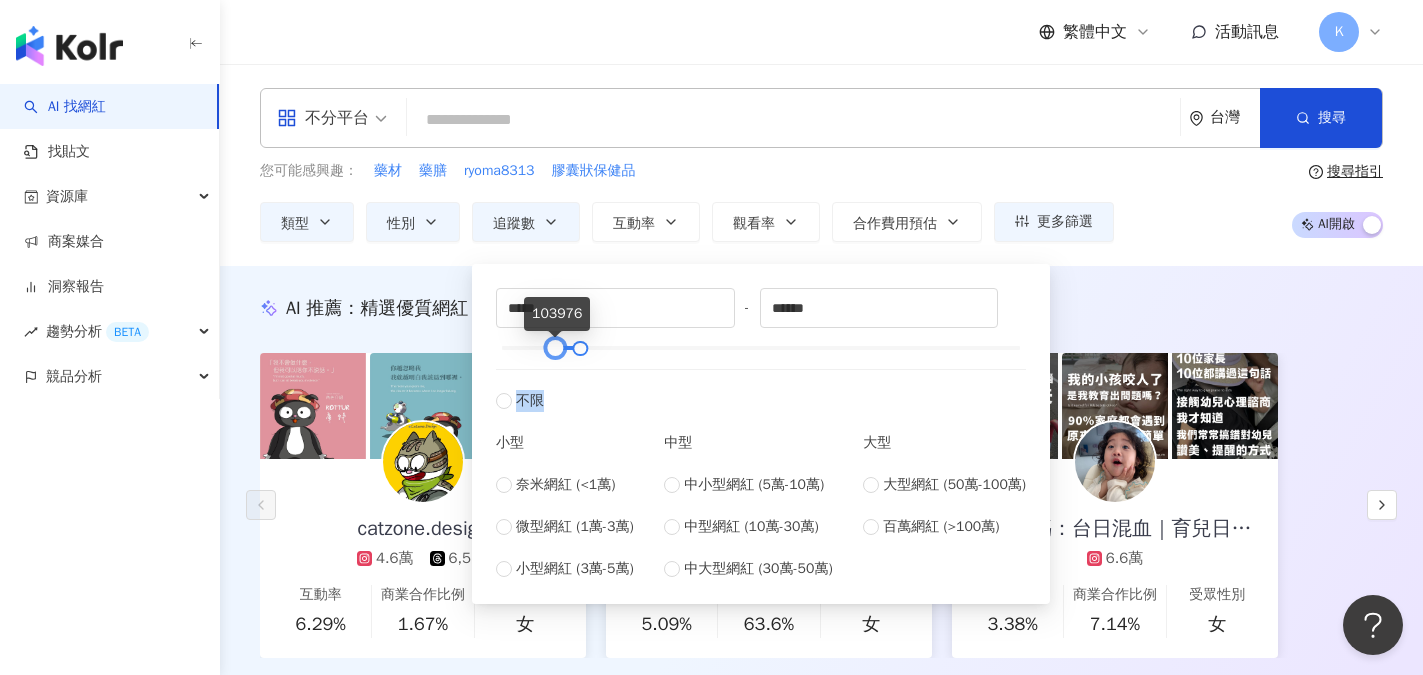 type on "*****" 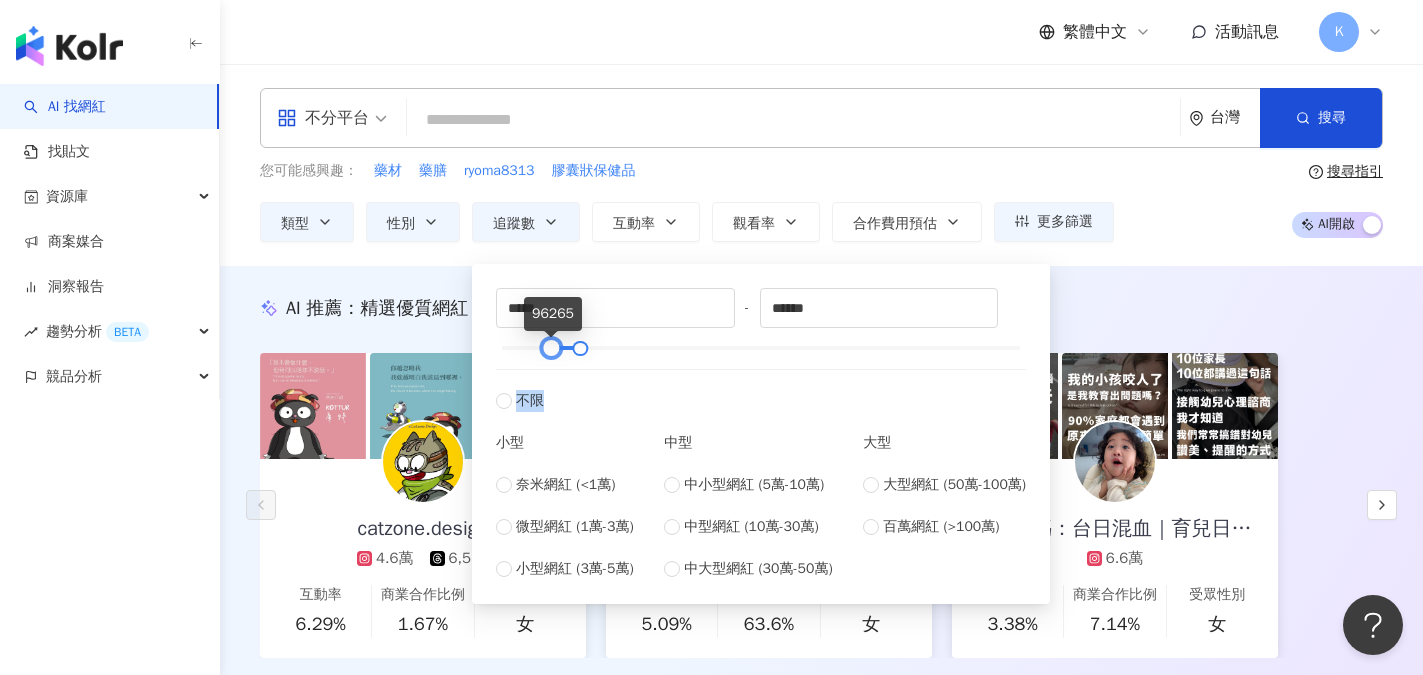 drag, startPoint x: 524, startPoint y: 352, endPoint x: 548, endPoint y: 360, distance: 25.298222 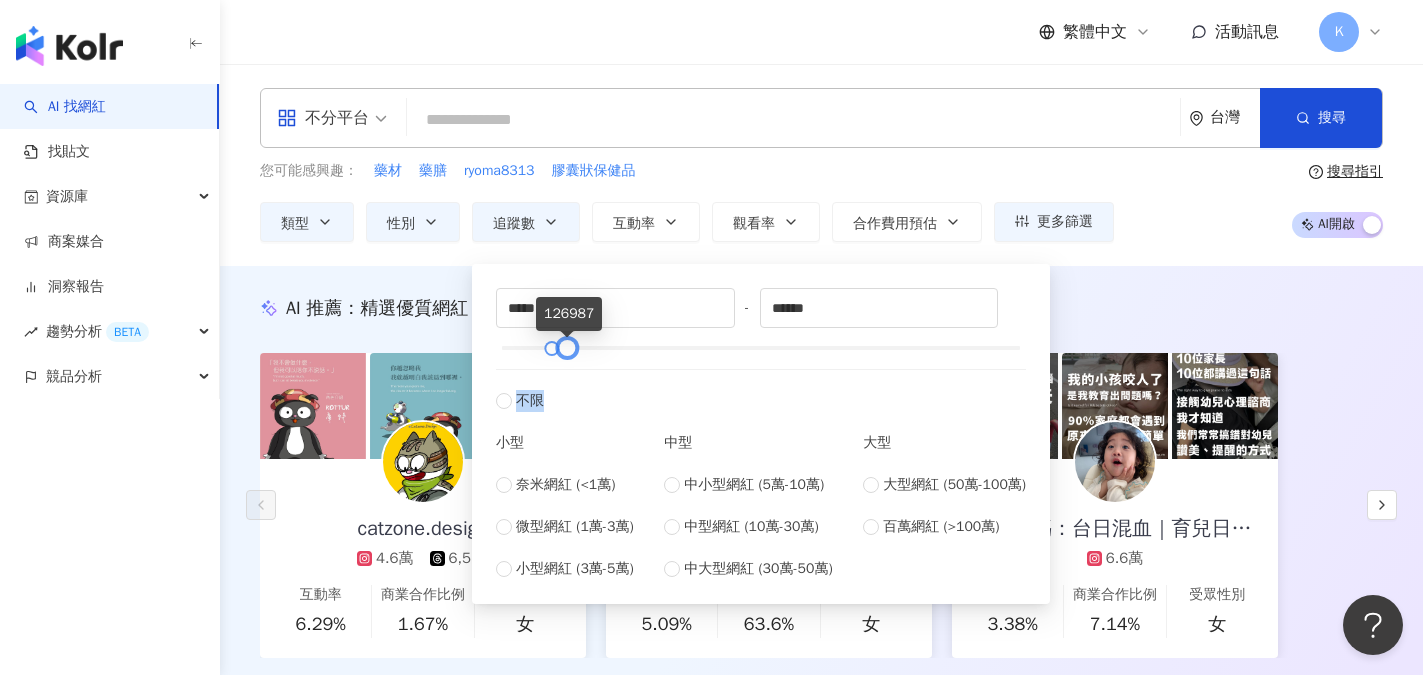 click at bounding box center (567, 348) 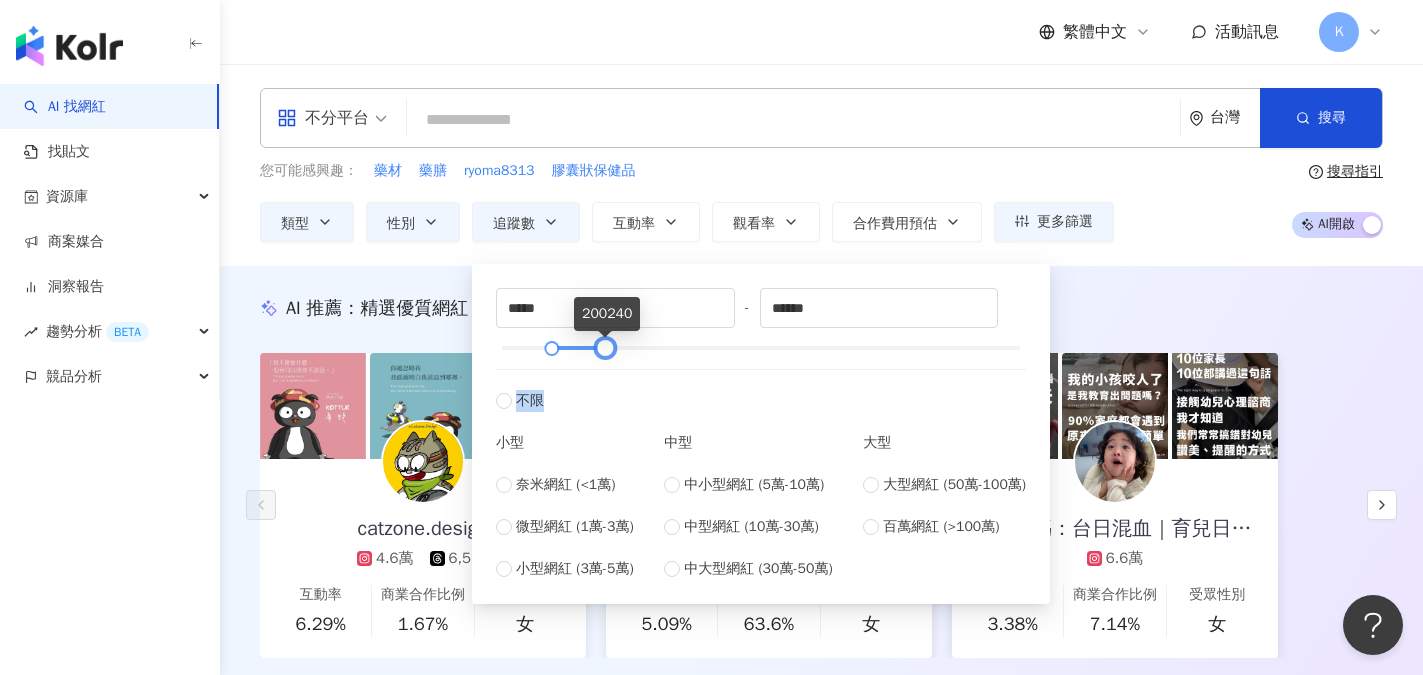 click at bounding box center (605, 348) 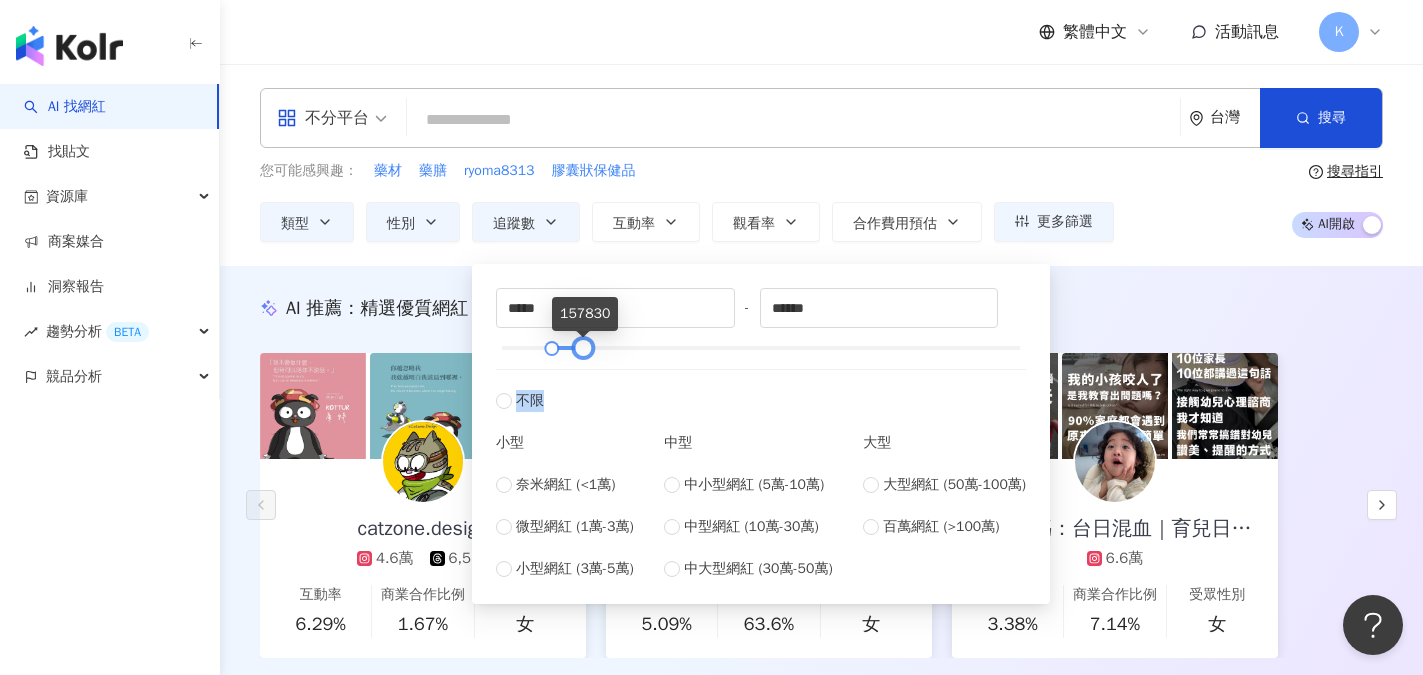 type on "******" 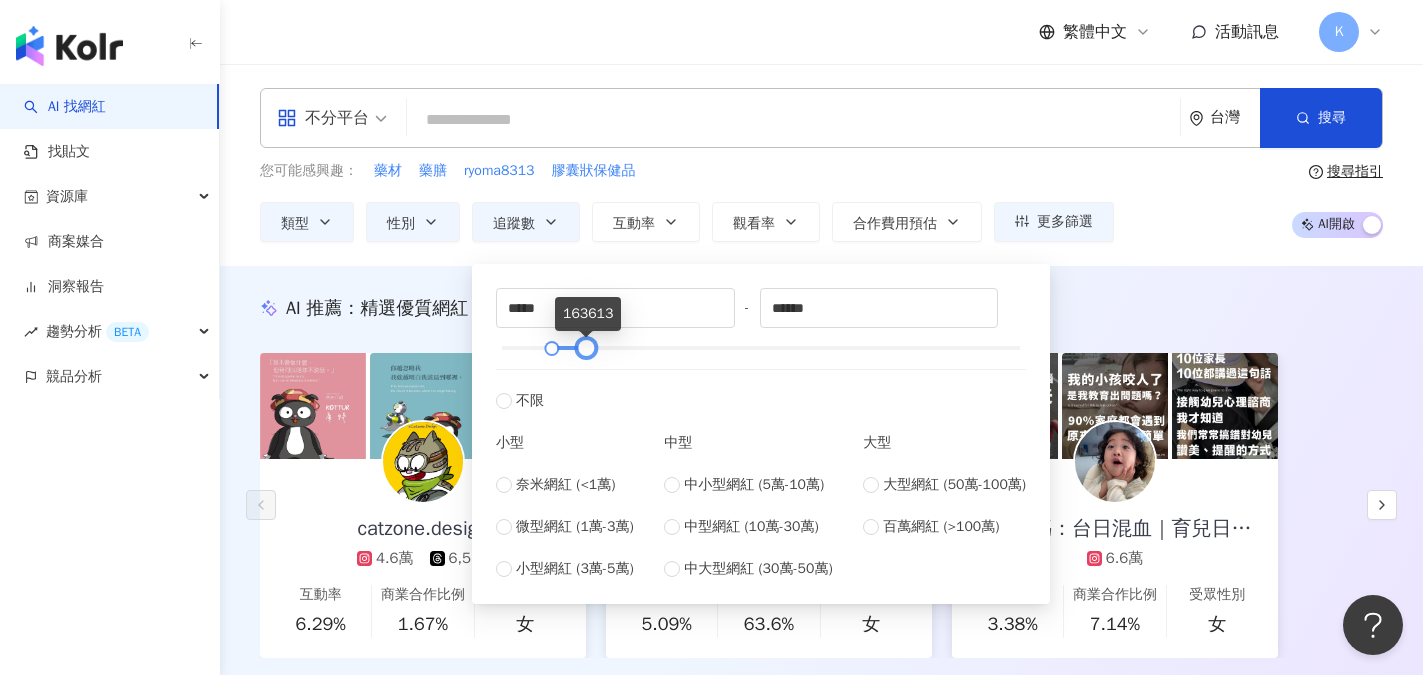click at bounding box center (586, 348) 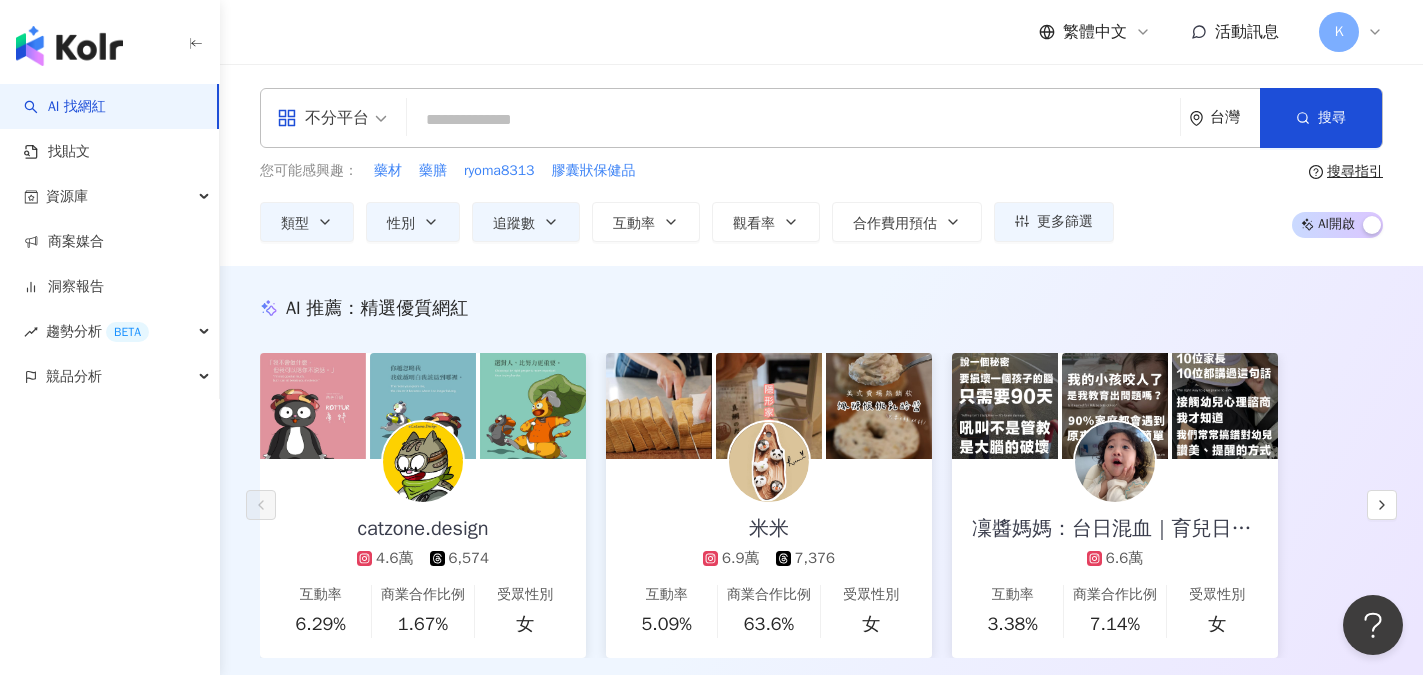 click on "AI 推薦 ： 精選優質網紅" at bounding box center (821, 308) 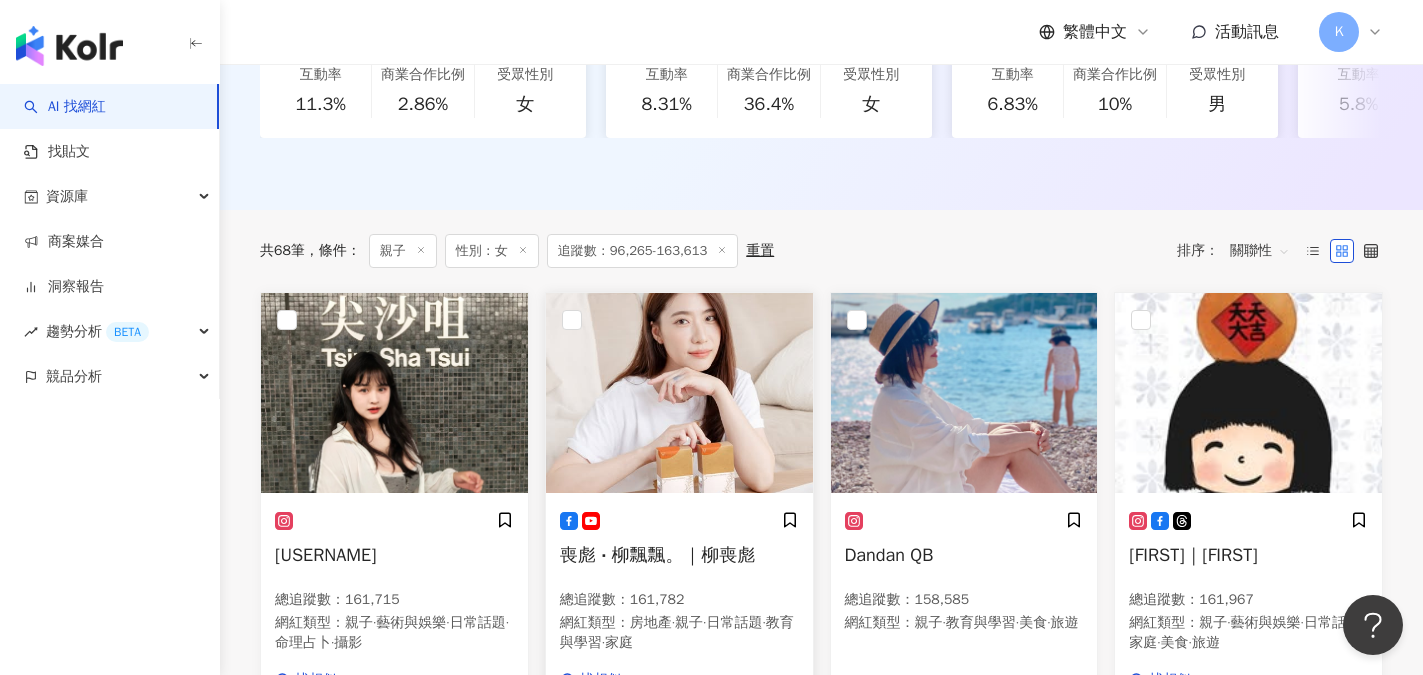 scroll, scrollTop: 700, scrollLeft: 0, axis: vertical 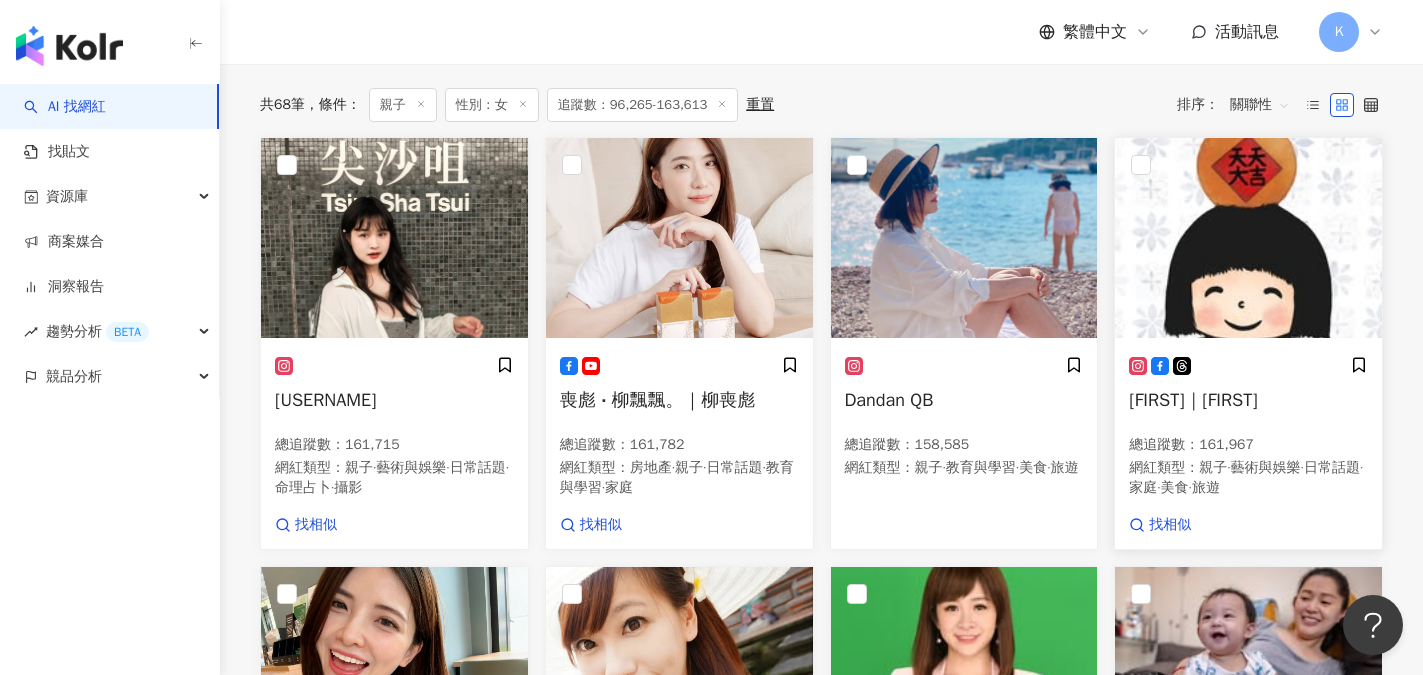 click at bounding box center (1248, 238) 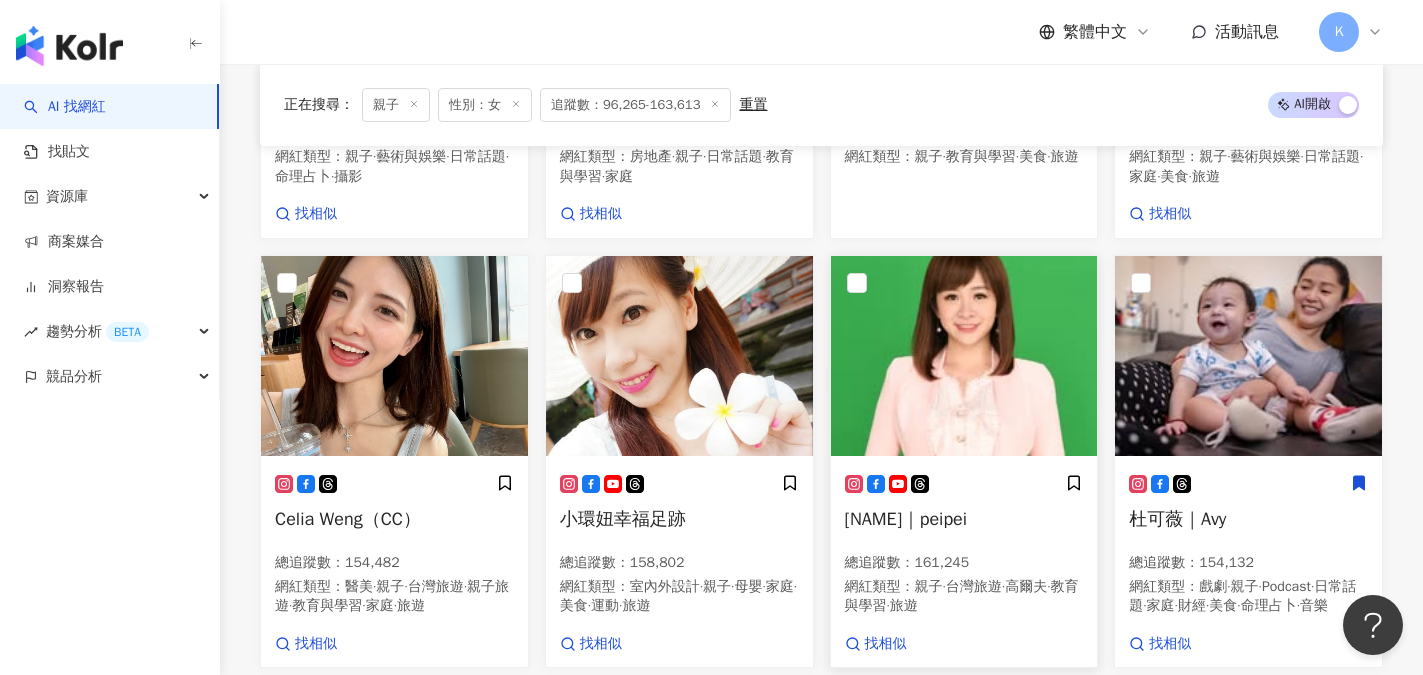 scroll, scrollTop: 1100, scrollLeft: 0, axis: vertical 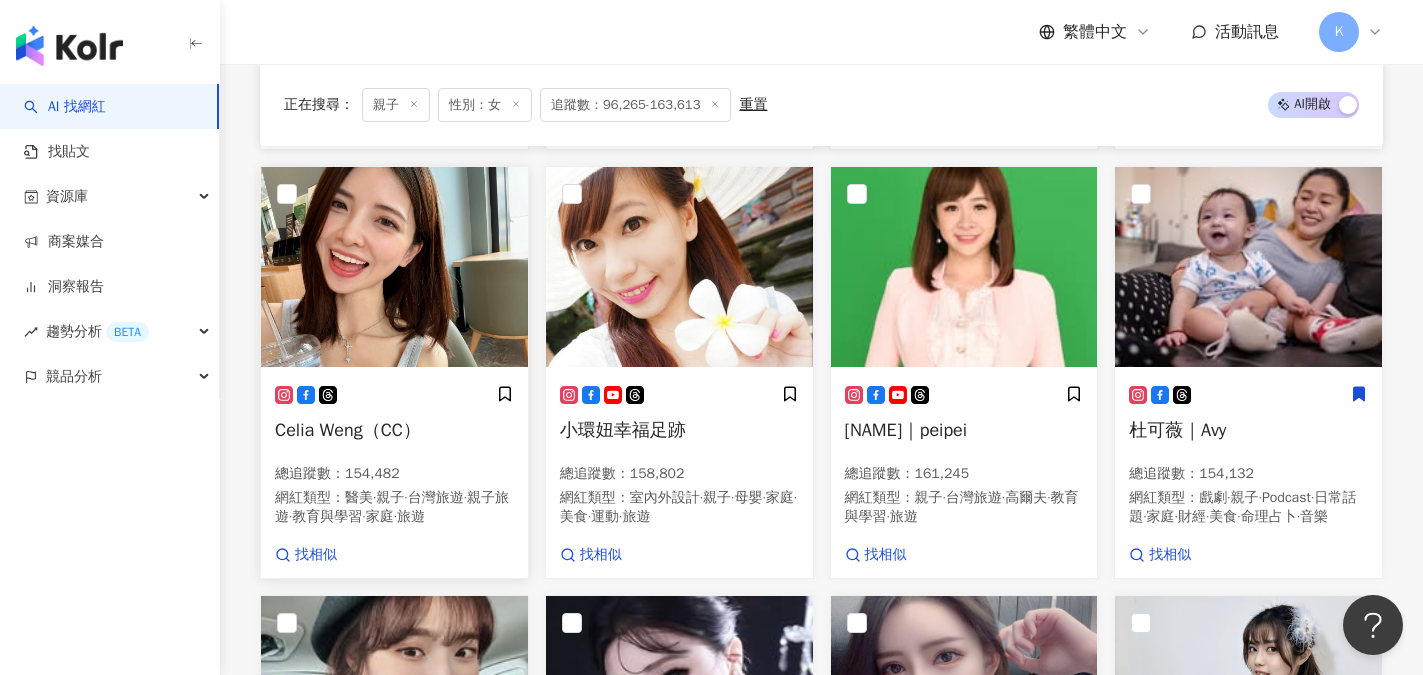 click on "Celia Weng（CC）" at bounding box center (348, 430) 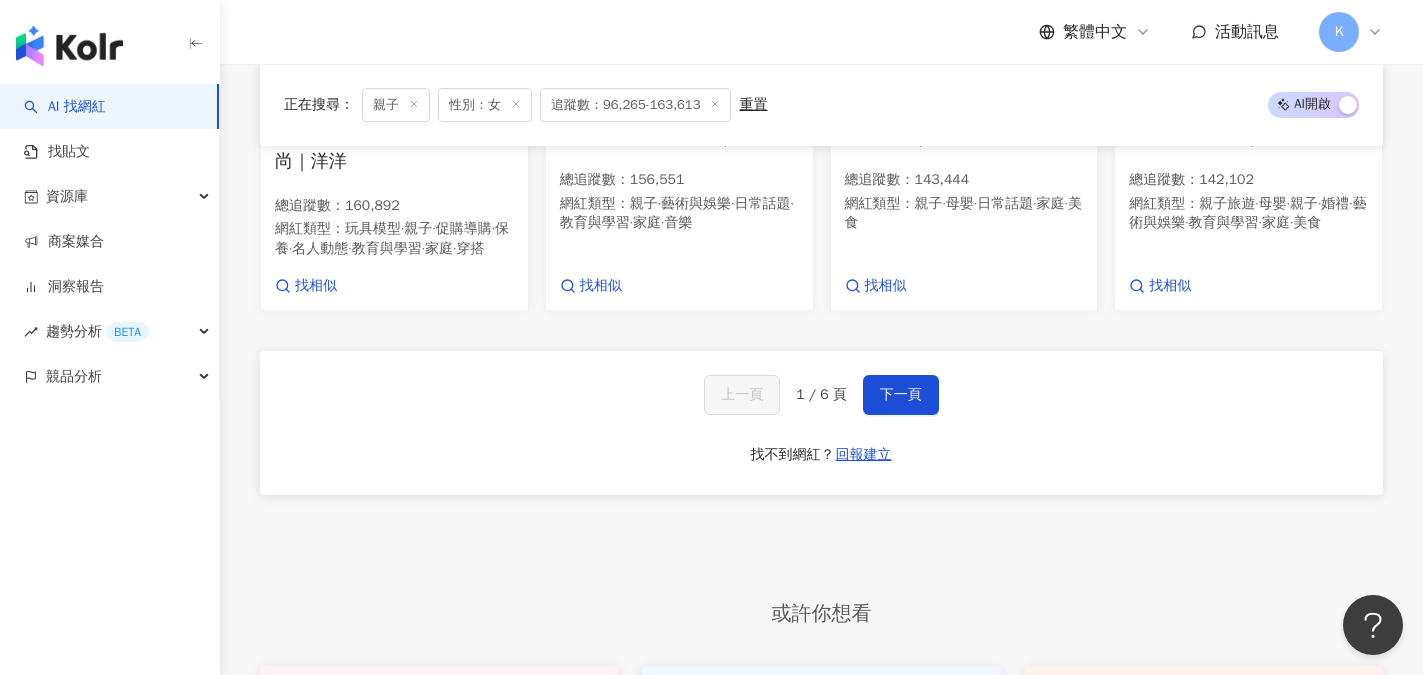 scroll, scrollTop: 1900, scrollLeft: 0, axis: vertical 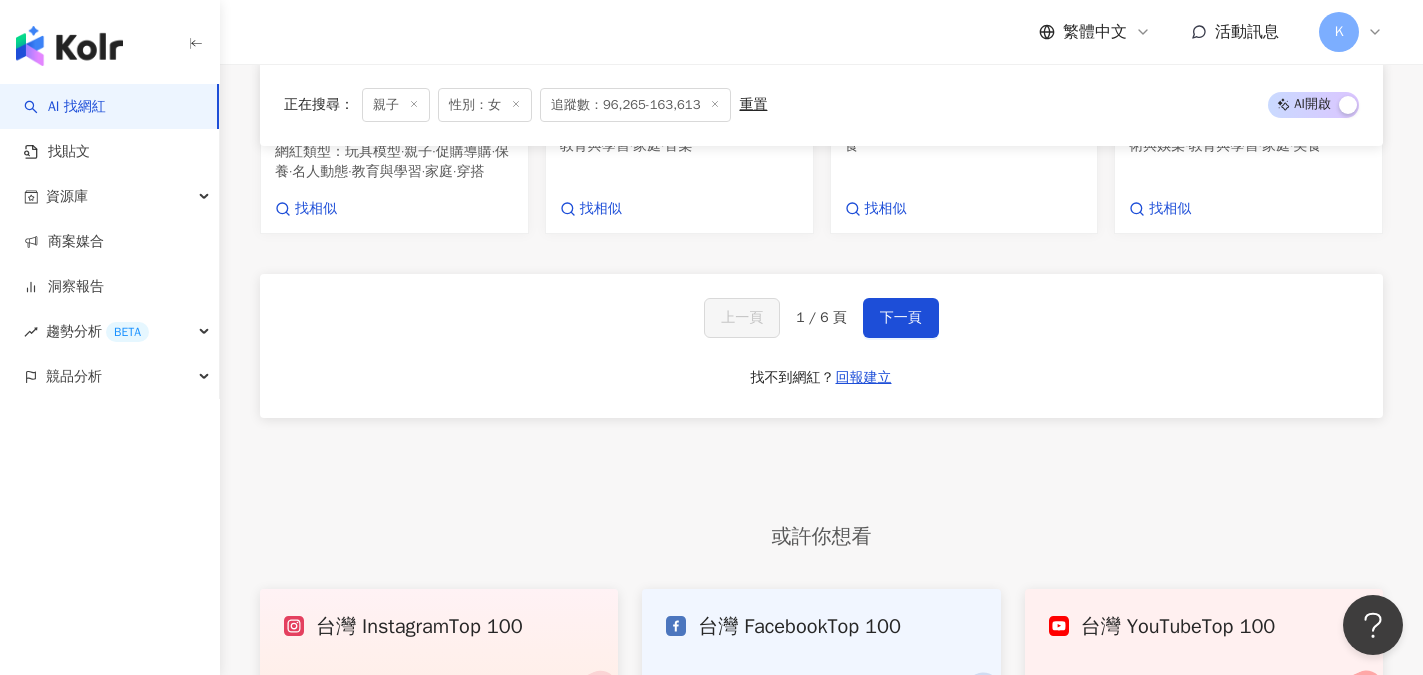 click on "上一頁 1 / 6 頁 下一頁 找不到網紅？ 回報建立" at bounding box center (821, 346) 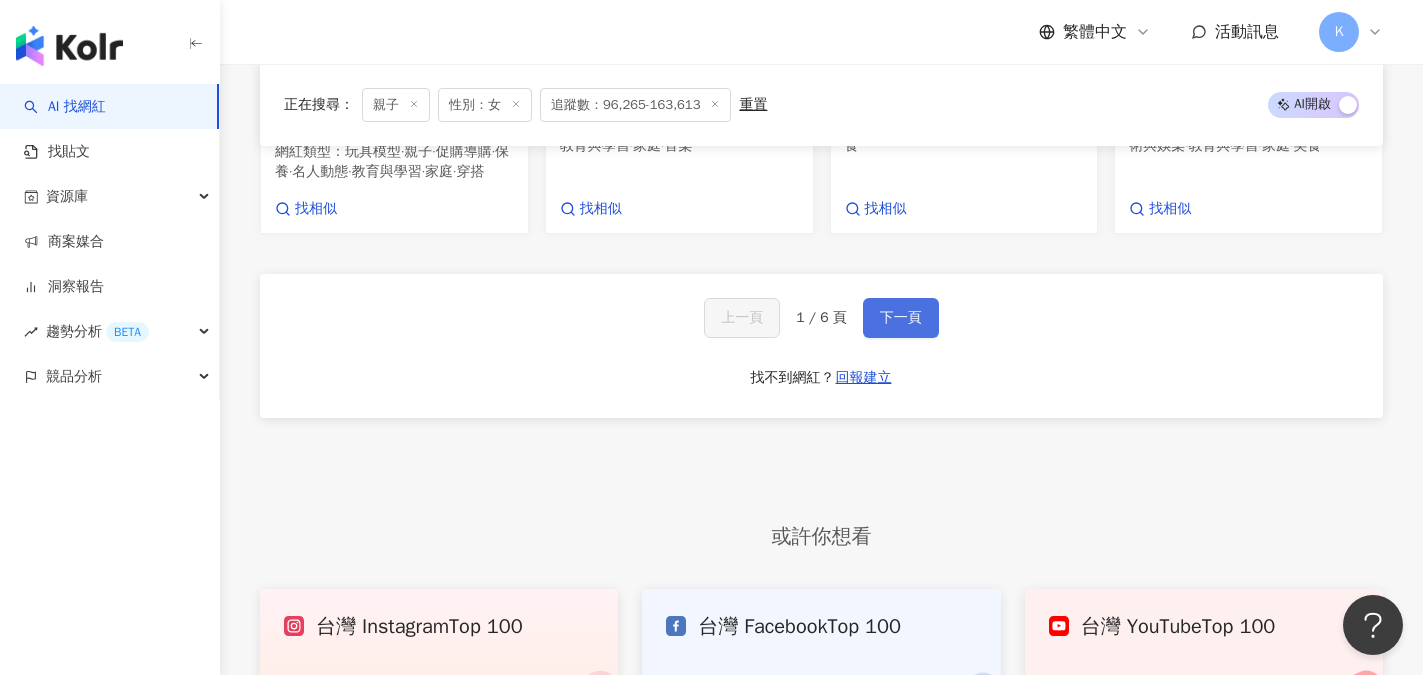 click on "下一頁" at bounding box center [901, 318] 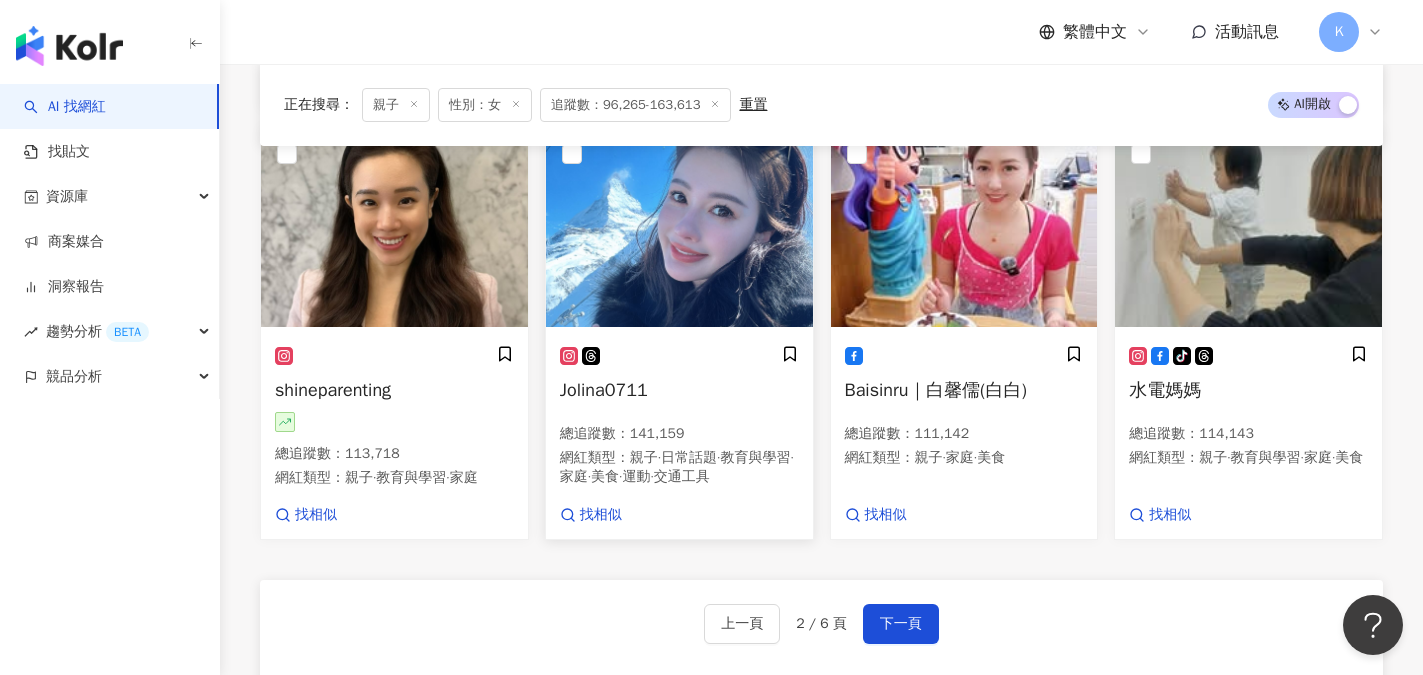 scroll, scrollTop: 1600, scrollLeft: 0, axis: vertical 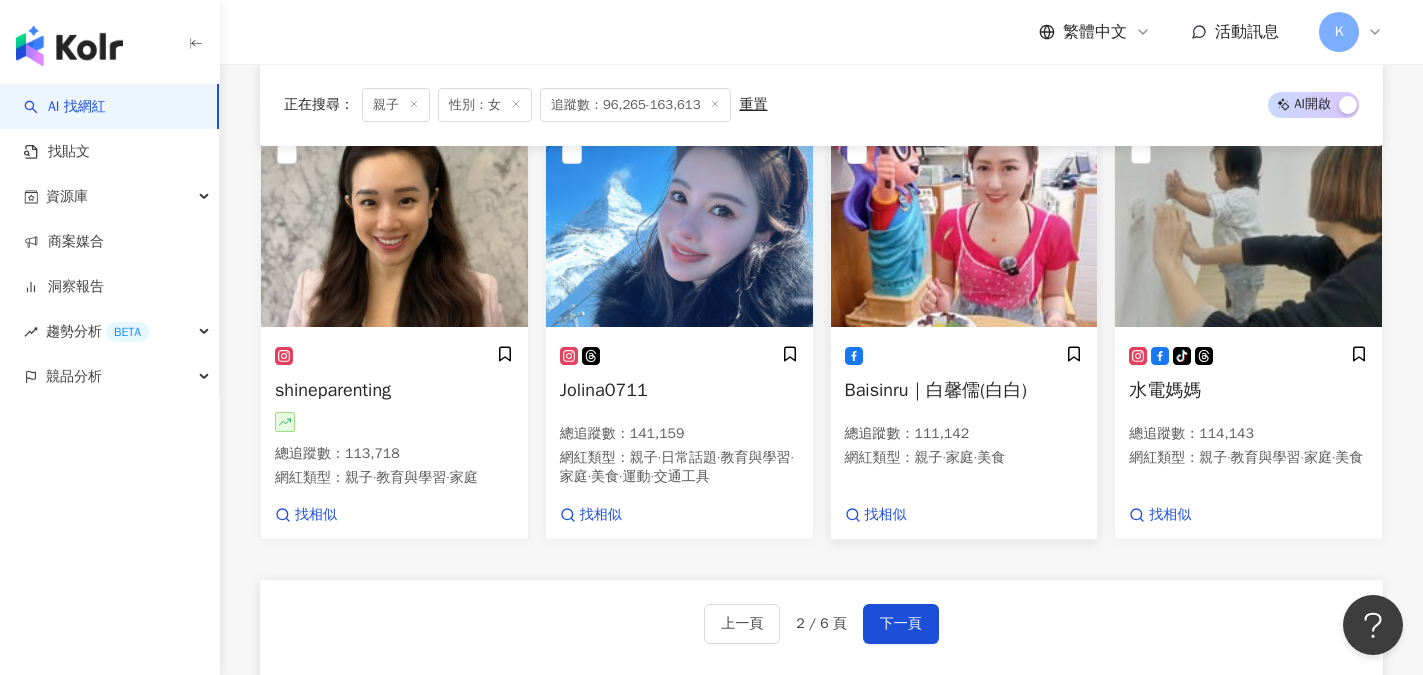 click on "Baisinru｜白馨儒(白白)" at bounding box center [936, 390] 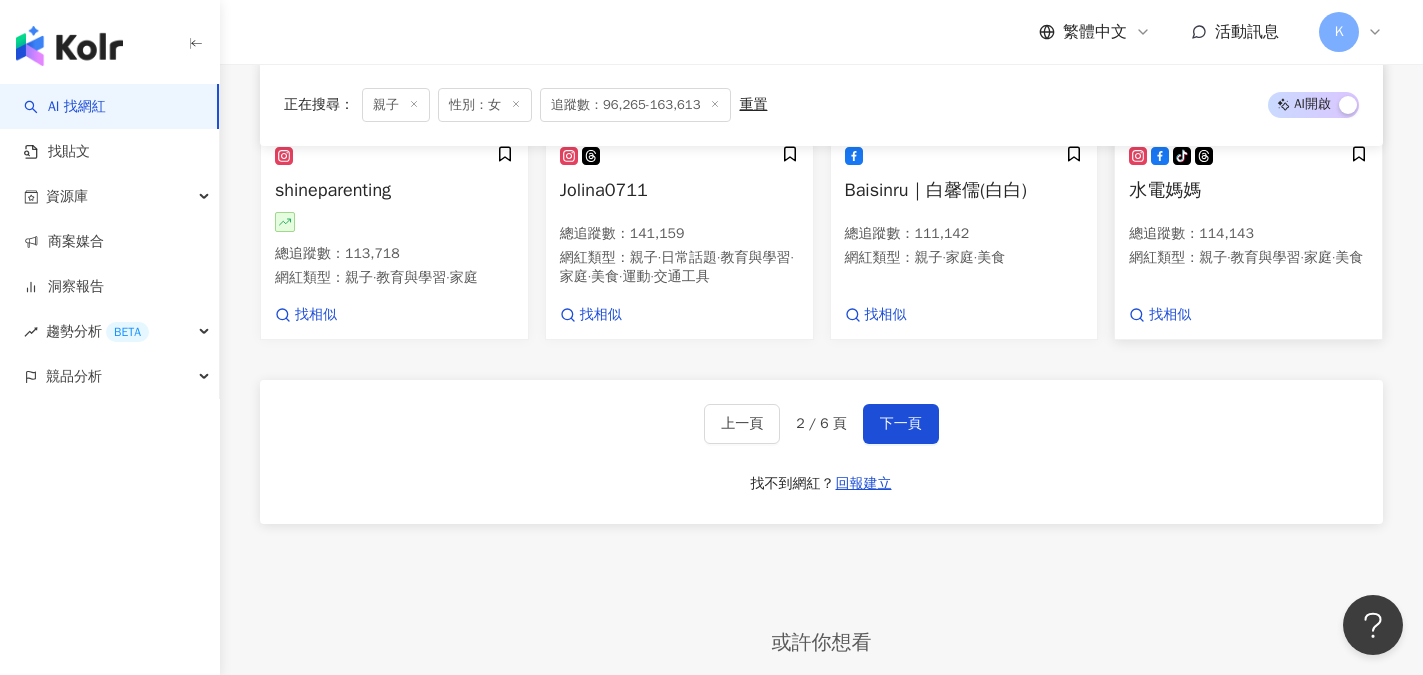click on "·" at bounding box center [1228, 257] 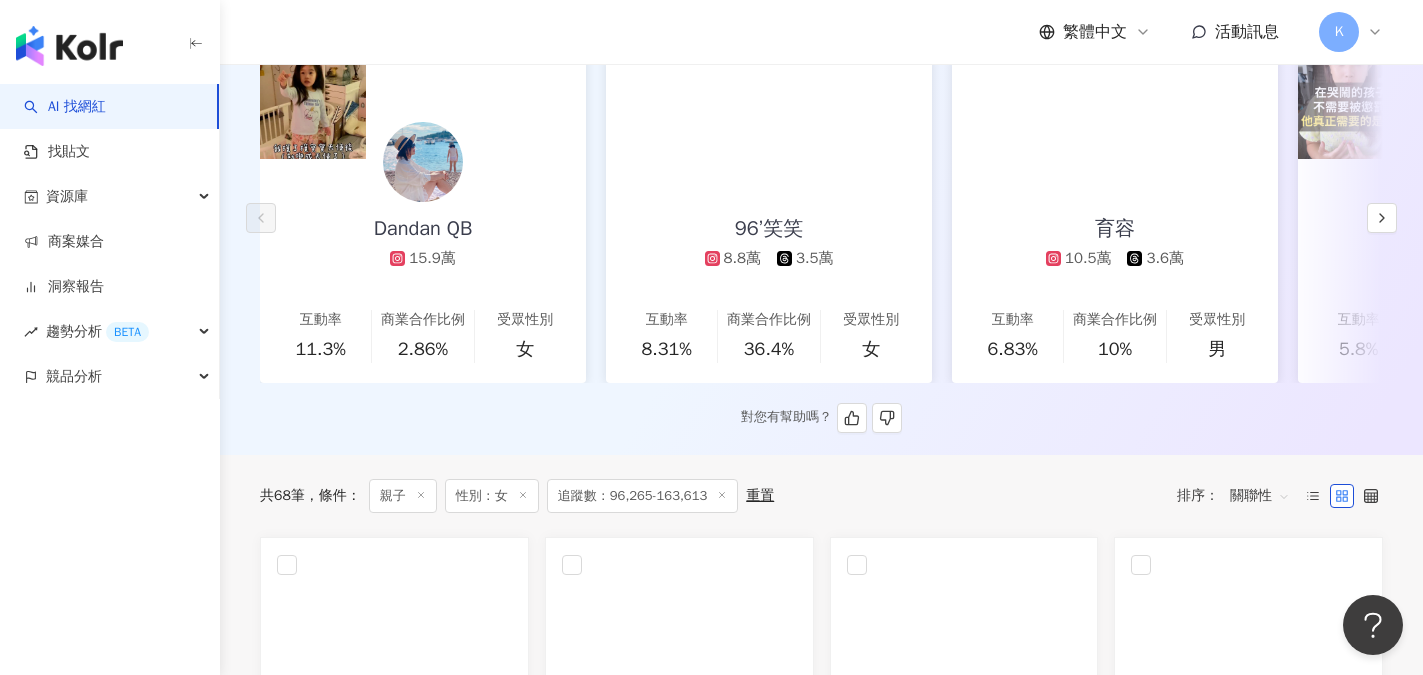 scroll, scrollTop: 300, scrollLeft: 0, axis: vertical 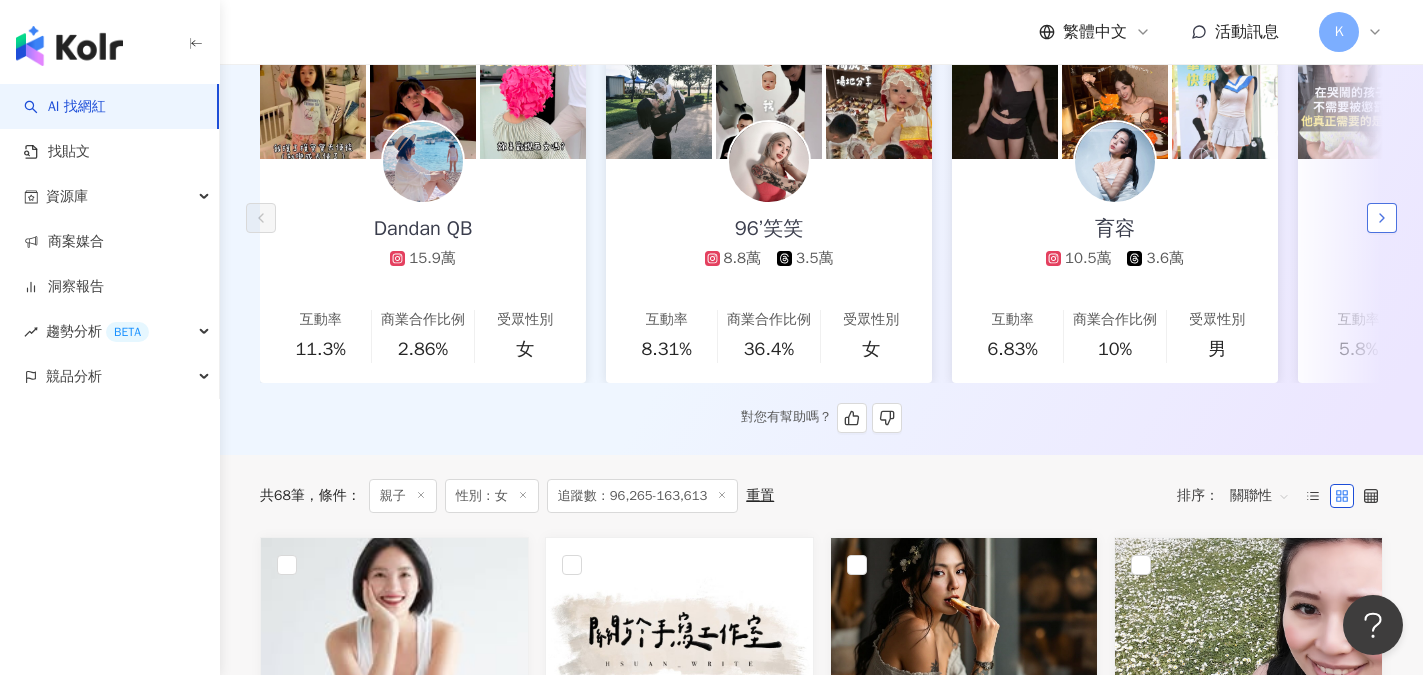 click at bounding box center (1382, 218) 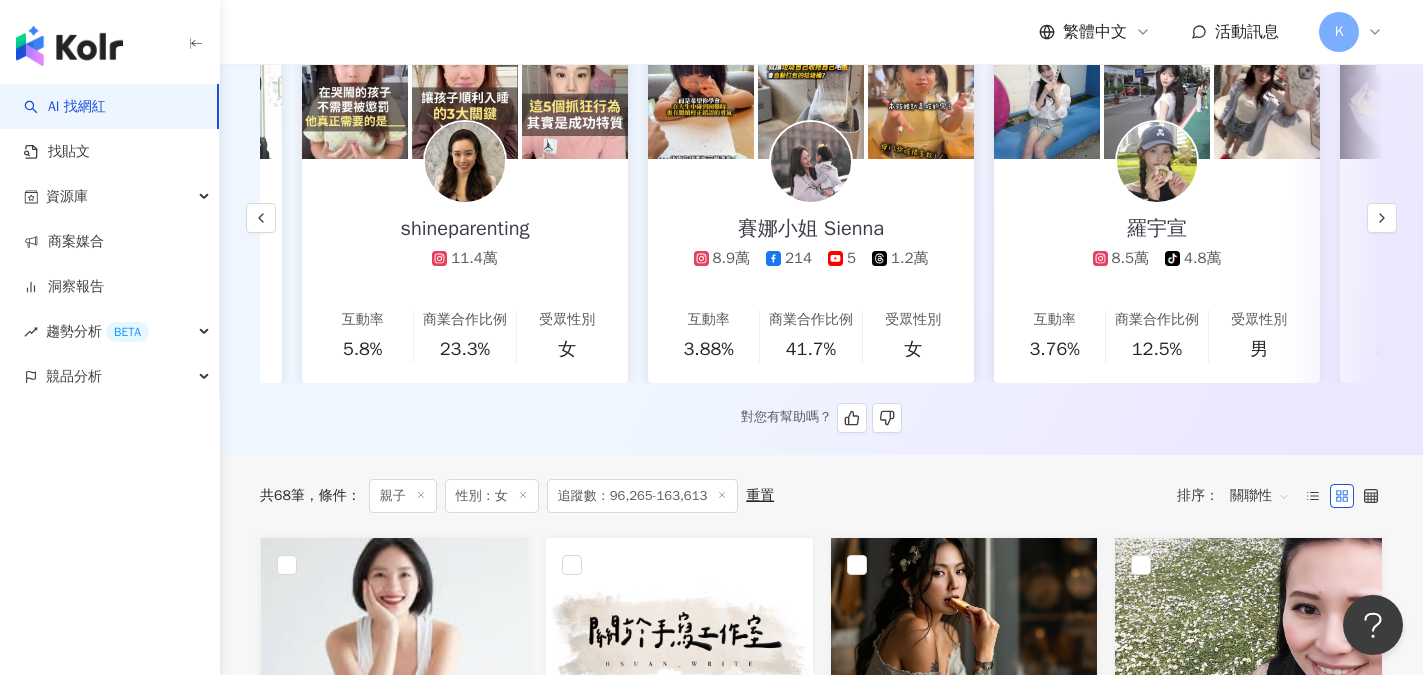 scroll, scrollTop: 0, scrollLeft: 1038, axis: horizontal 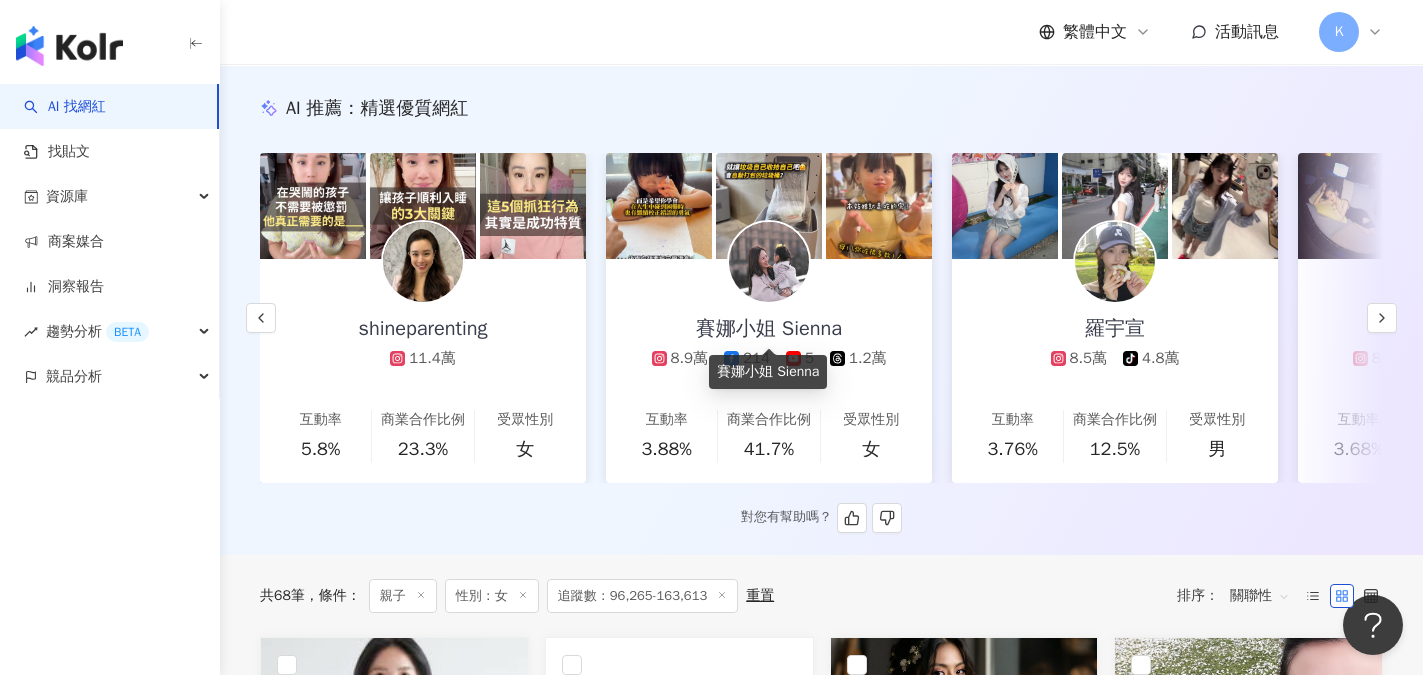 click on "賽娜小姐 Sienna" at bounding box center [769, 329] 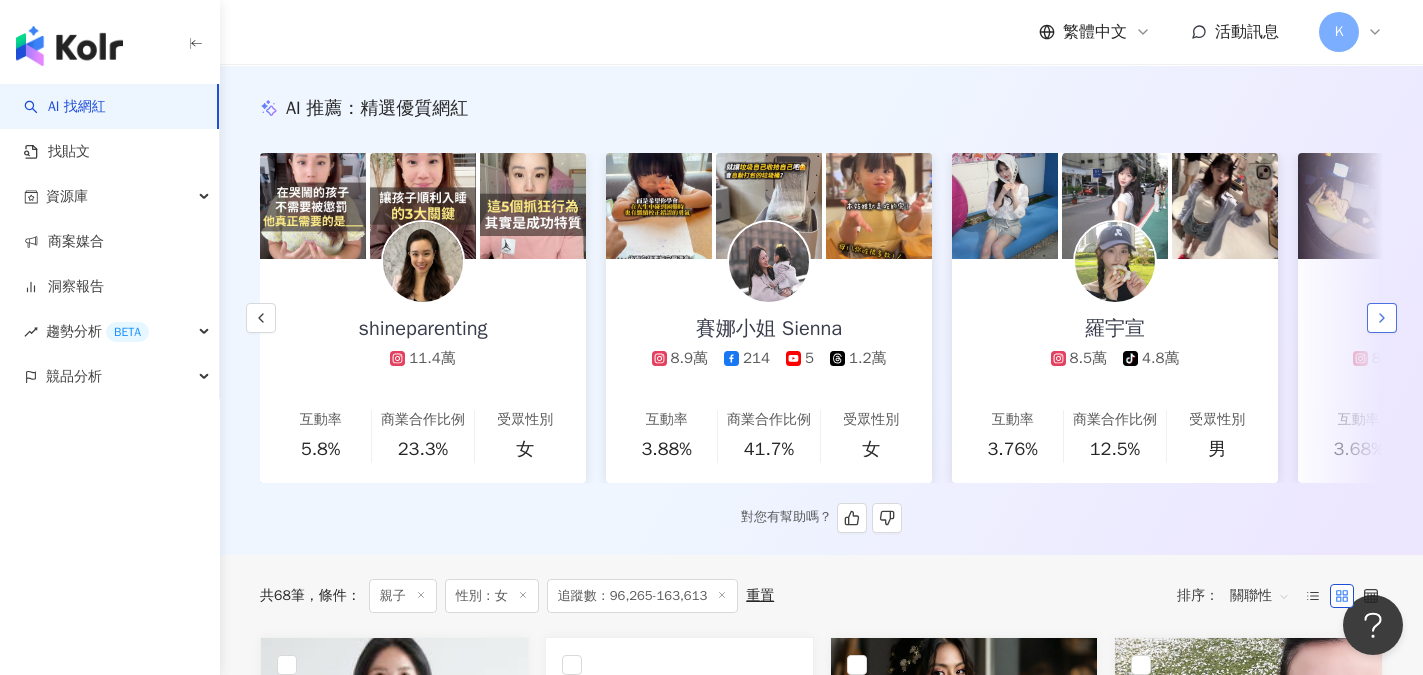 click at bounding box center [1382, 318] 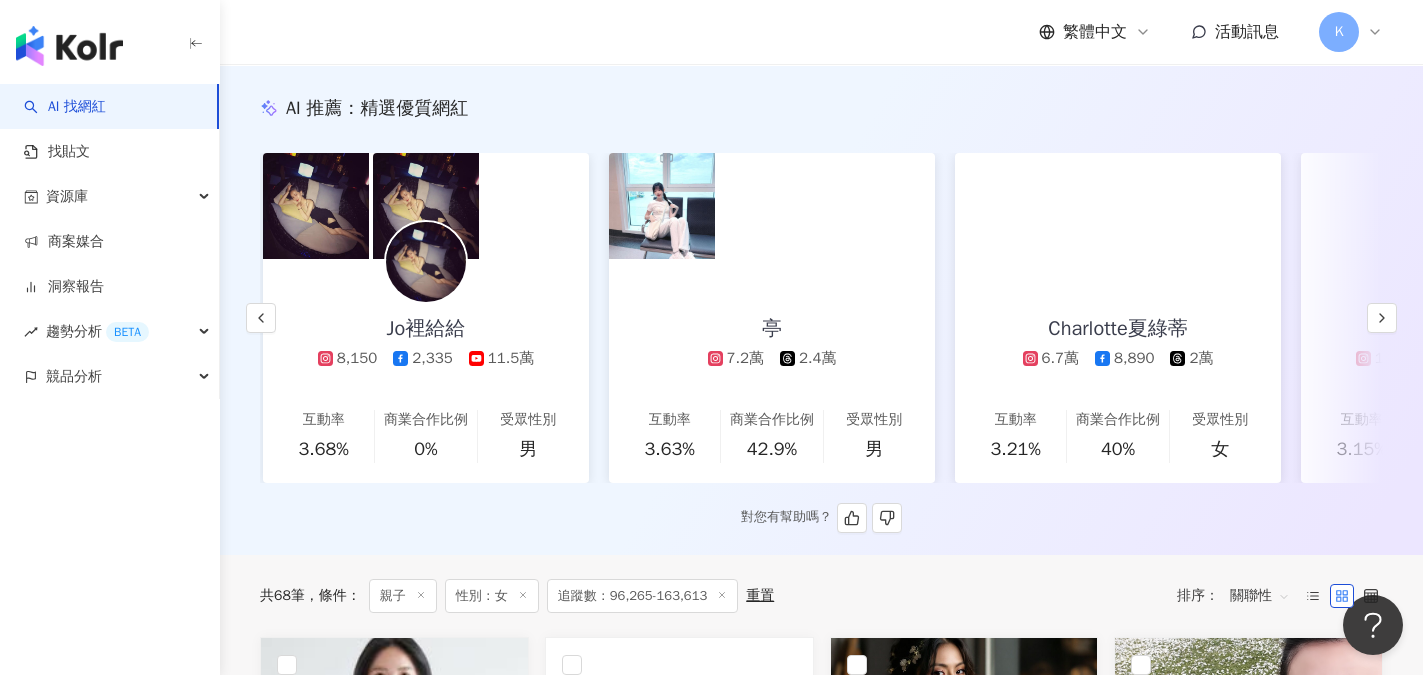 scroll, scrollTop: 0, scrollLeft: 2076, axis: horizontal 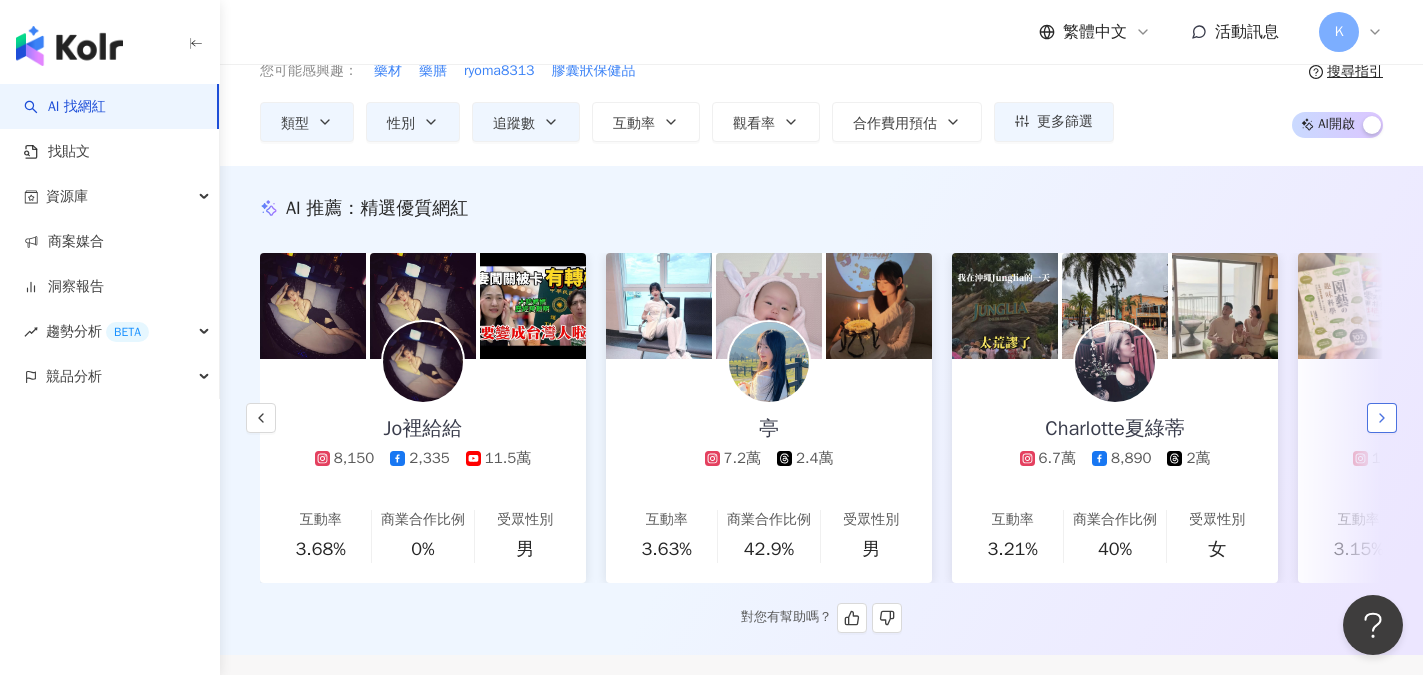 click 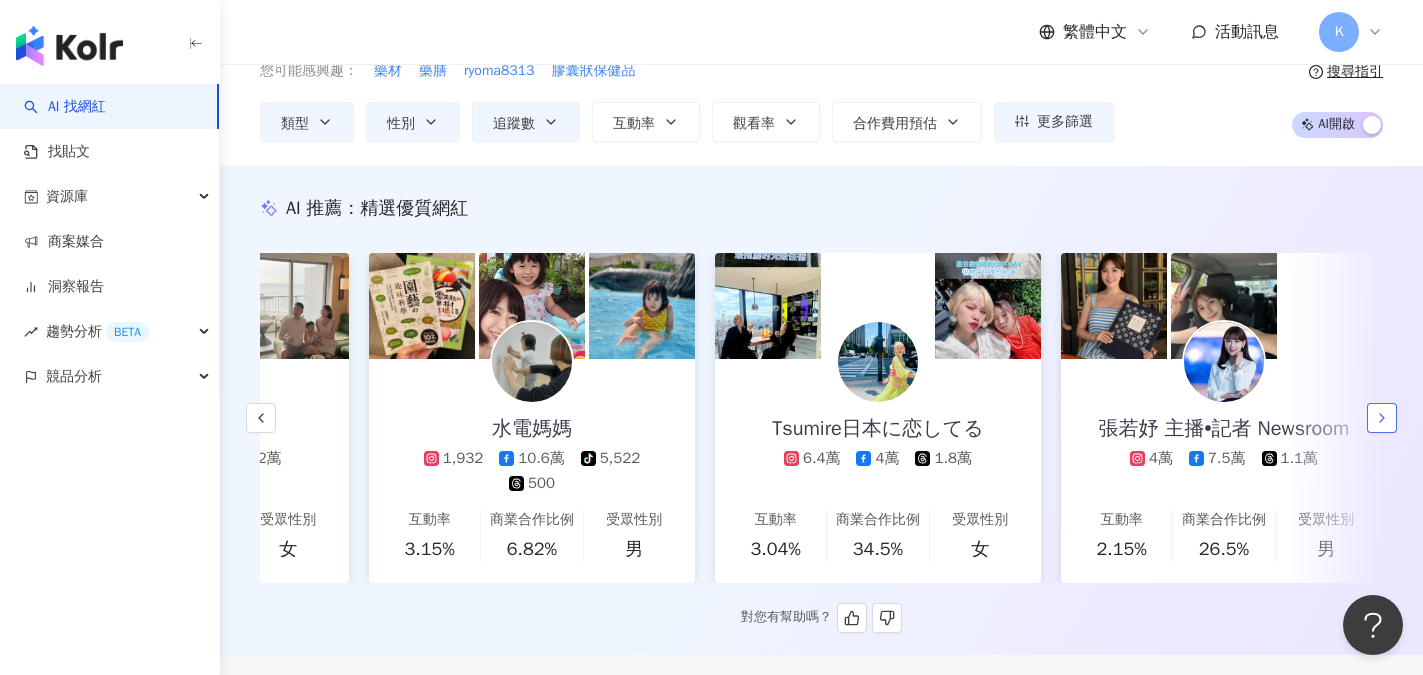 scroll, scrollTop: 0, scrollLeft: 3069, axis: horizontal 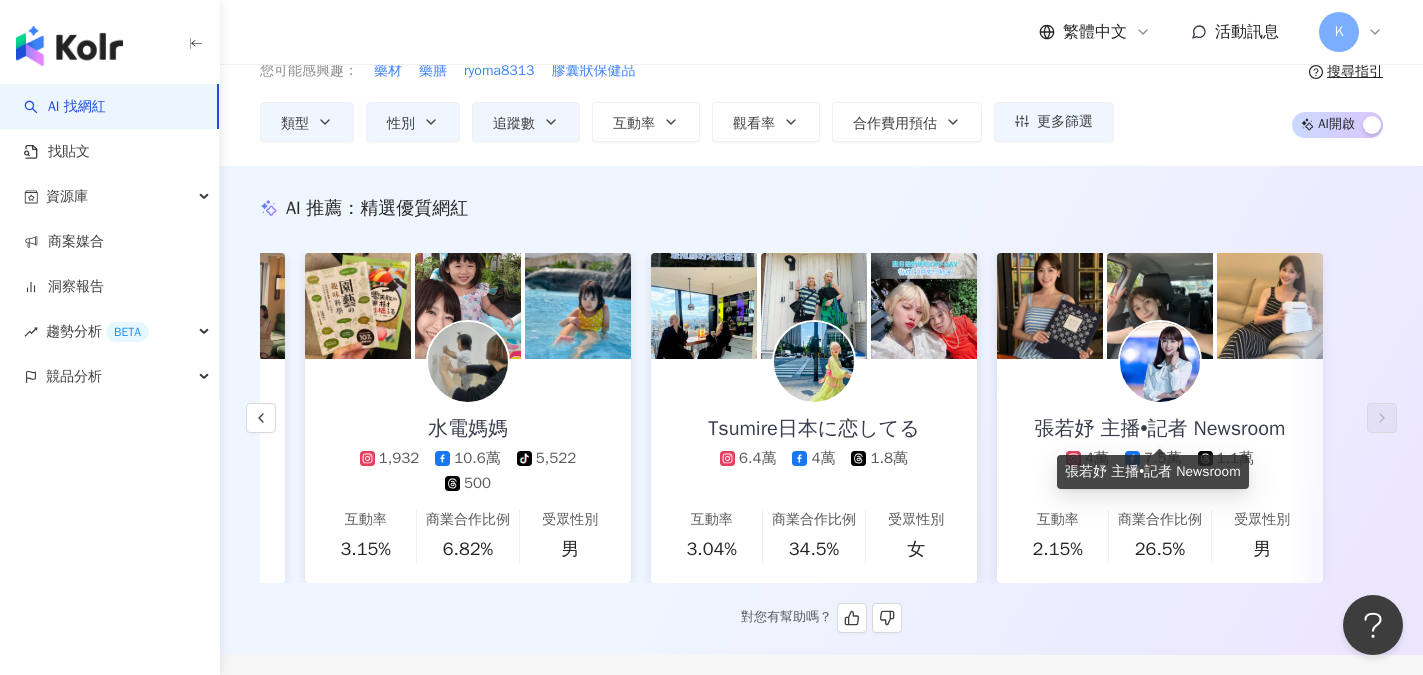 click on "張若妤 主播•記者 Newsroom" at bounding box center (1160, 429) 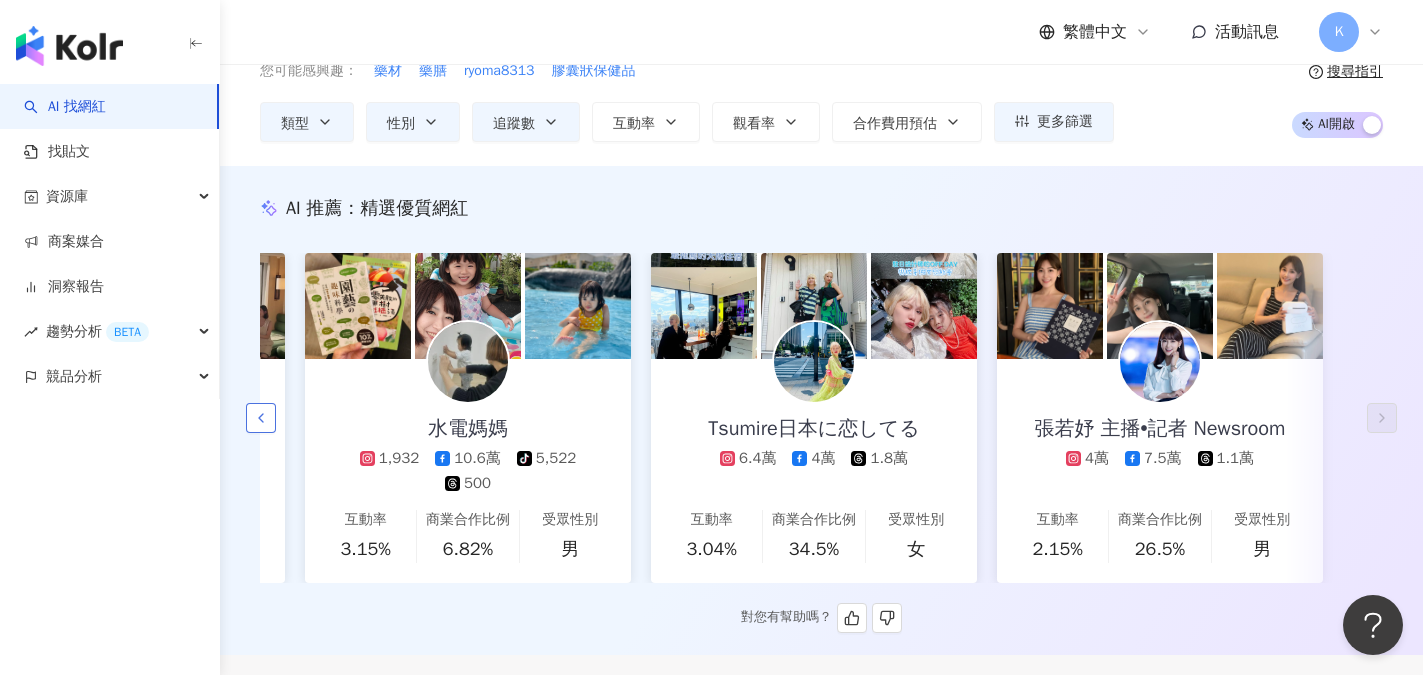 click 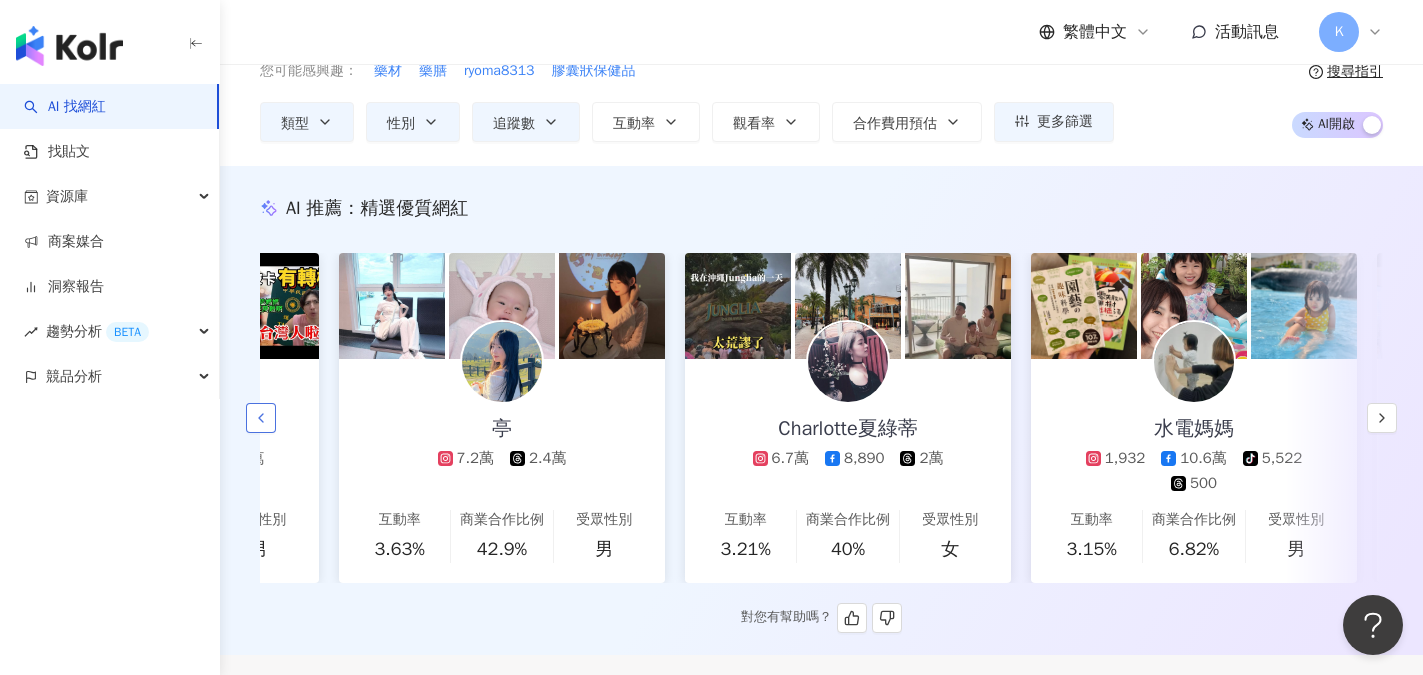 click 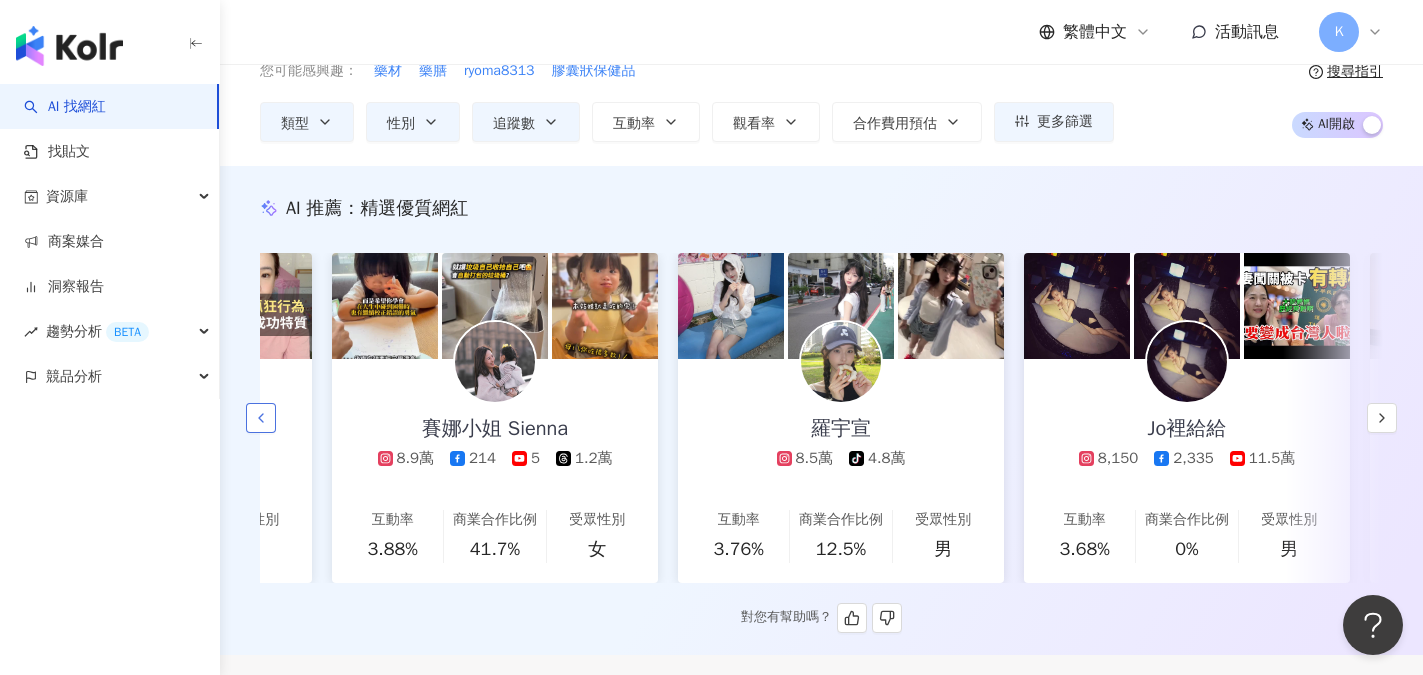 scroll, scrollTop: 0, scrollLeft: 1168, axis: horizontal 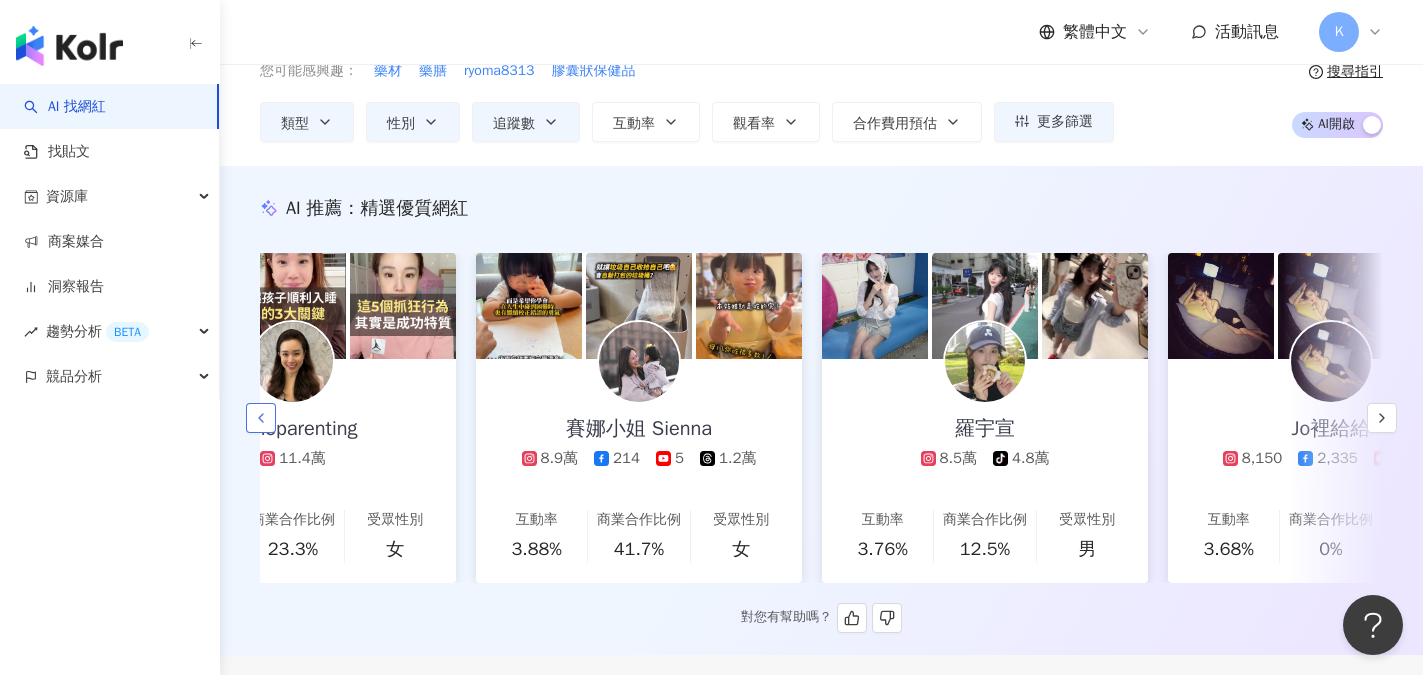 click at bounding box center (261, 418) 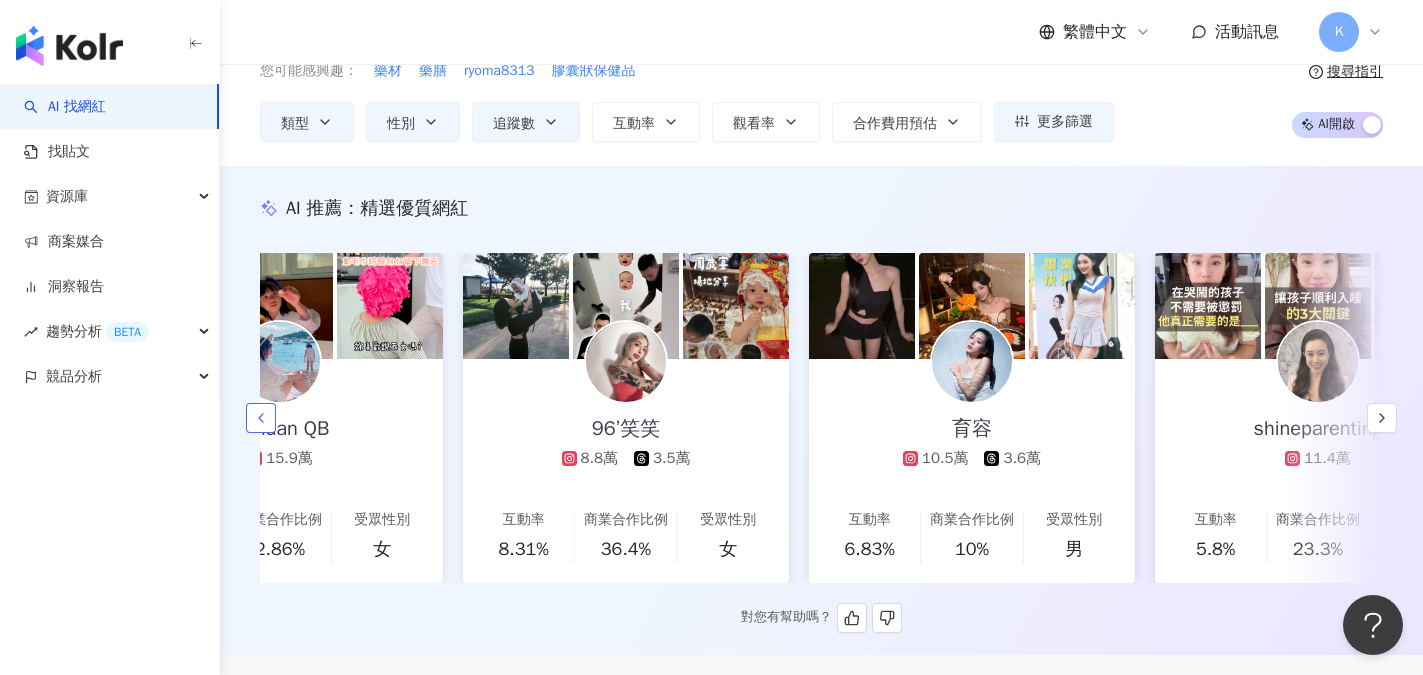 scroll, scrollTop: 0, scrollLeft: 130, axis: horizontal 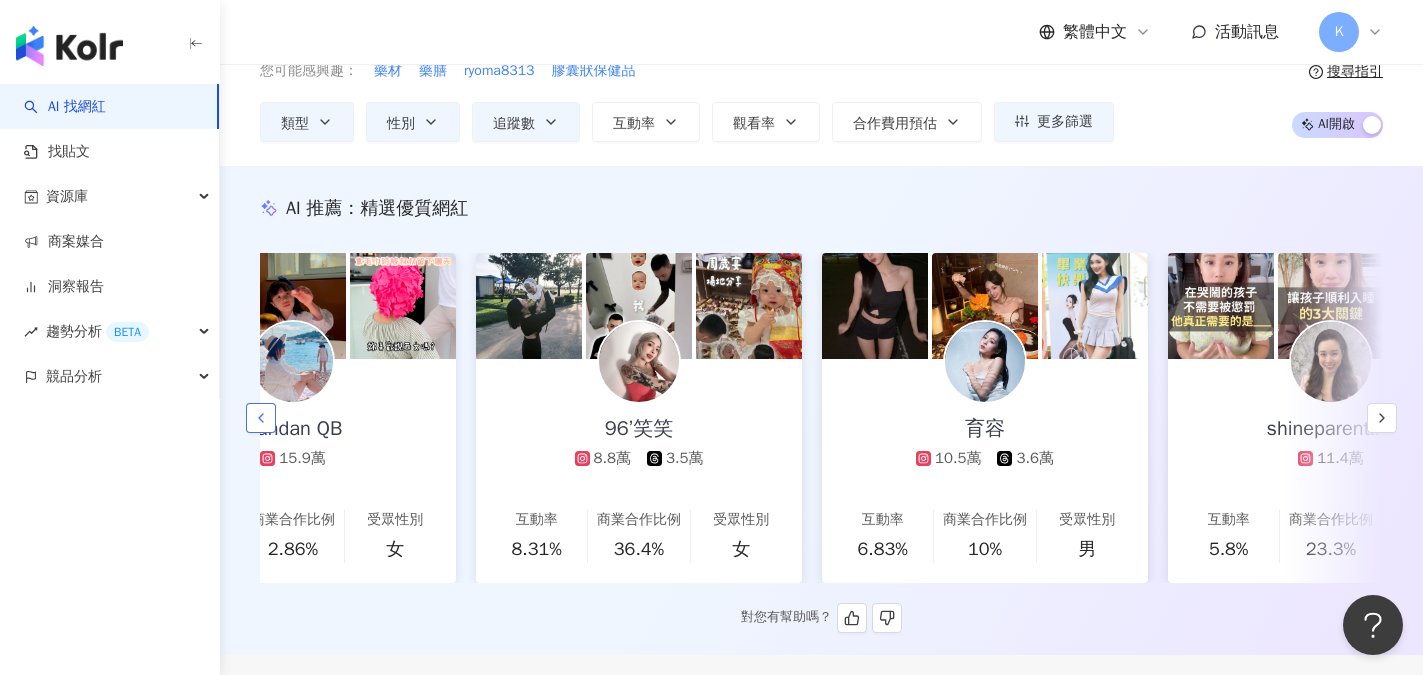 click 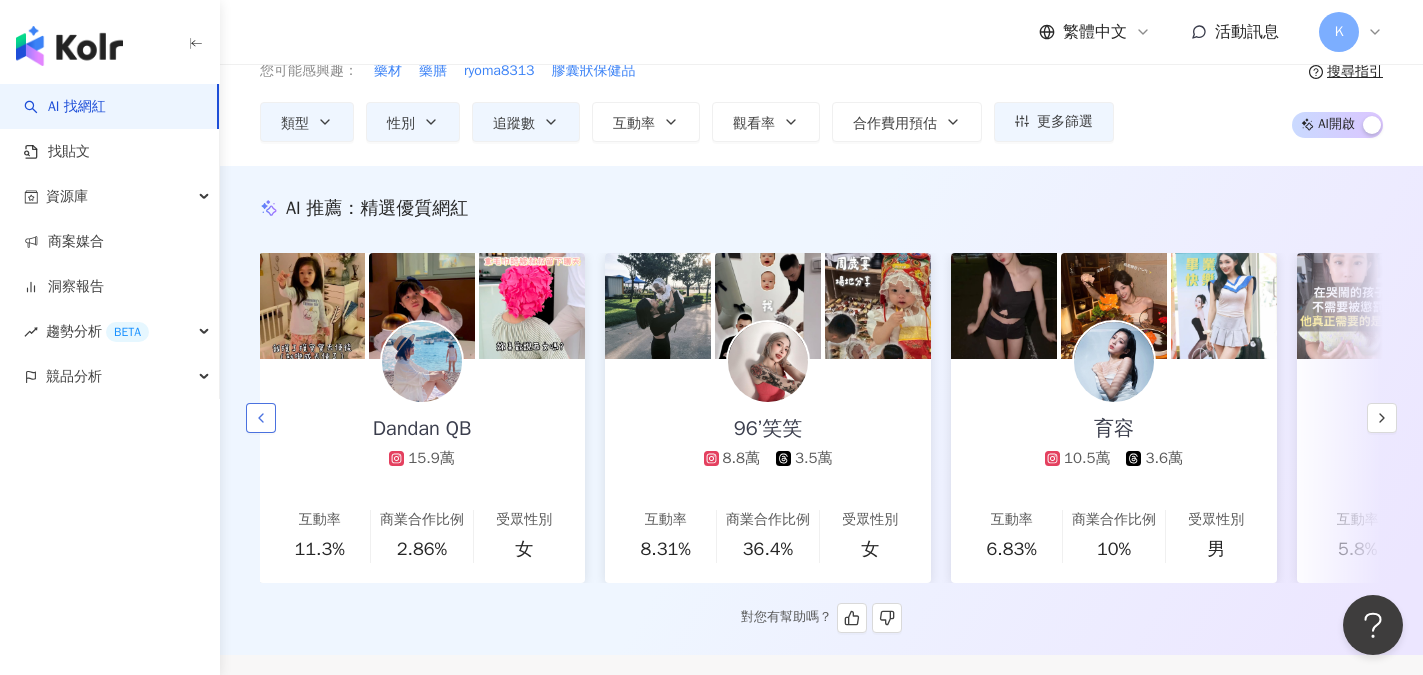 scroll, scrollTop: 0, scrollLeft: 0, axis: both 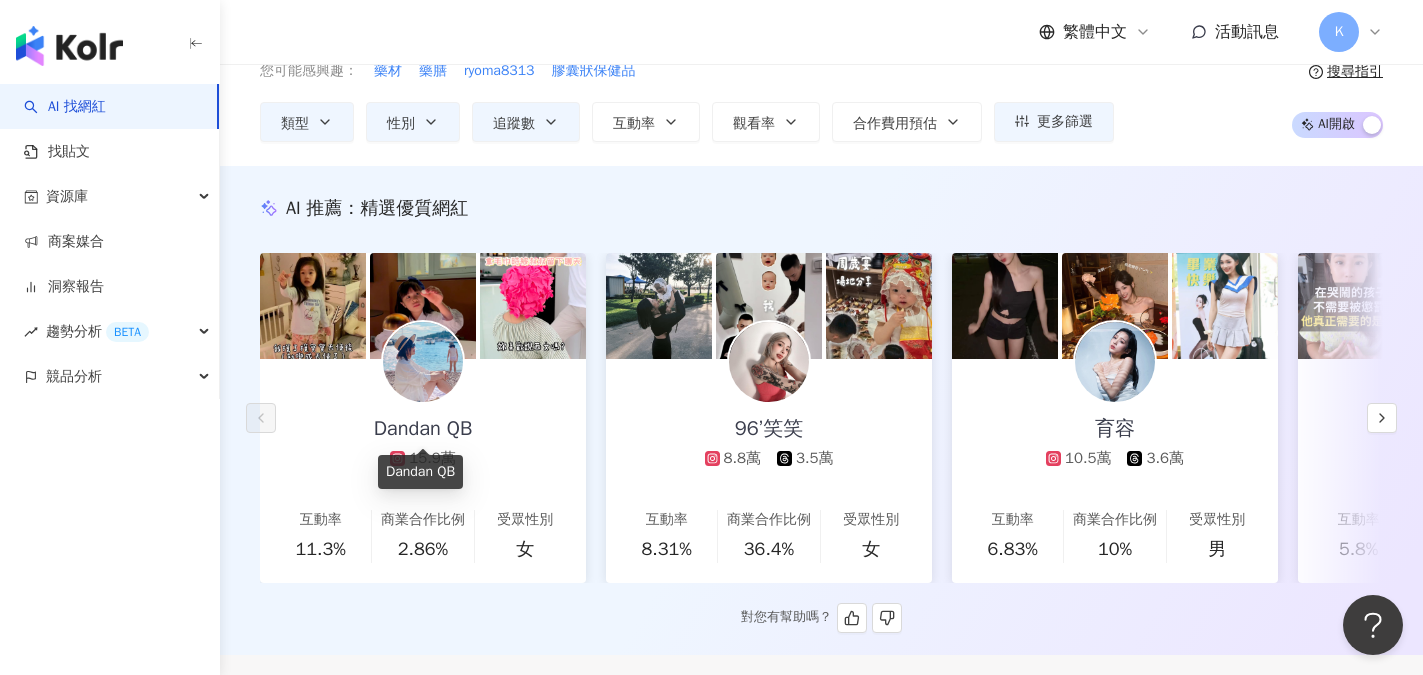 click on "Dandan QB" at bounding box center [423, 429] 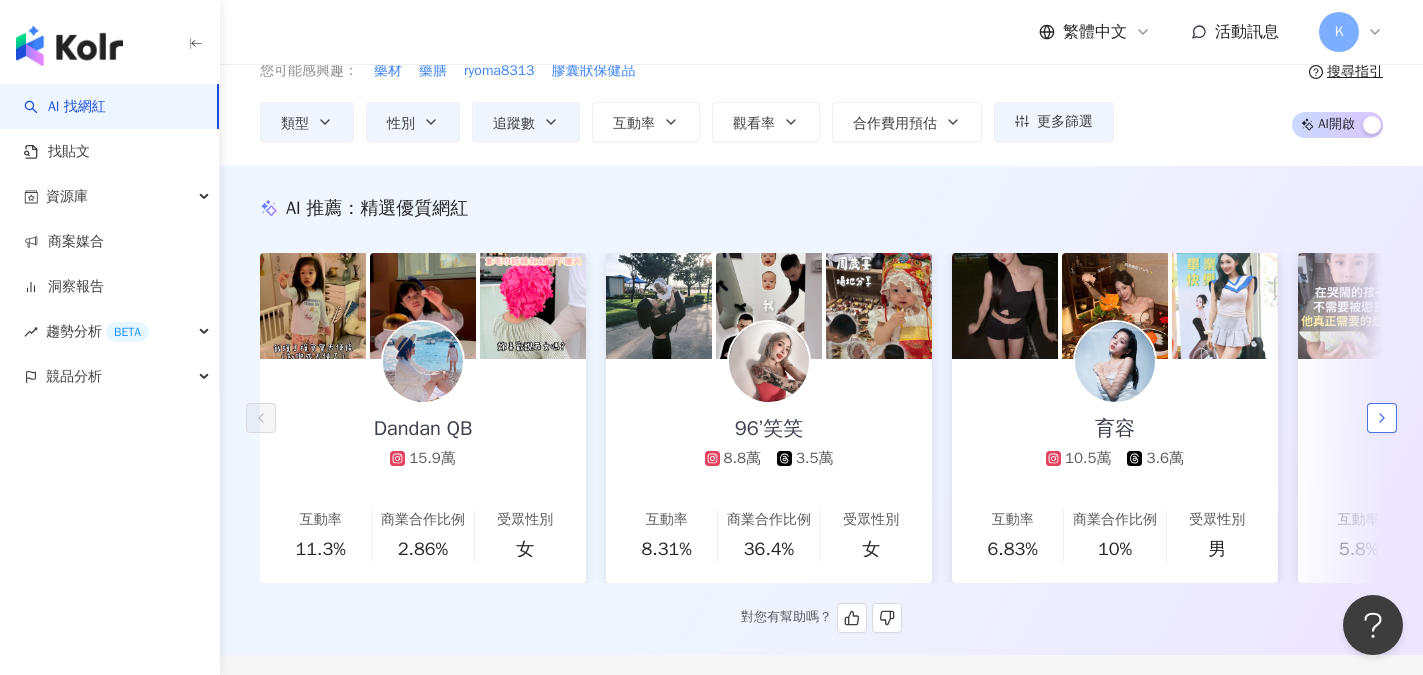 click 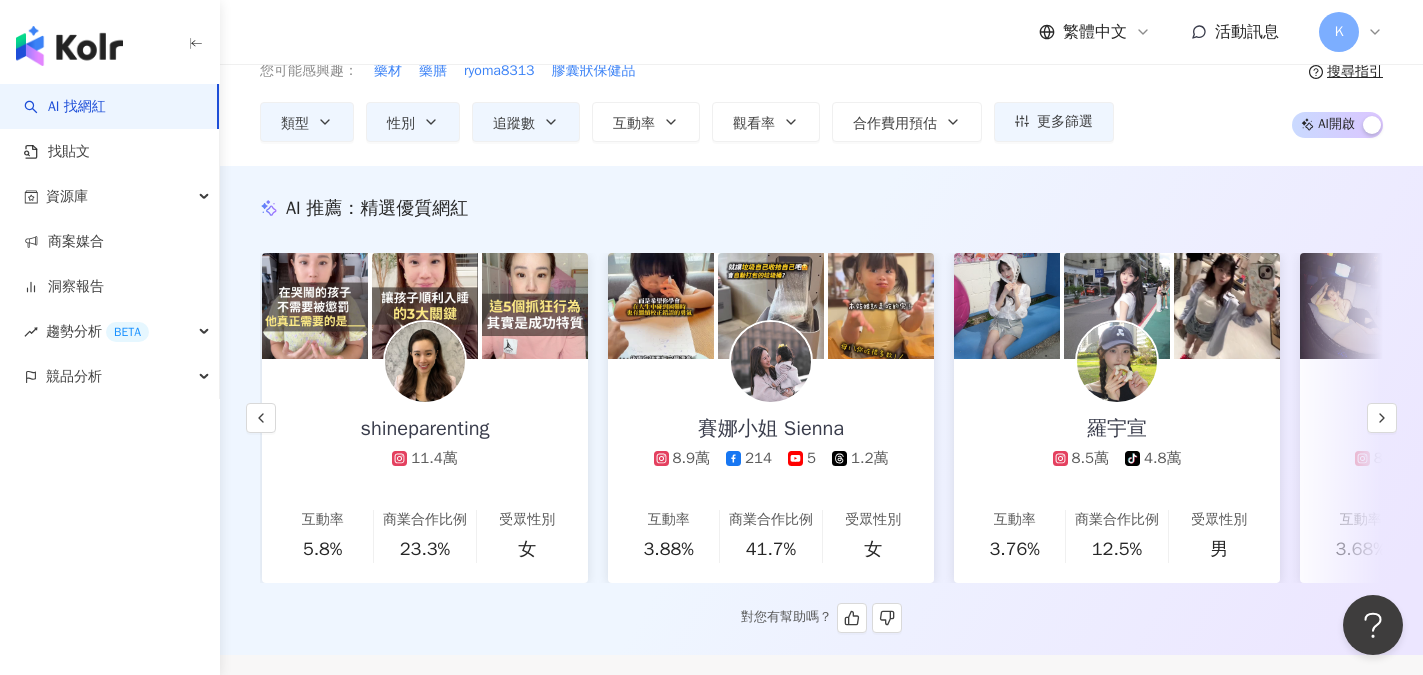 scroll, scrollTop: 0, scrollLeft: 1038, axis: horizontal 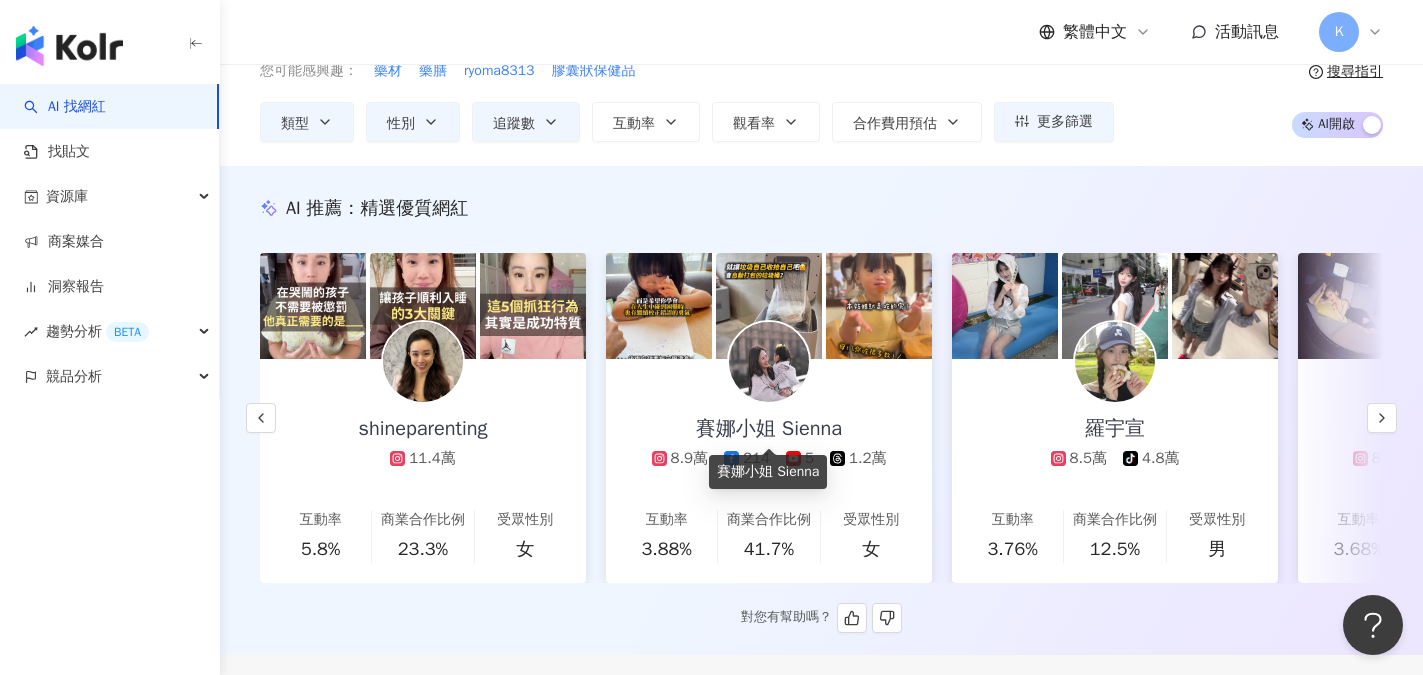 click on "賽娜小姐 Sienna" at bounding box center [769, 429] 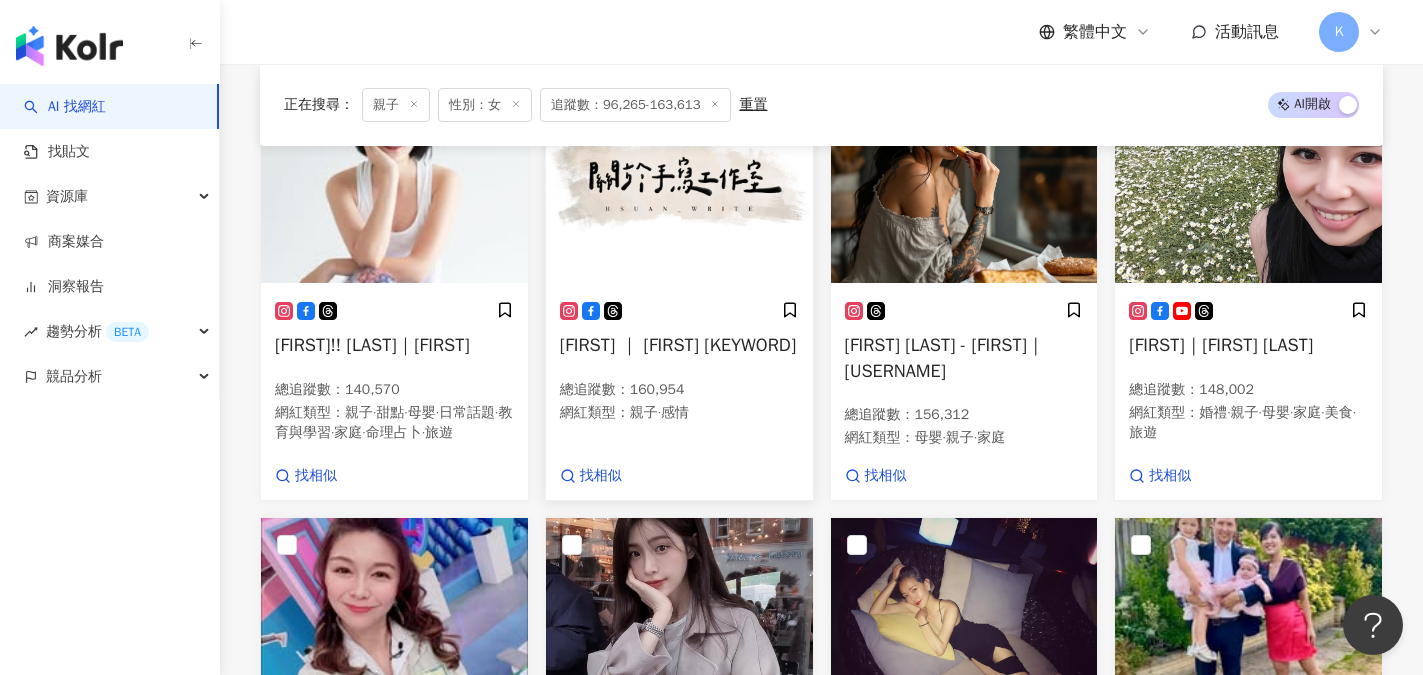 scroll, scrollTop: 700, scrollLeft: 0, axis: vertical 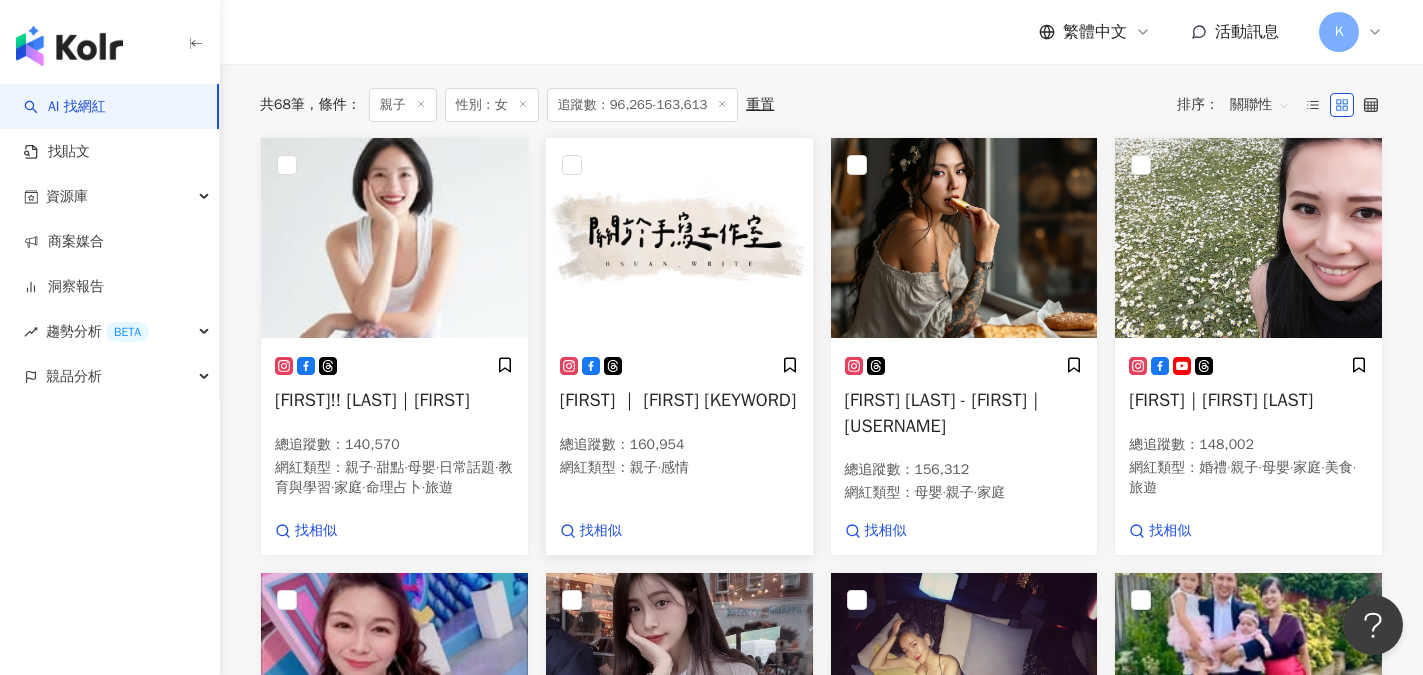 click at bounding box center (679, 238) 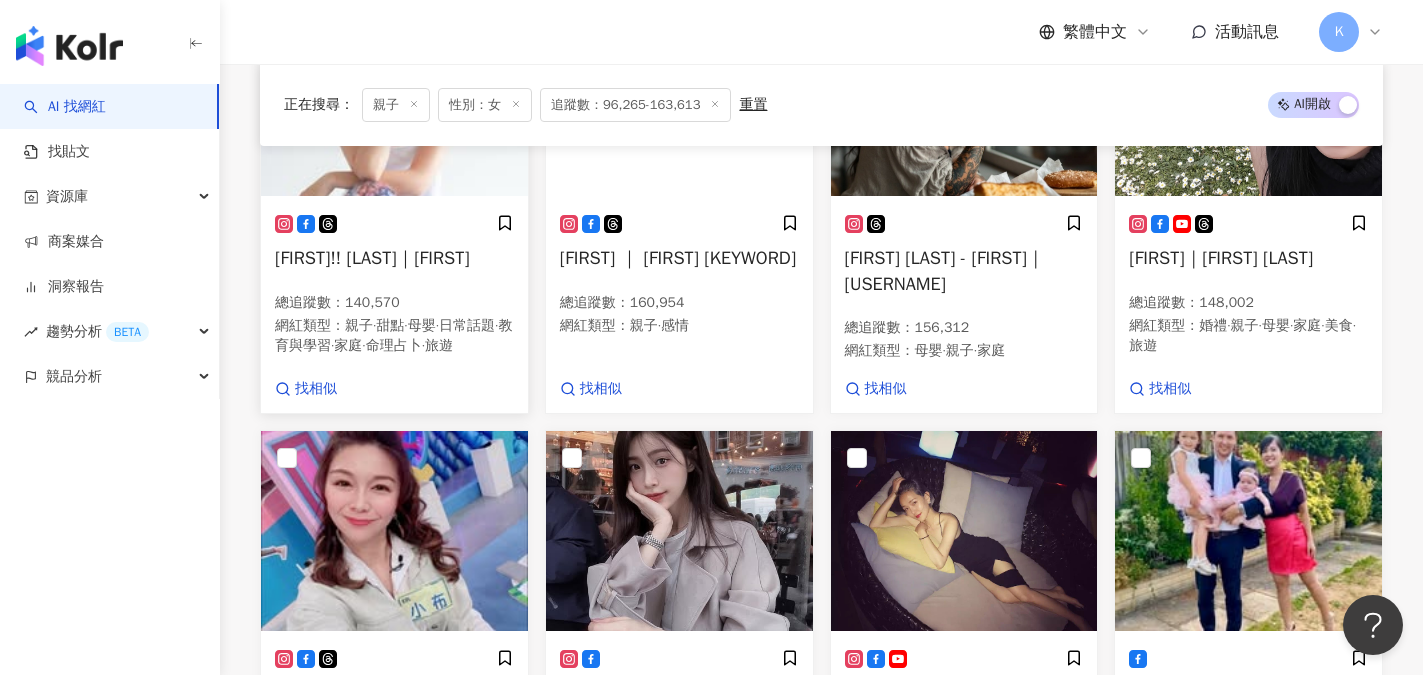 scroll, scrollTop: 900, scrollLeft: 0, axis: vertical 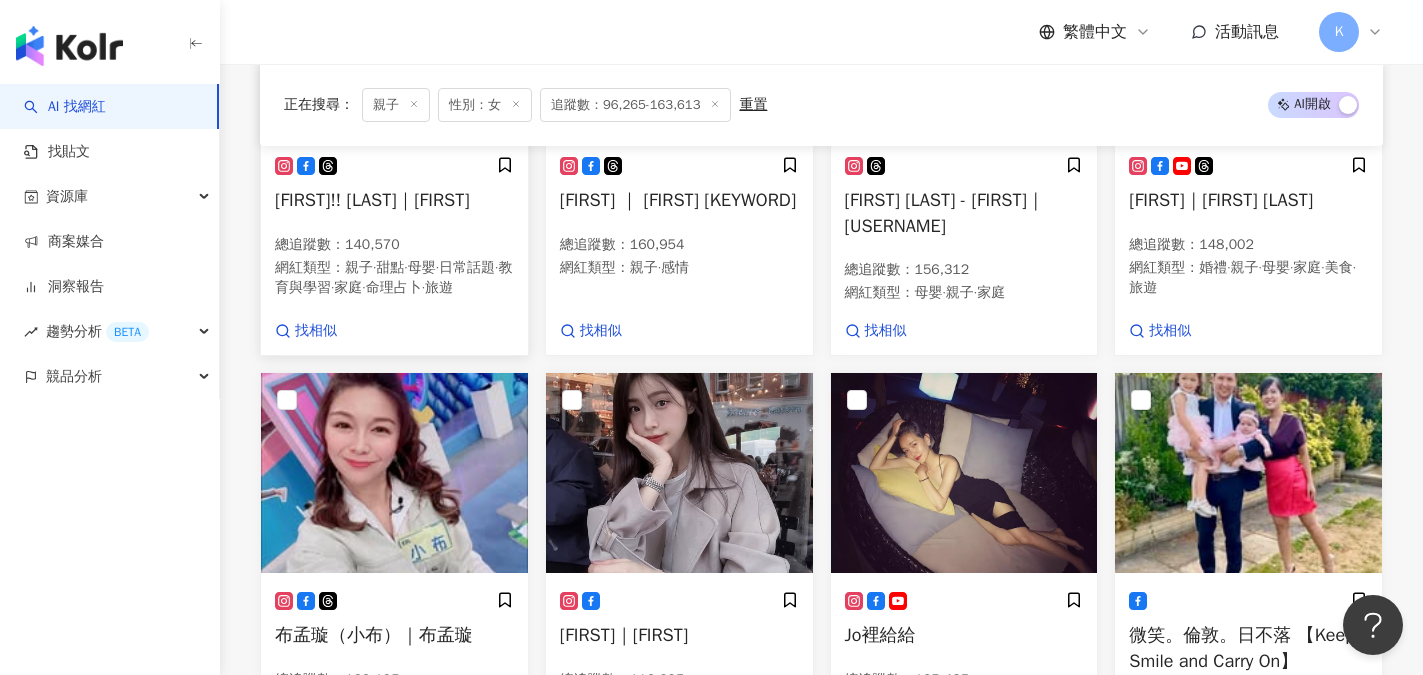 click on "教育與學習" at bounding box center [393, 277] 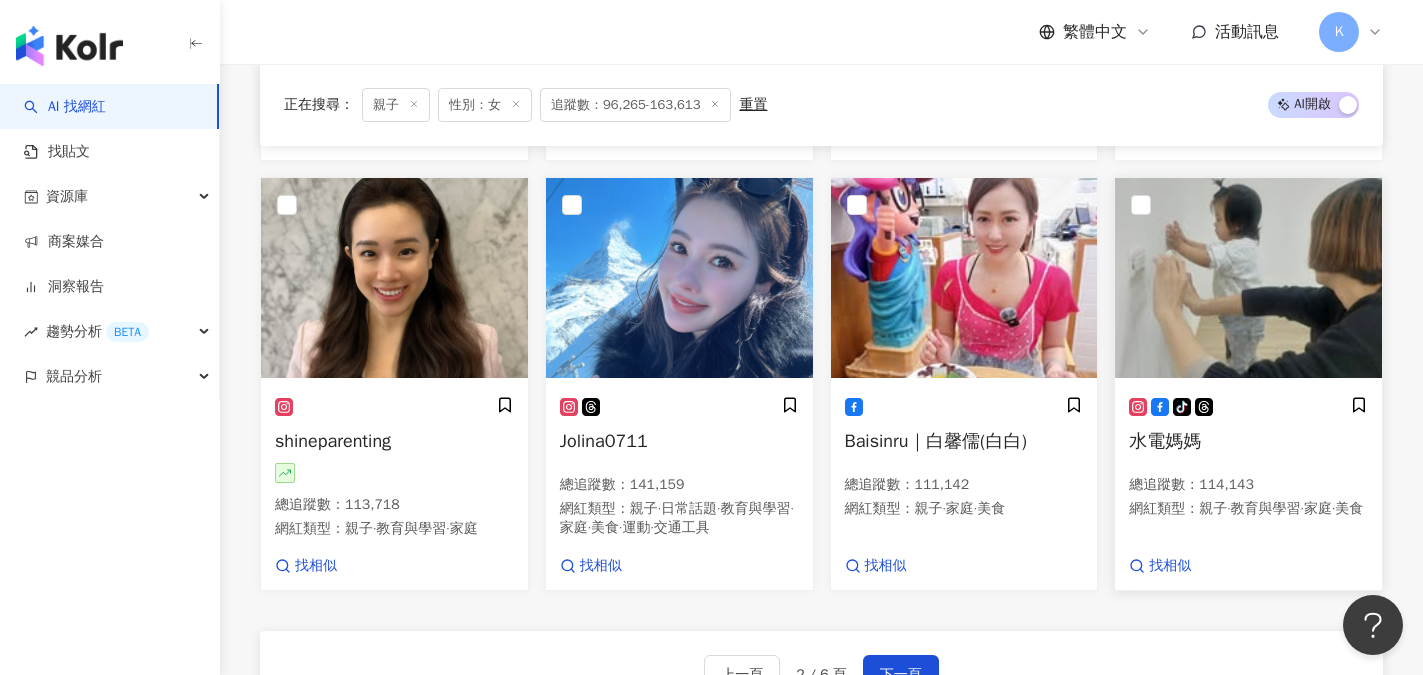 scroll, scrollTop: 1600, scrollLeft: 0, axis: vertical 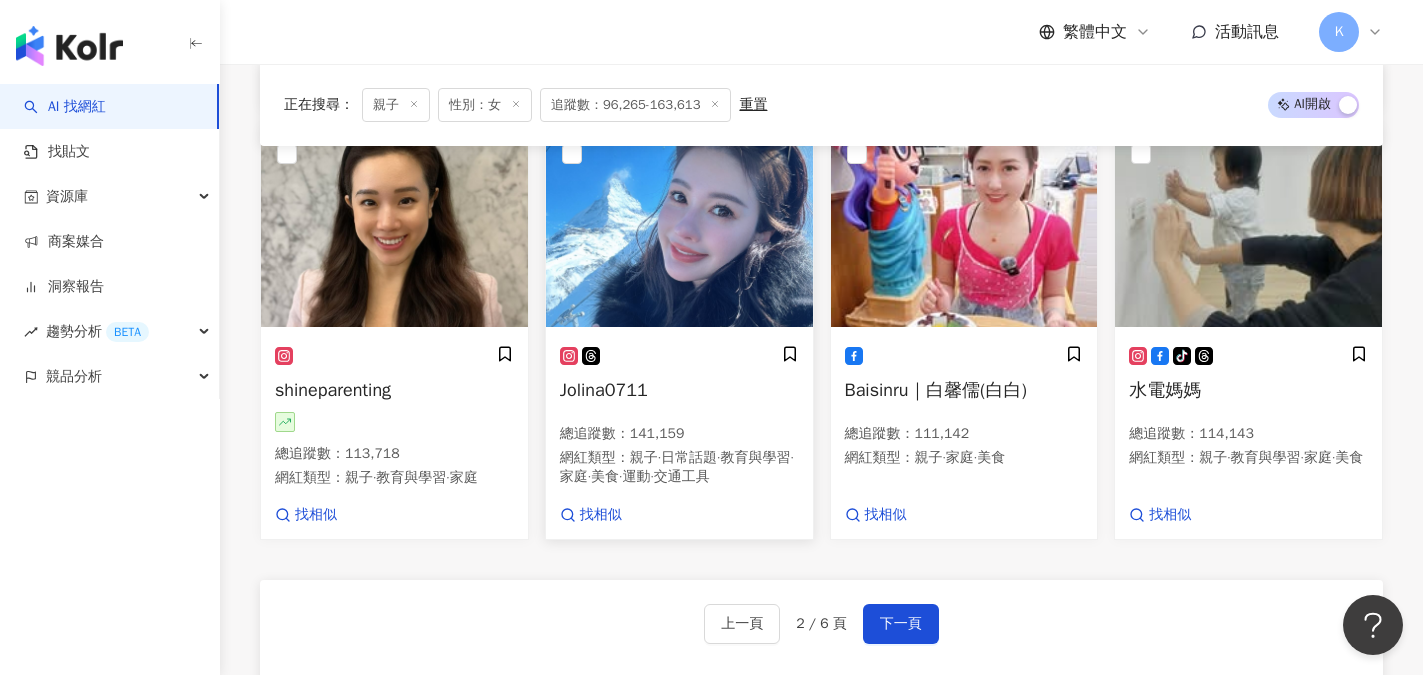 click on "Jolina0711" at bounding box center (604, 390) 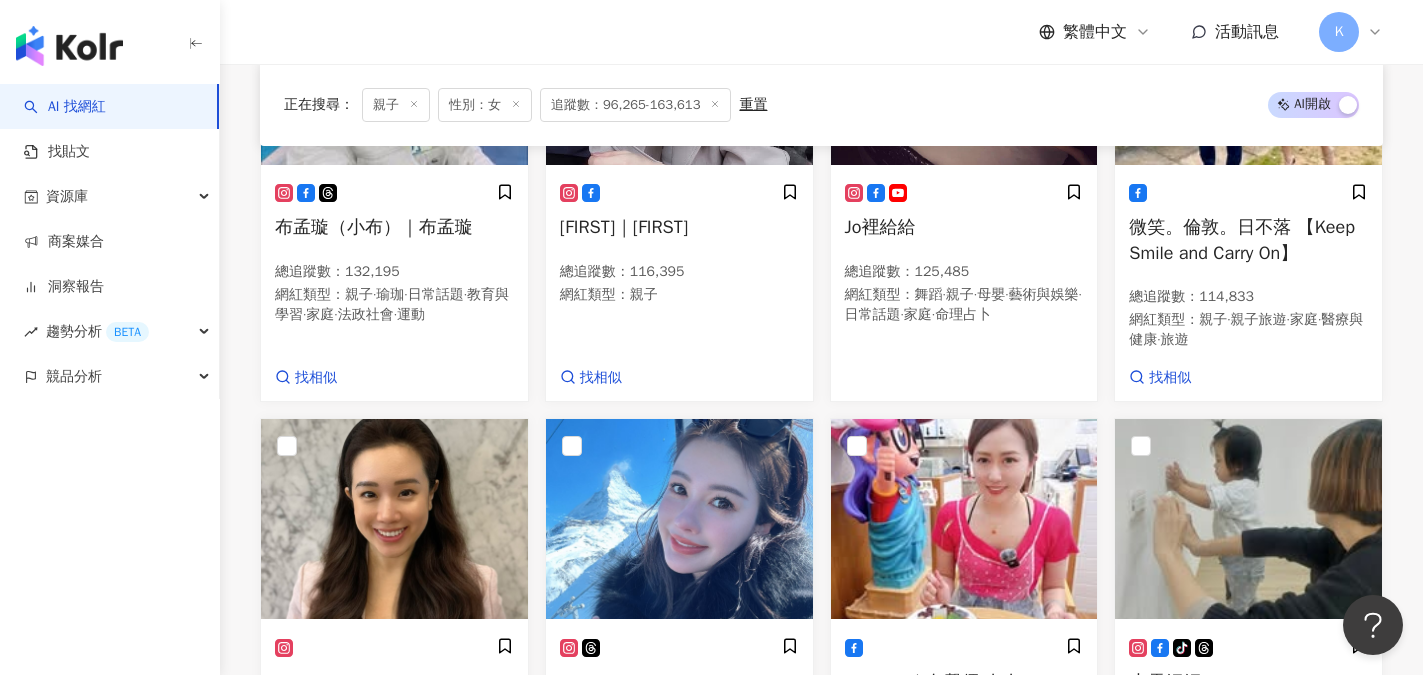 scroll, scrollTop: 1300, scrollLeft: 0, axis: vertical 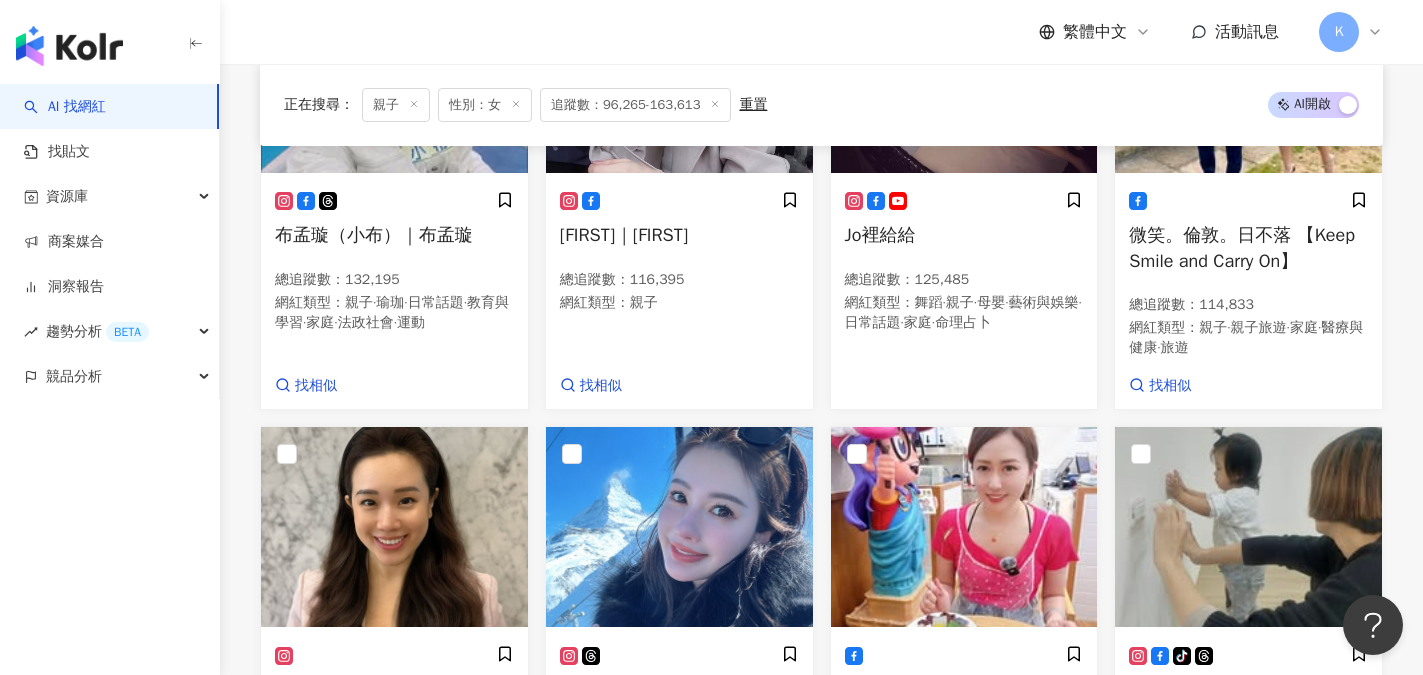 click 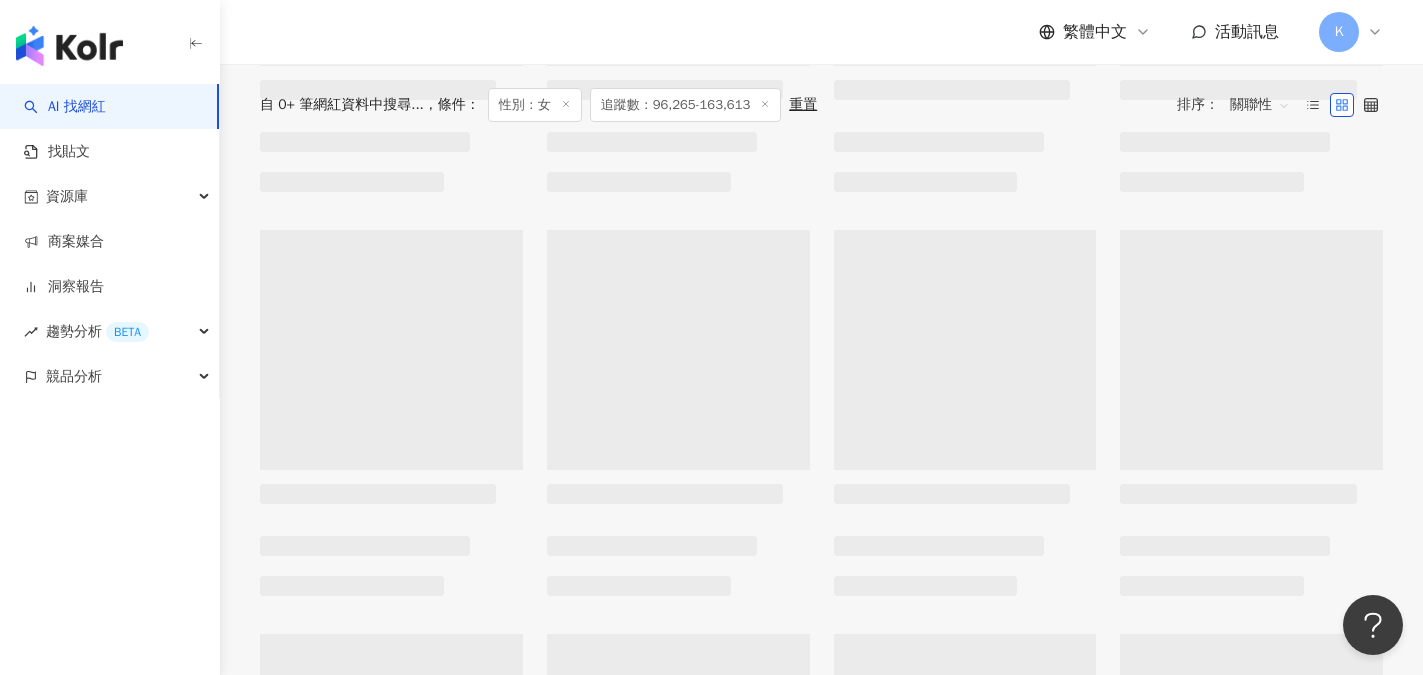 scroll, scrollTop: 0, scrollLeft: 0, axis: both 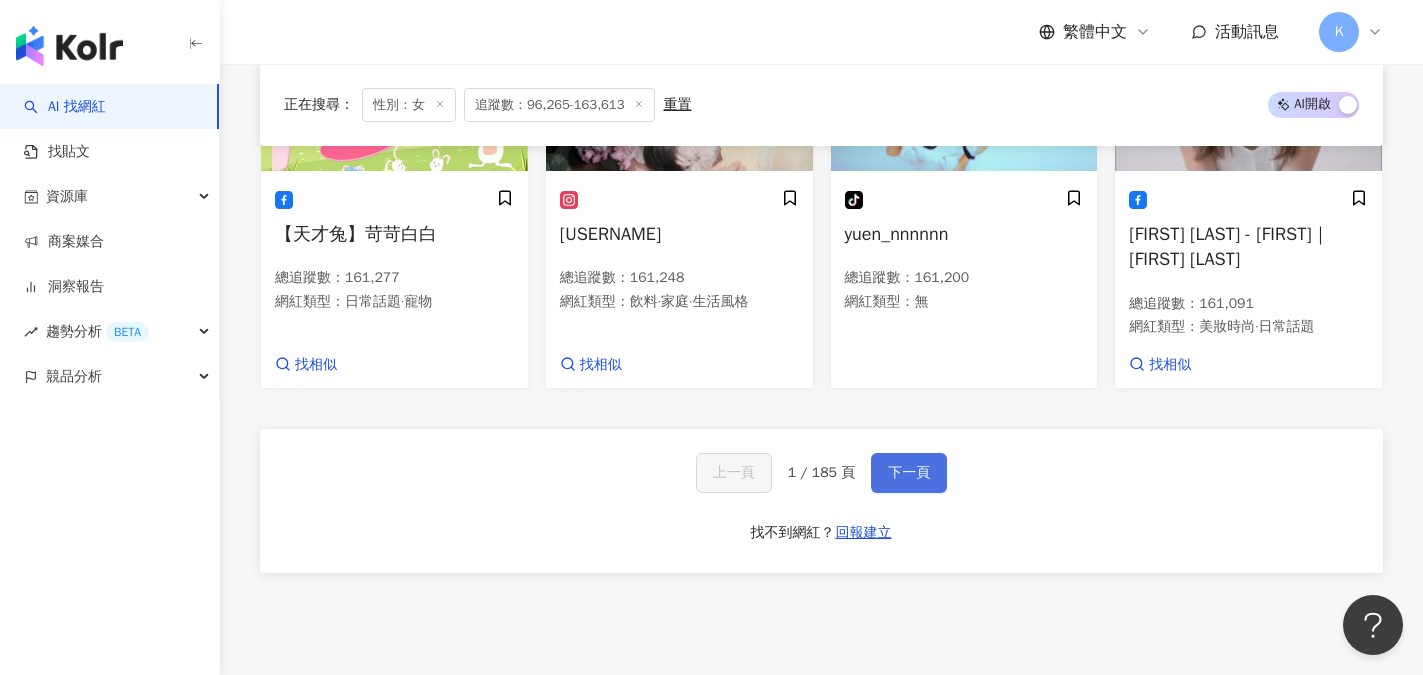 click on "下一頁" at bounding box center [909, 473] 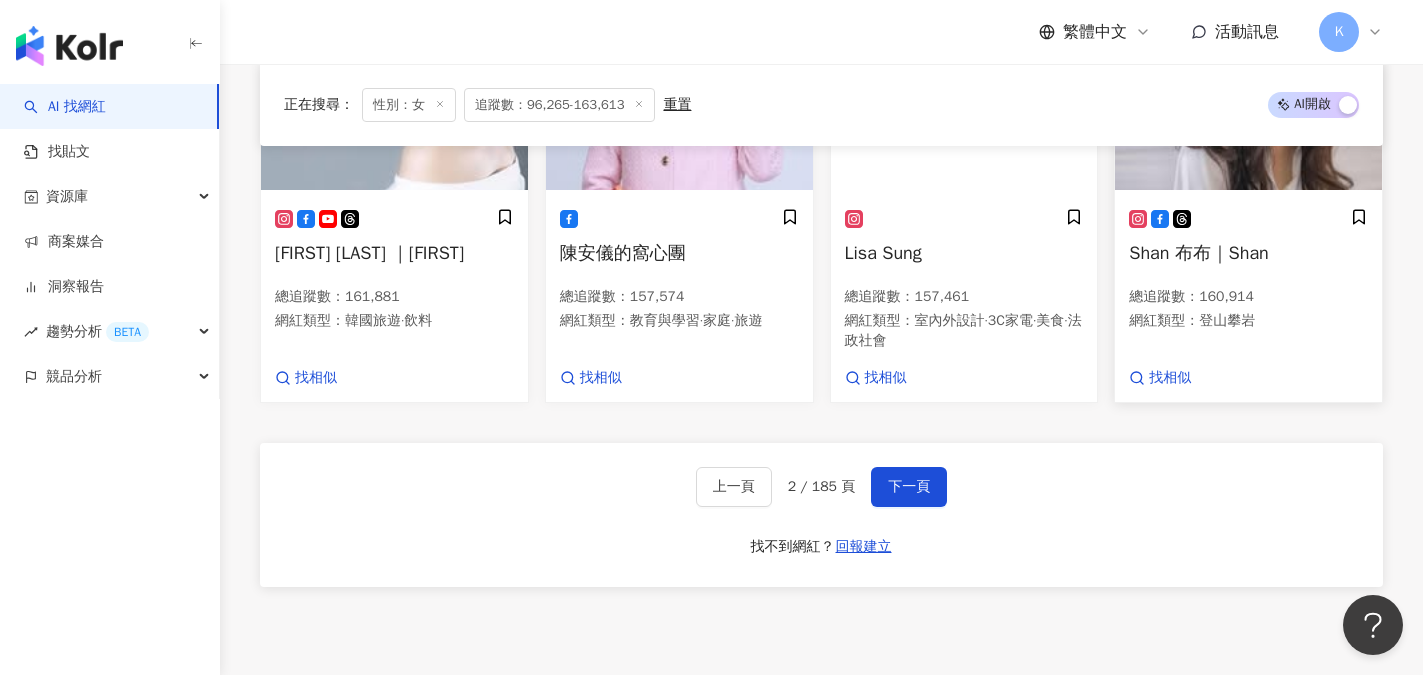 scroll, scrollTop: 1706, scrollLeft: 0, axis: vertical 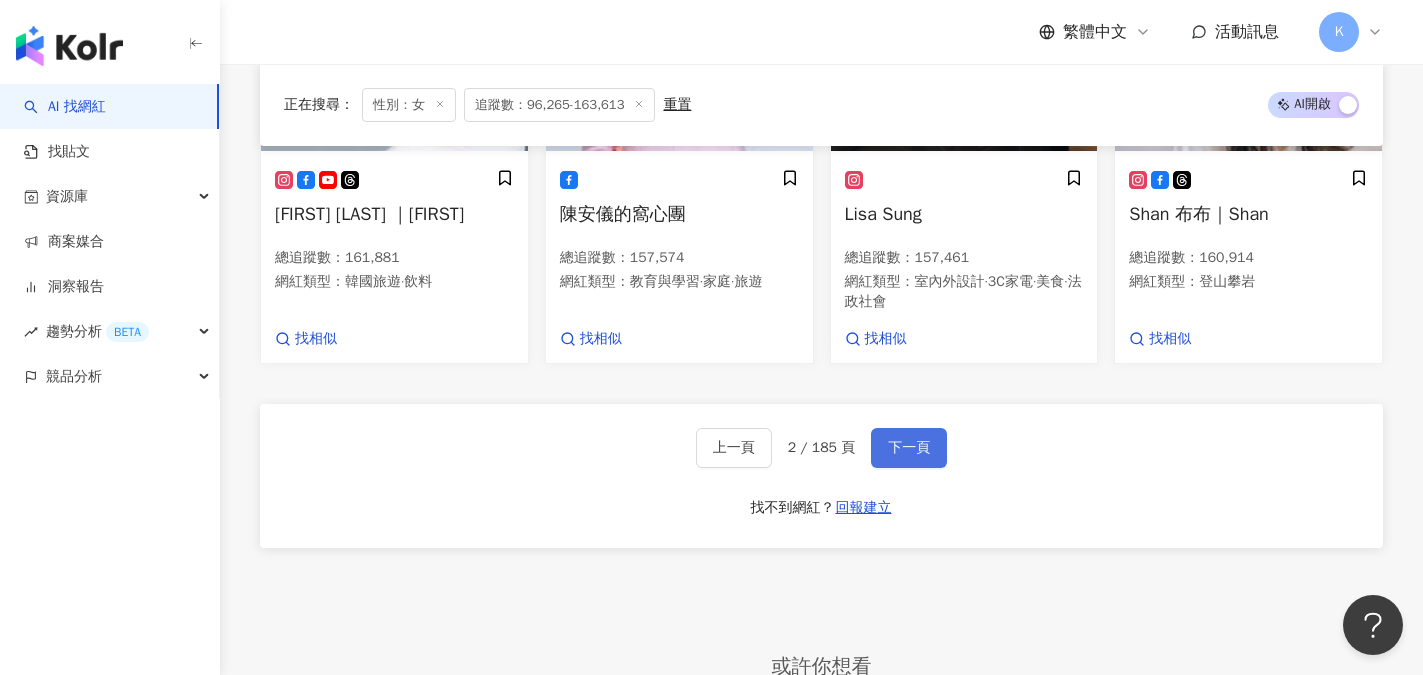 click on "下一頁" at bounding box center (909, 448) 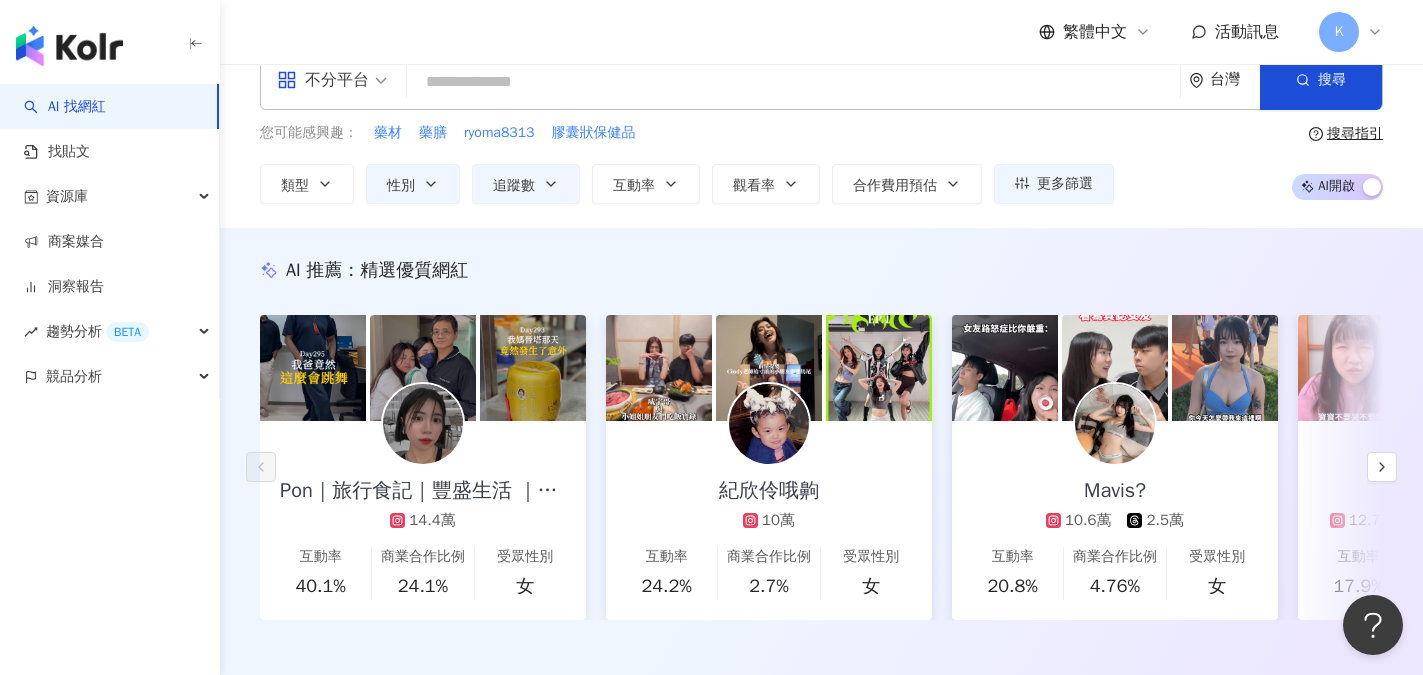 scroll, scrollTop: 0, scrollLeft: 0, axis: both 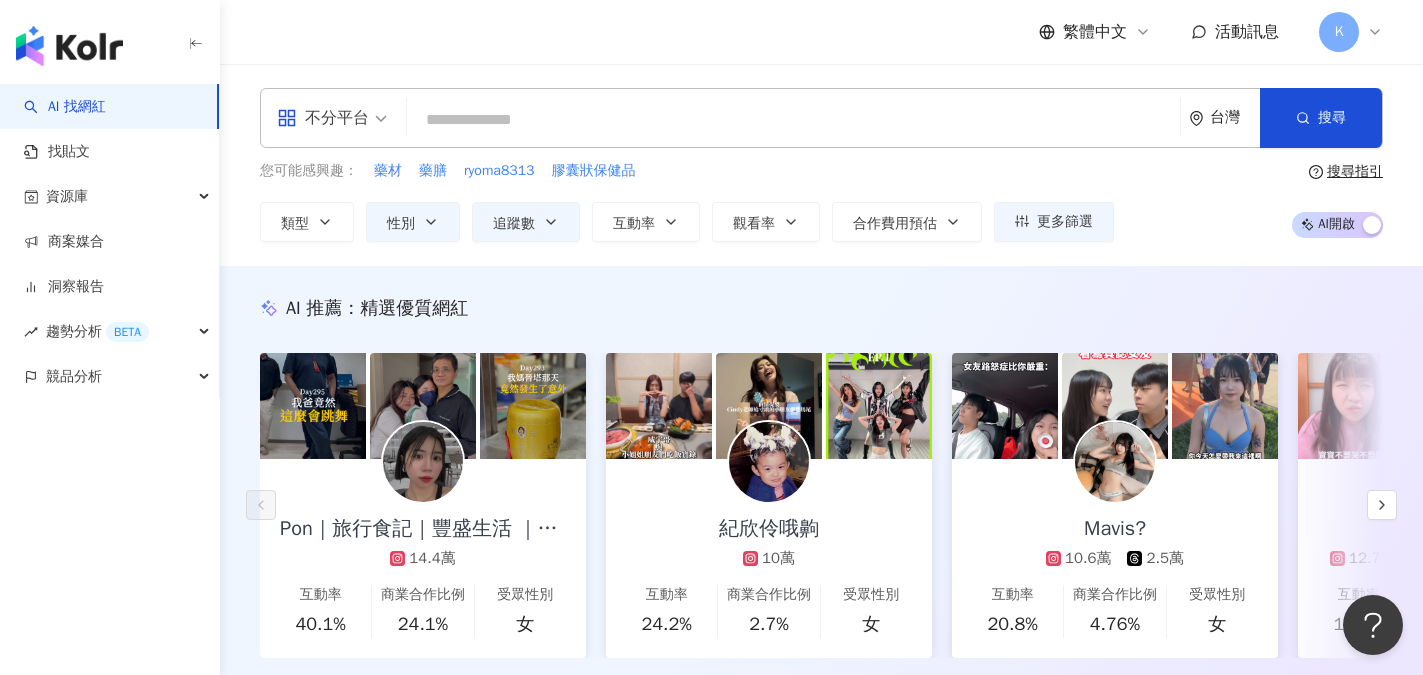click at bounding box center (793, 120) 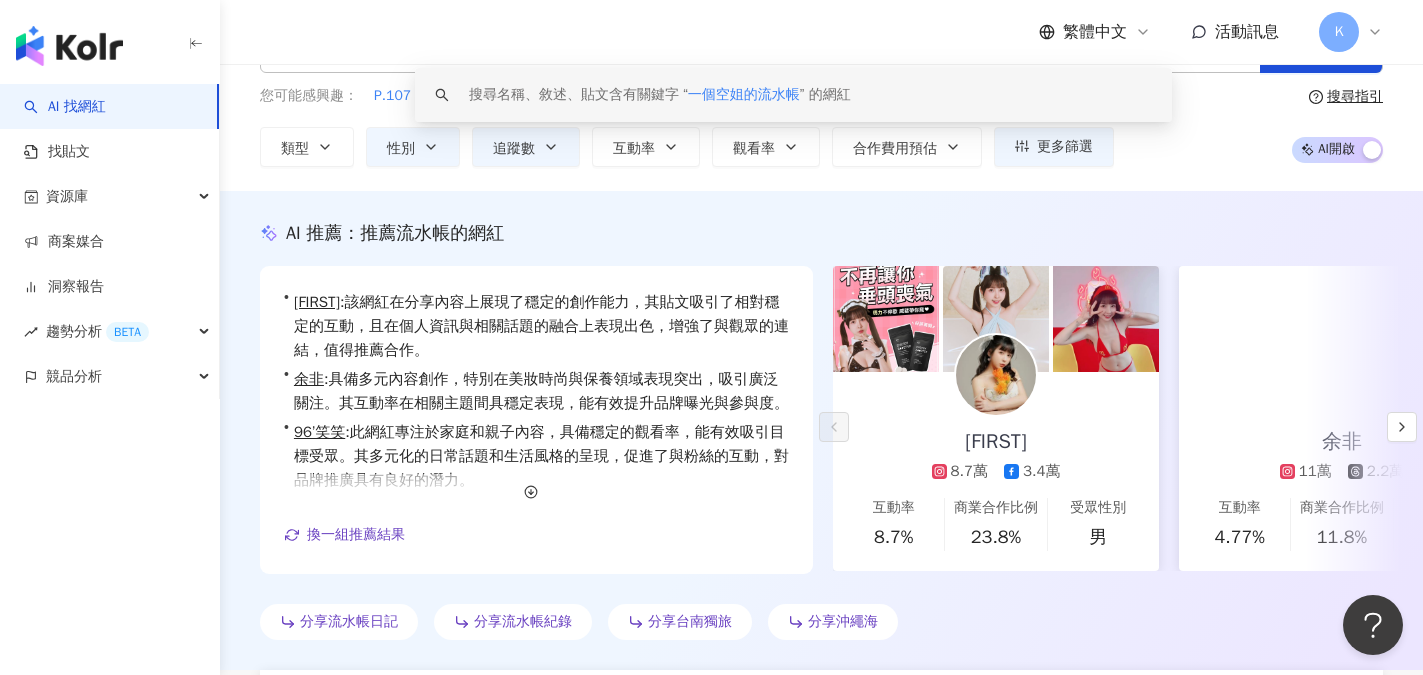 scroll, scrollTop: 0, scrollLeft: 0, axis: both 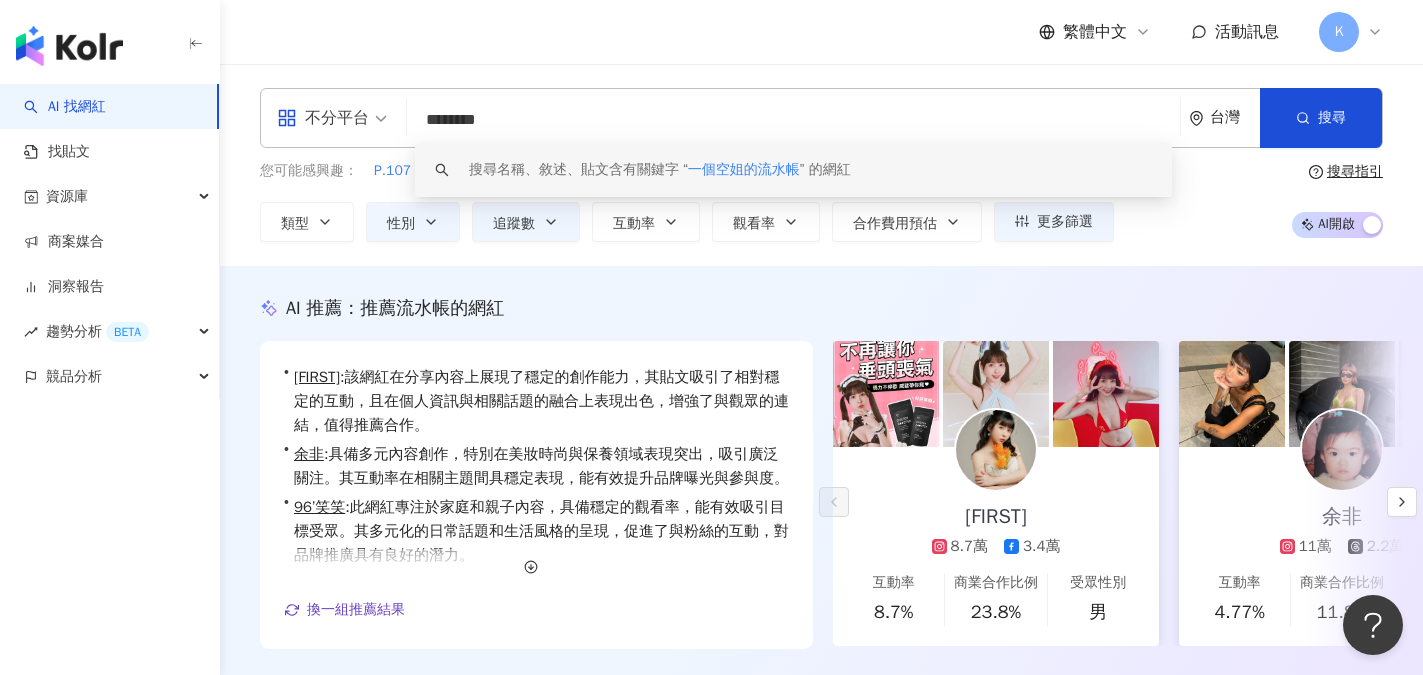 click on "********" at bounding box center [793, 120] 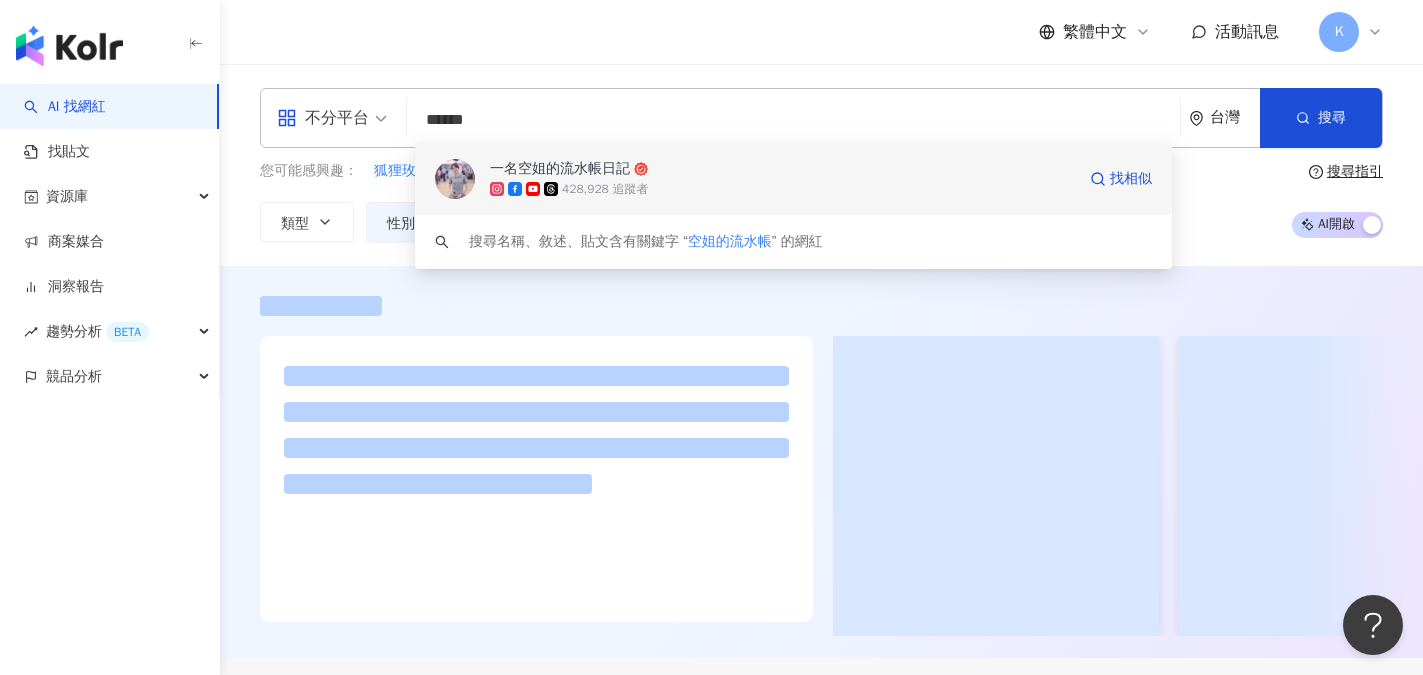 click on "一名空姐的流水帳日記" at bounding box center (560, 169) 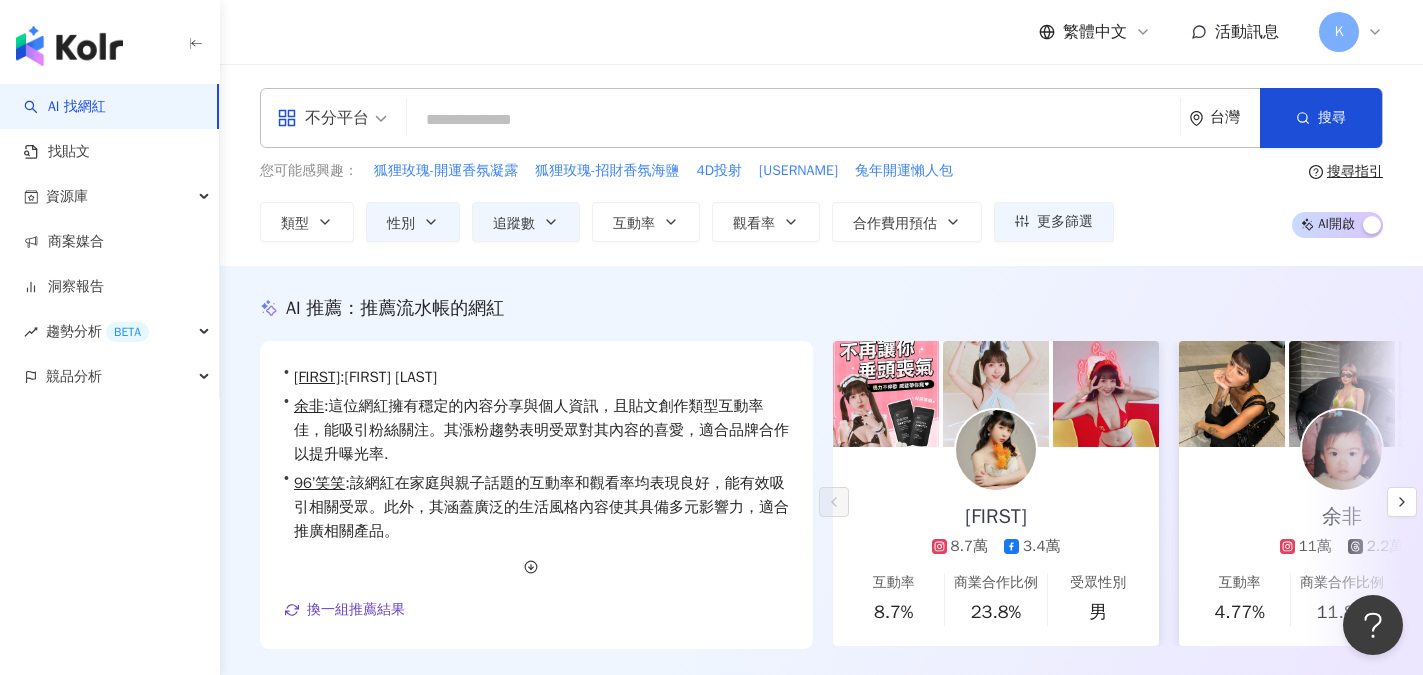 click at bounding box center (793, 120) 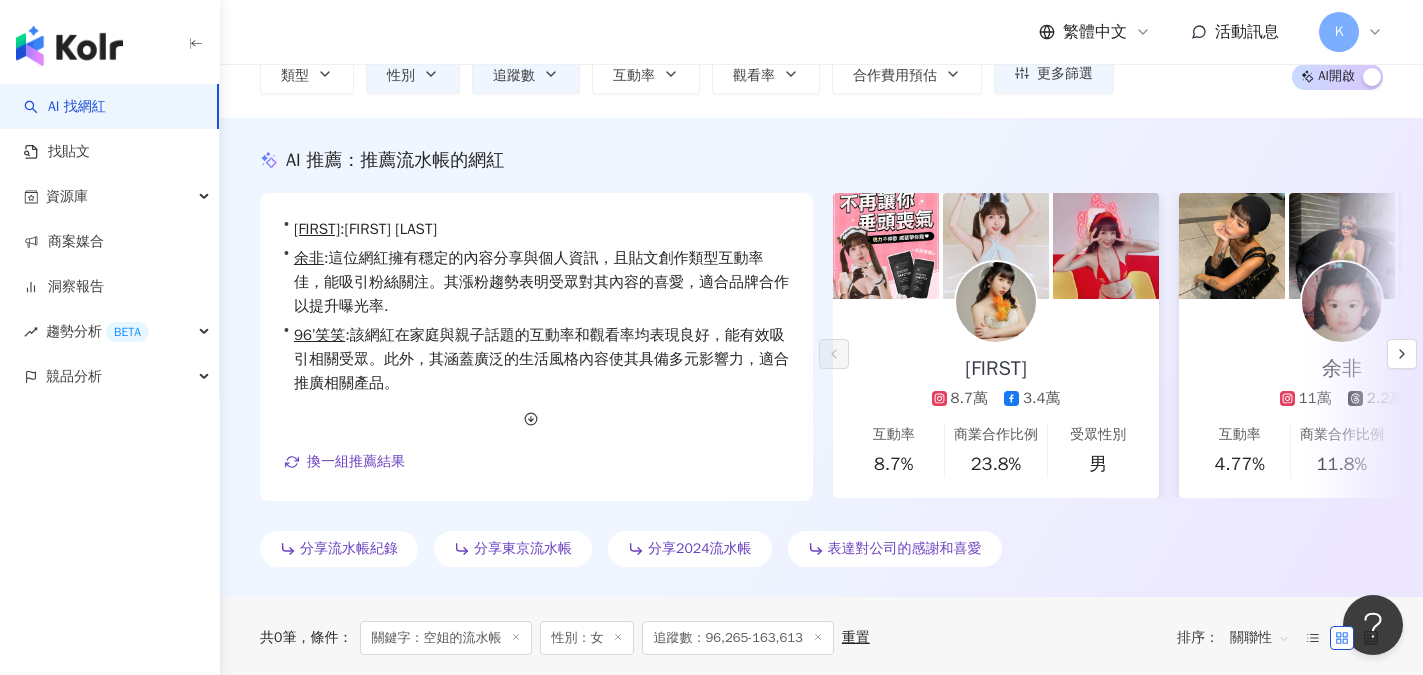 scroll, scrollTop: 200, scrollLeft: 0, axis: vertical 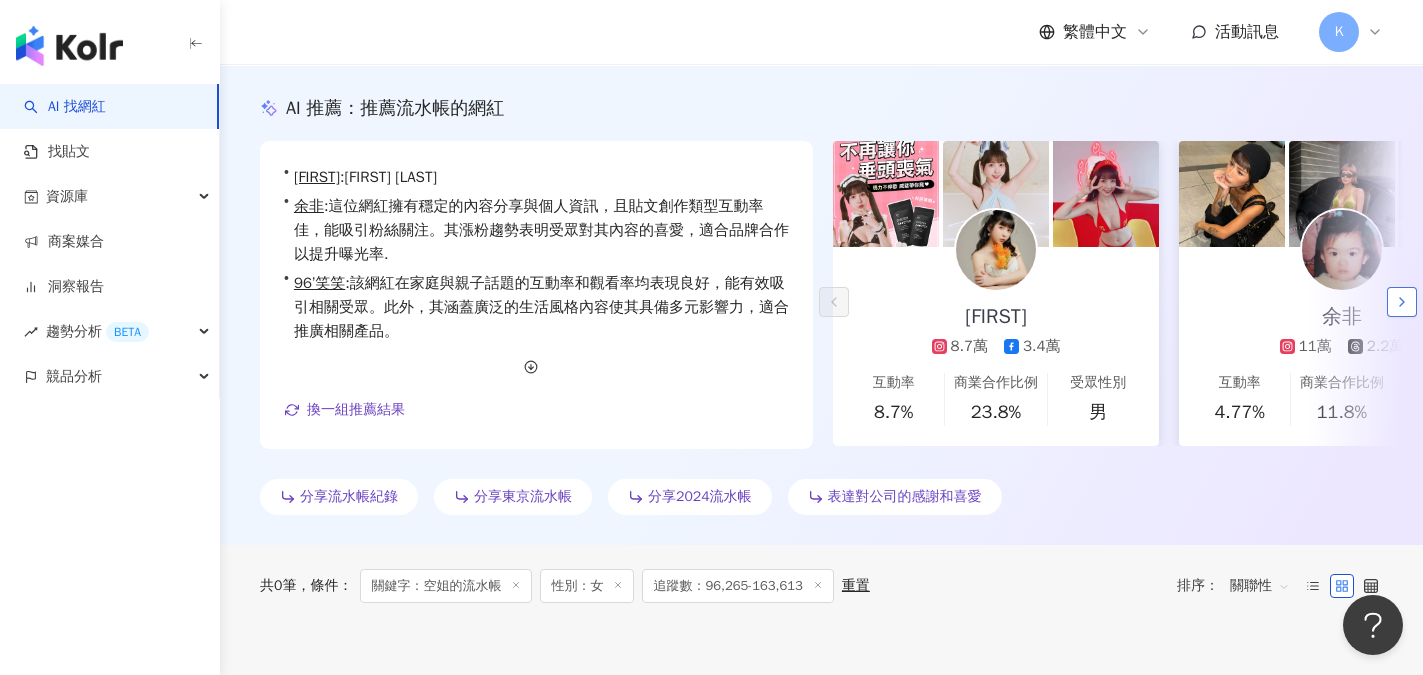 click 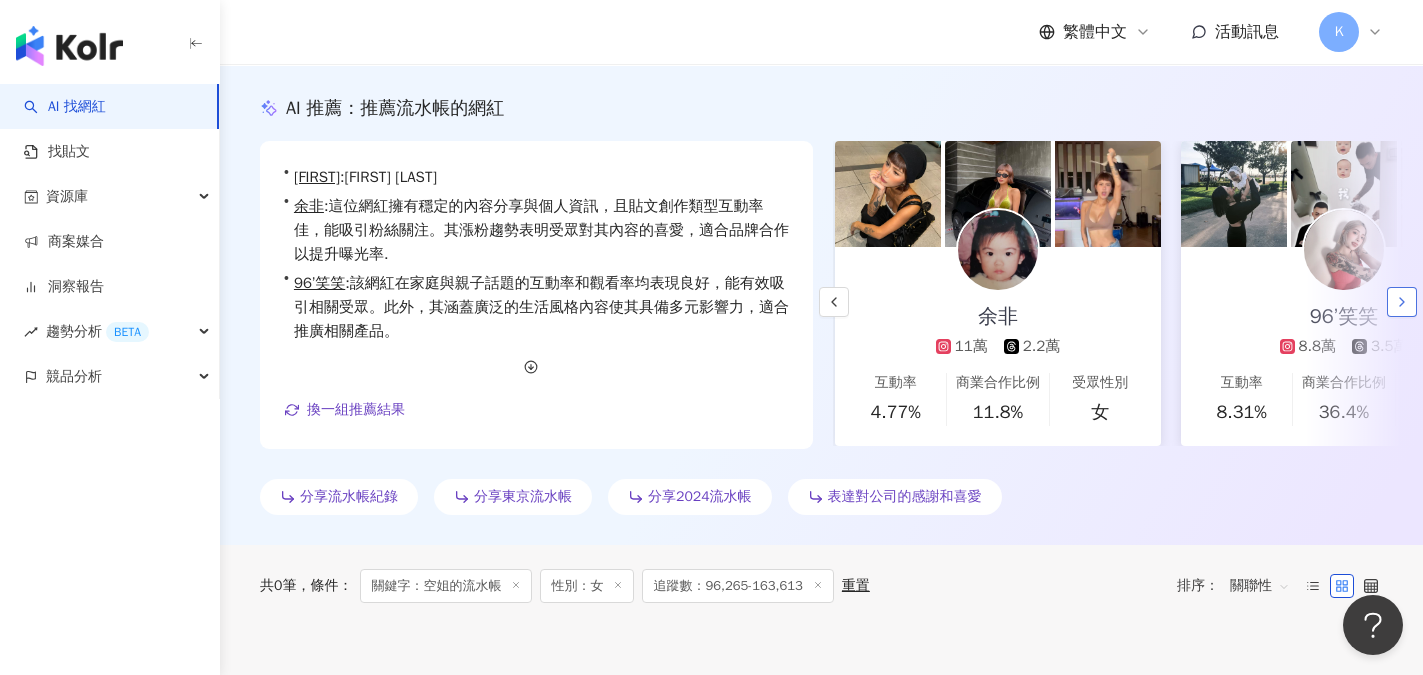 scroll, scrollTop: 0, scrollLeft: 346, axis: horizontal 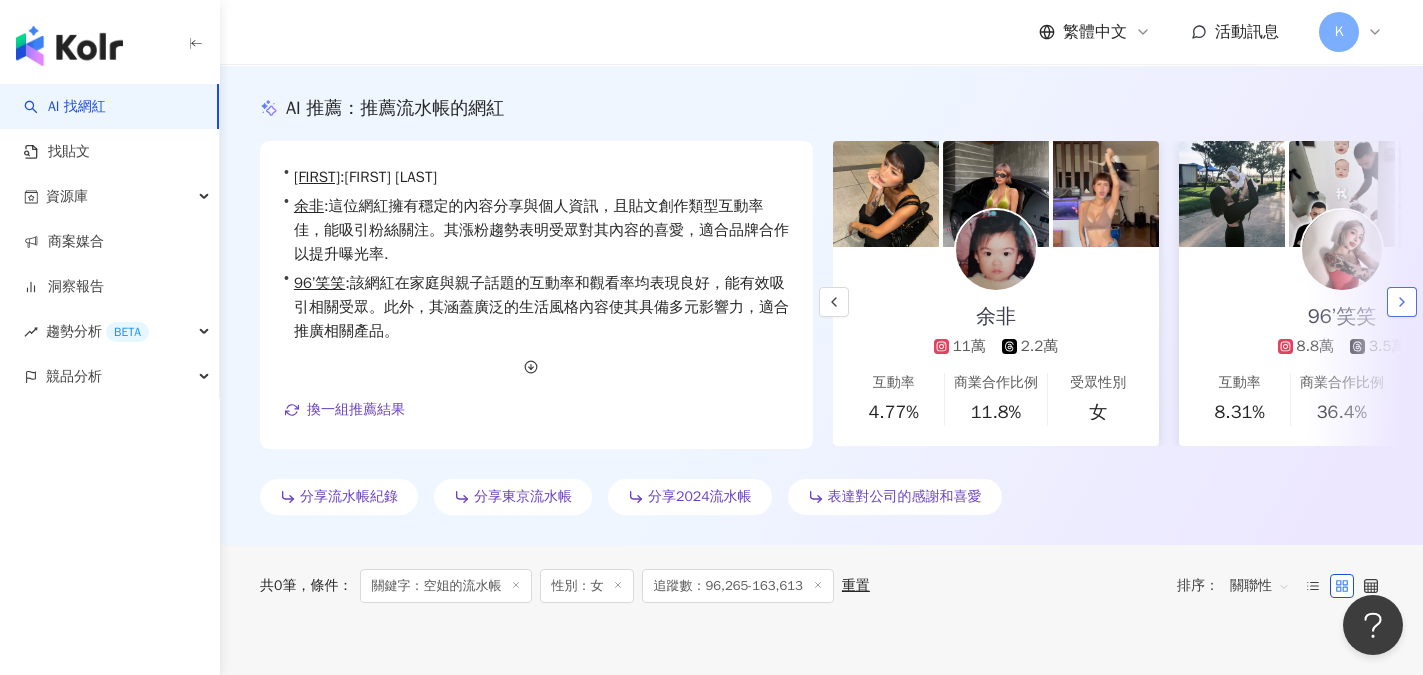 click 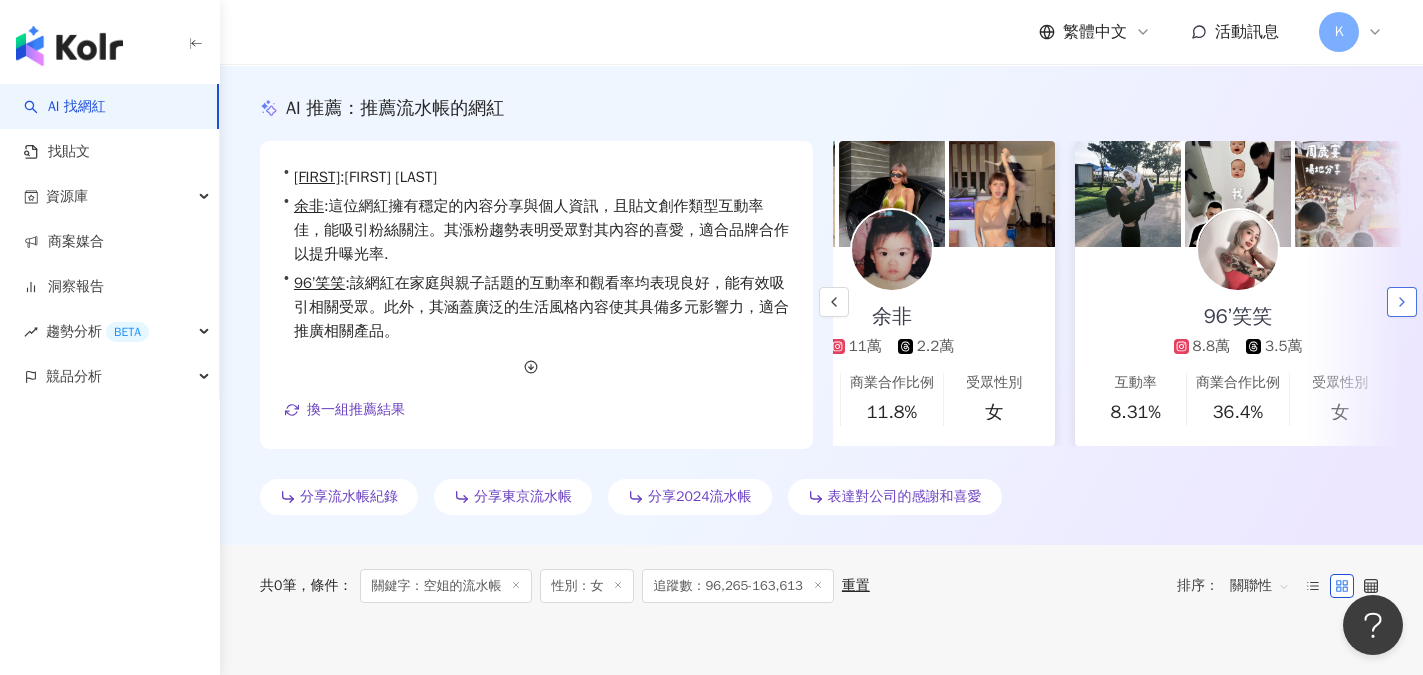 scroll, scrollTop: 0, scrollLeft: 508, axis: horizontal 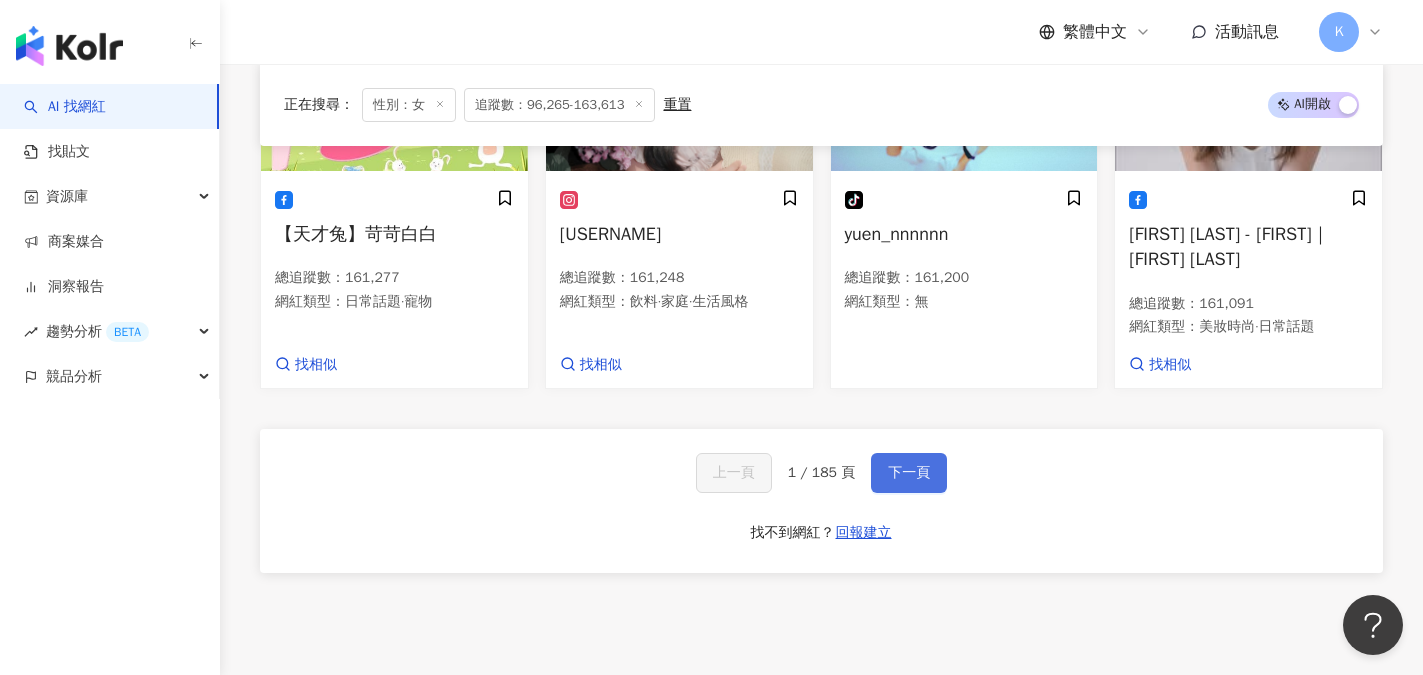 click on "下一頁" at bounding box center (909, 473) 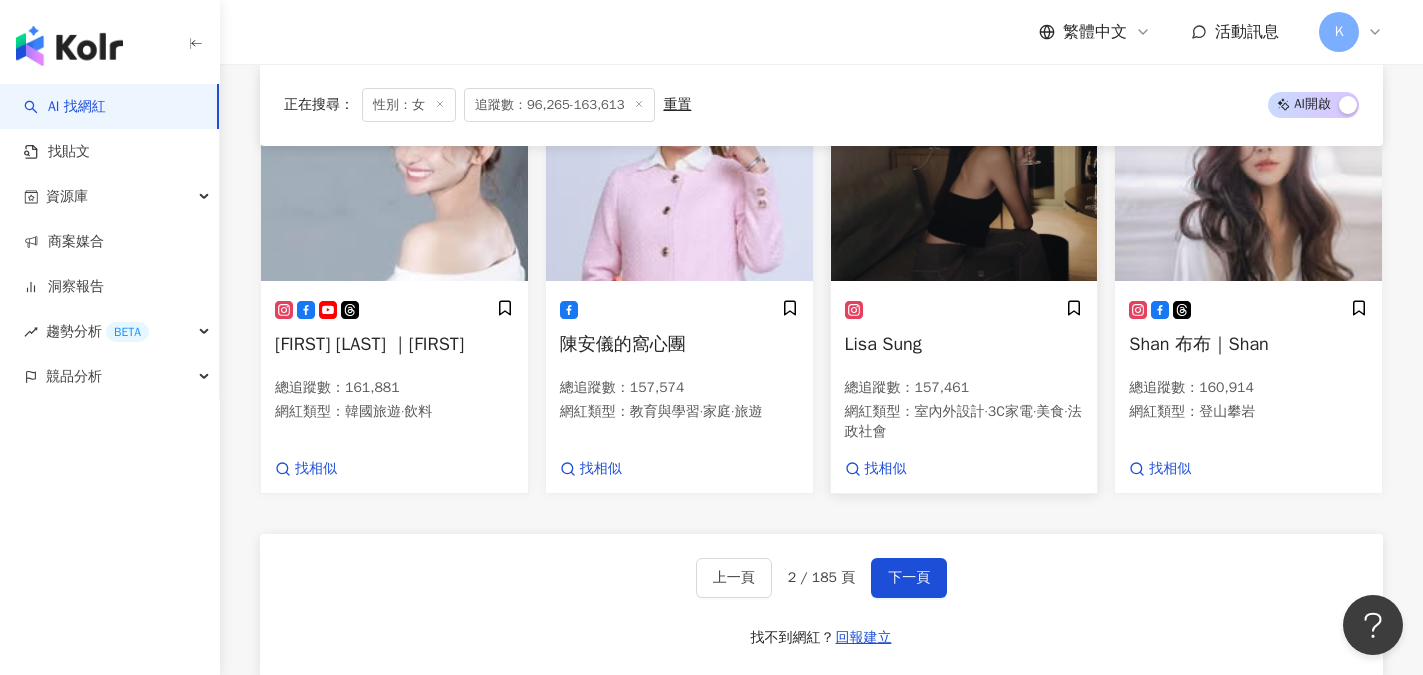 scroll, scrollTop: 1506, scrollLeft: 0, axis: vertical 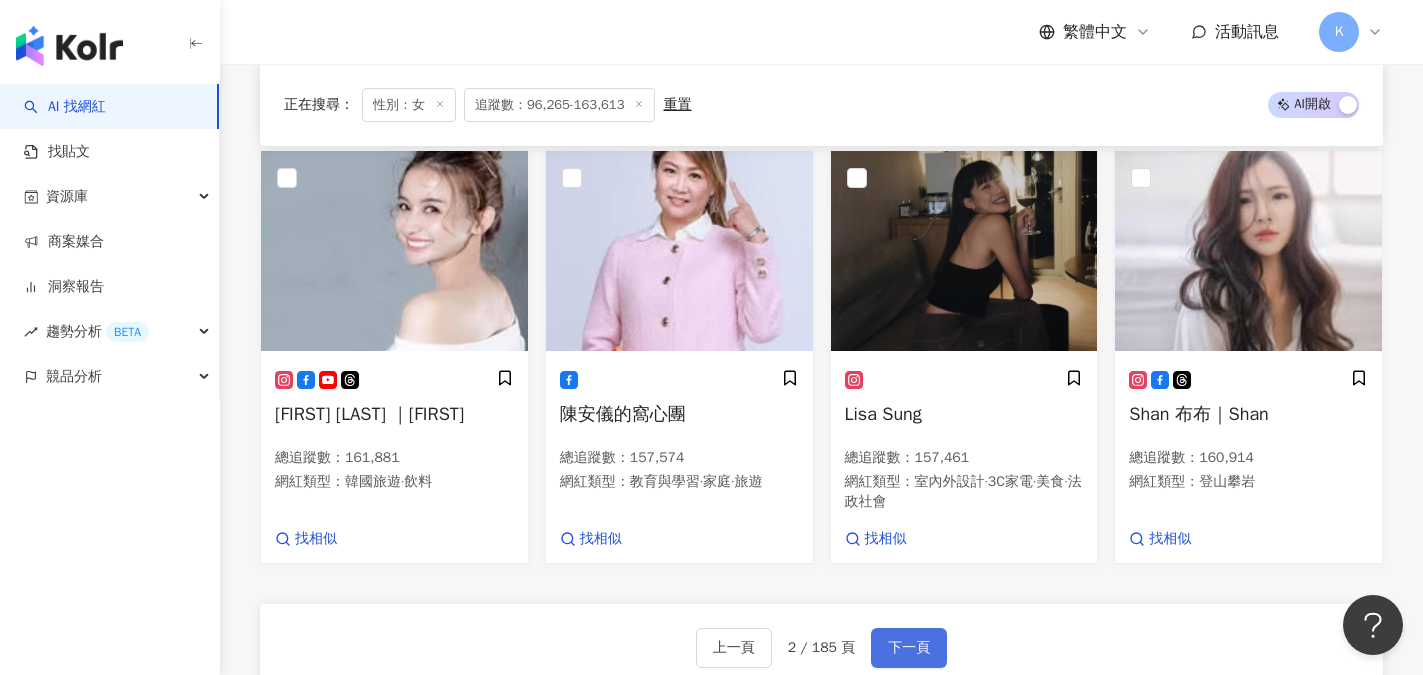 click on "下一頁" at bounding box center [909, 648] 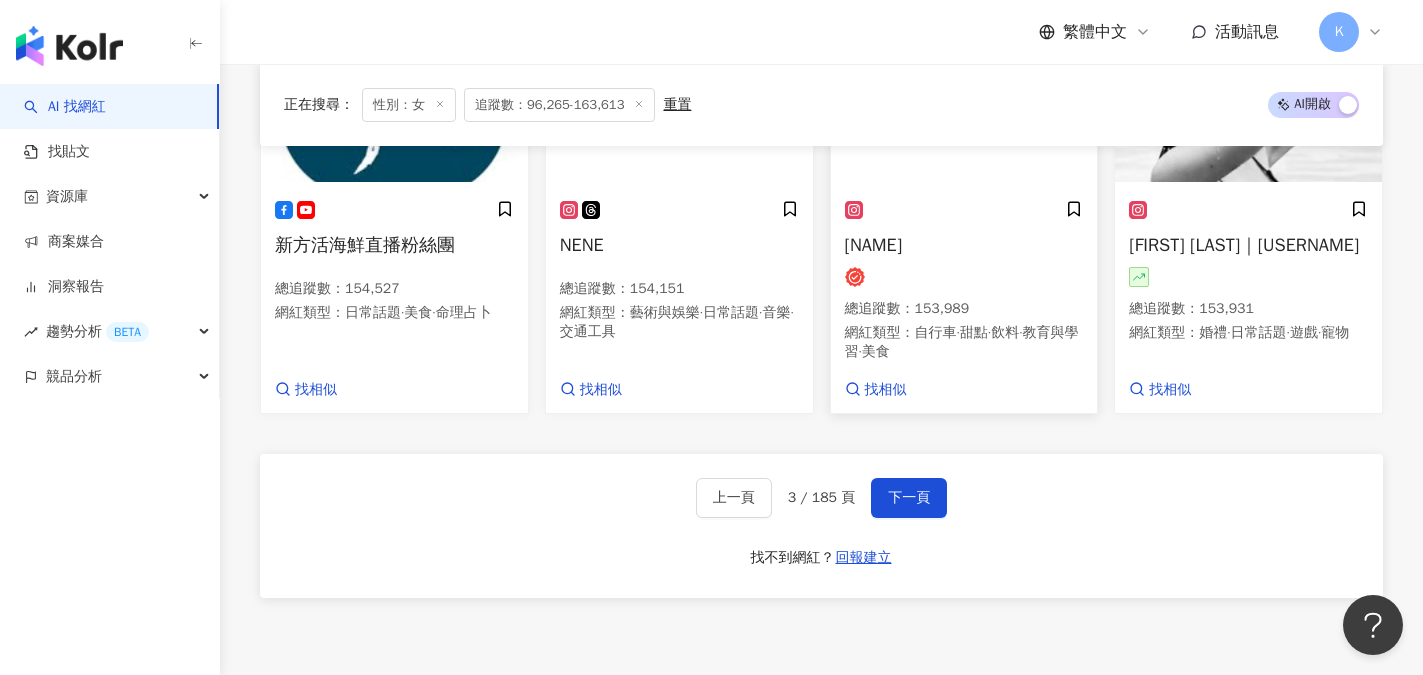scroll, scrollTop: 1765, scrollLeft: 0, axis: vertical 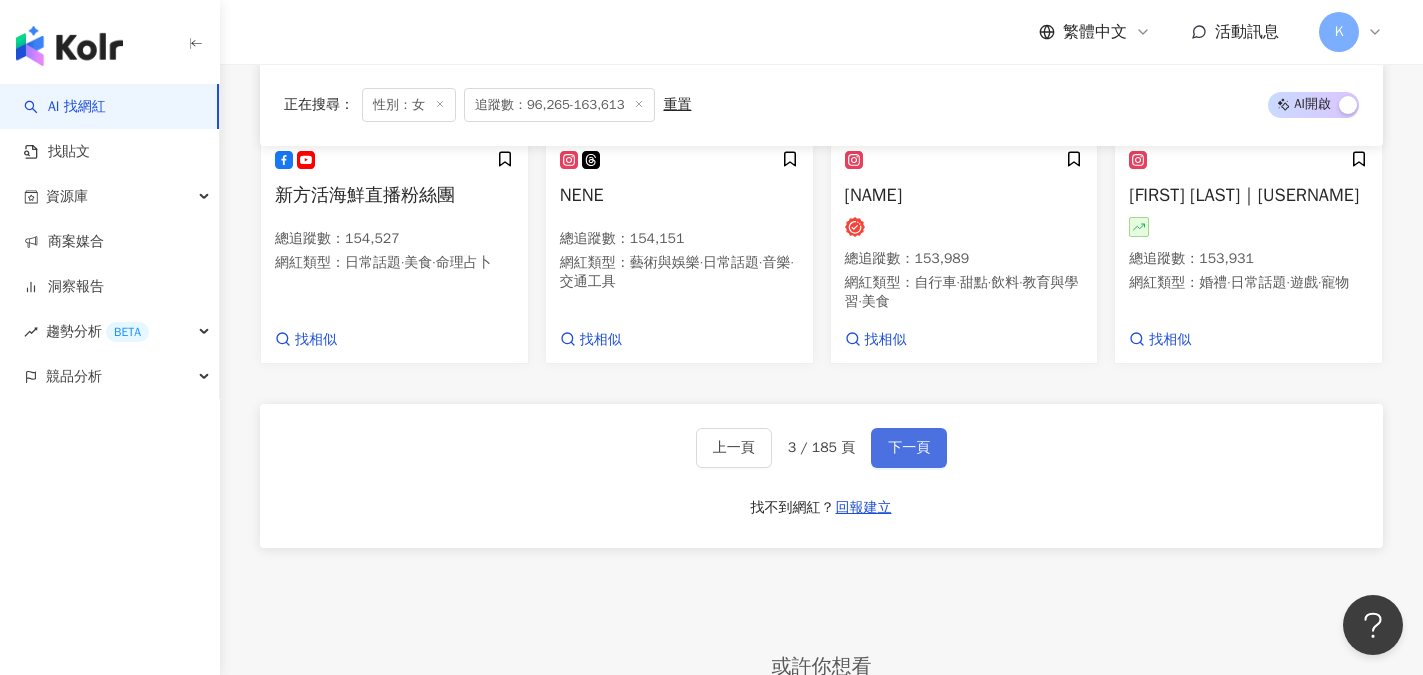click on "下一頁" at bounding box center (909, 448) 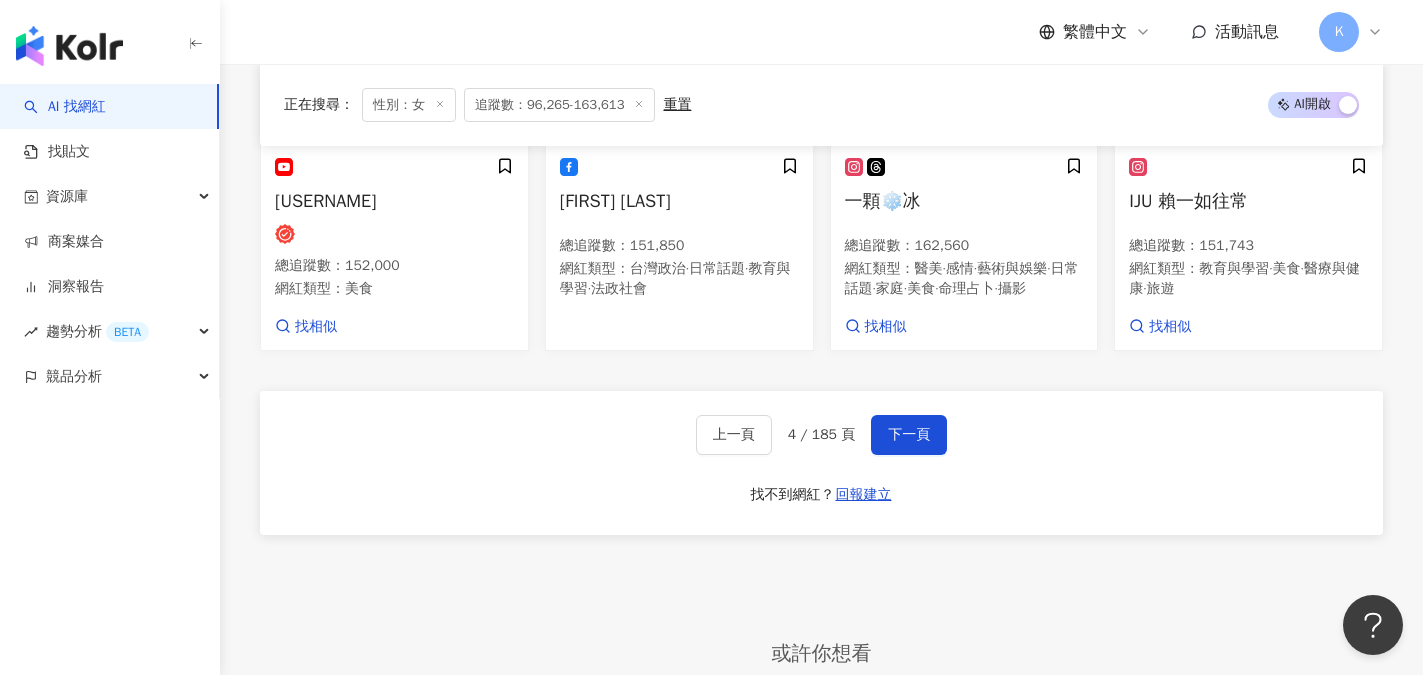 scroll, scrollTop: 1964, scrollLeft: 0, axis: vertical 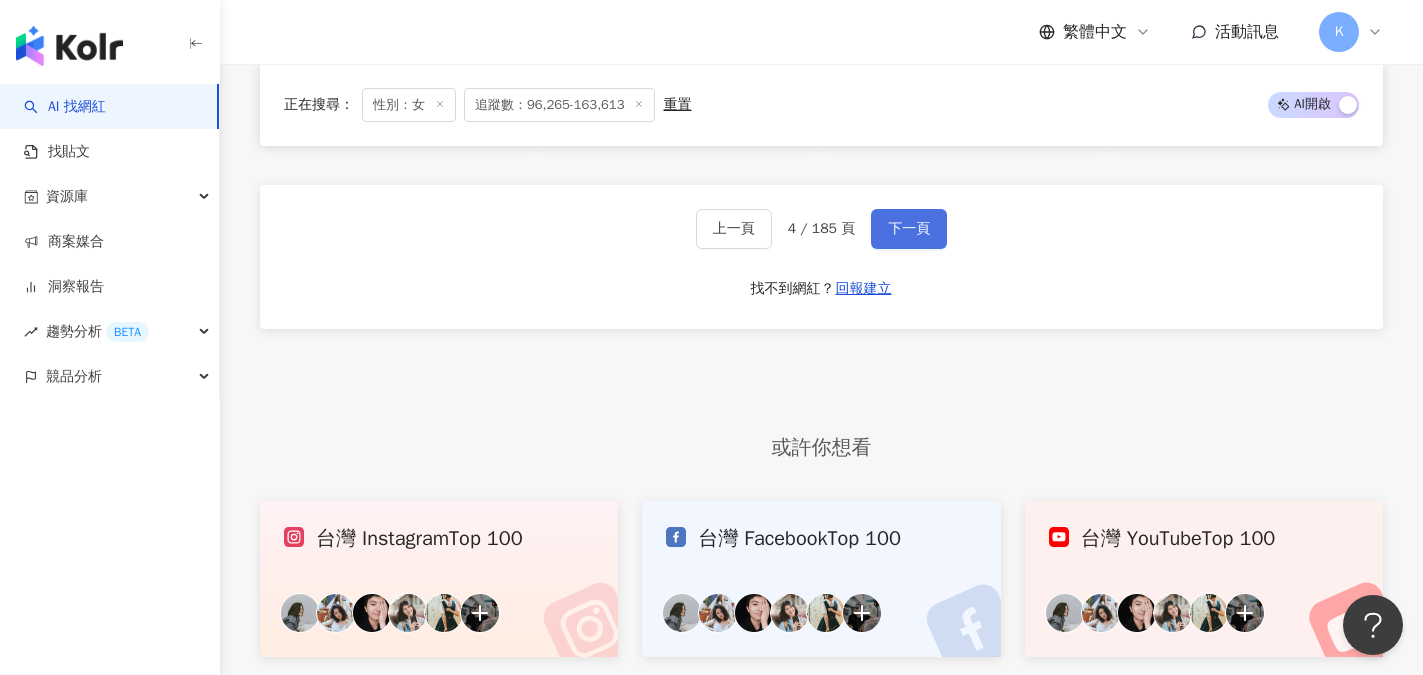 click on "下一頁" at bounding box center [909, 229] 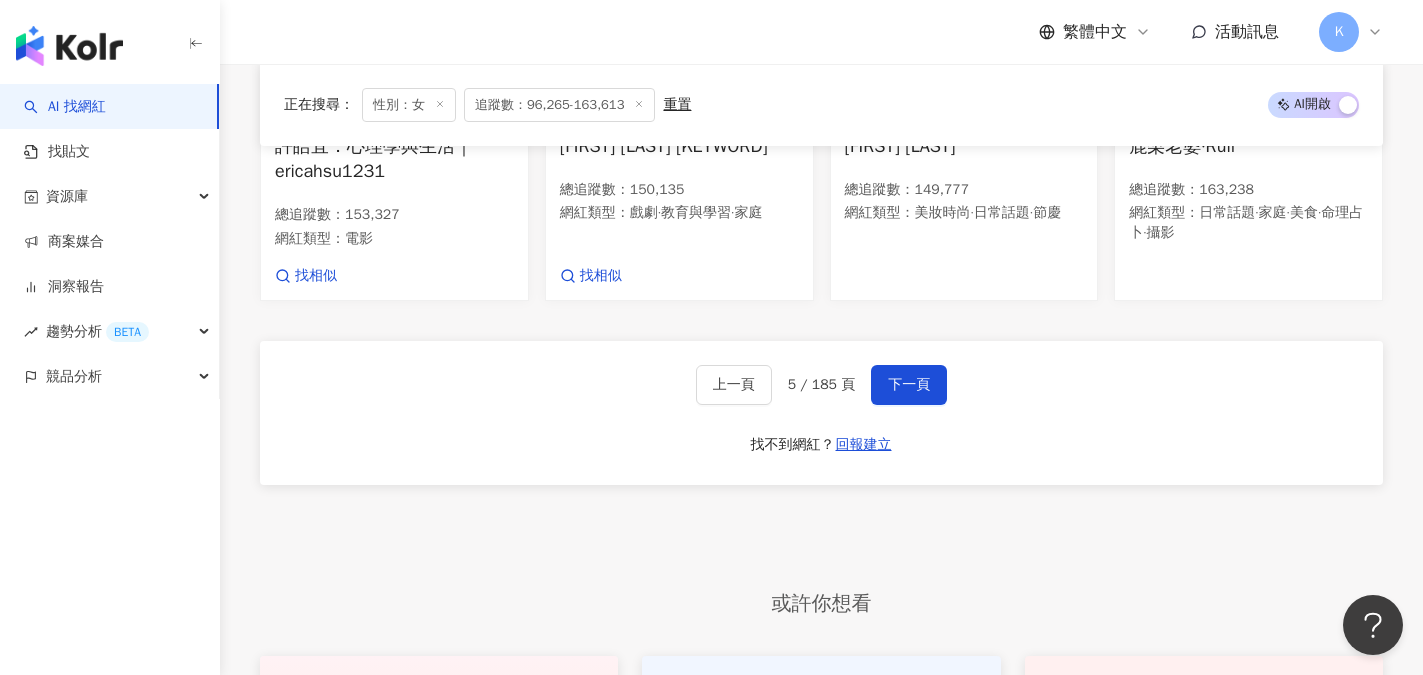 scroll, scrollTop: 1831, scrollLeft: 0, axis: vertical 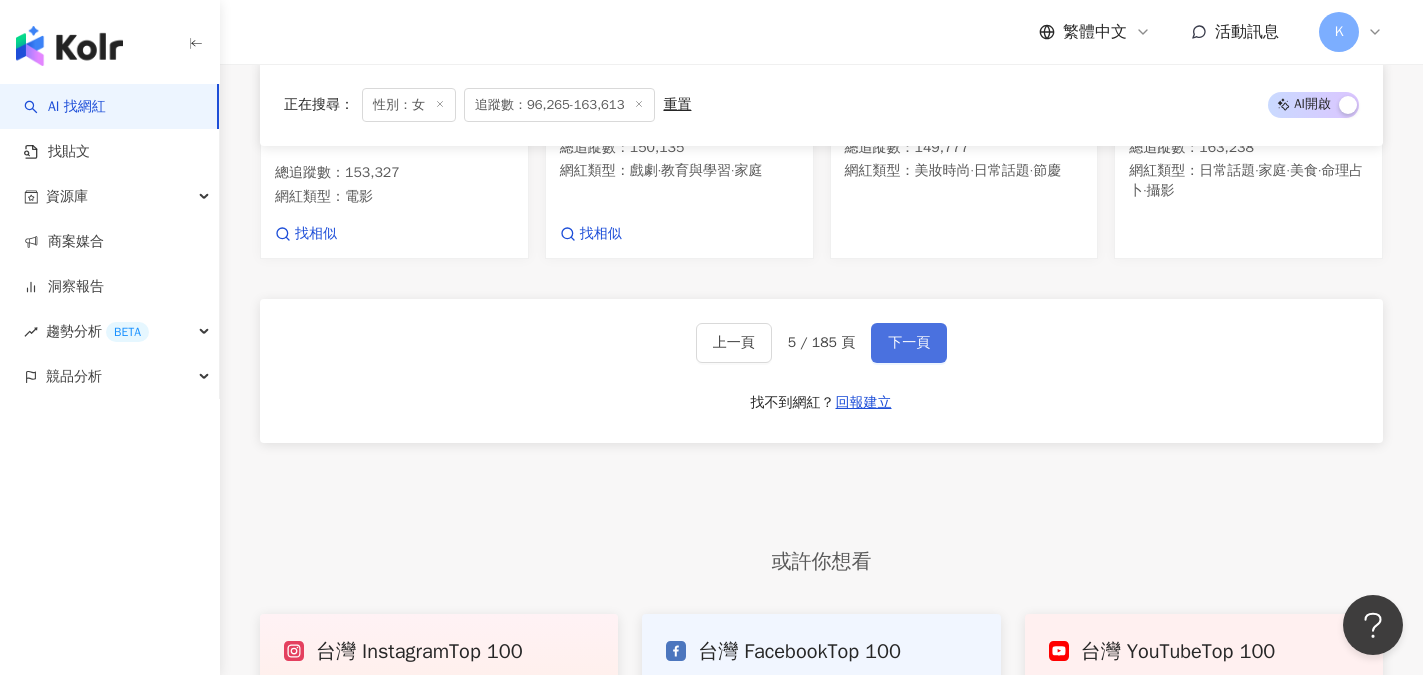 click on "下一頁" at bounding box center (909, 343) 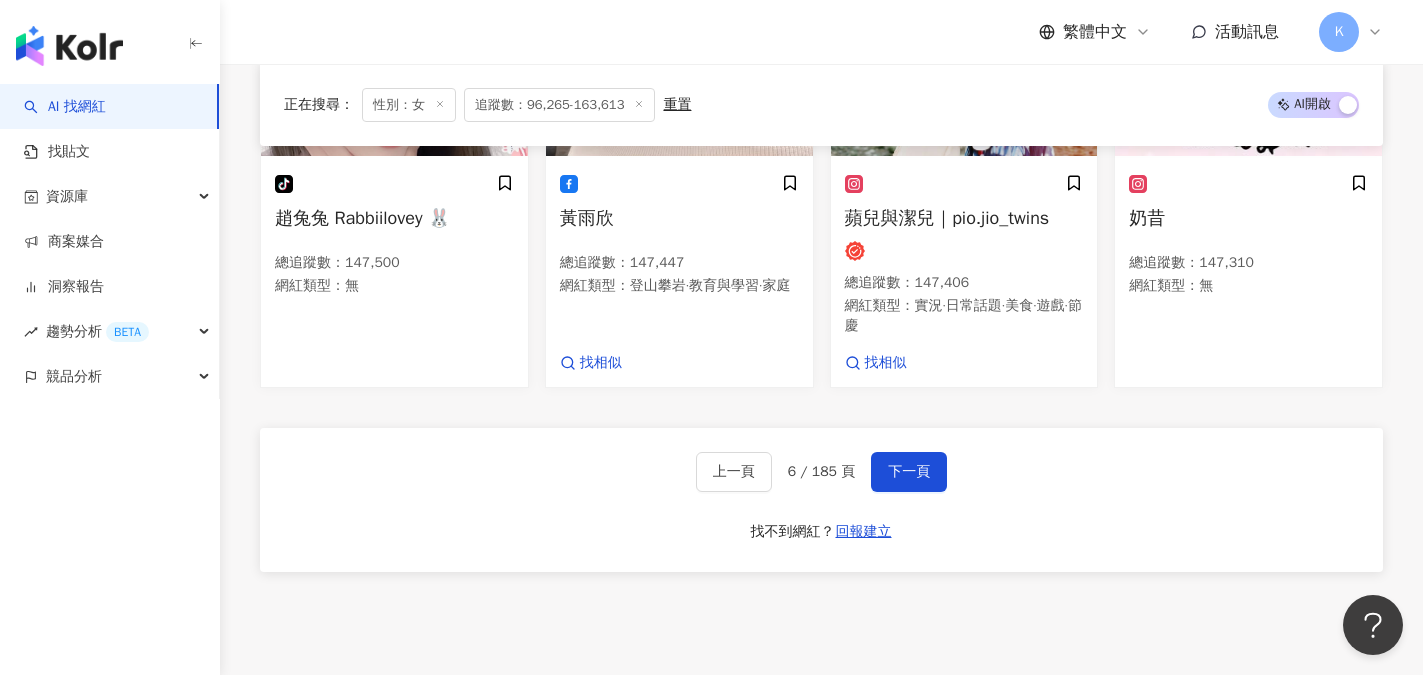scroll, scrollTop: 1865, scrollLeft: 0, axis: vertical 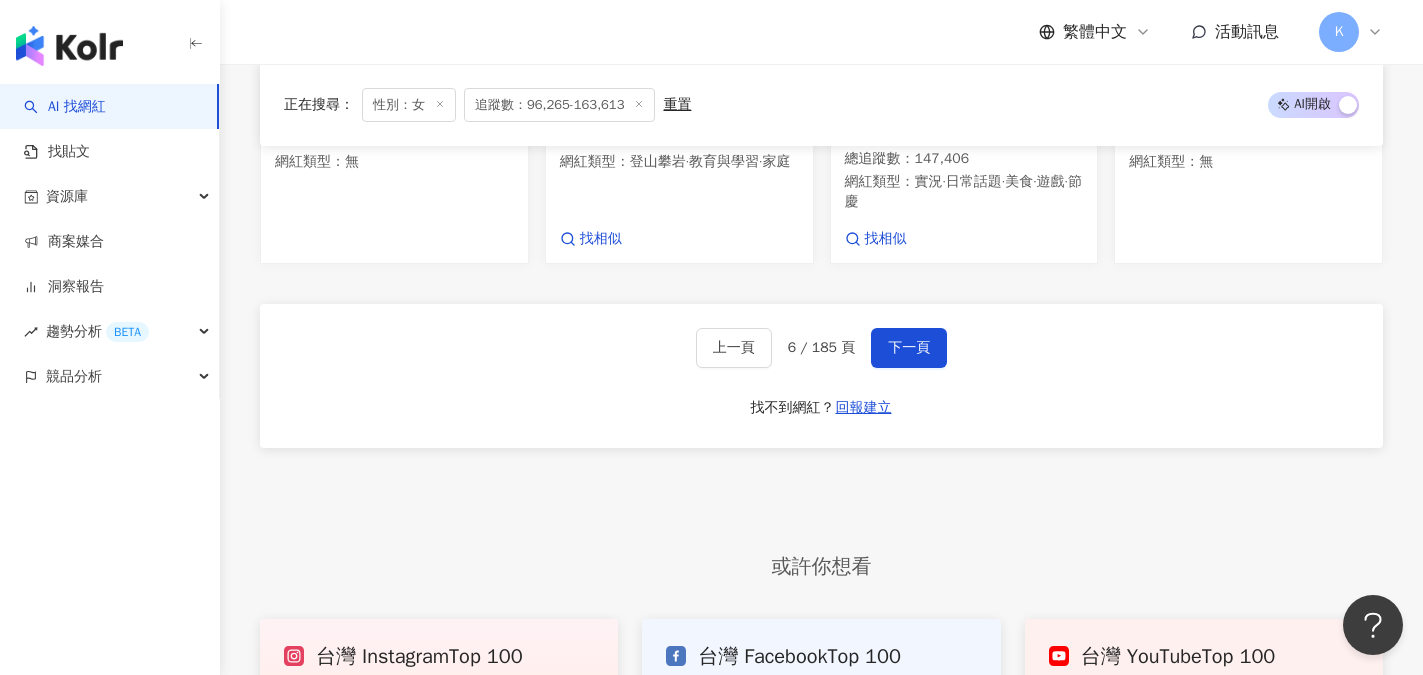drag, startPoint x: 497, startPoint y: 525, endPoint x: 515, endPoint y: 519, distance: 18.973665 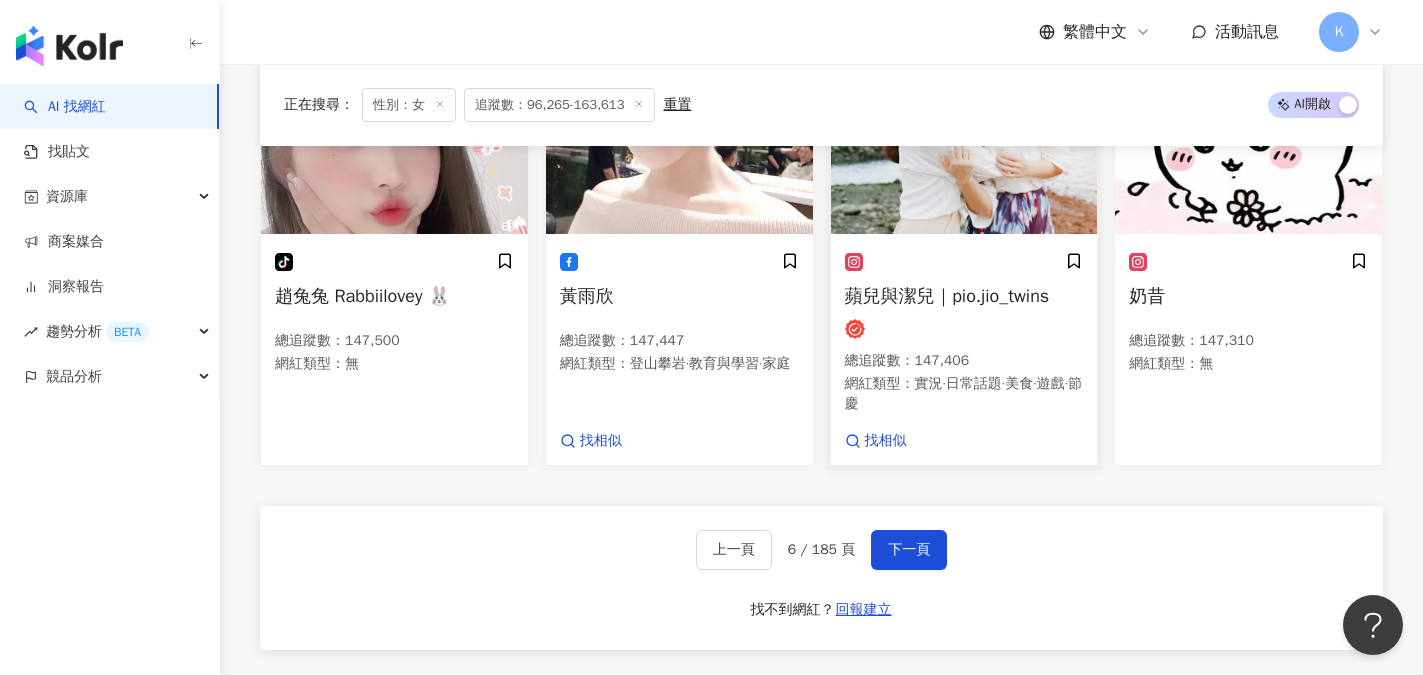 scroll, scrollTop: 1665, scrollLeft: 0, axis: vertical 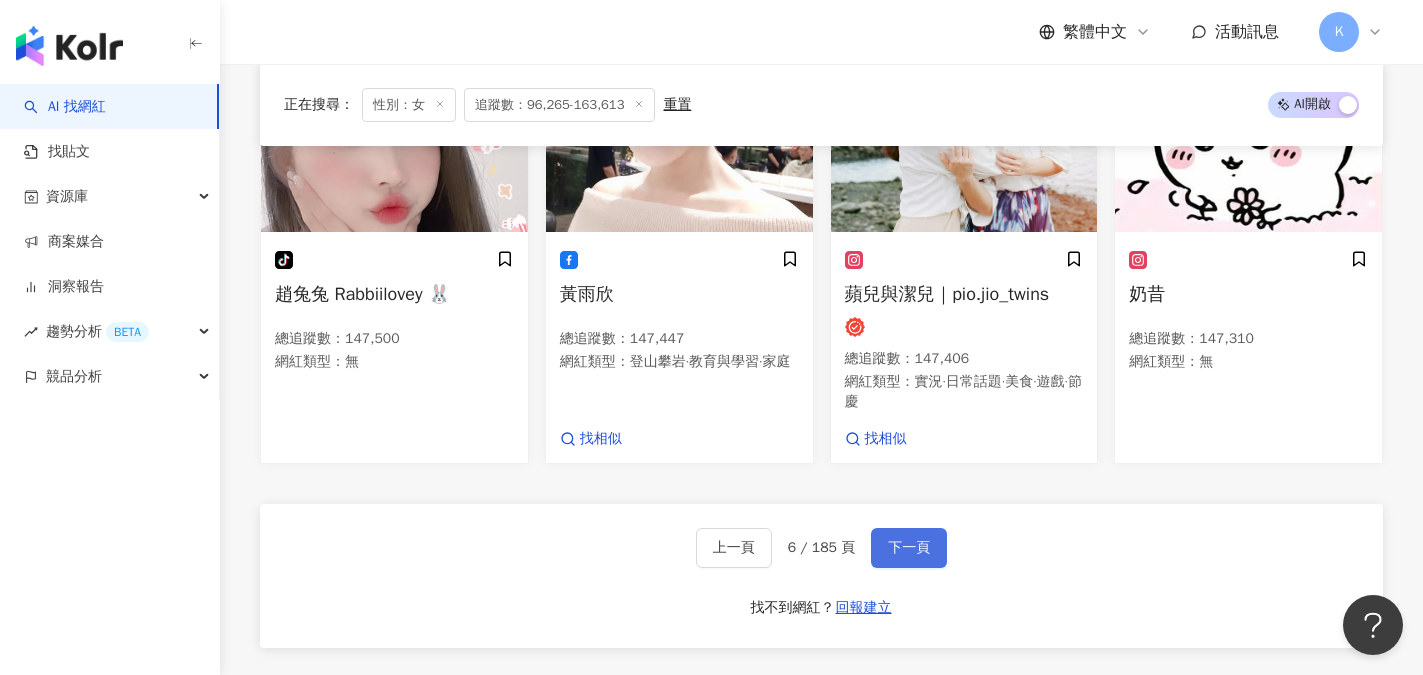 click on "下一頁" at bounding box center (909, 548) 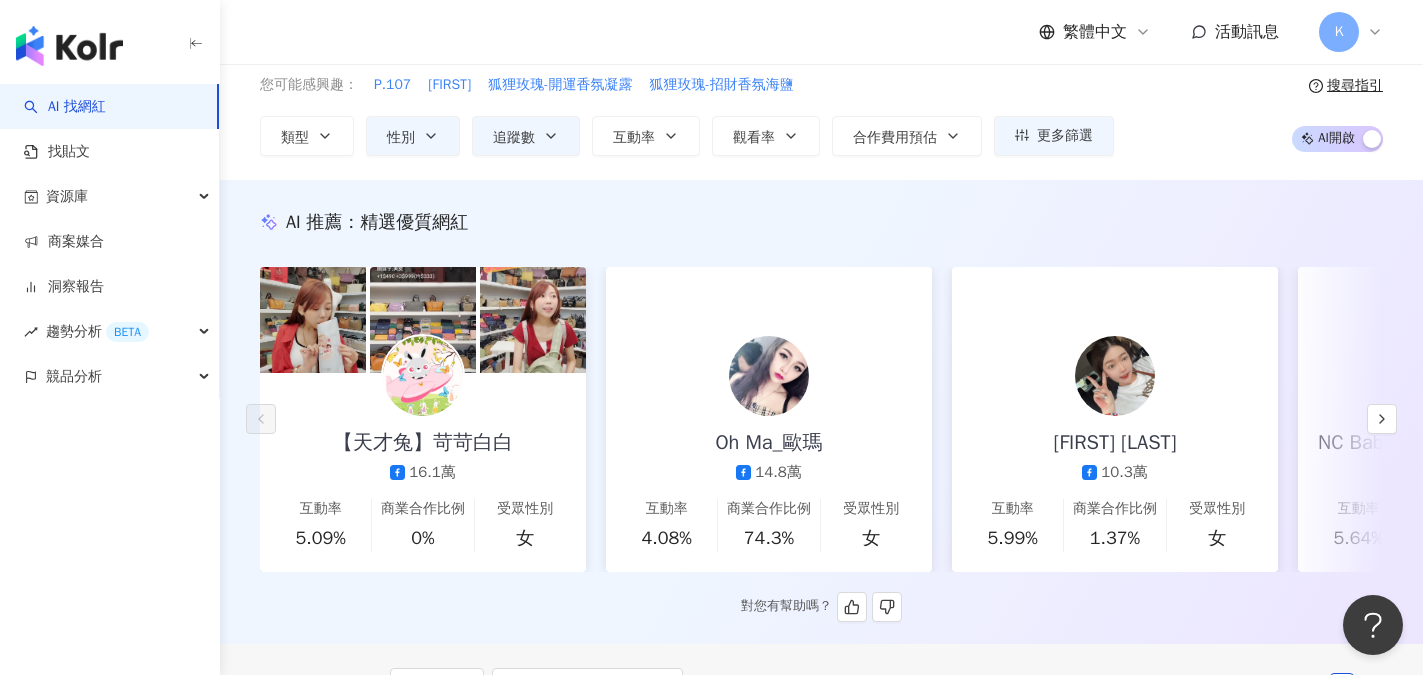 scroll, scrollTop: 80, scrollLeft: 0, axis: vertical 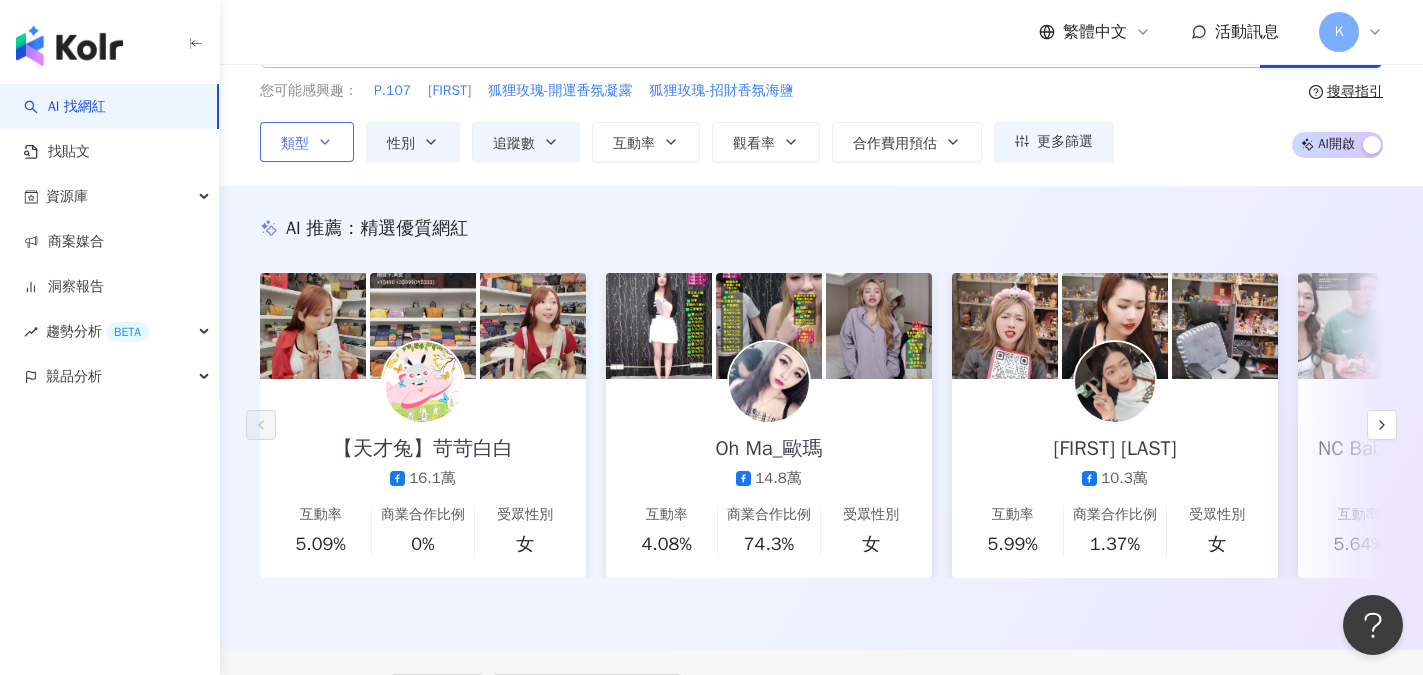 click on "類型" at bounding box center (295, 144) 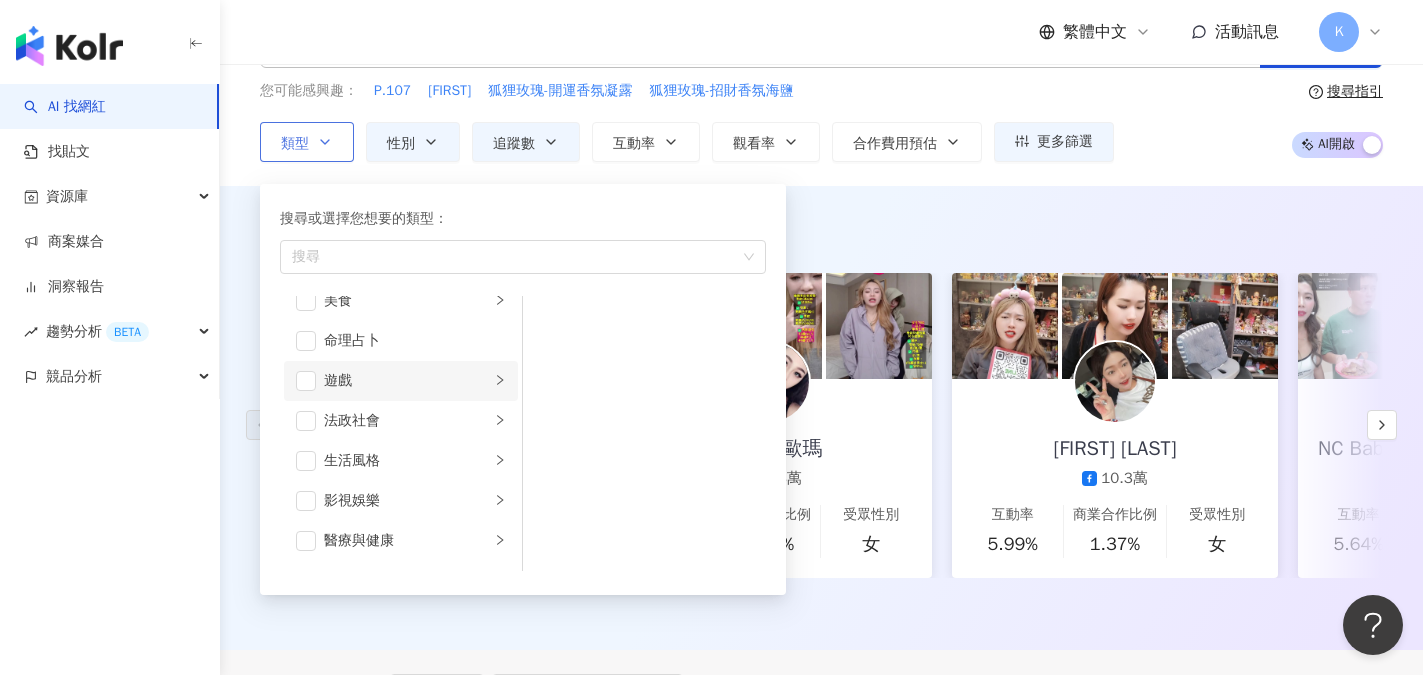 scroll, scrollTop: 300, scrollLeft: 0, axis: vertical 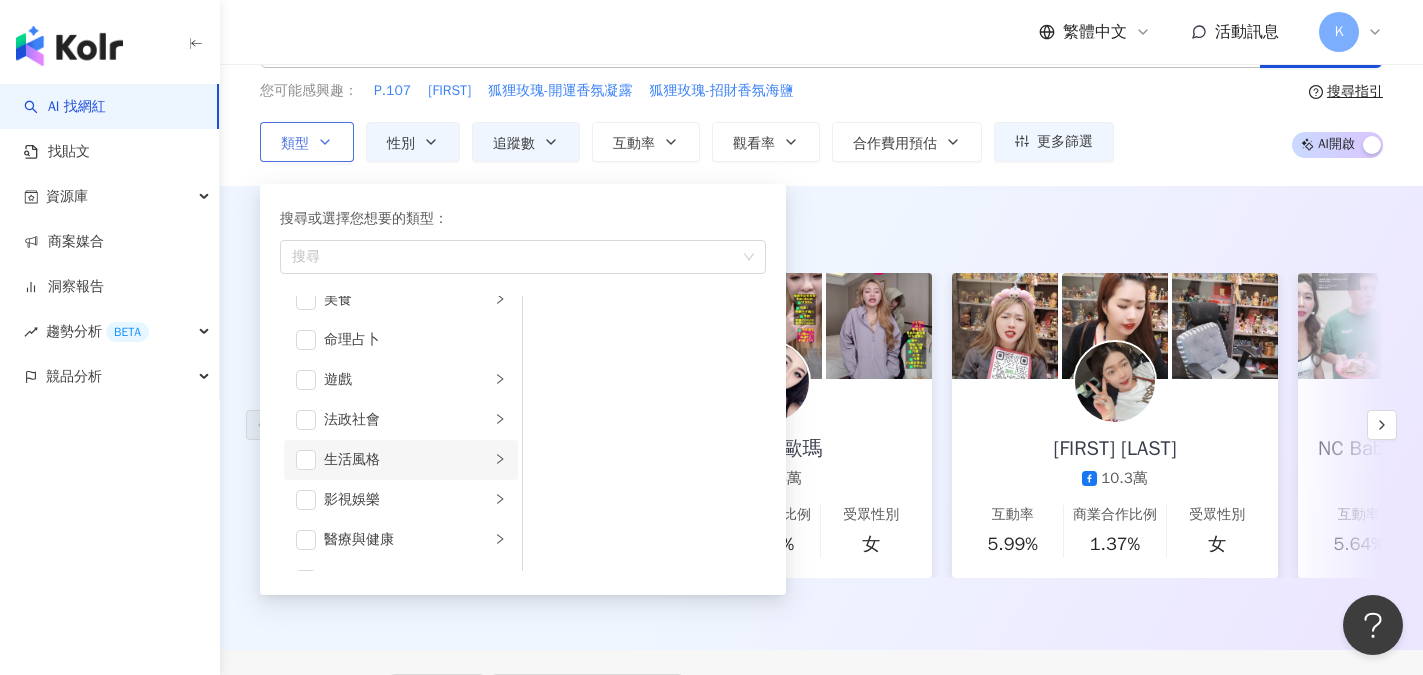 click on "生活風格" at bounding box center (407, 460) 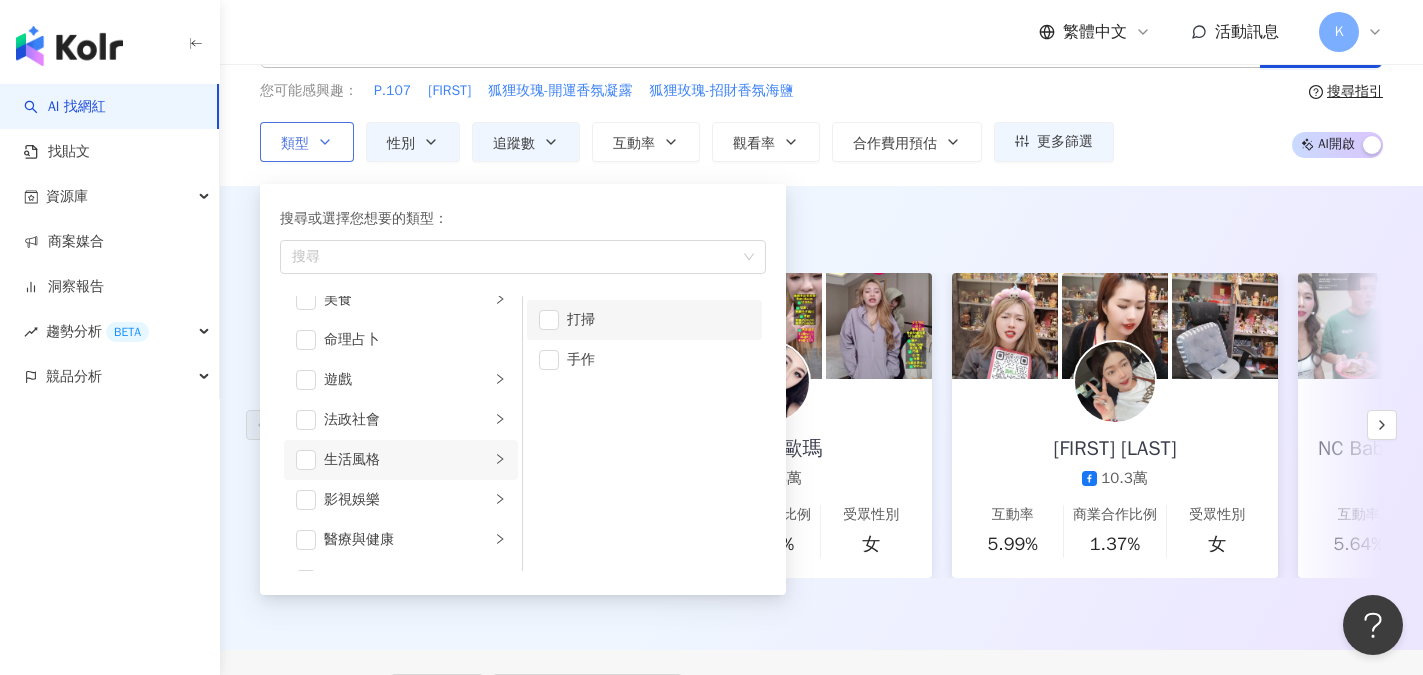 click on "打掃" at bounding box center [644, 320] 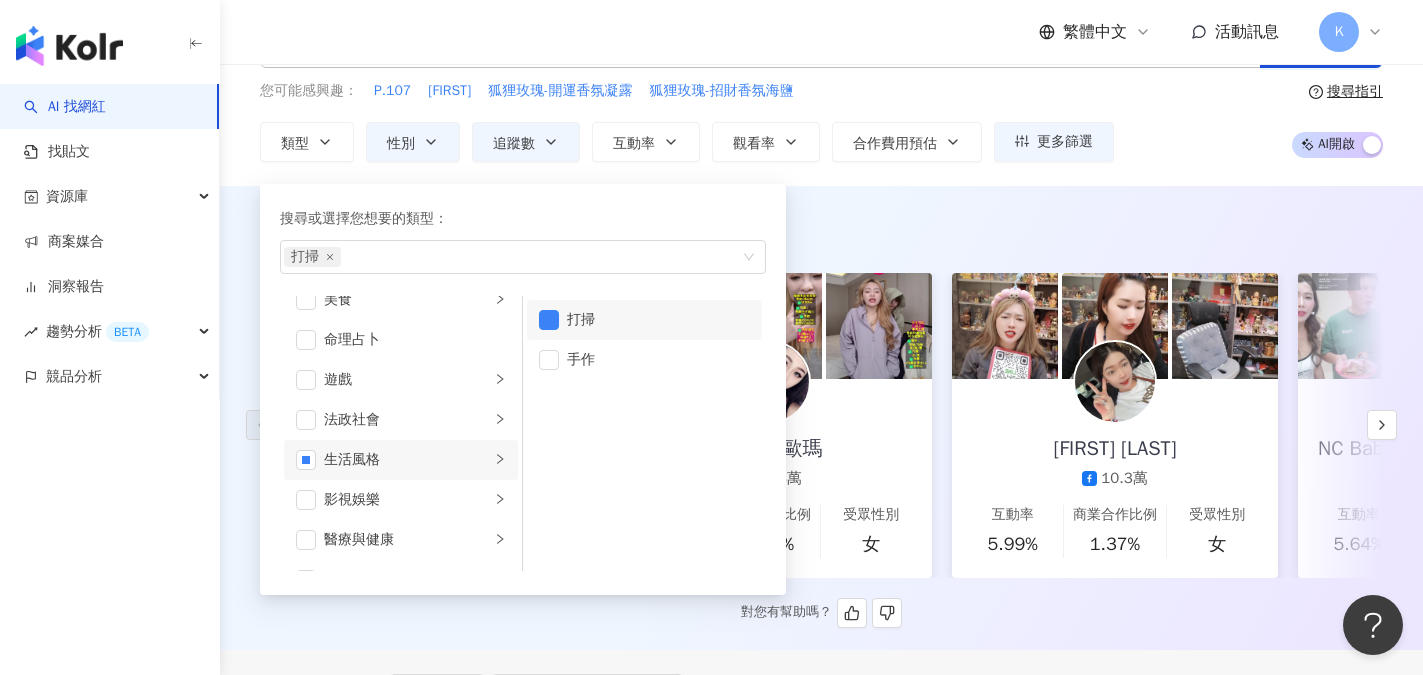 click on "AI 推薦 ： 精選優質網紅 【天才兔】苛苛白白 16.1萬 互動率 5.09% 商業合作比例 0% 受眾性別 女 Oh Ma_歐瑪 14.8萬 互動率 4.08% 商業合作比例 74.3% 受眾性別 女 胡麗莉 10.3萬 互動率 5.99% 商業合作比例 1.37% 受眾性別 女 NC Baby-嬰幼兒、童裝、用品 直播 9.8萬 互動率 5.64% 商業合作比例 50% 受眾性別 女 JingJing派對 9.9萬 互動率 4.8% 商業合作比例 78.3% 受眾性別 女 吳音寧 10.4萬 互動率 18.4% 商業合作比例 0% 受眾性別 男 Pon｜旅行食記｜豐盛生活 ｜穿搭分享 14.4萬 互動率 40.1% 商業合作比例 24.1% 受眾性別 女 魔魔嘎嘎 4,988 10.5萬 6,063 互動率 8.41% 商業合作比例 0% 受眾性別 男 HoNey MiCo 蜜糖米可 9.3萬 2.7萬 1.7萬 互動率 46.4% 商業合作比例 30.6% 受眾性別 男 李艷秋 13.7萬 互動率 7.38% 商業合作比例 0% 受眾性別 男 林壯士🧚‍♀️ 13.6萬 互動率 25.3% 商業合作比例 0% 受眾性別 女 IJU 賴一如往常" at bounding box center [821, 422] 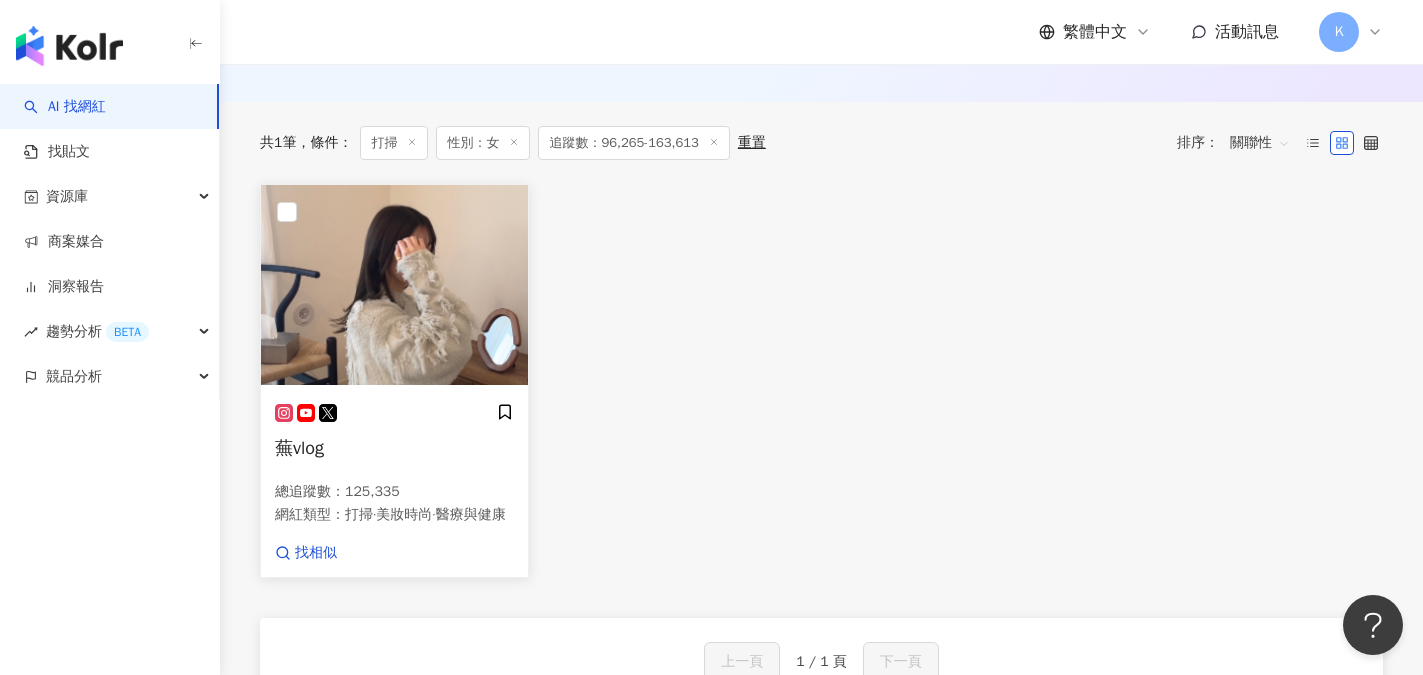 scroll, scrollTop: 300, scrollLeft: 0, axis: vertical 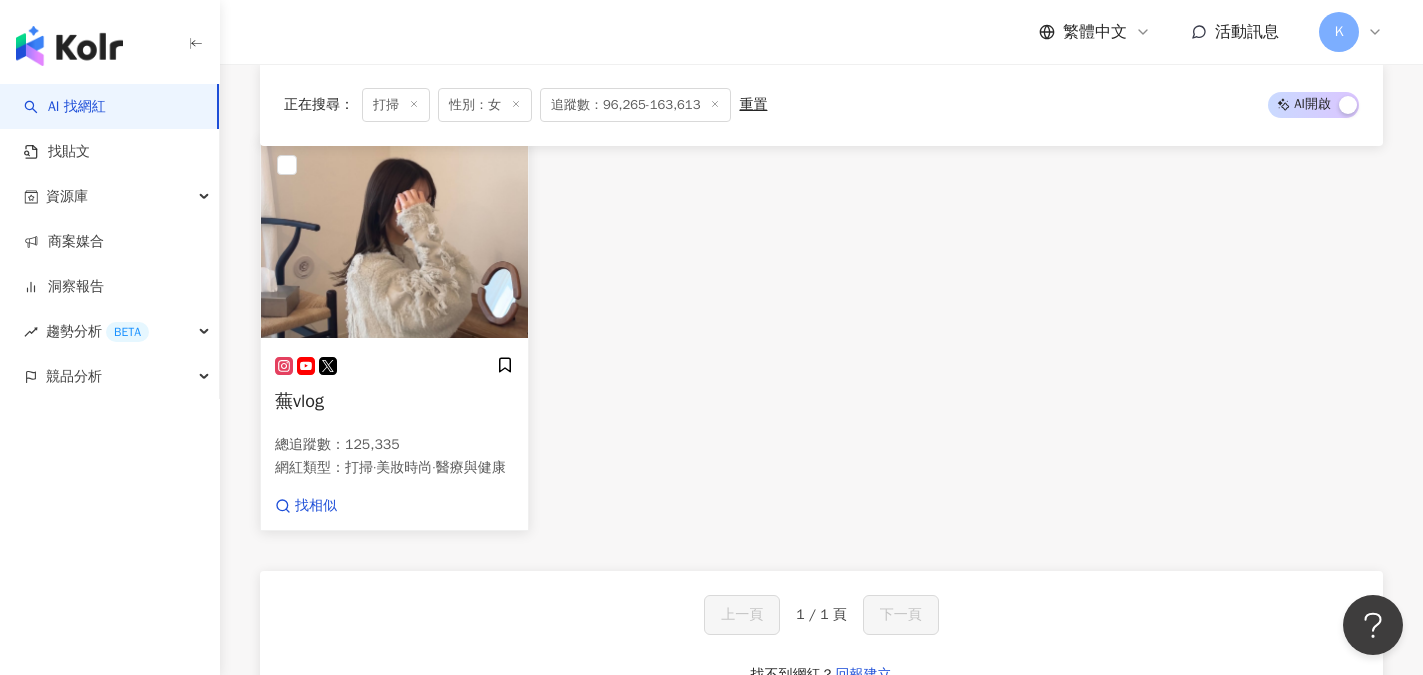 click at bounding box center [394, 238] 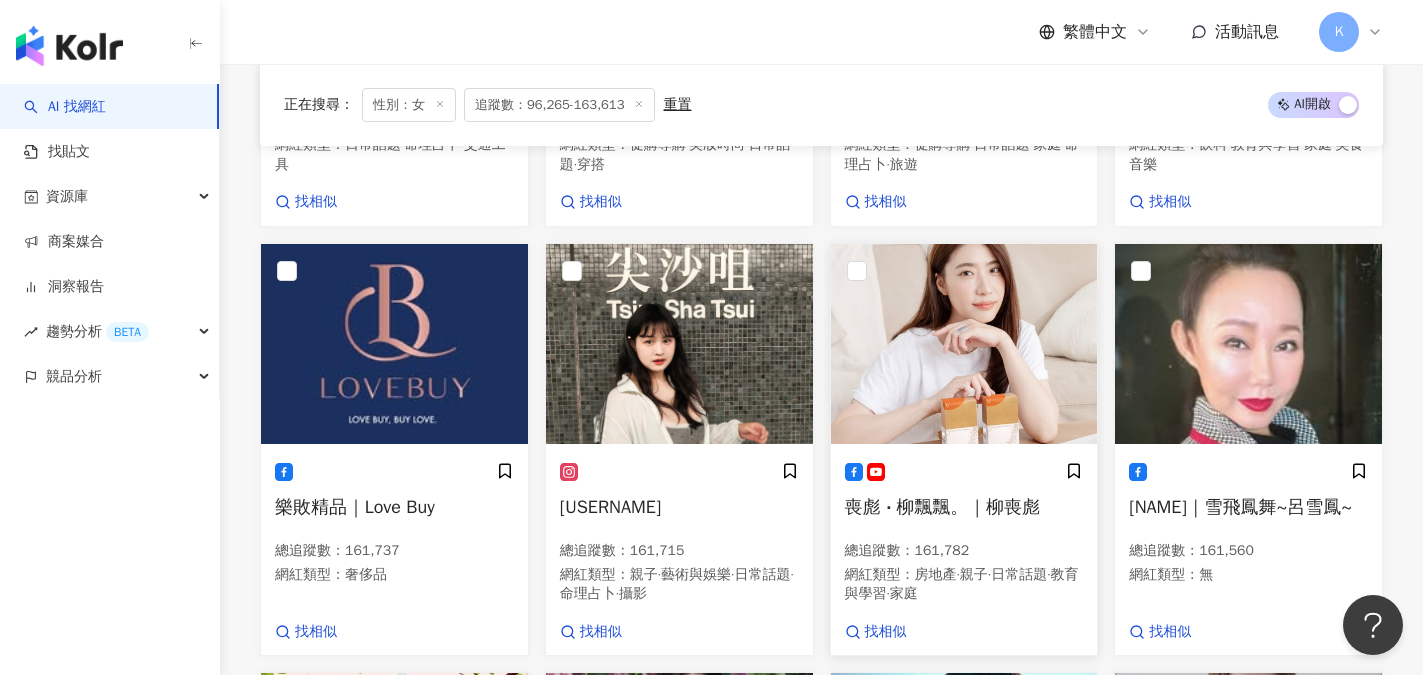 scroll, scrollTop: 1000, scrollLeft: 0, axis: vertical 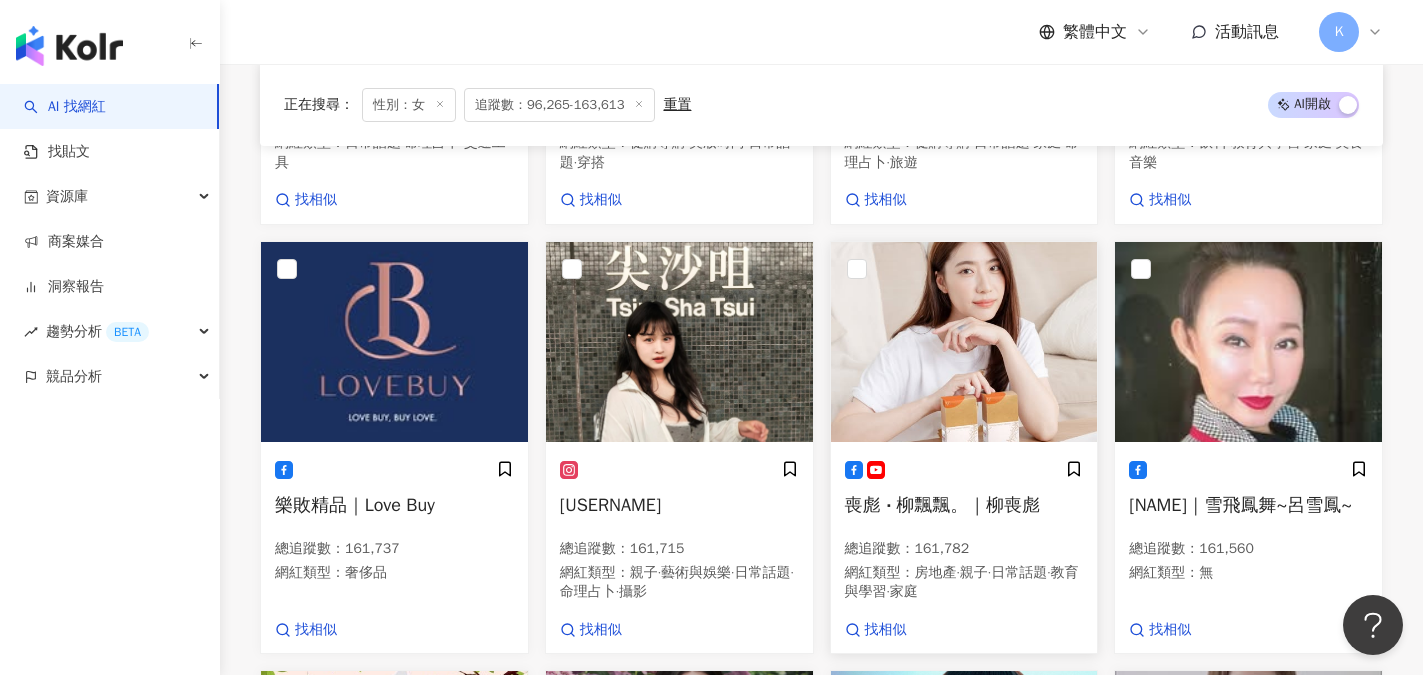 click on "喪彪 ‧ 柳飄飄。｜柳喪彪" at bounding box center [942, 505] 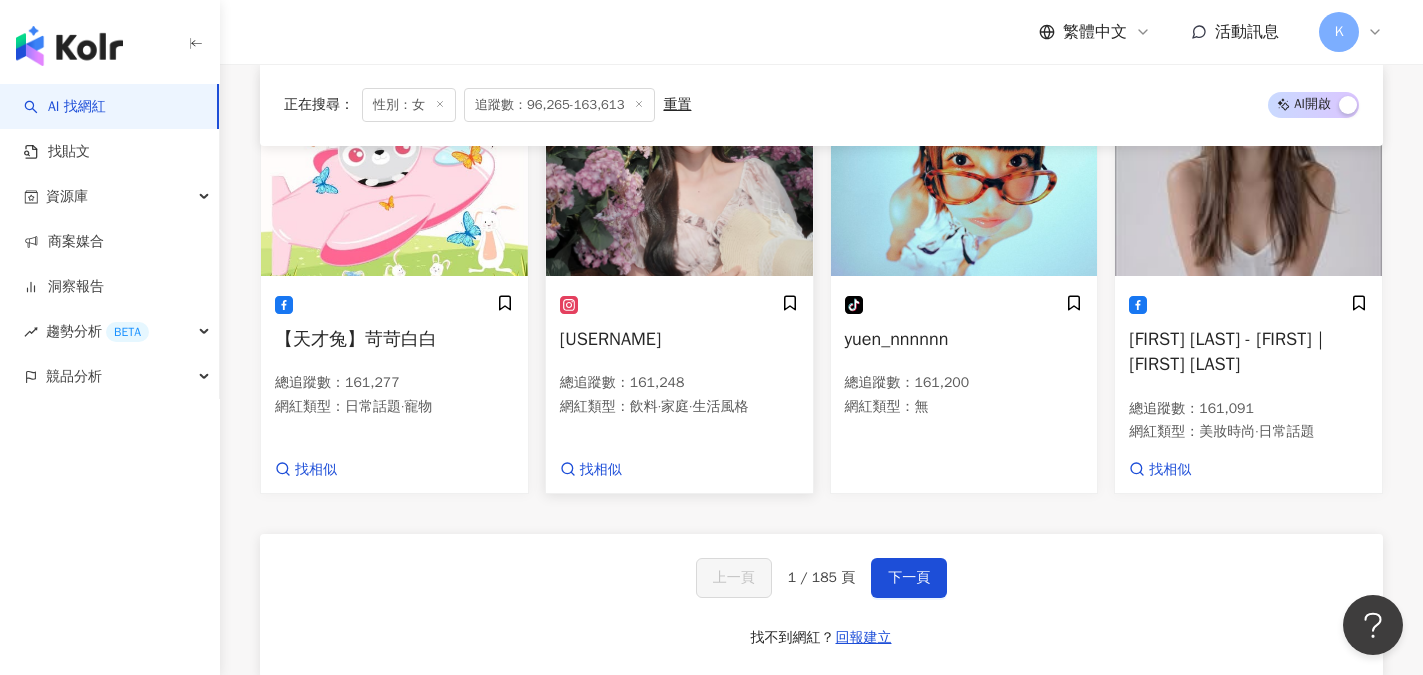scroll, scrollTop: 1600, scrollLeft: 0, axis: vertical 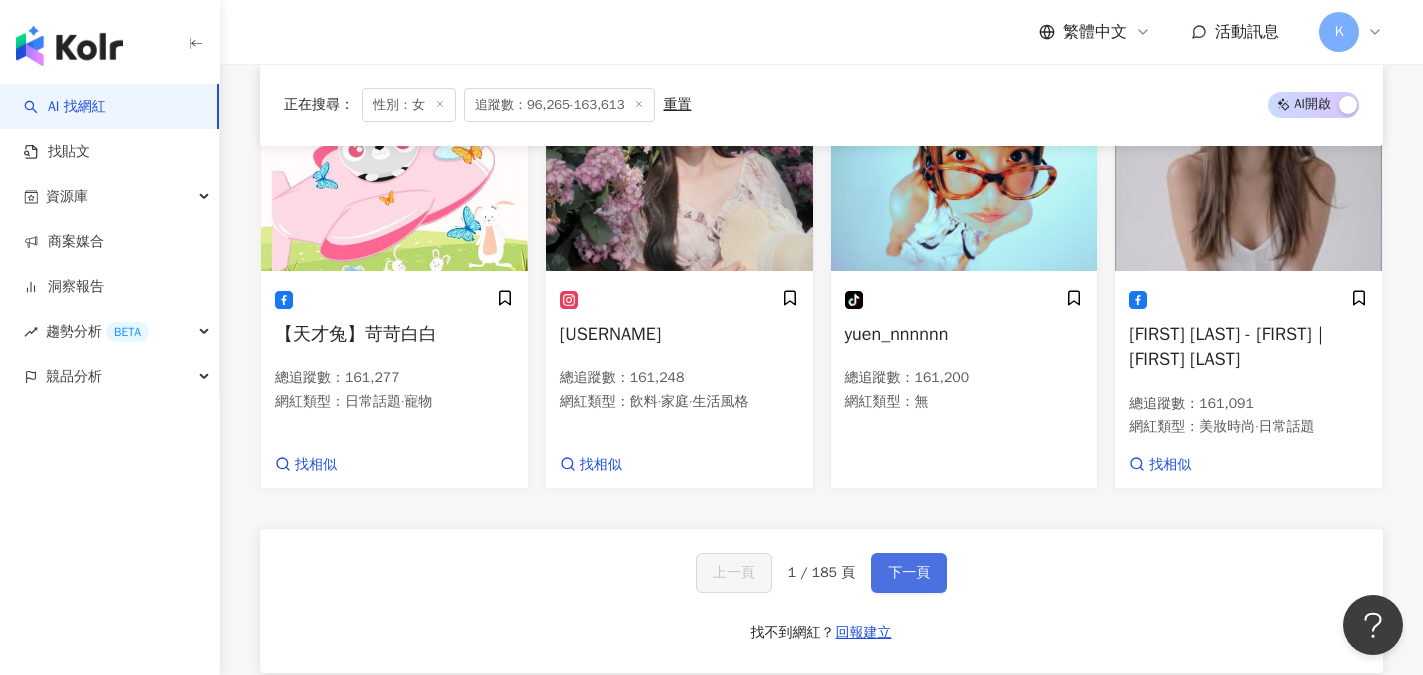 click on "下一頁" at bounding box center (909, 573) 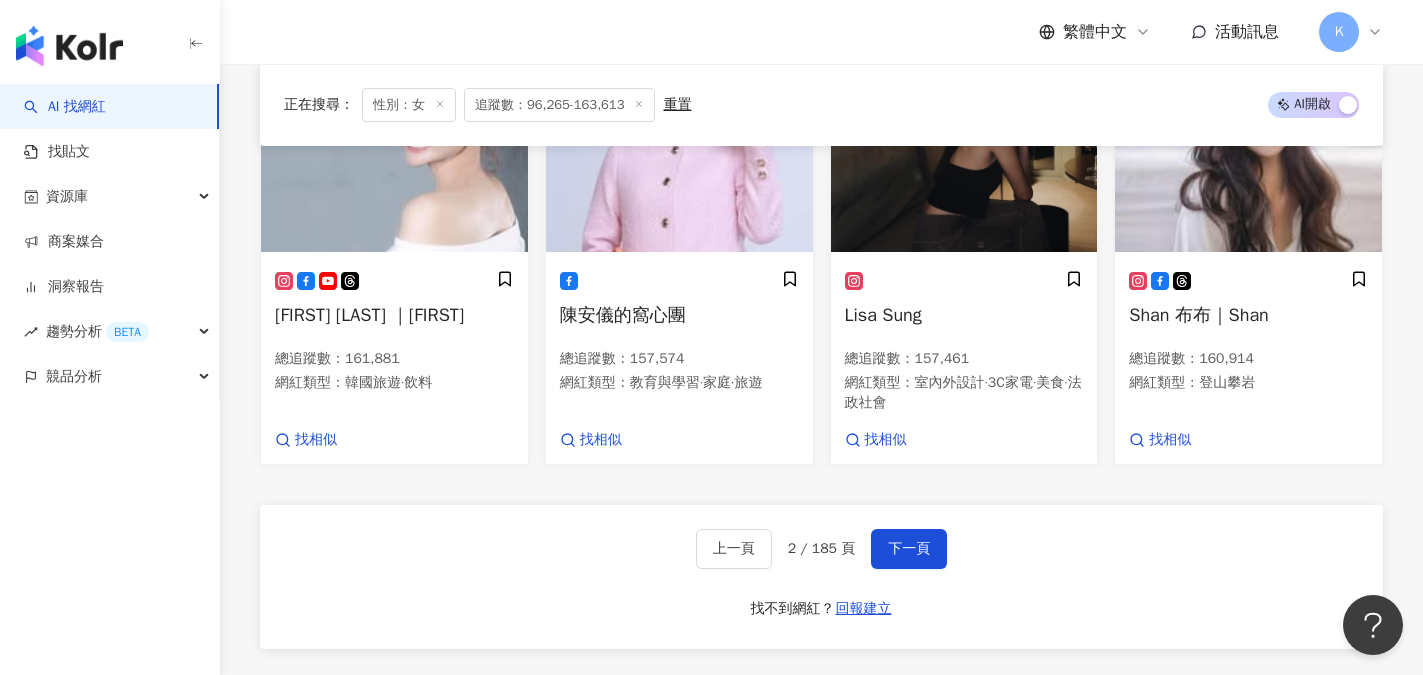 scroll, scrollTop: 1606, scrollLeft: 0, axis: vertical 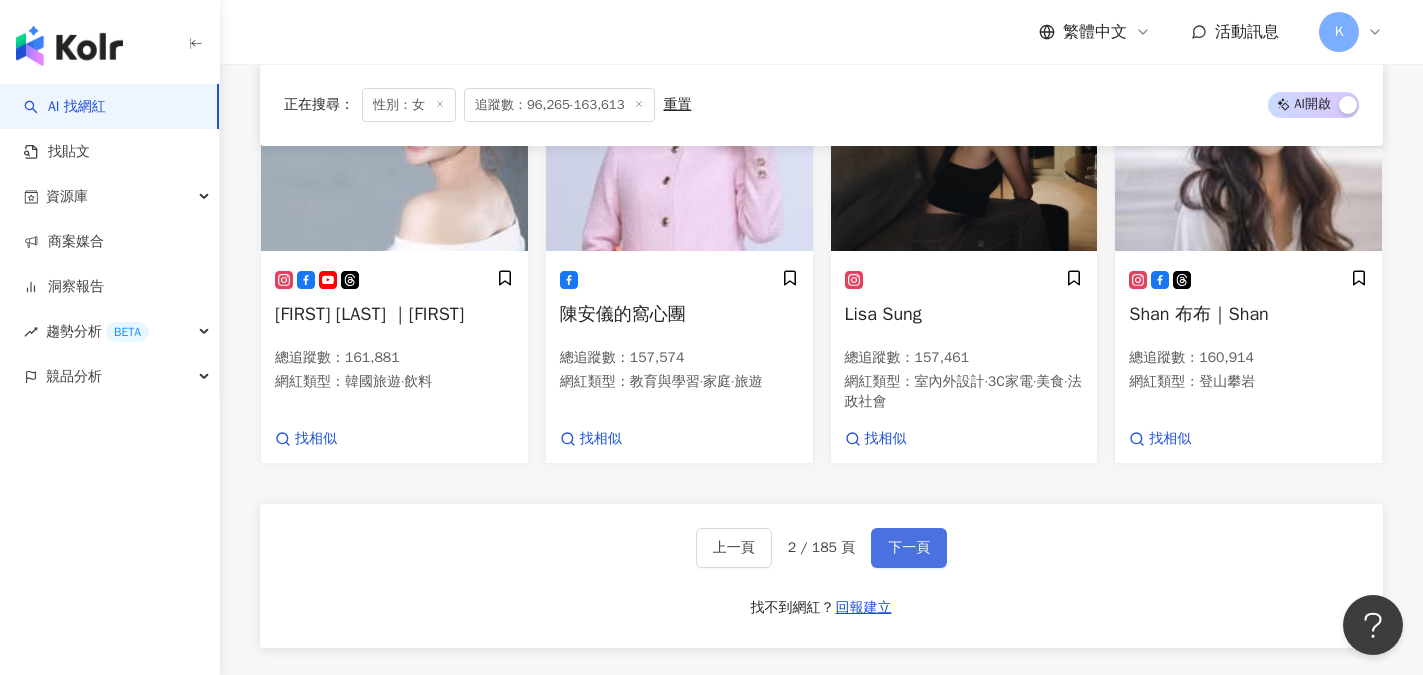 click on "下一頁" at bounding box center [909, 548] 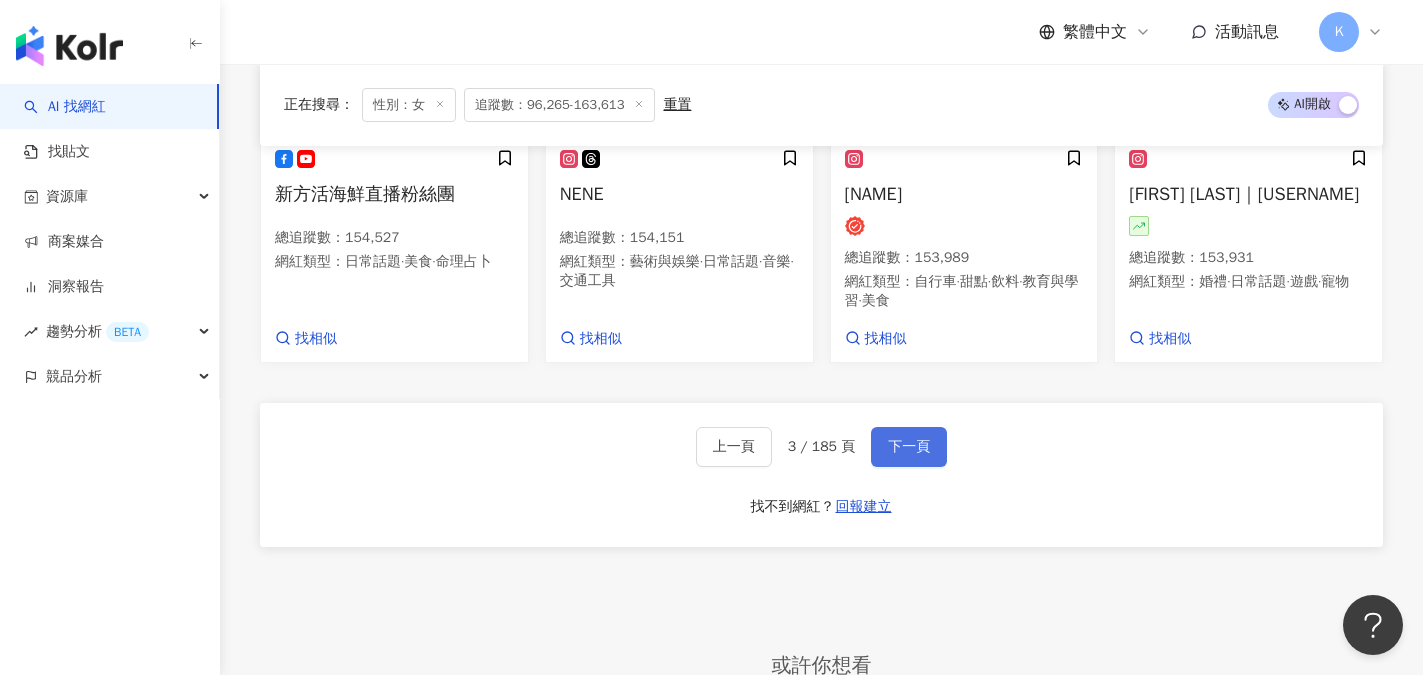 scroll, scrollTop: 1765, scrollLeft: 0, axis: vertical 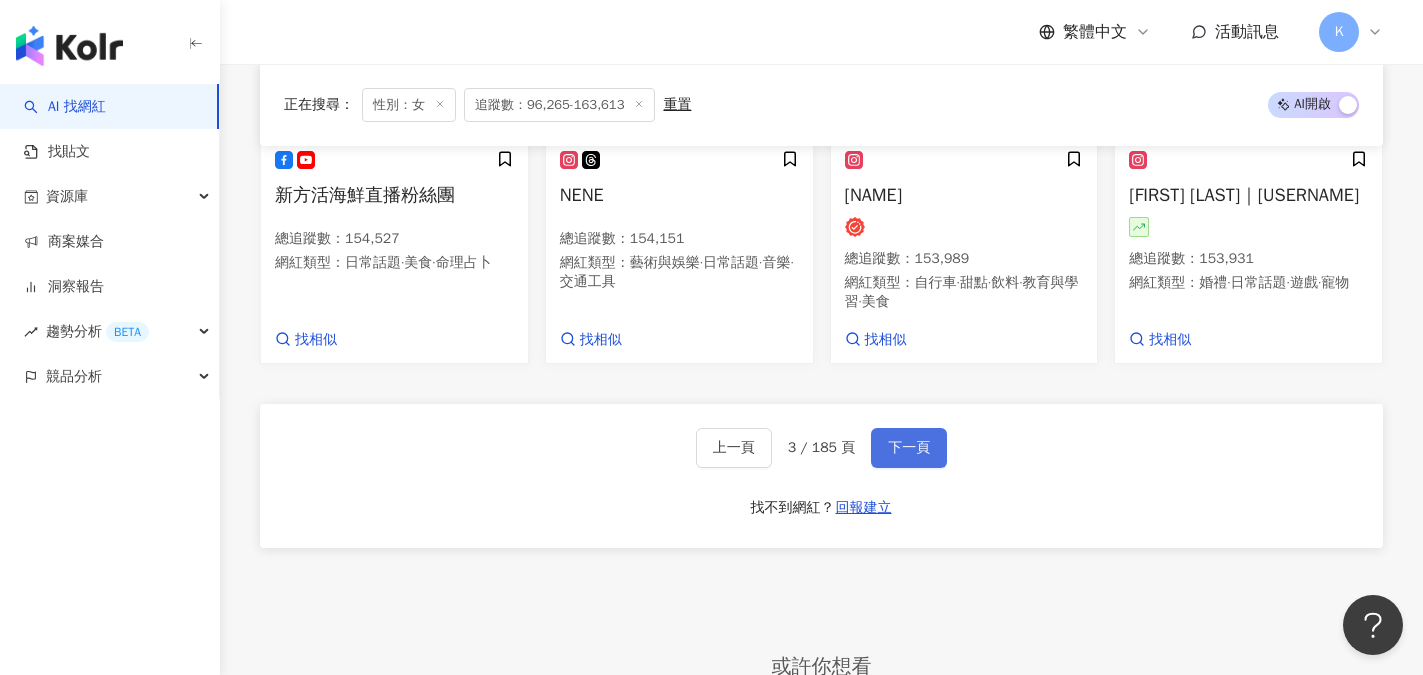 click on "下一頁" at bounding box center (909, 448) 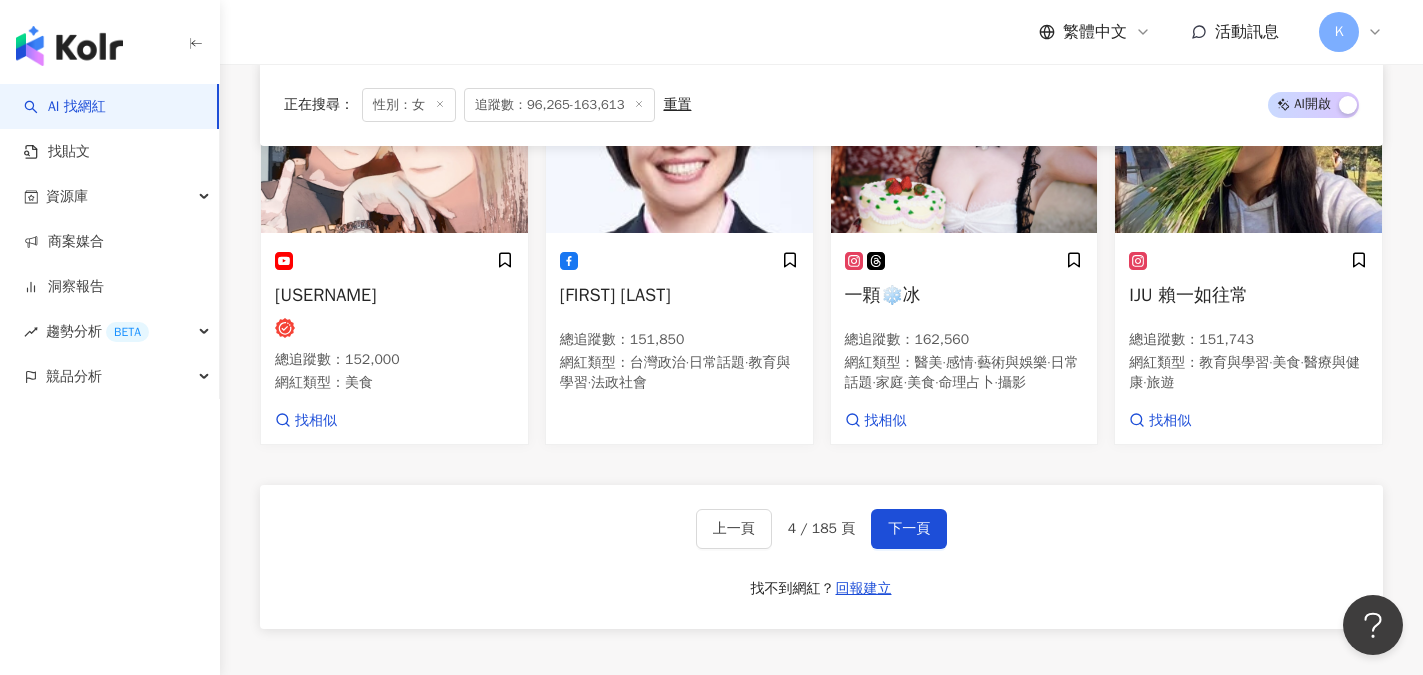 scroll, scrollTop: 1664, scrollLeft: 0, axis: vertical 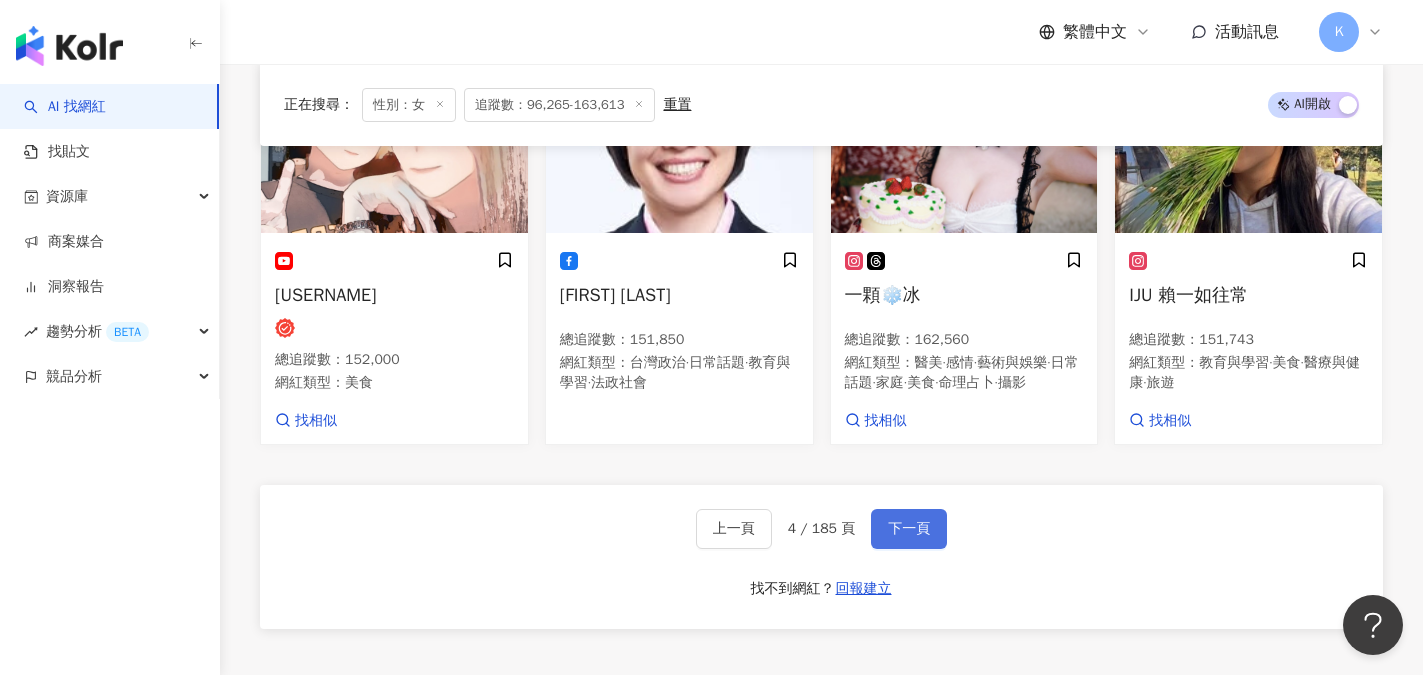 click on "下一頁" at bounding box center (909, 529) 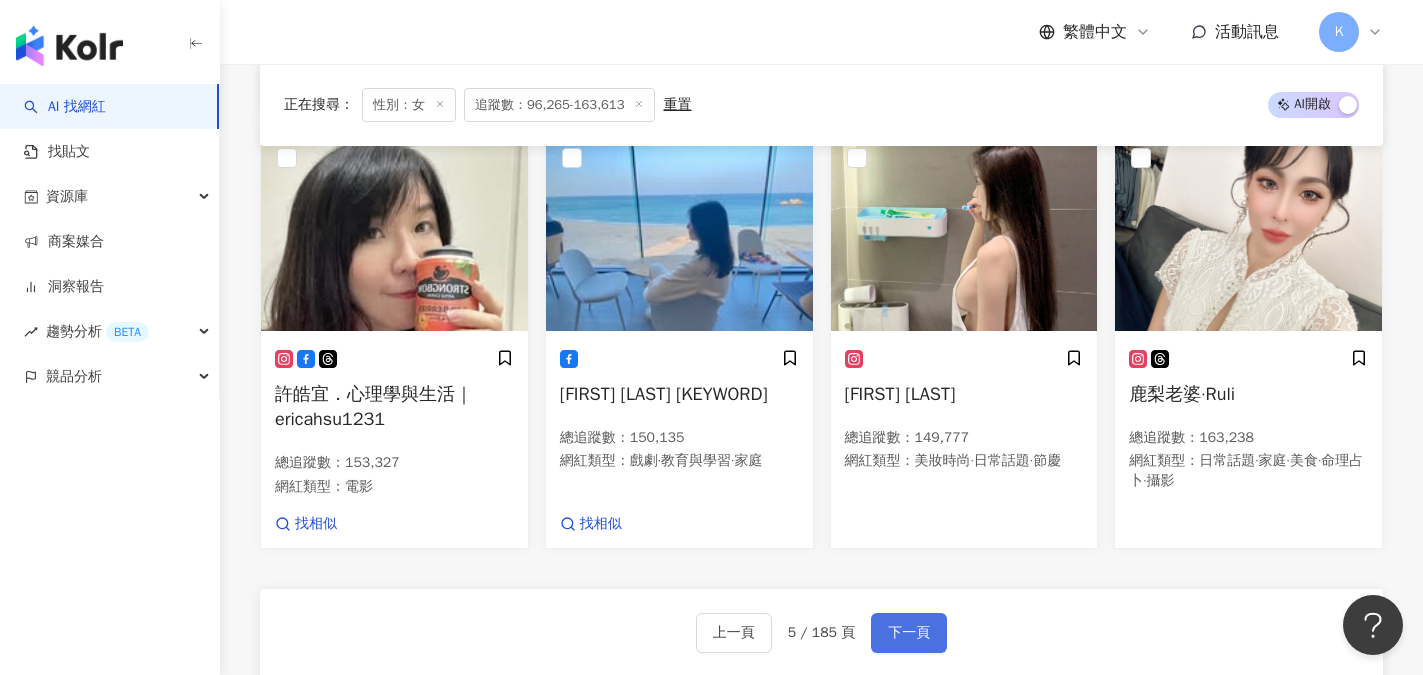 scroll, scrollTop: 1631, scrollLeft: 0, axis: vertical 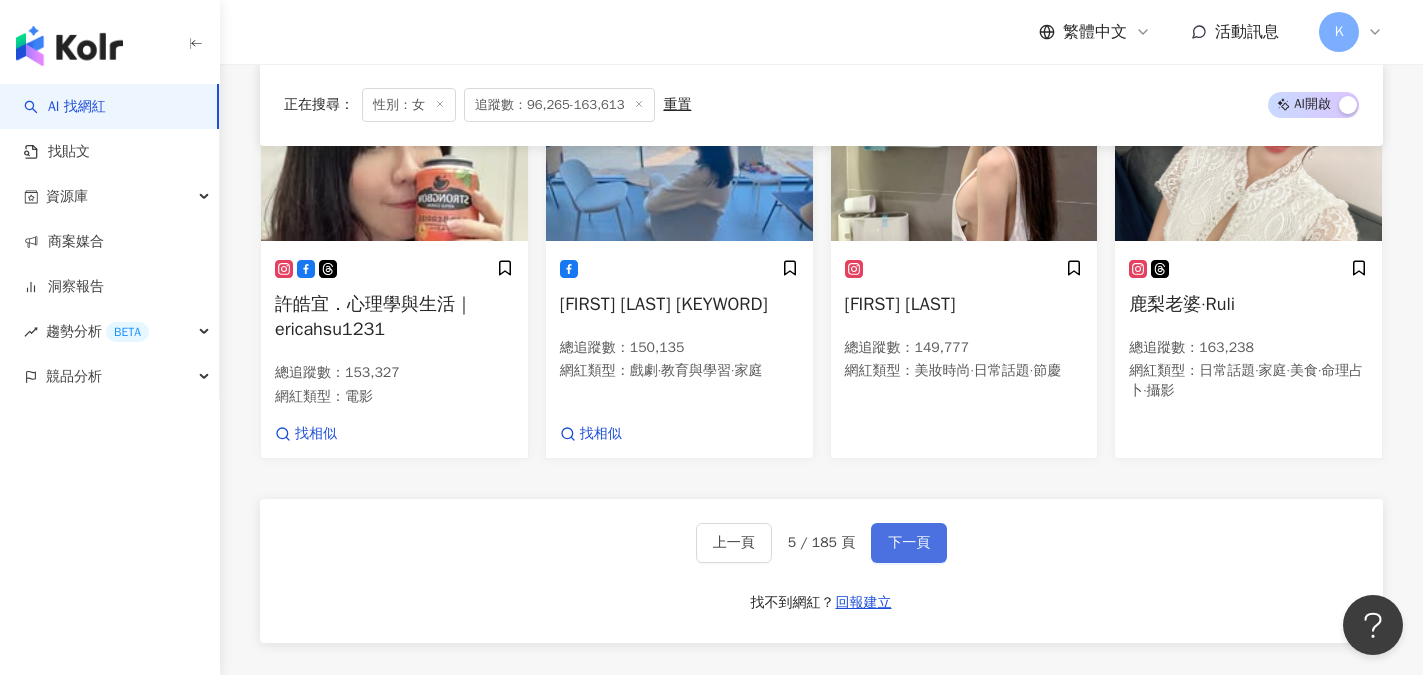 click on "下一頁" at bounding box center (909, 543) 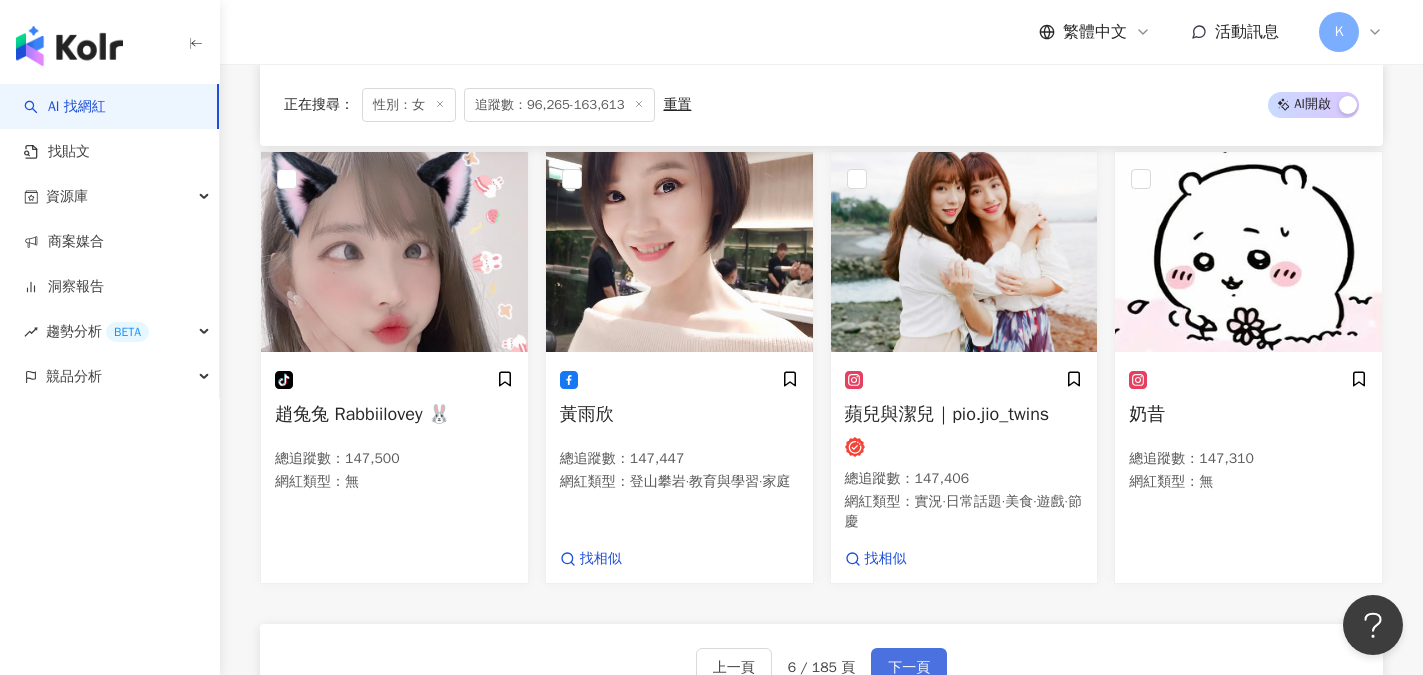 scroll, scrollTop: 1765, scrollLeft: 0, axis: vertical 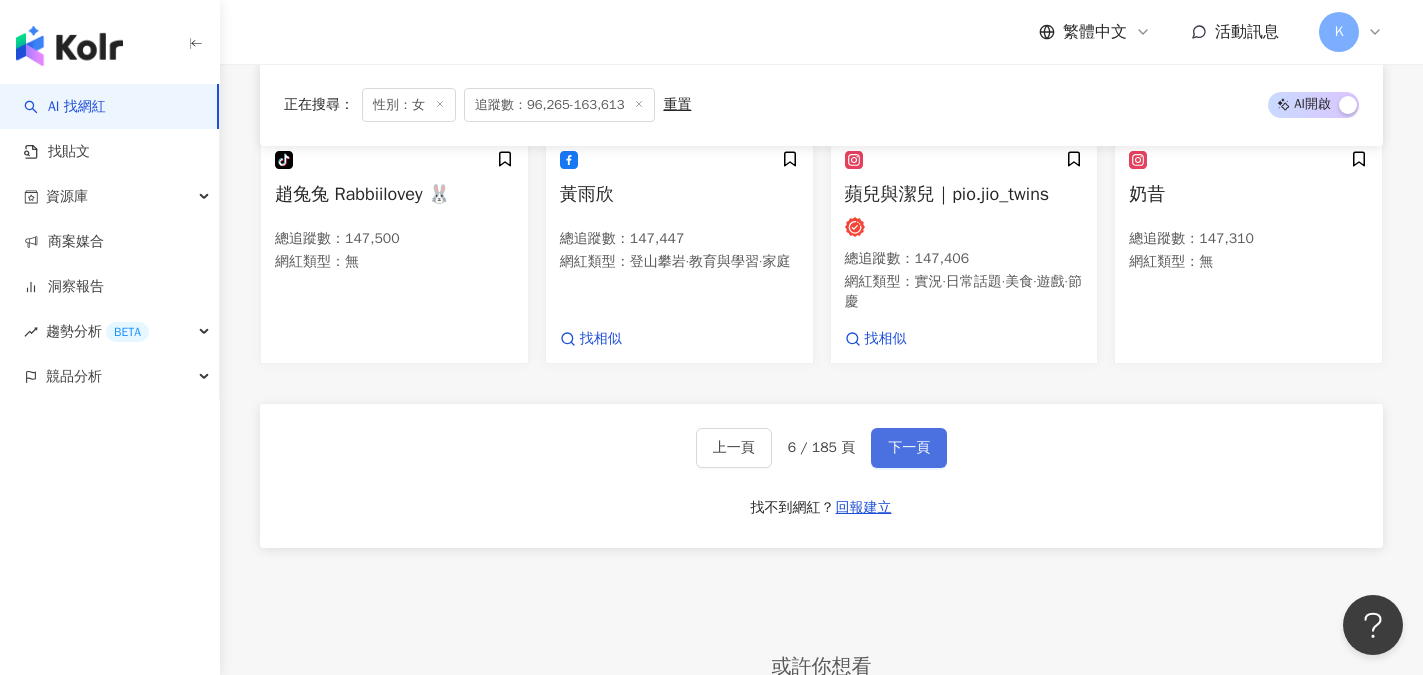 click on "下一頁" at bounding box center (909, 448) 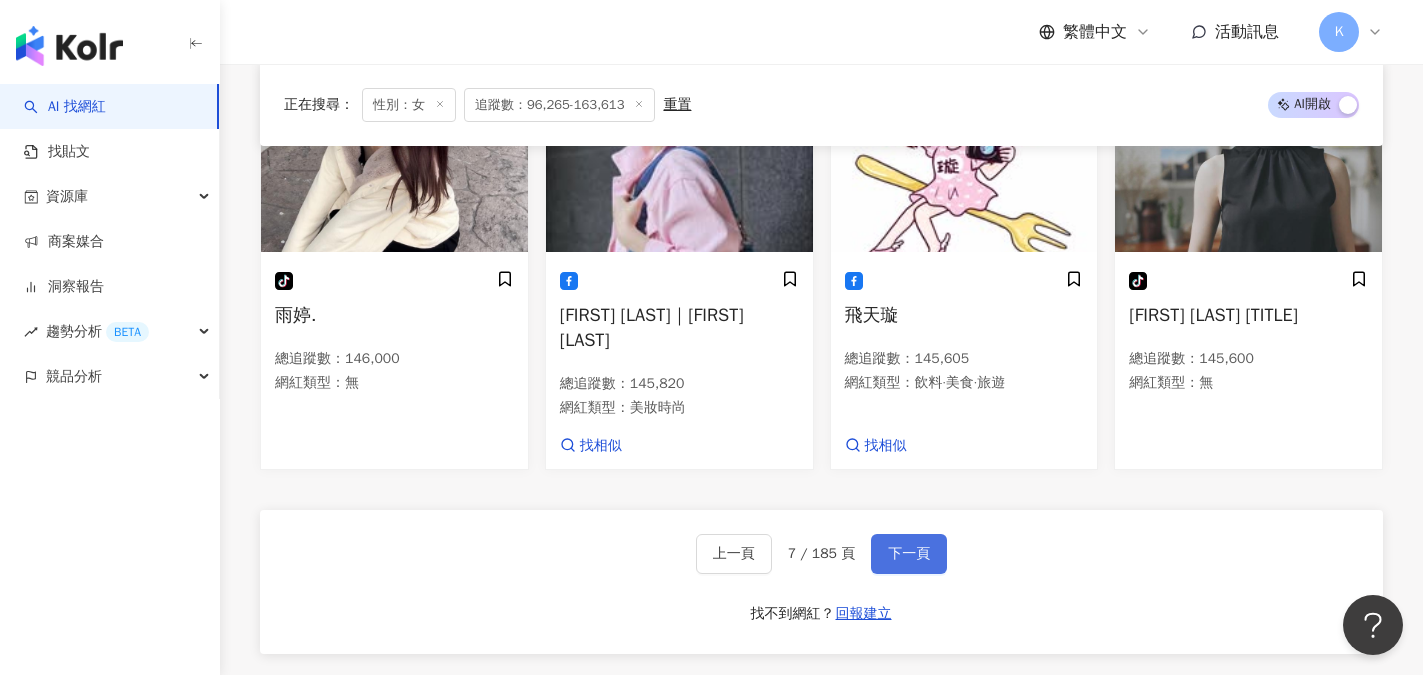scroll, scrollTop: 1580, scrollLeft: 0, axis: vertical 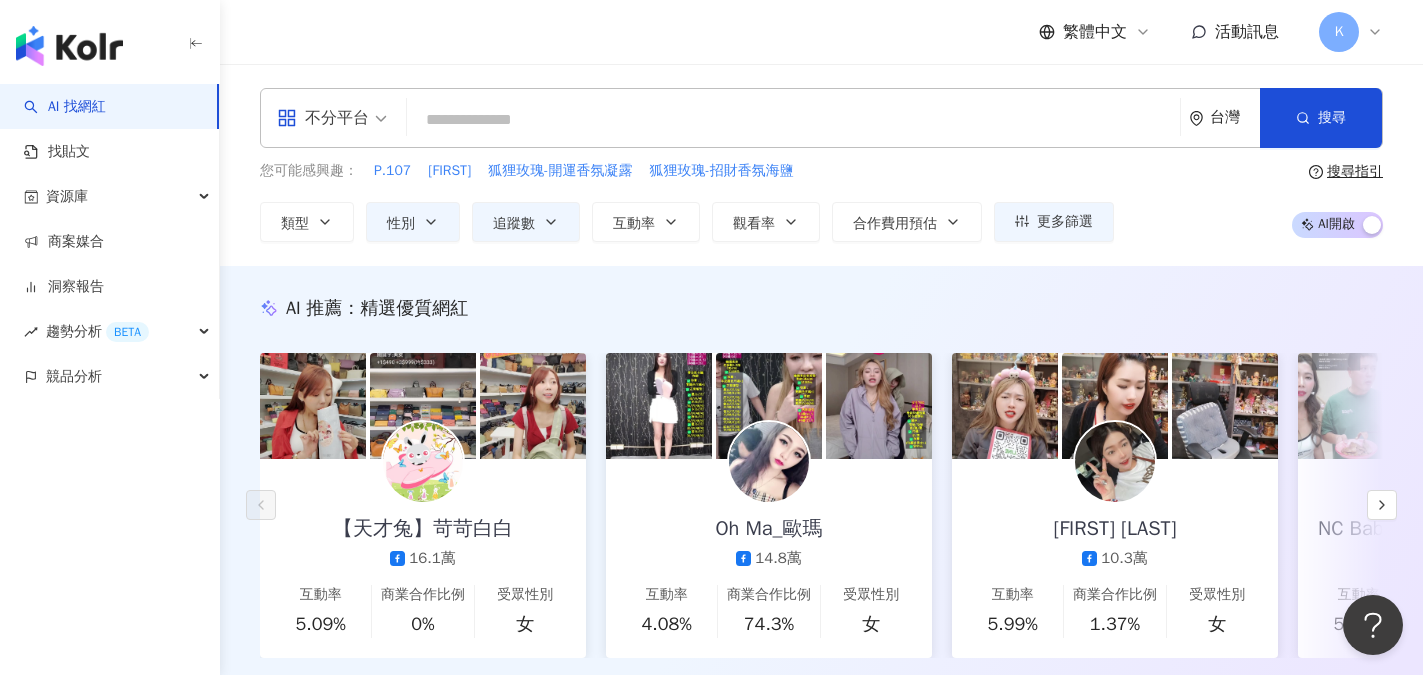 click on "不分平台" at bounding box center (332, 118) 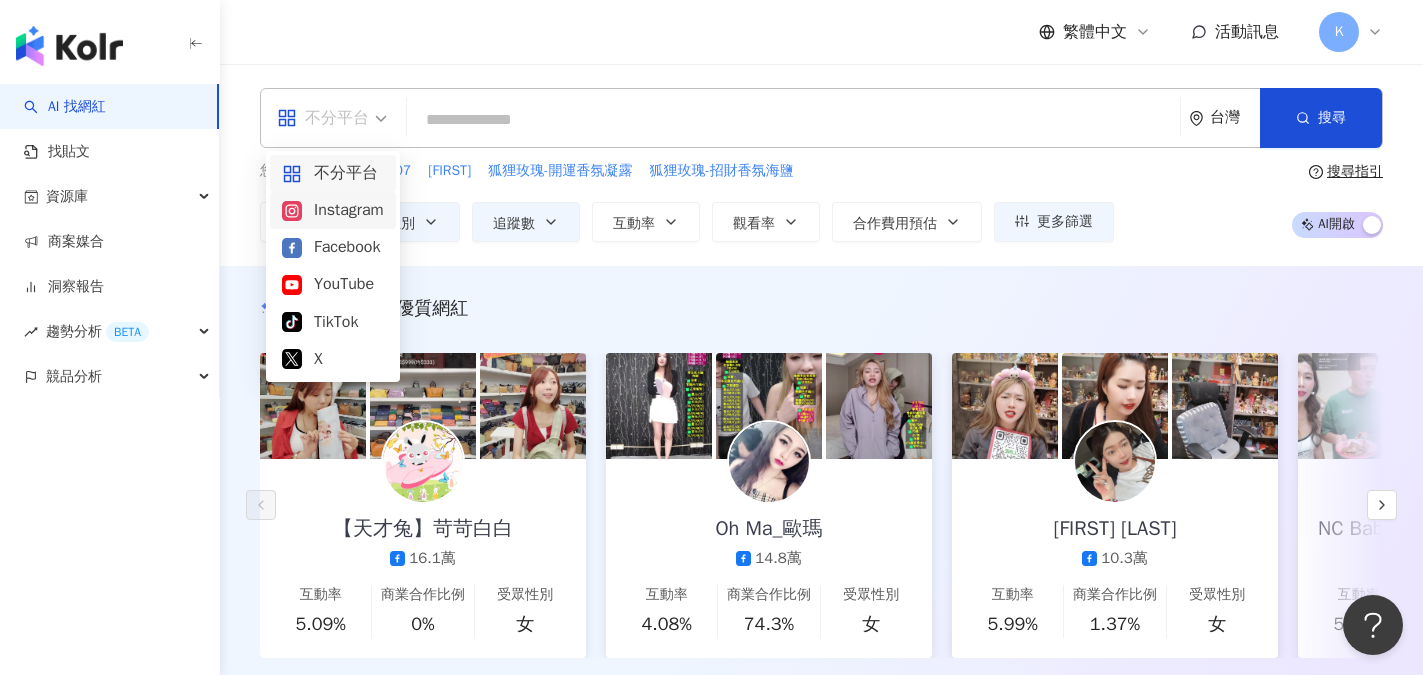 click on "Instagram" at bounding box center (333, 210) 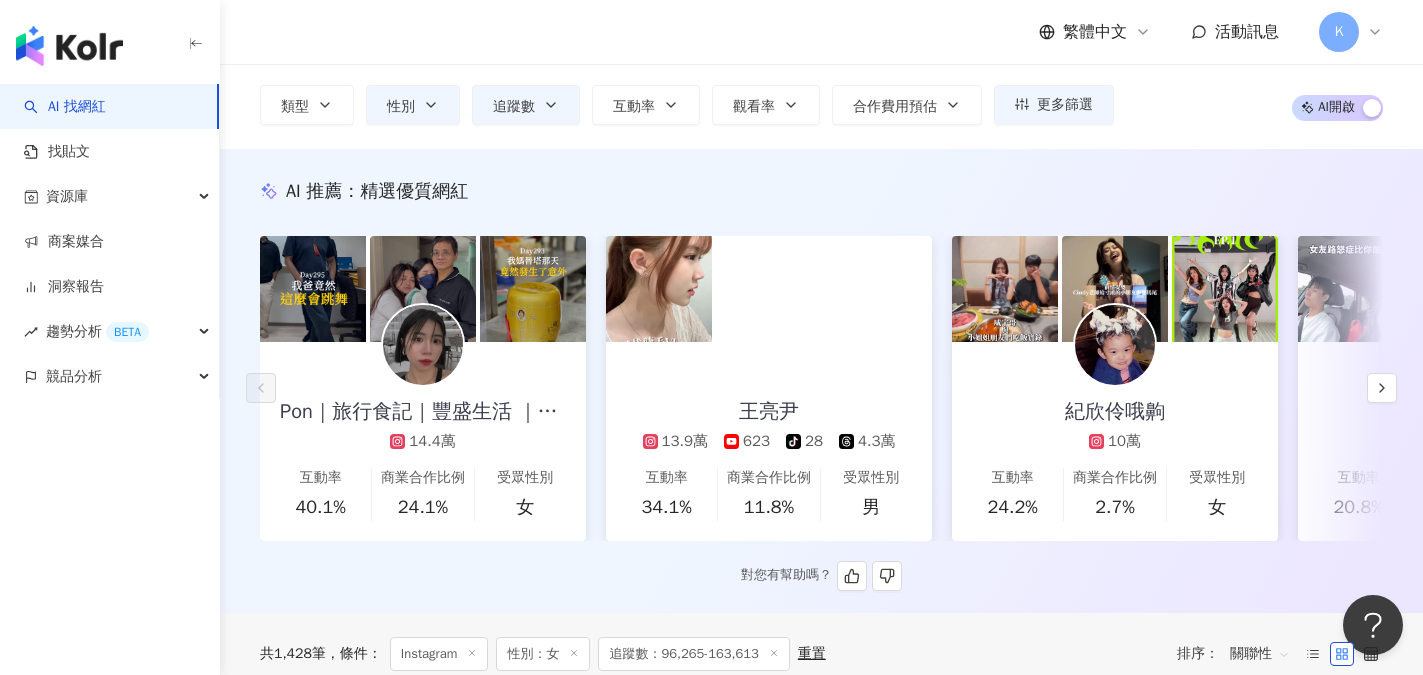 scroll, scrollTop: 100, scrollLeft: 0, axis: vertical 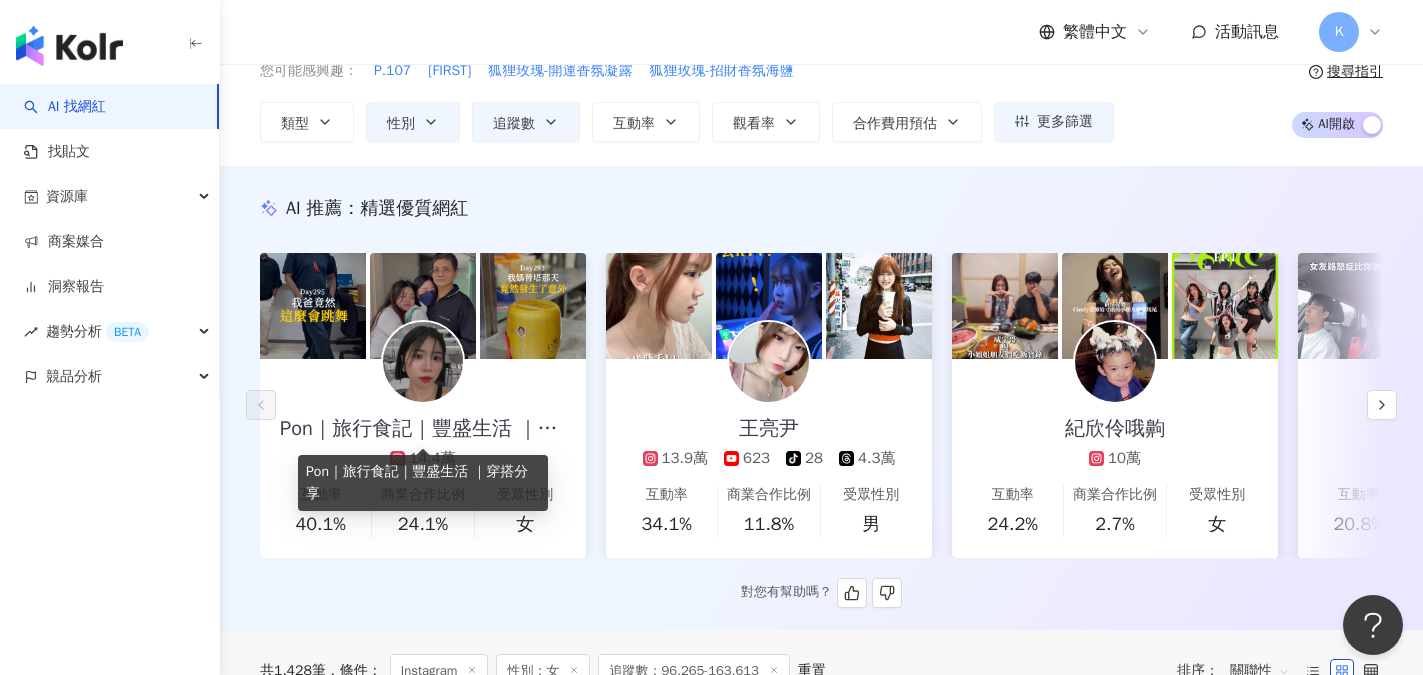 click on "Pon｜旅行食記｜豐盛生活 ｜穿搭分享" at bounding box center [423, 429] 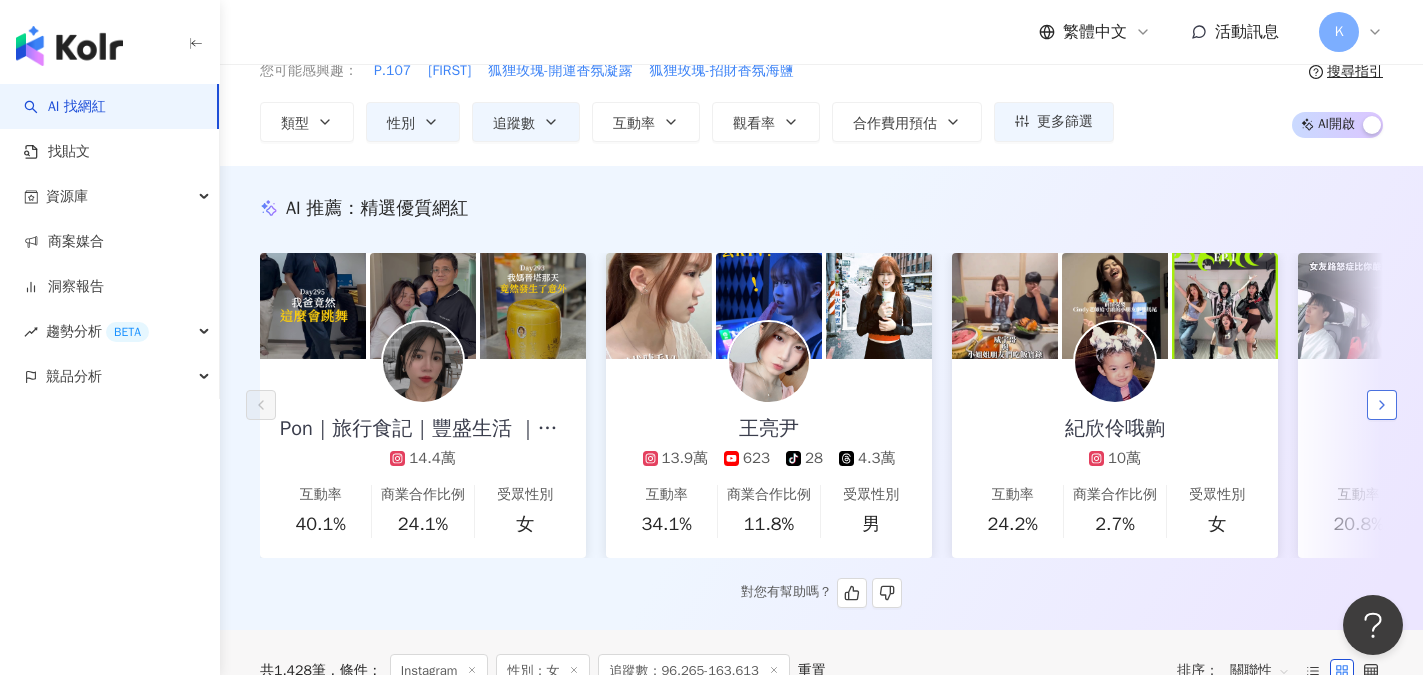 click 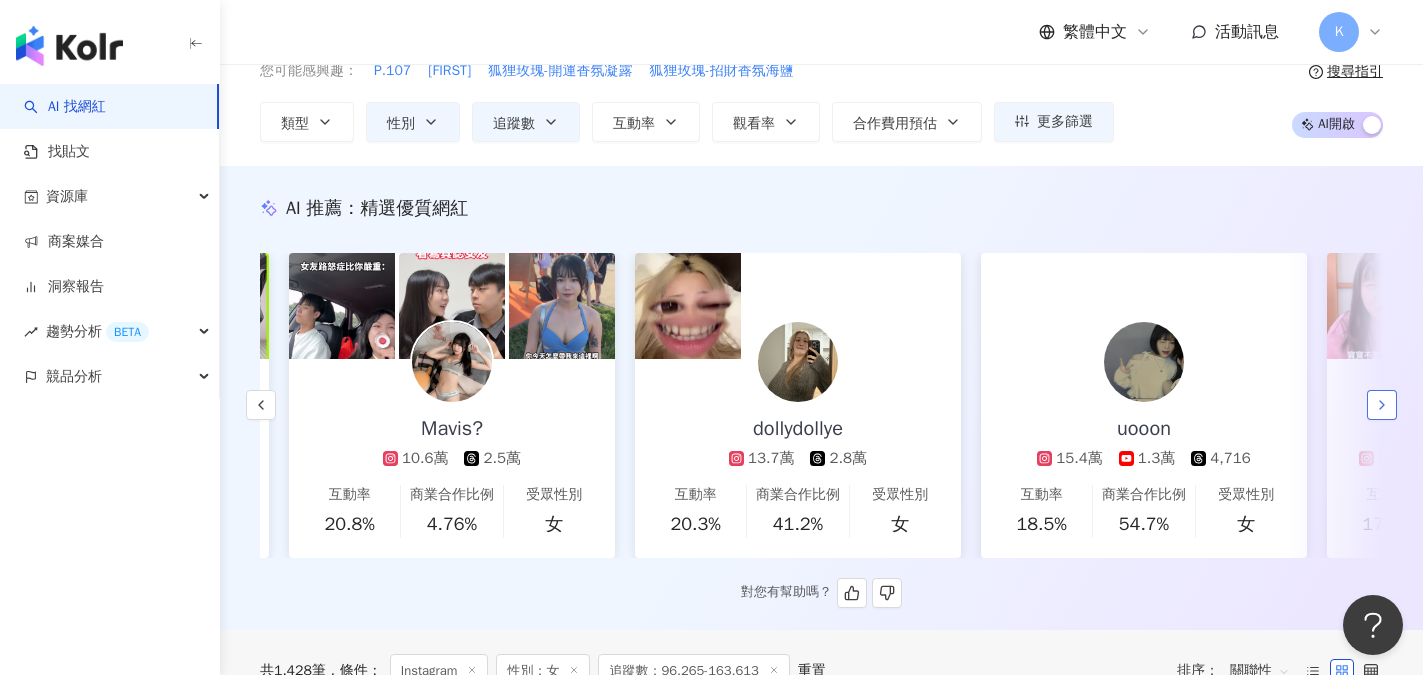 scroll, scrollTop: 0, scrollLeft: 1038, axis: horizontal 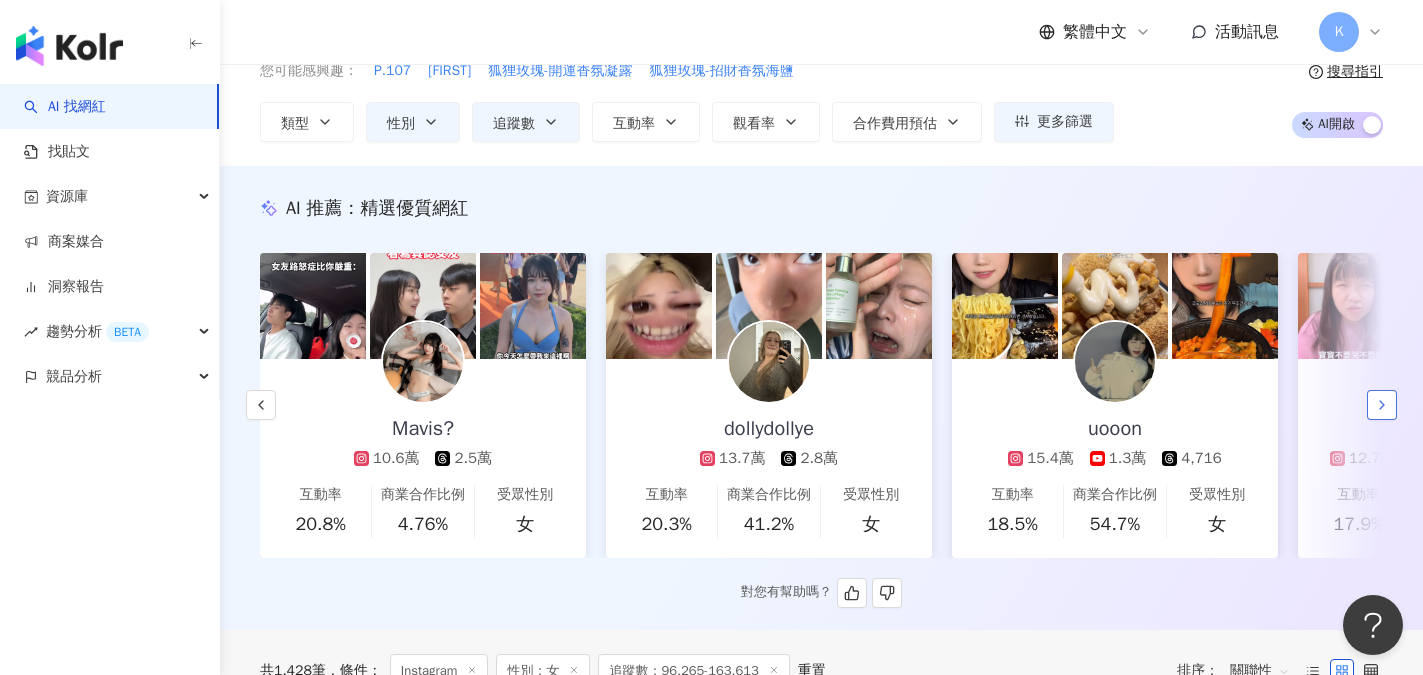 click 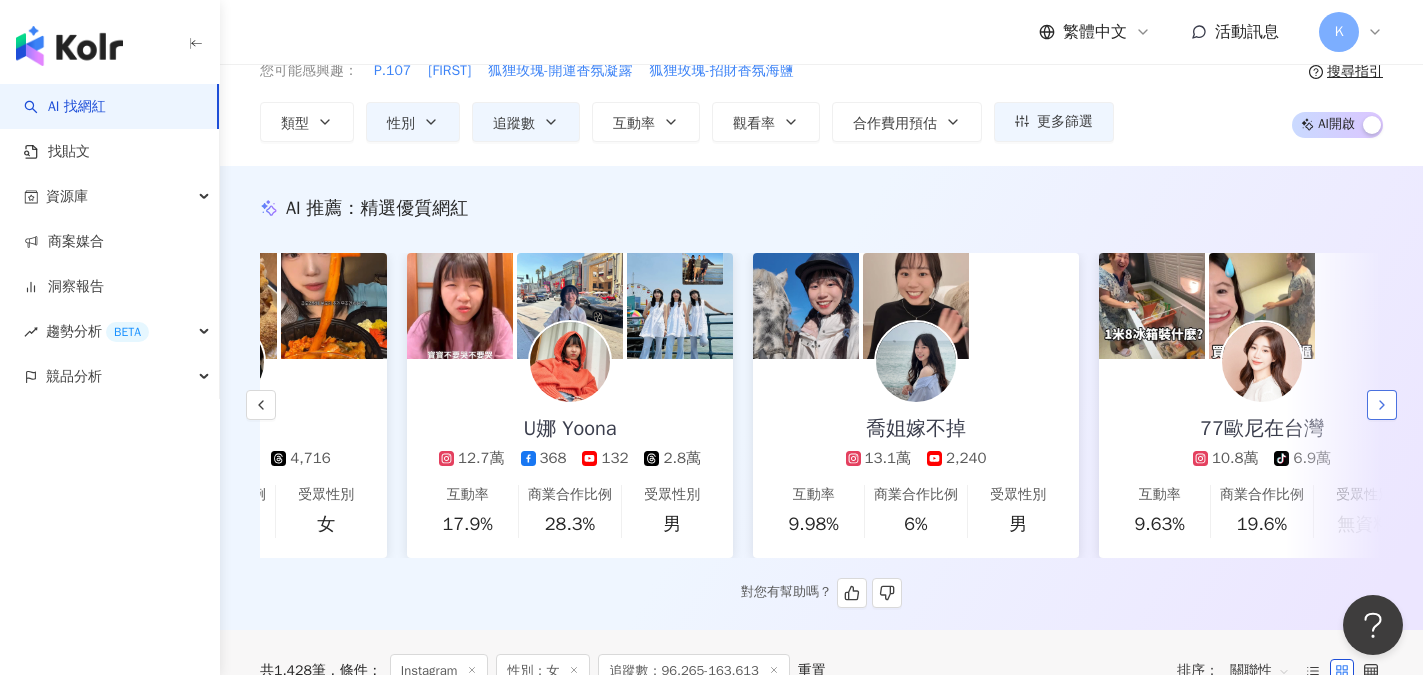 scroll, scrollTop: 0, scrollLeft: 2076, axis: horizontal 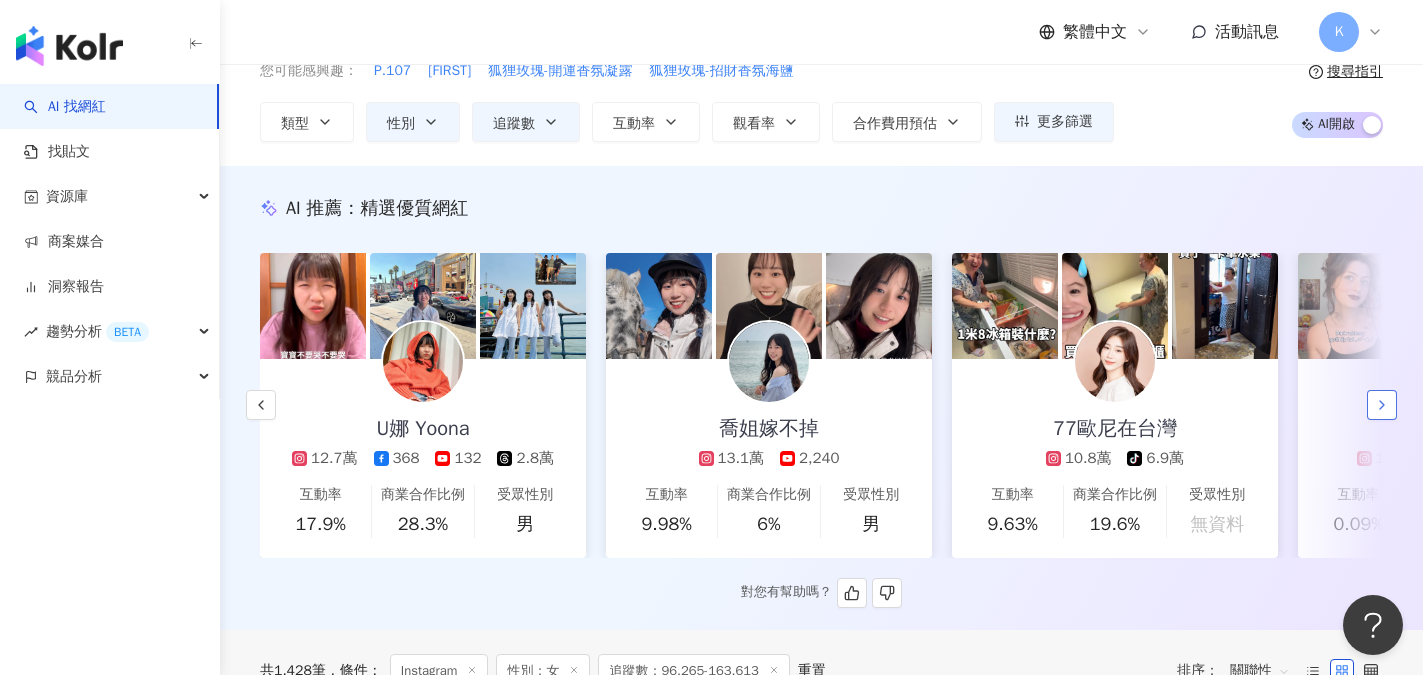 click 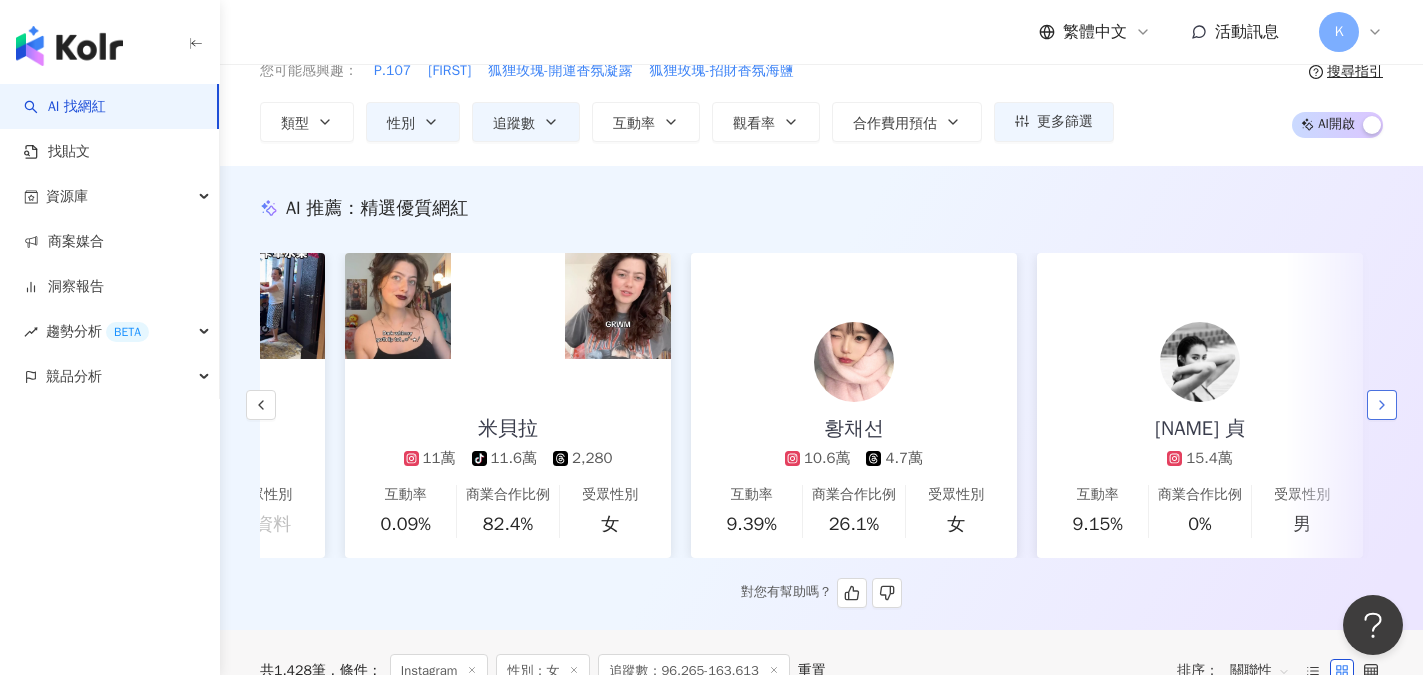 scroll, scrollTop: 0, scrollLeft: 3069, axis: horizontal 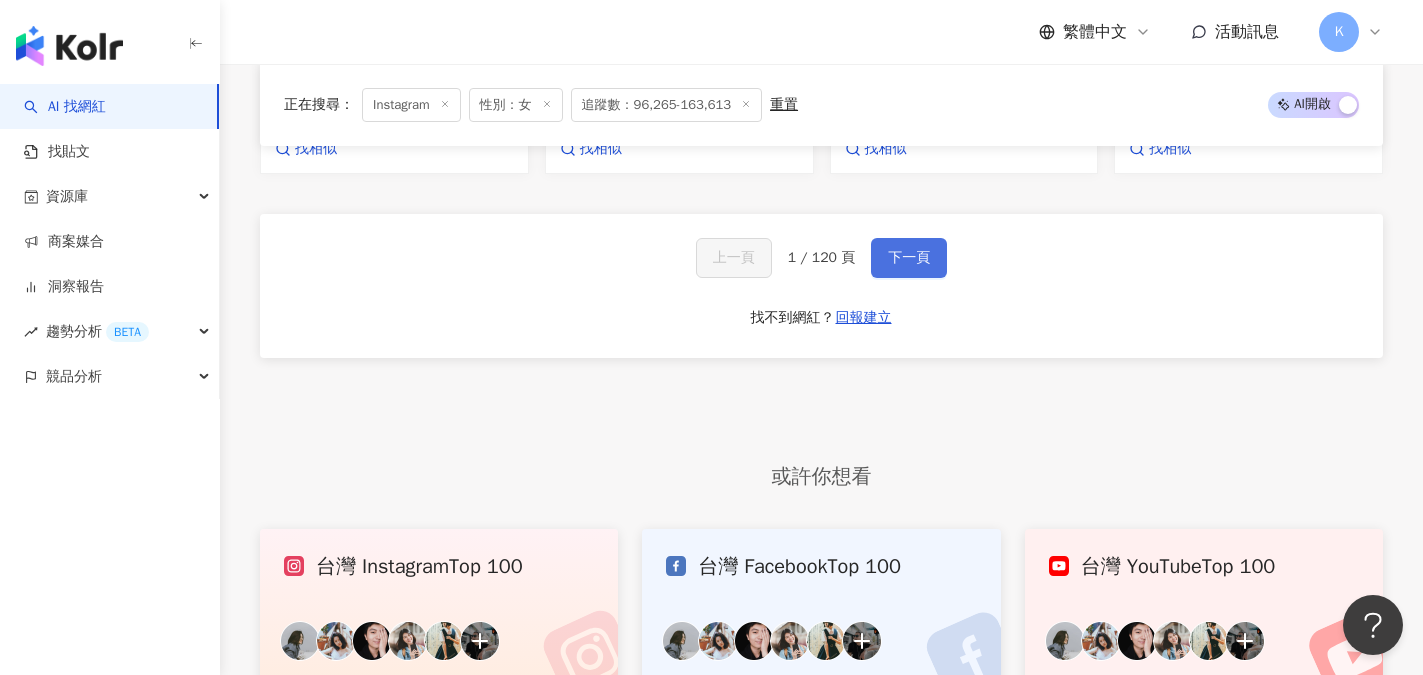 click on "下一頁" at bounding box center (909, 258) 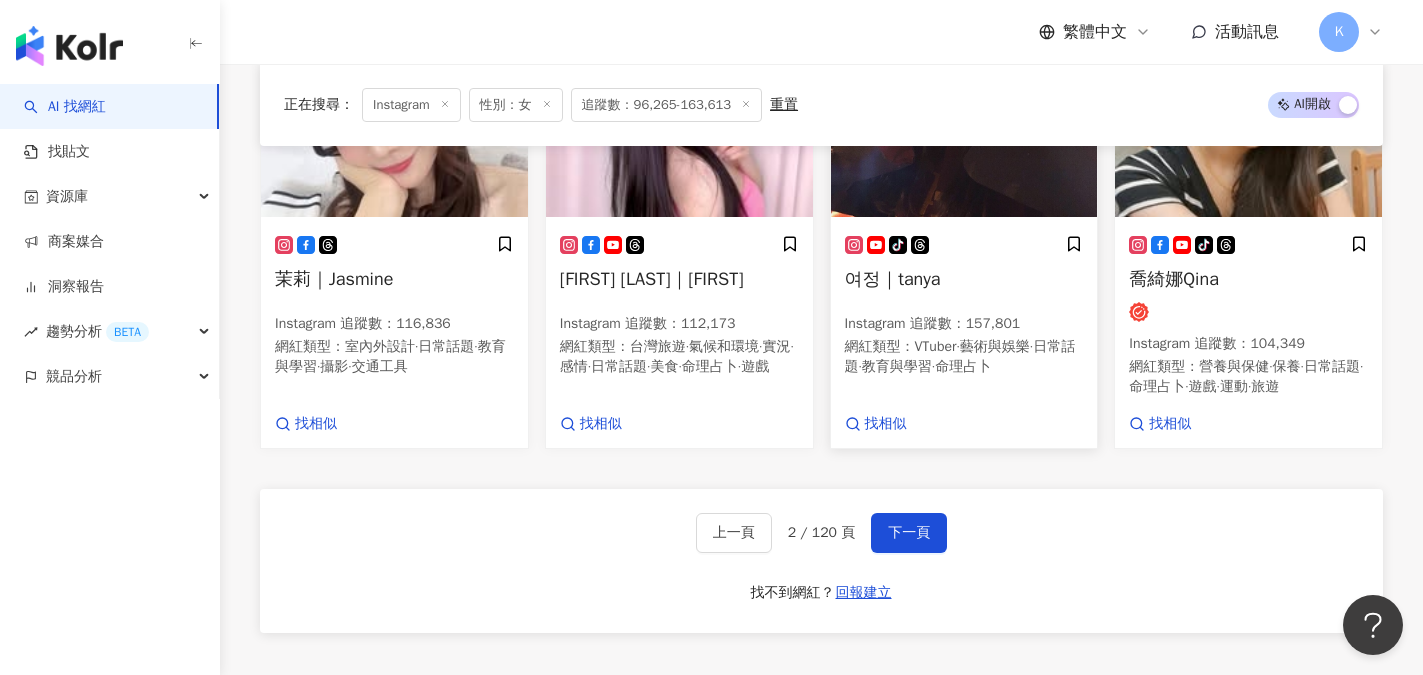 scroll, scrollTop: 1717, scrollLeft: 0, axis: vertical 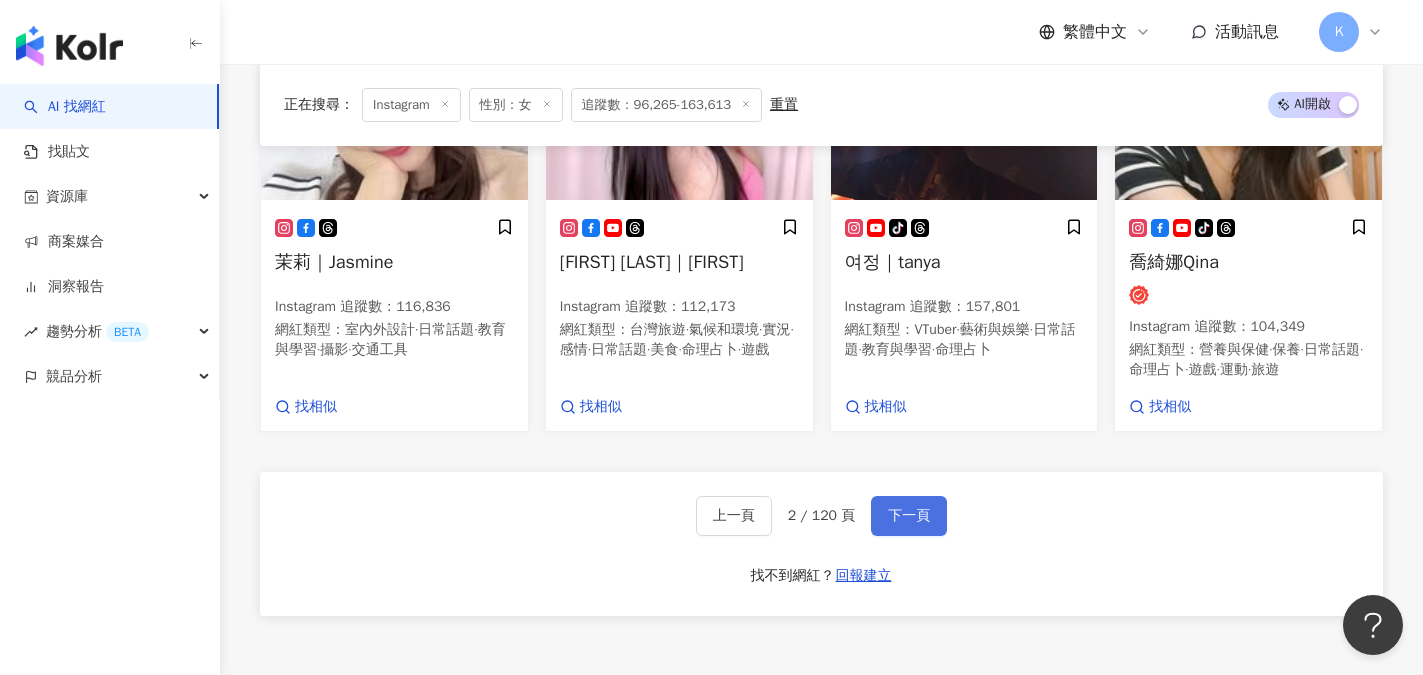 click on "下一頁" at bounding box center (909, 516) 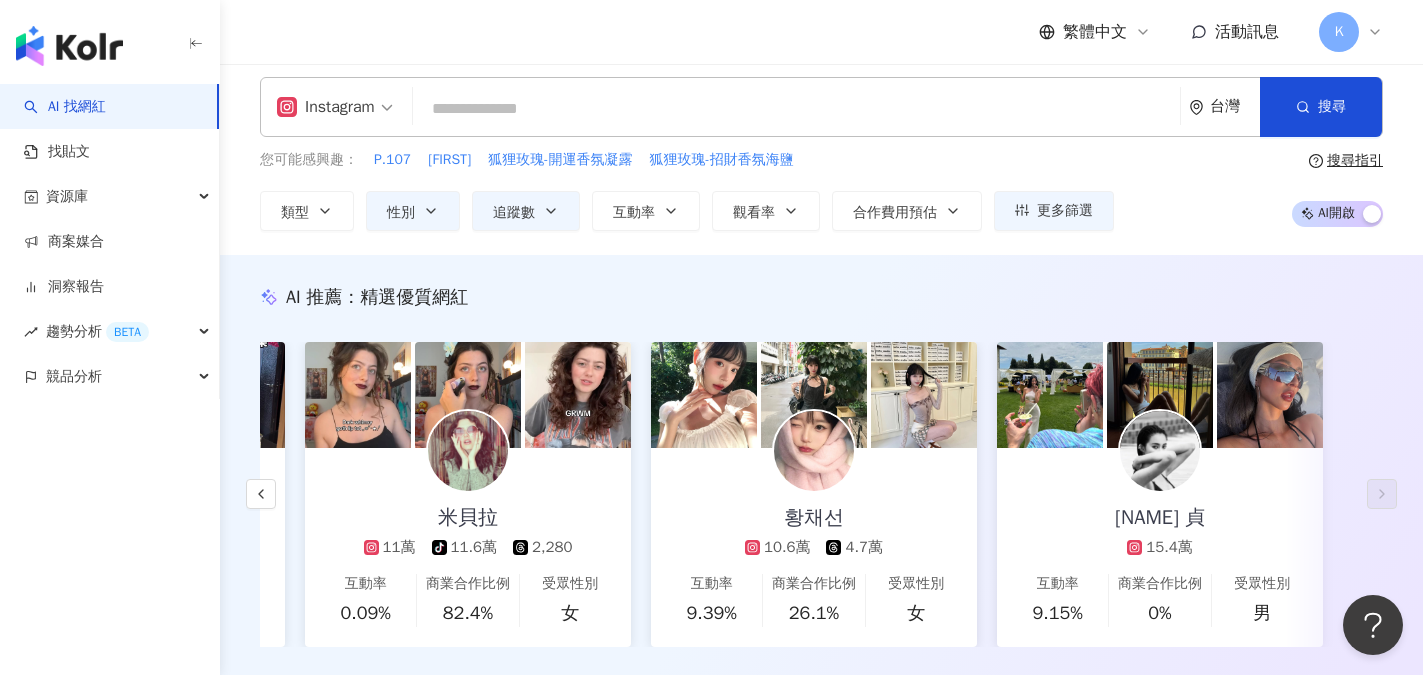 scroll, scrollTop: 0, scrollLeft: 0, axis: both 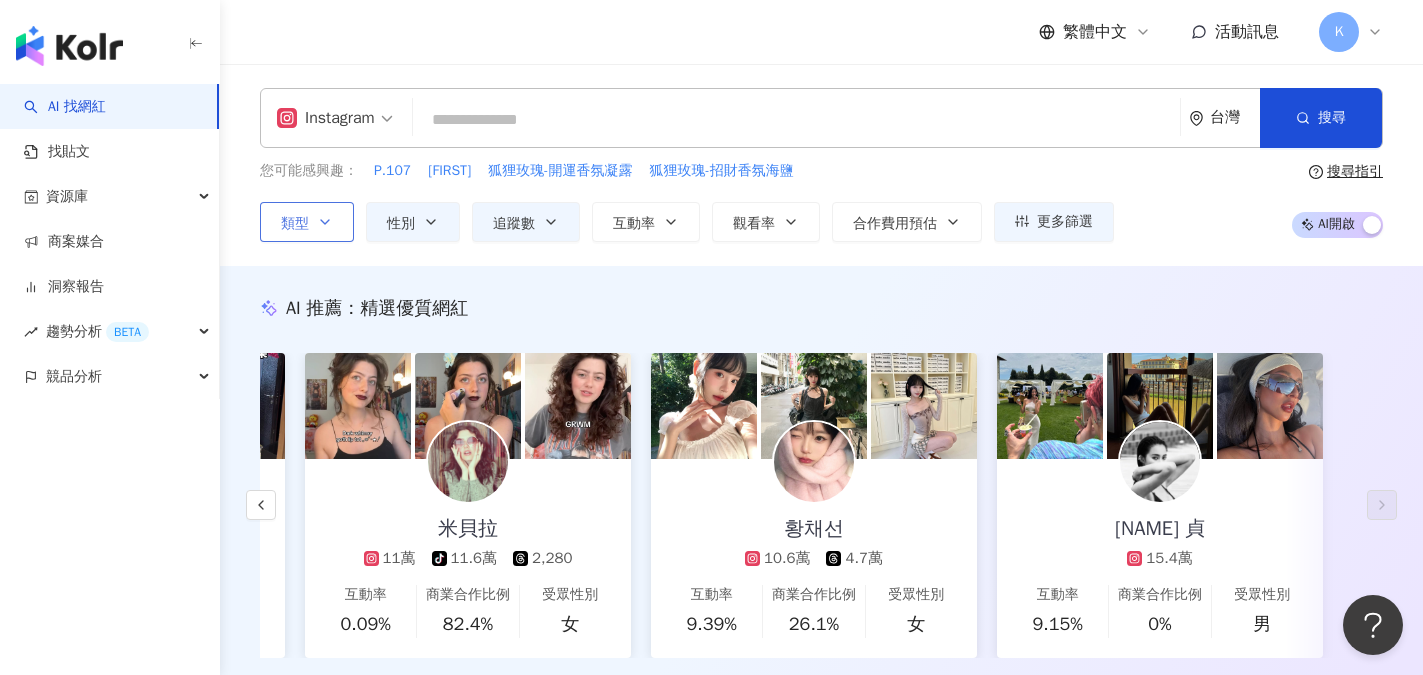 click 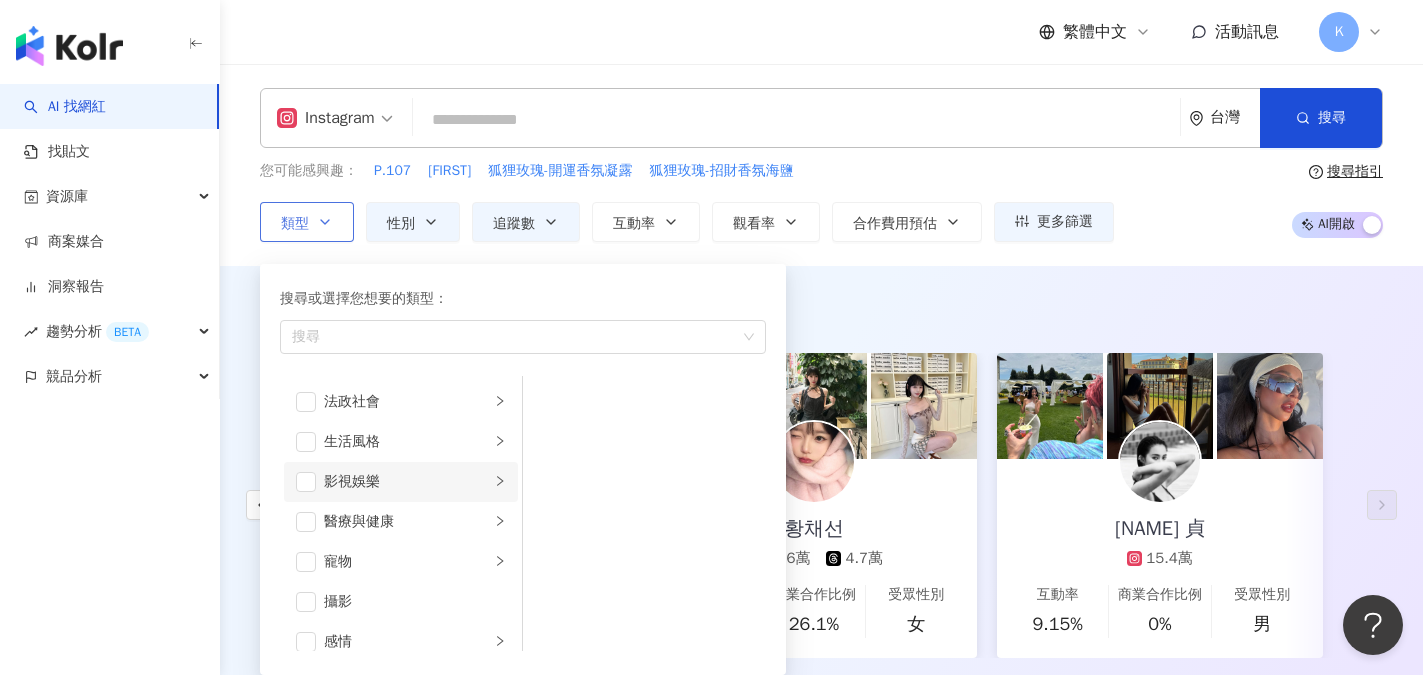 scroll, scrollTop: 400, scrollLeft: 0, axis: vertical 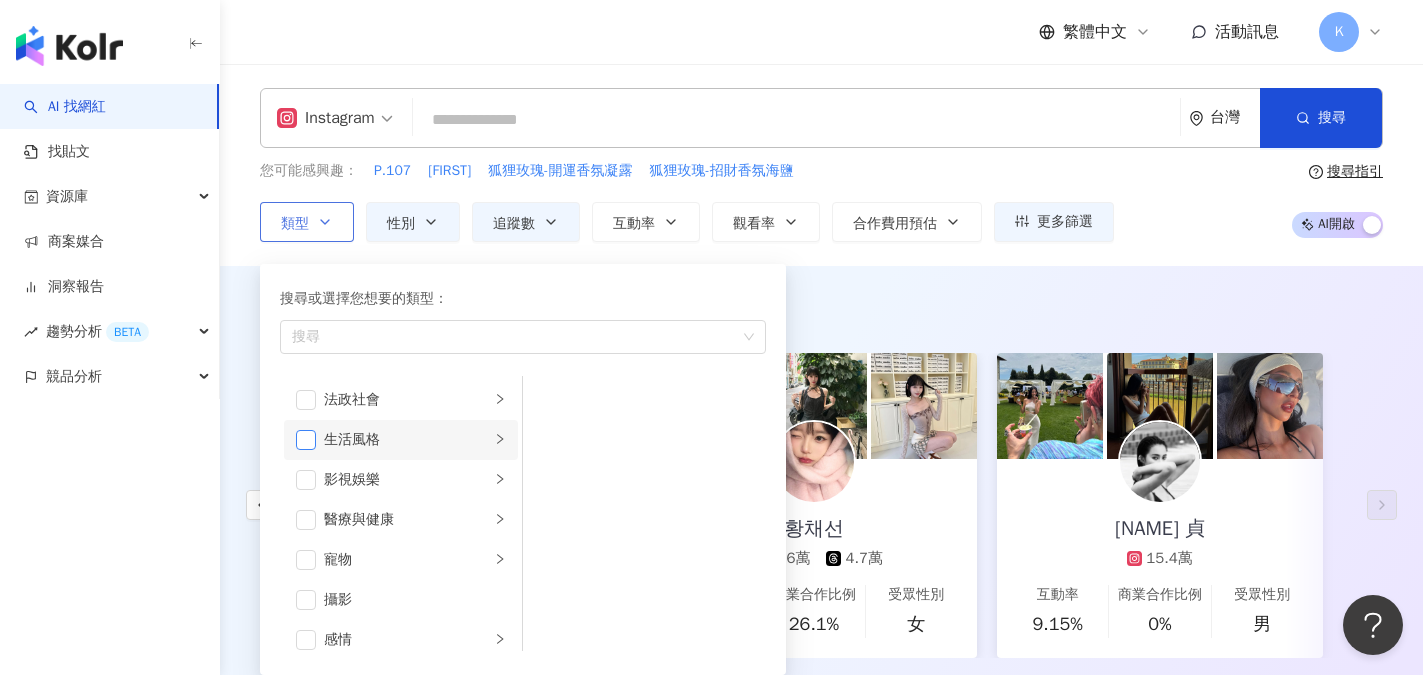 click at bounding box center (306, 440) 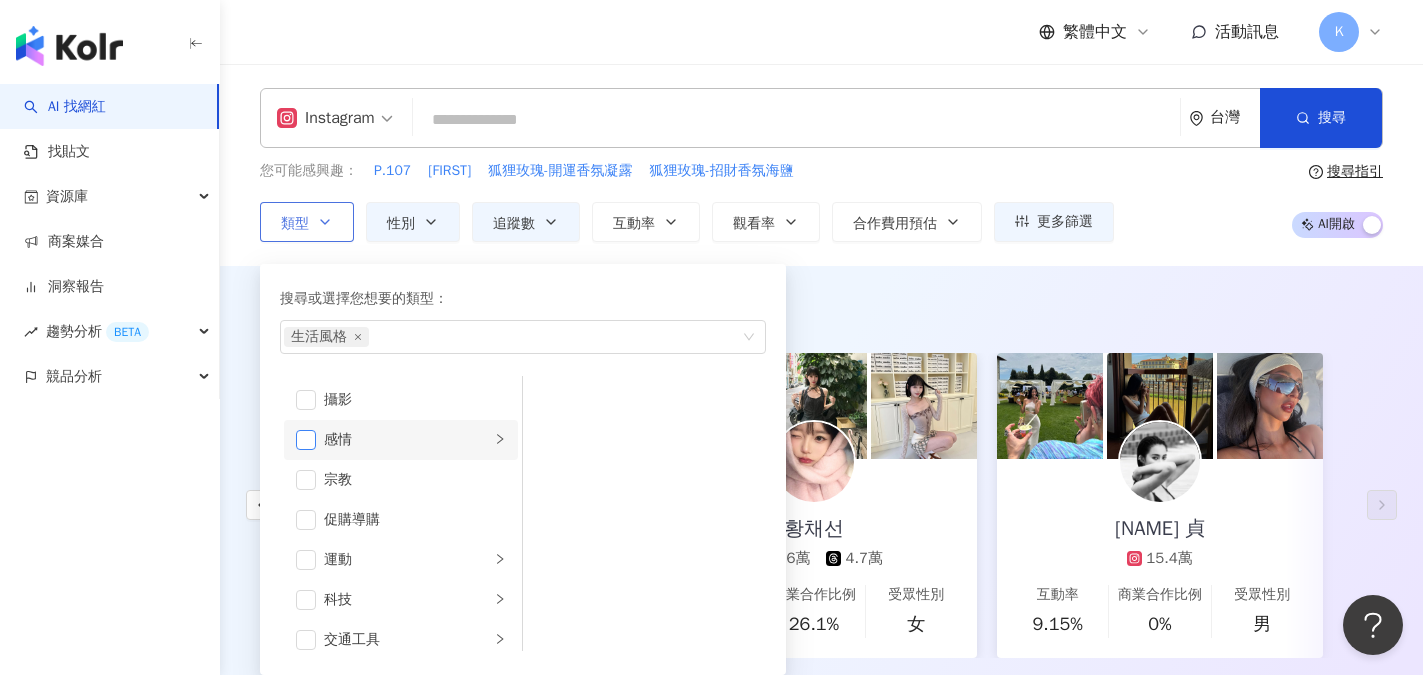 scroll, scrollTop: 693, scrollLeft: 0, axis: vertical 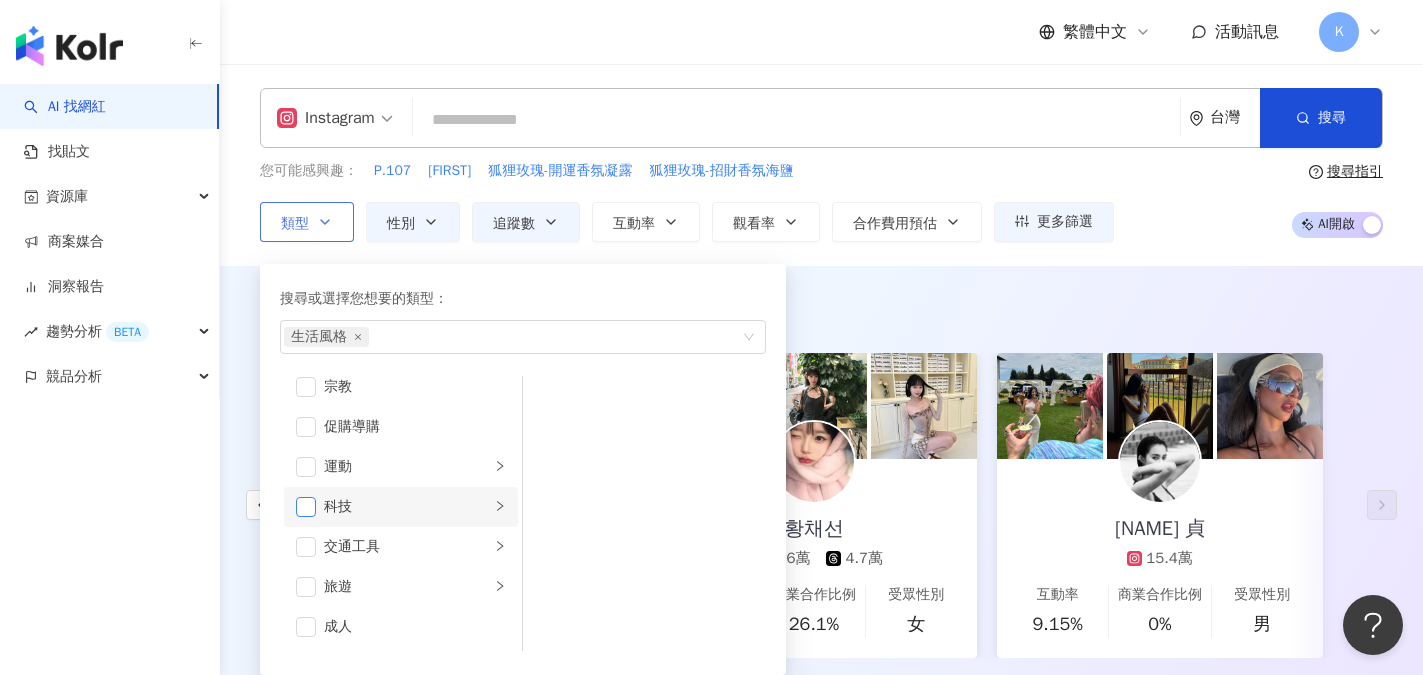click at bounding box center [306, 507] 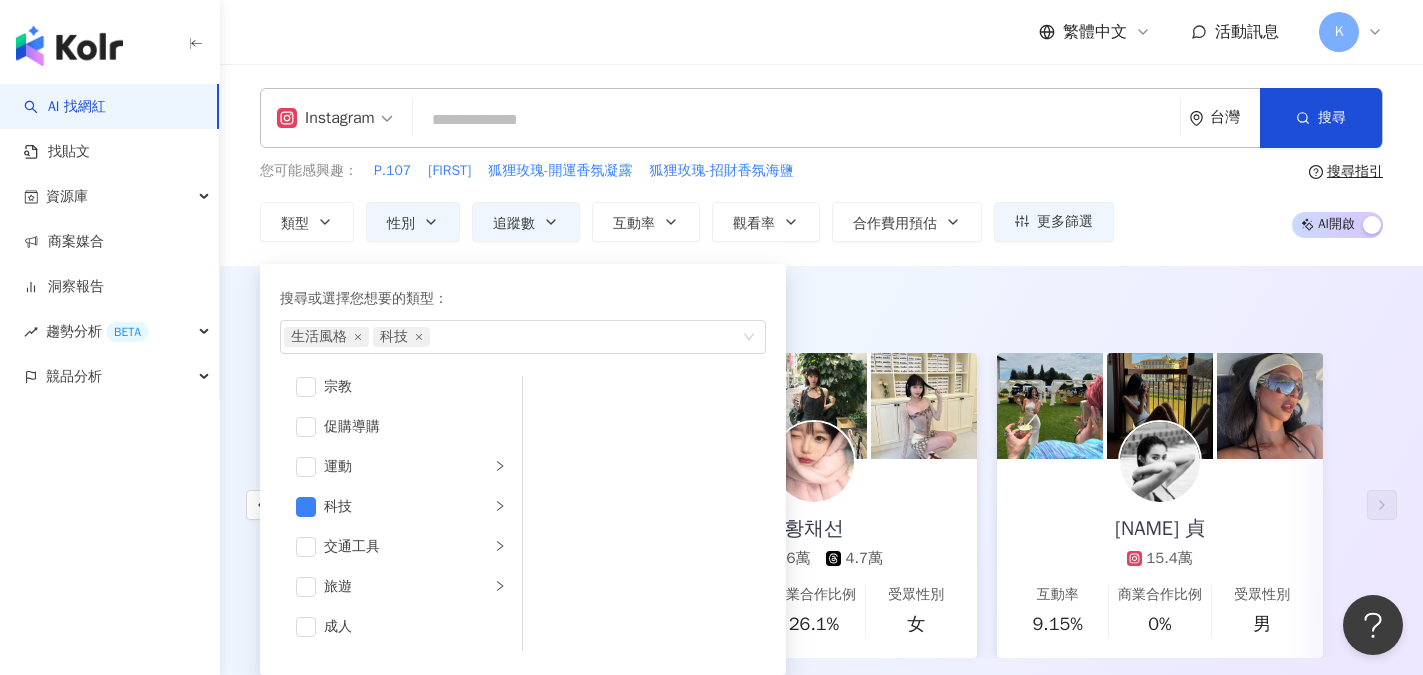 click on "您可能感興趣： P.107  Metsä  狐狸玫瑰-開運香氛凝露  狐狸玫瑰-招財香氛海鹽  類型 搜尋或選擇您想要的類型： 生活風格 科技   藝術與娛樂 美妝時尚 氣候和環境 日常話題 教育與學習 家庭 財經 美食 命理占卜 遊戲 法政社會 生活風格 影視娛樂 醫療與健康 寵物 攝影 感情 宗教 促購導購 運動 科技 交通工具 旅遊 成人 性別 追蹤數 互動率 觀看率 合作費用預估  更多篩選 *****  -  ****** 不限 小型 奈米網紅 (<1萬) 微型網紅 (1萬-3萬) 小型網紅 (3萬-5萬) 中型 中小型網紅 (5萬-10萬) 中型網紅 (10萬-30萬) 中大型網紅 (30萬-50萬) 大型 大型網紅 (50萬-100萬) 百萬網紅 (>100萬) 不限 女 男 其他 搜尋指引 AI  開啟 AI  關閉" at bounding box center [821, 201] 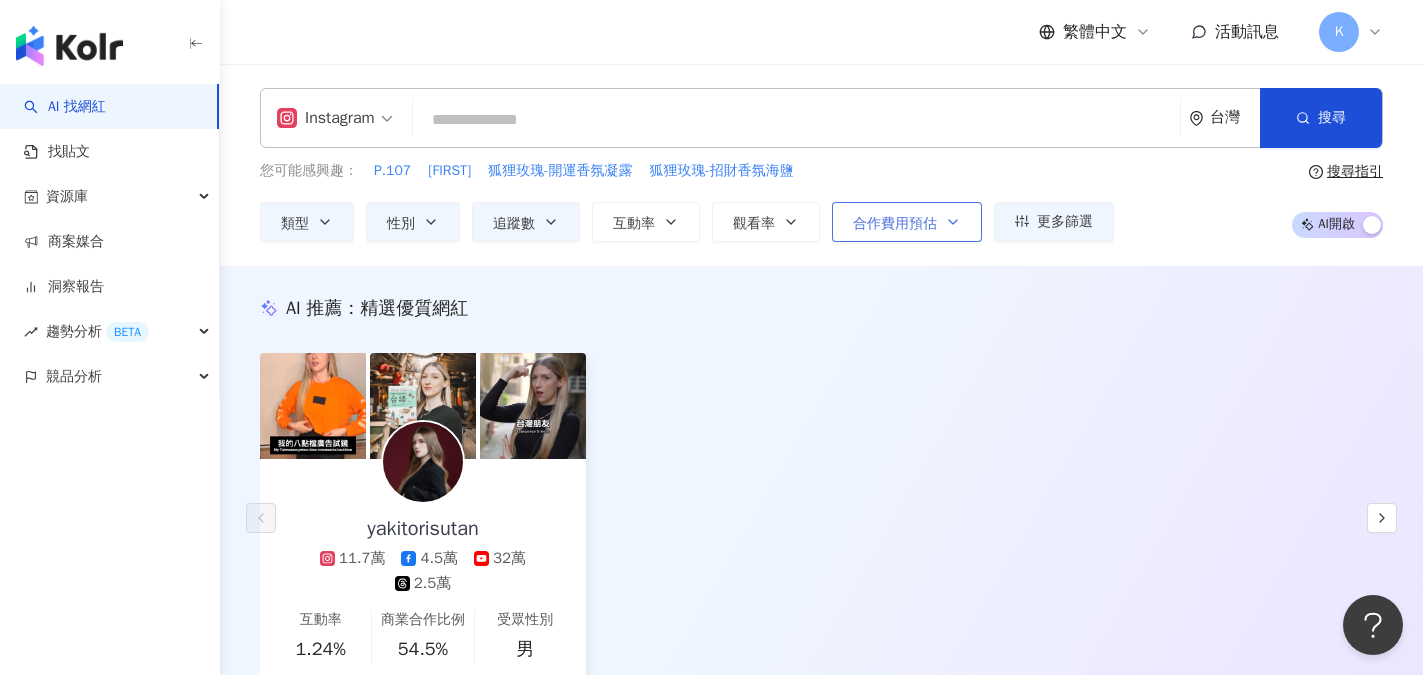 scroll, scrollTop: 0, scrollLeft: 0, axis: both 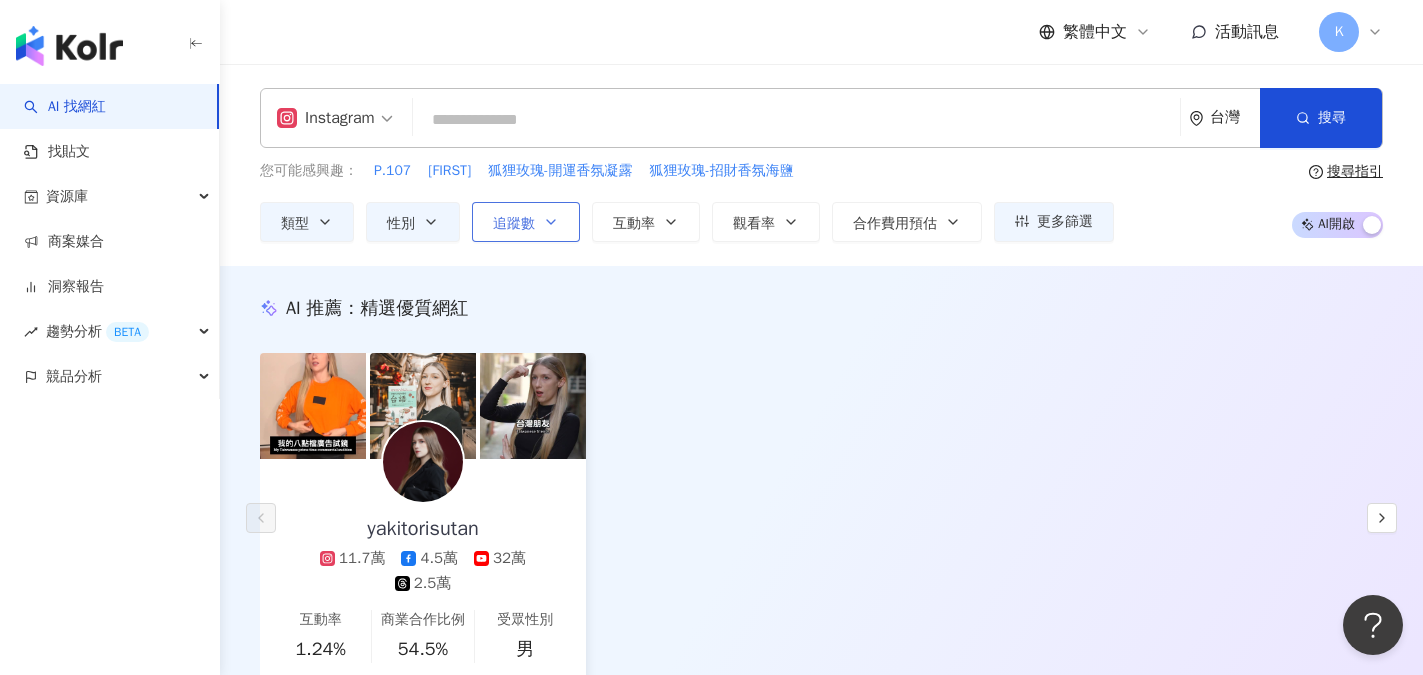 click on "追蹤數" at bounding box center (526, 222) 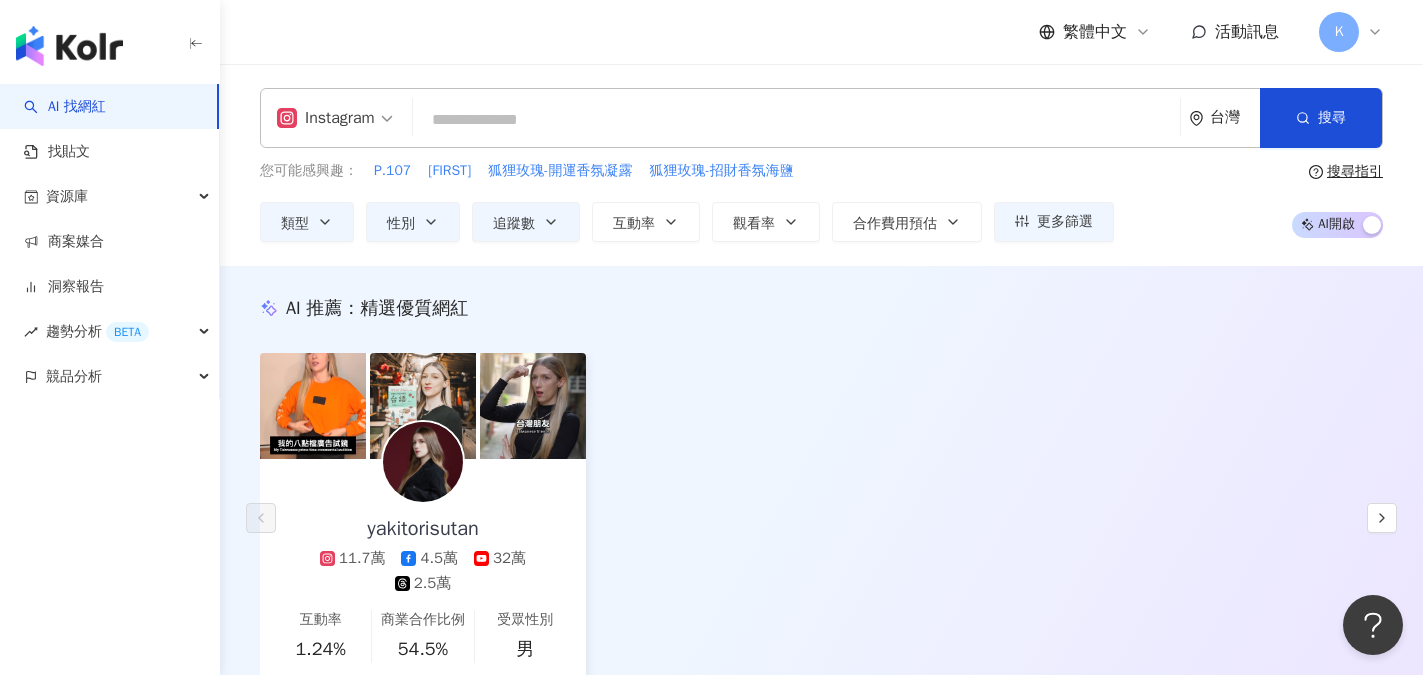 click on "您可能感興趣： P.107  Metsä  狐狸玫瑰-開運香氛凝露  狐狸玫瑰-招財香氛海鹽  類型 性別 追蹤數 互動率 觀看率 合作費用預估  更多篩選 *****  -  ****** 不限 小型 奈米網紅 (<1萬) 微型網紅 (1萬-3萬) 小型網紅 (3萬-5萬) 中型 中小型網紅 (5萬-10萬) 中型網紅 (10萬-30萬) 中大型網紅 (30萬-50萬) 大型 大型網紅 (50萬-100萬) 百萬網紅 (>100萬) 不限 女 男 其他 搜尋指引 AI  開啟 AI  關閉" at bounding box center [821, 201] 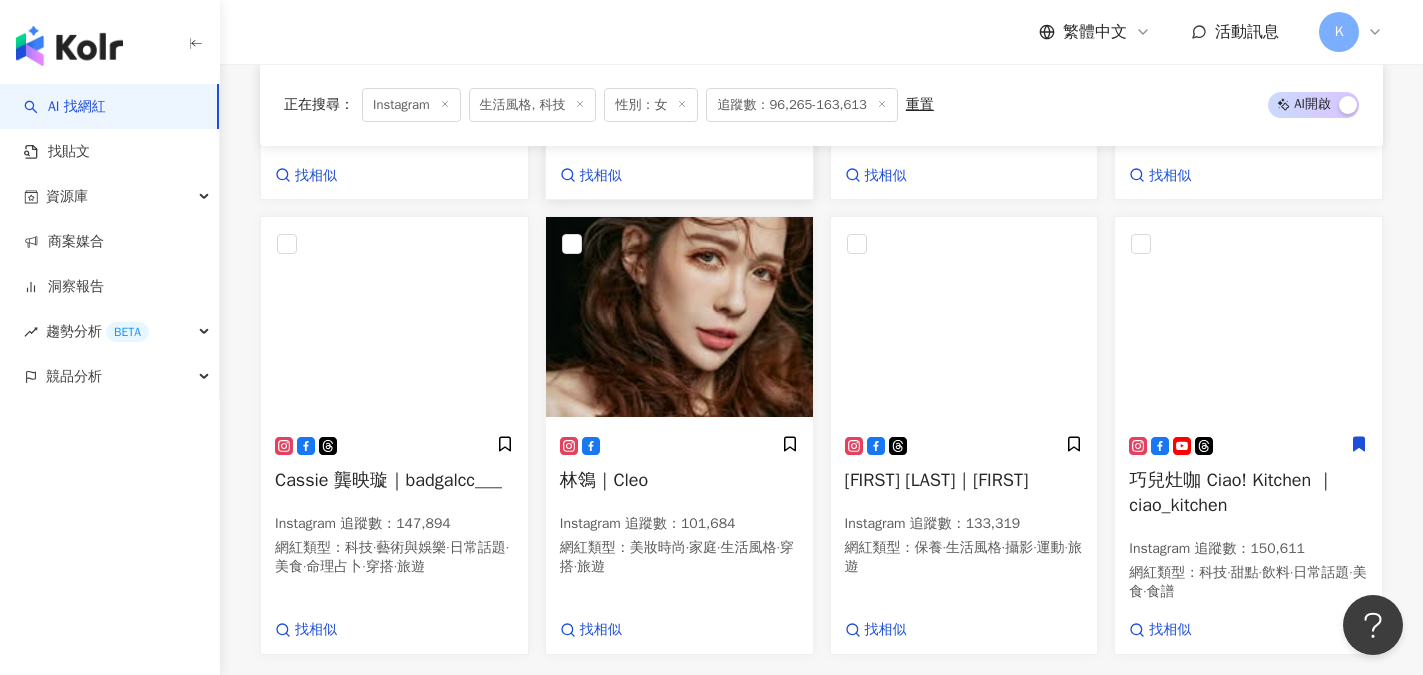 scroll, scrollTop: 1700, scrollLeft: 0, axis: vertical 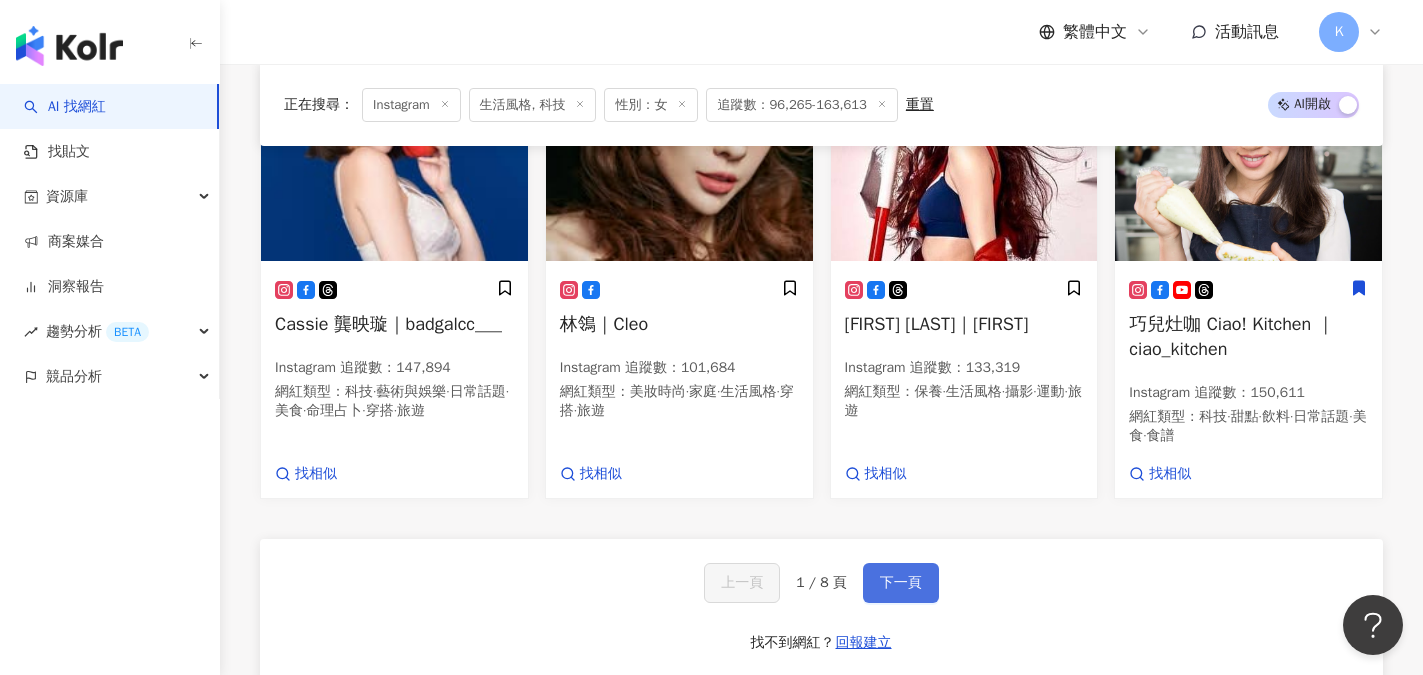 click on "下一頁" at bounding box center (901, 583) 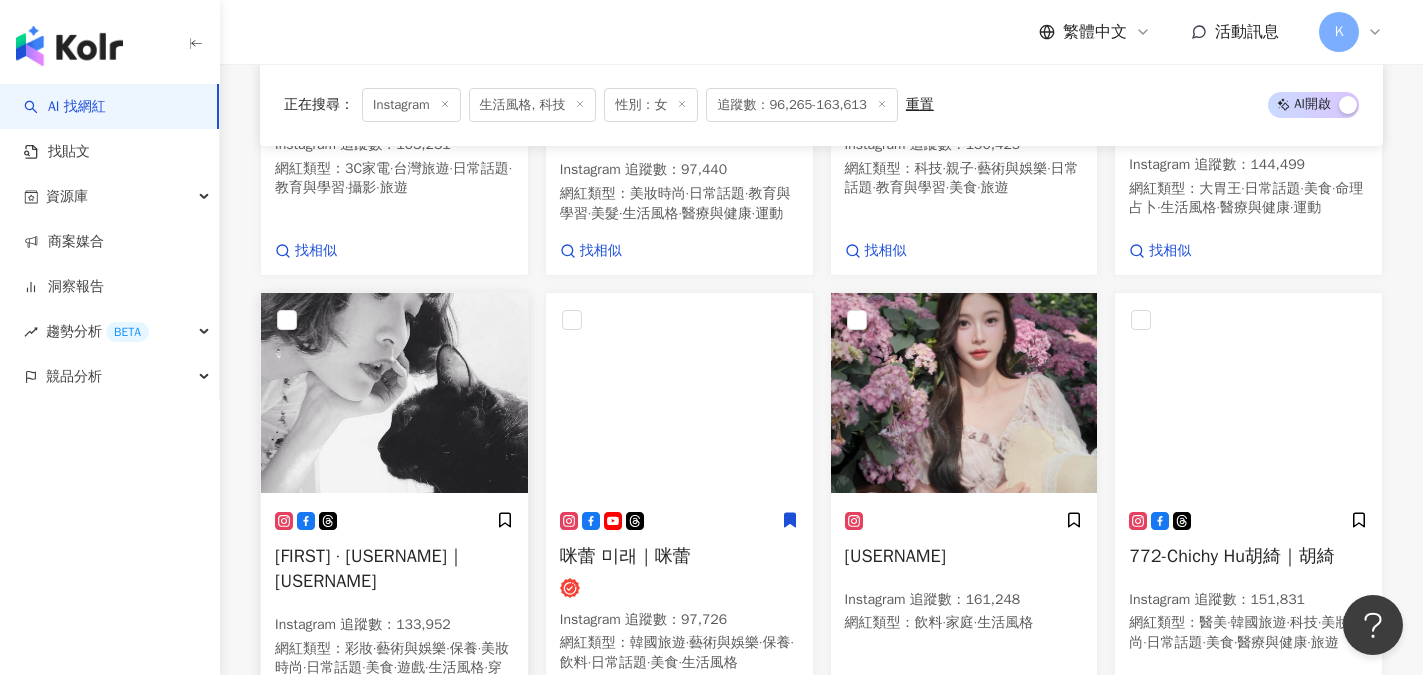 scroll, scrollTop: 1225, scrollLeft: 0, axis: vertical 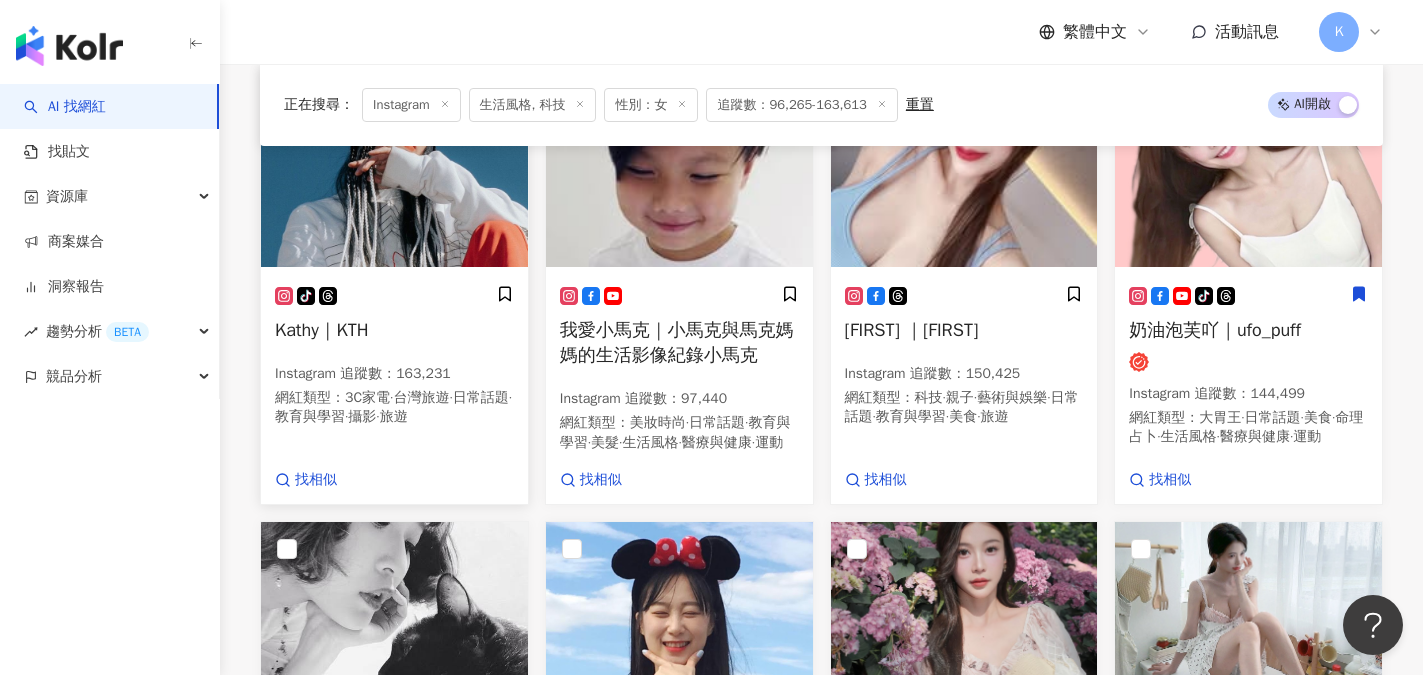 click on "Kathy｜KTH" at bounding box center [322, 330] 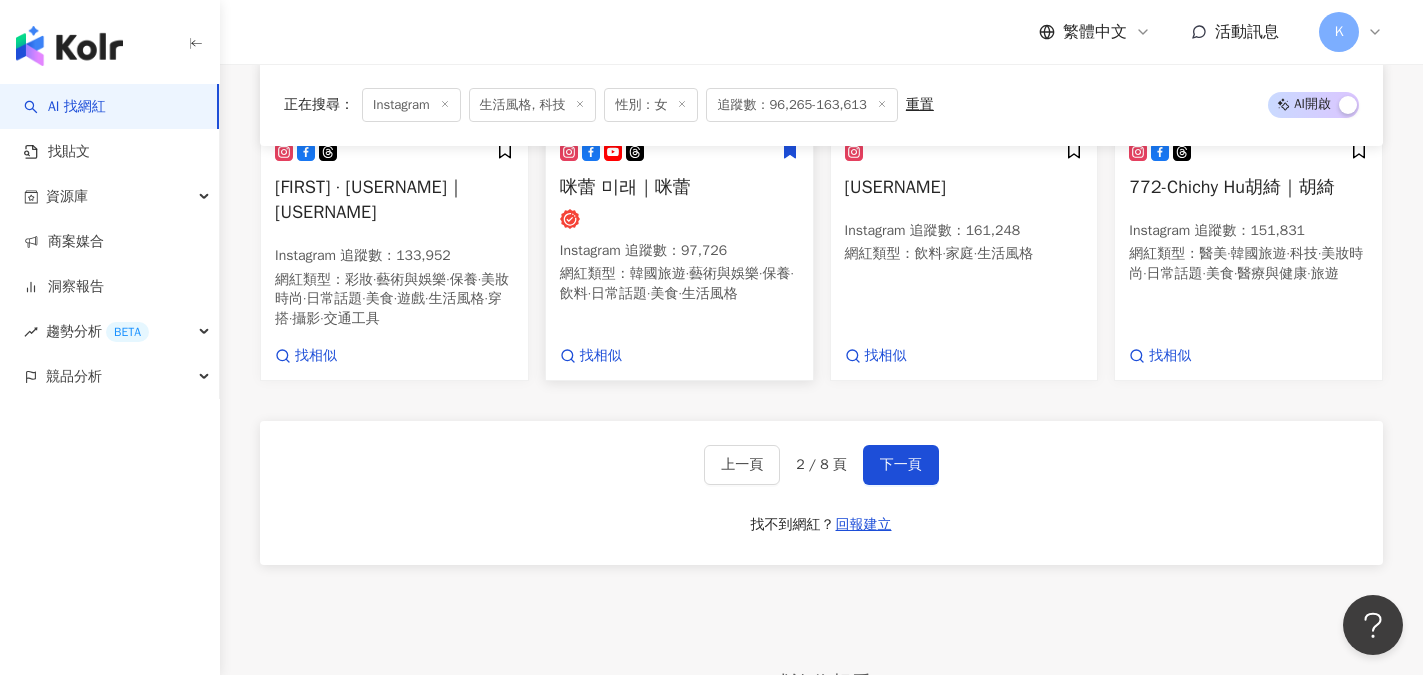 scroll, scrollTop: 1825, scrollLeft: 0, axis: vertical 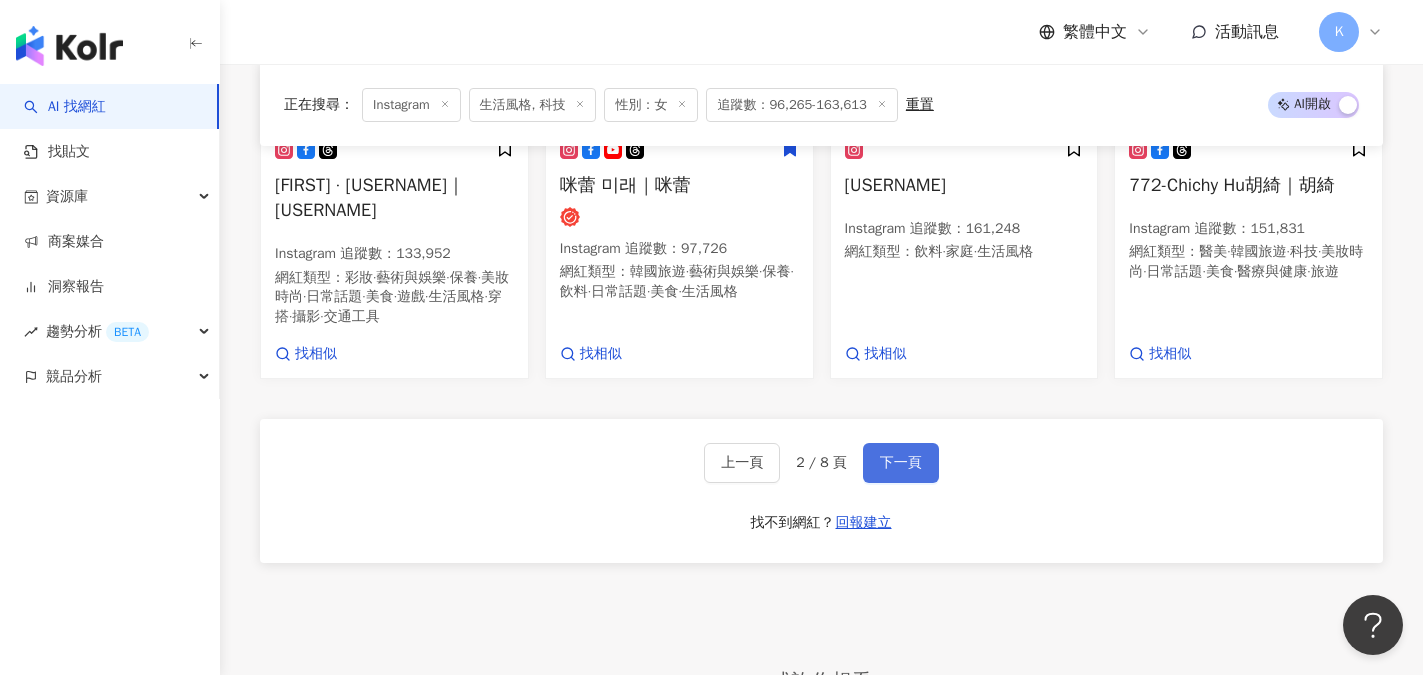 click on "下一頁" at bounding box center (901, 463) 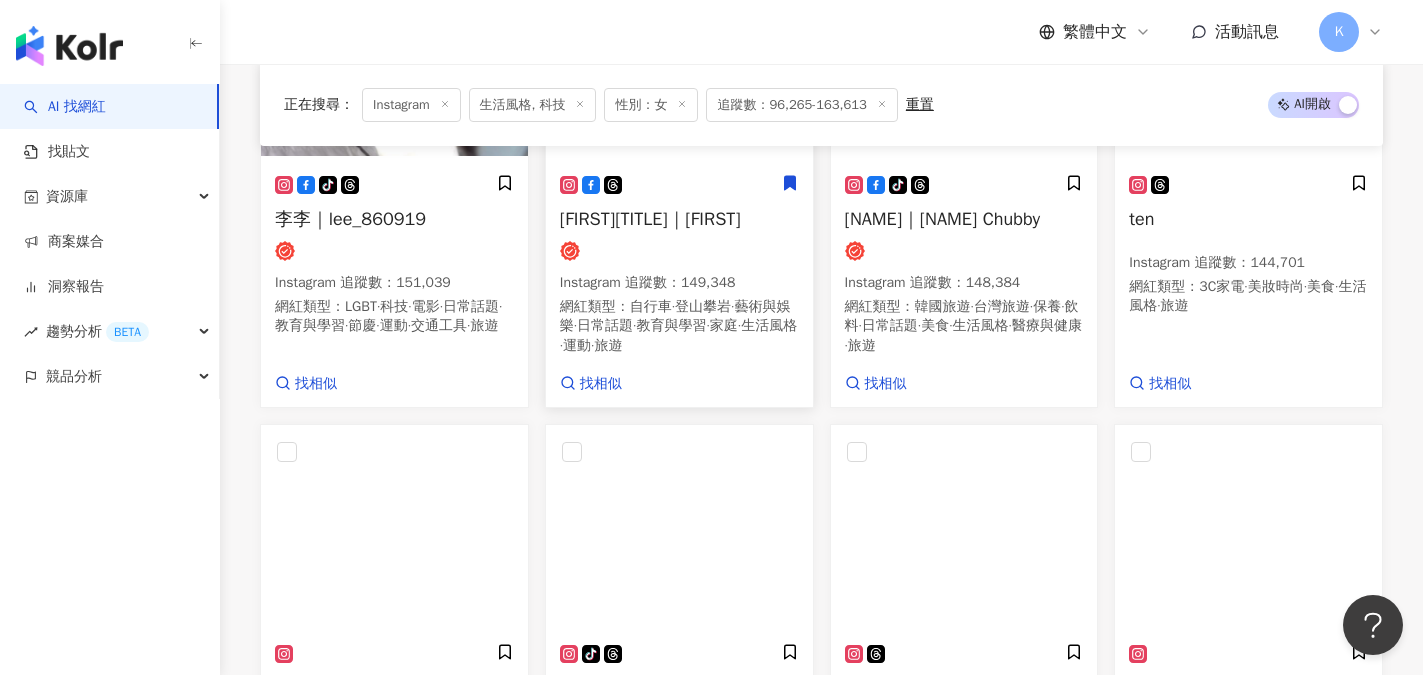 scroll, scrollTop: 1181, scrollLeft: 0, axis: vertical 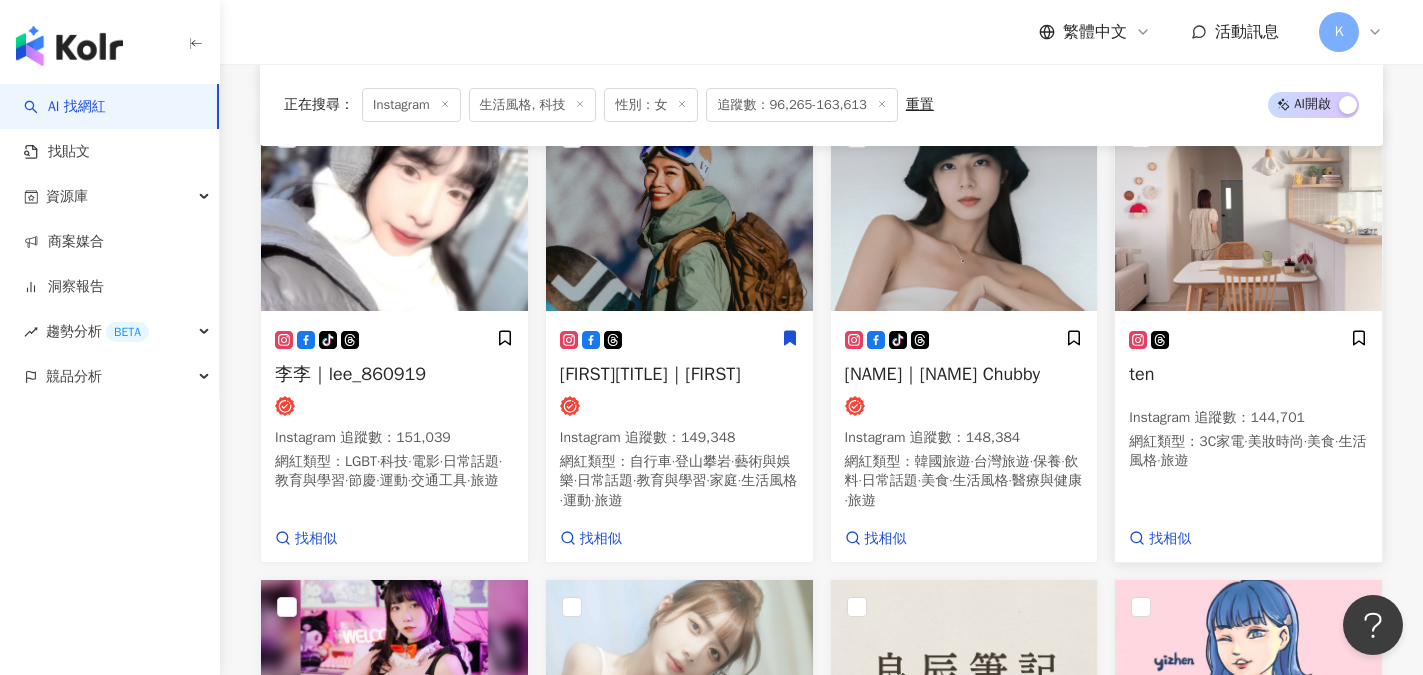 click on "ten" at bounding box center (1141, 374) 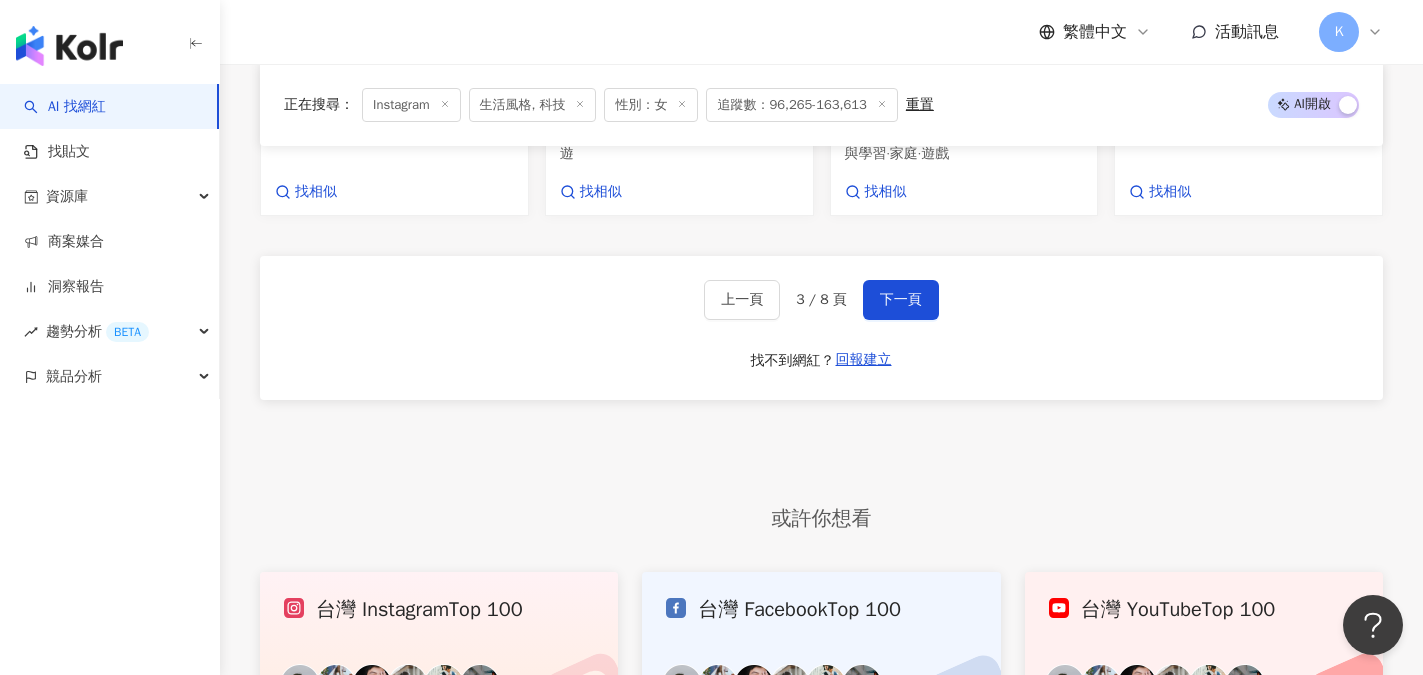scroll, scrollTop: 1981, scrollLeft: 0, axis: vertical 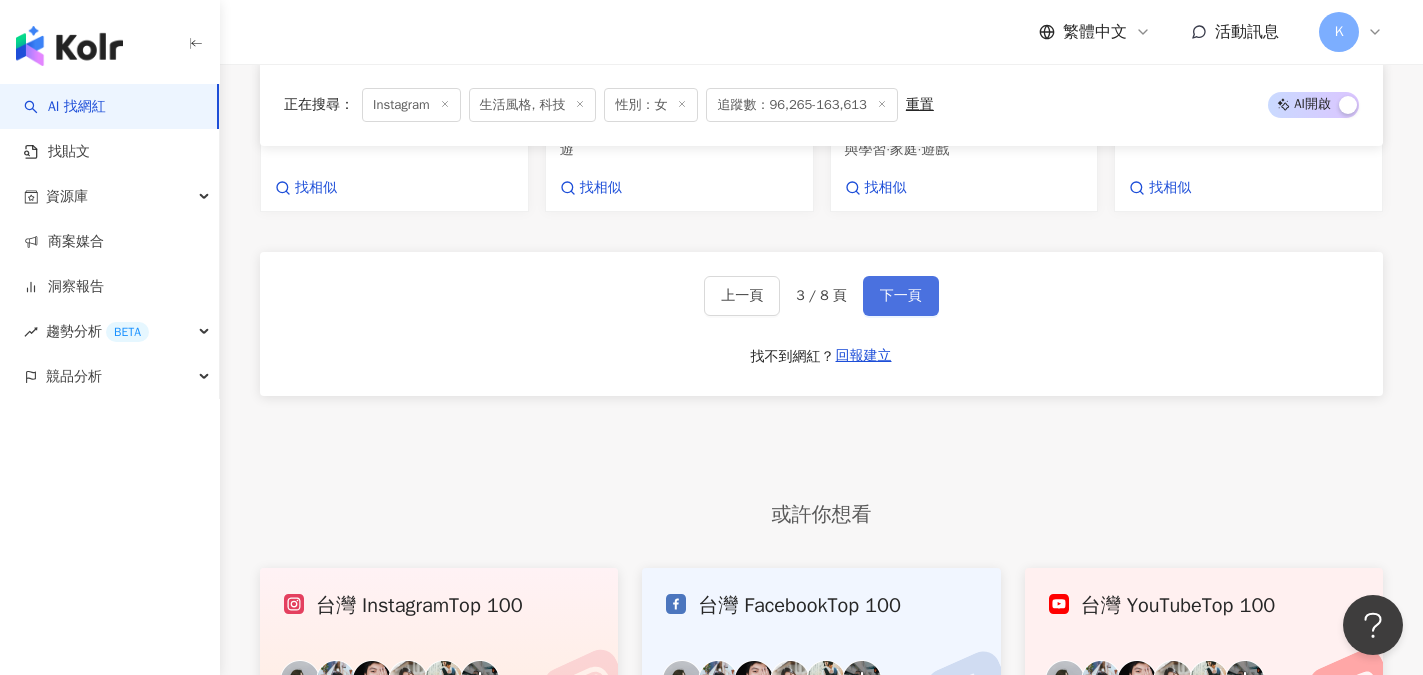 click on "下一頁" at bounding box center [901, 296] 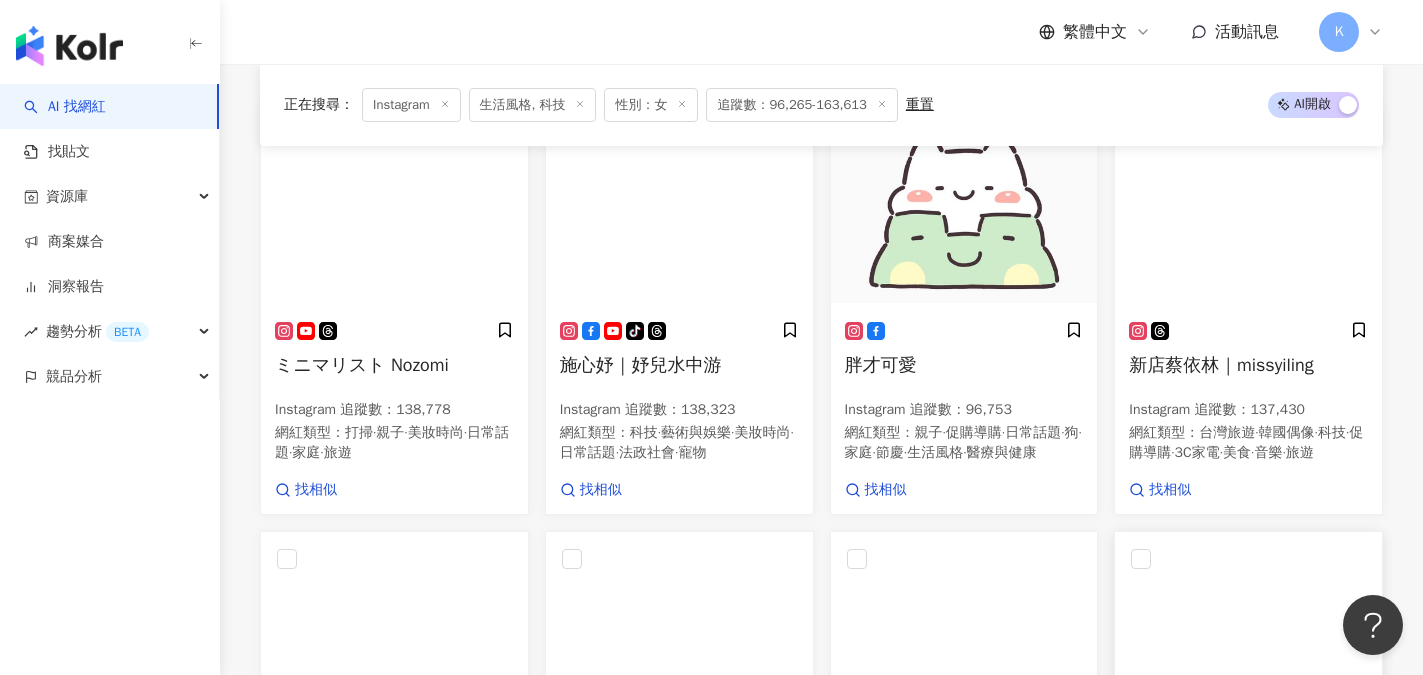 scroll, scrollTop: 715, scrollLeft: 0, axis: vertical 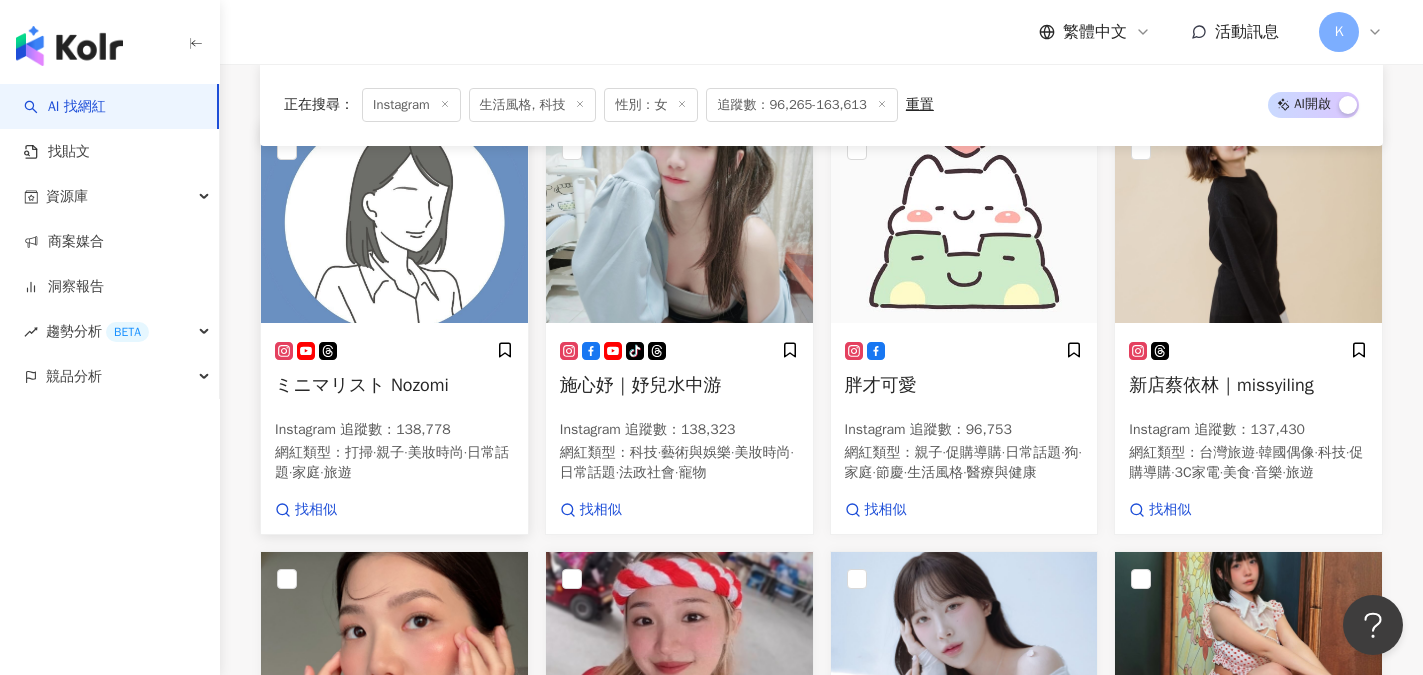 click on "ミニマリスト Nozomi" at bounding box center [362, 385] 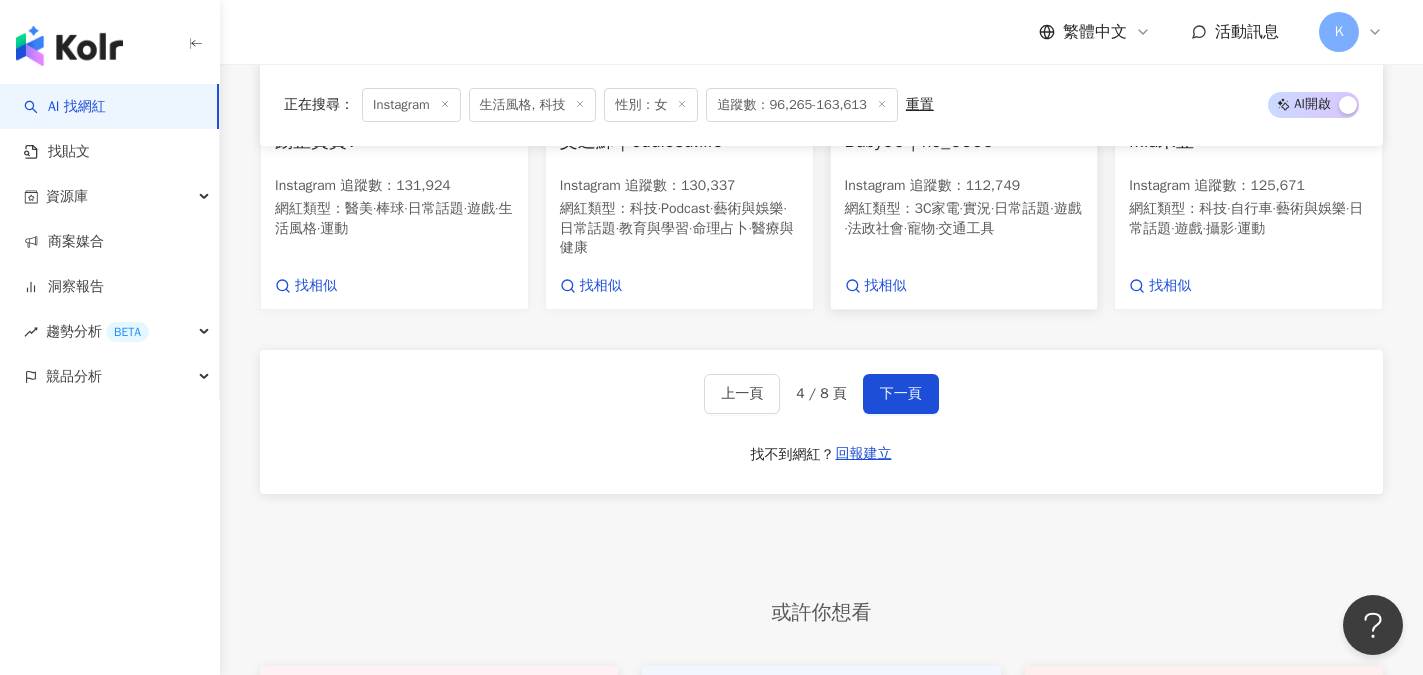 scroll, scrollTop: 1825, scrollLeft: 0, axis: vertical 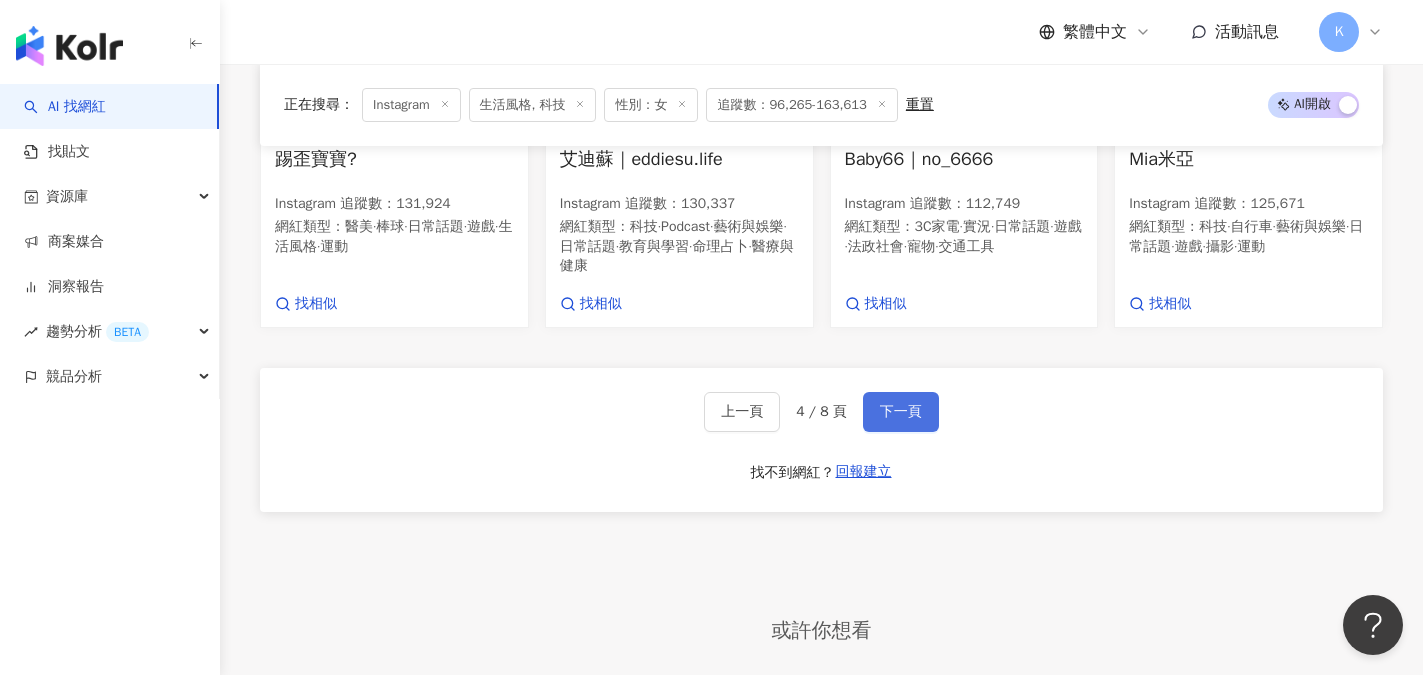 click on "下一頁" at bounding box center [901, 412] 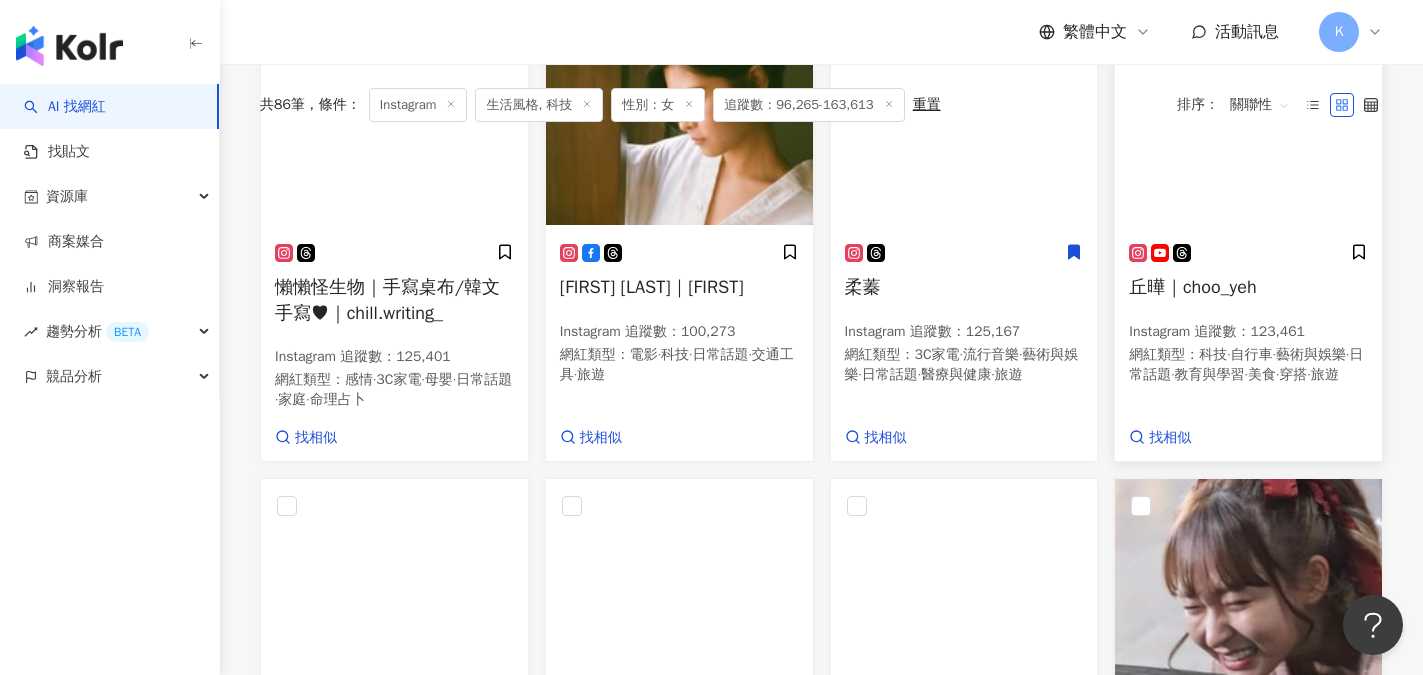scroll, scrollTop: 665, scrollLeft: 0, axis: vertical 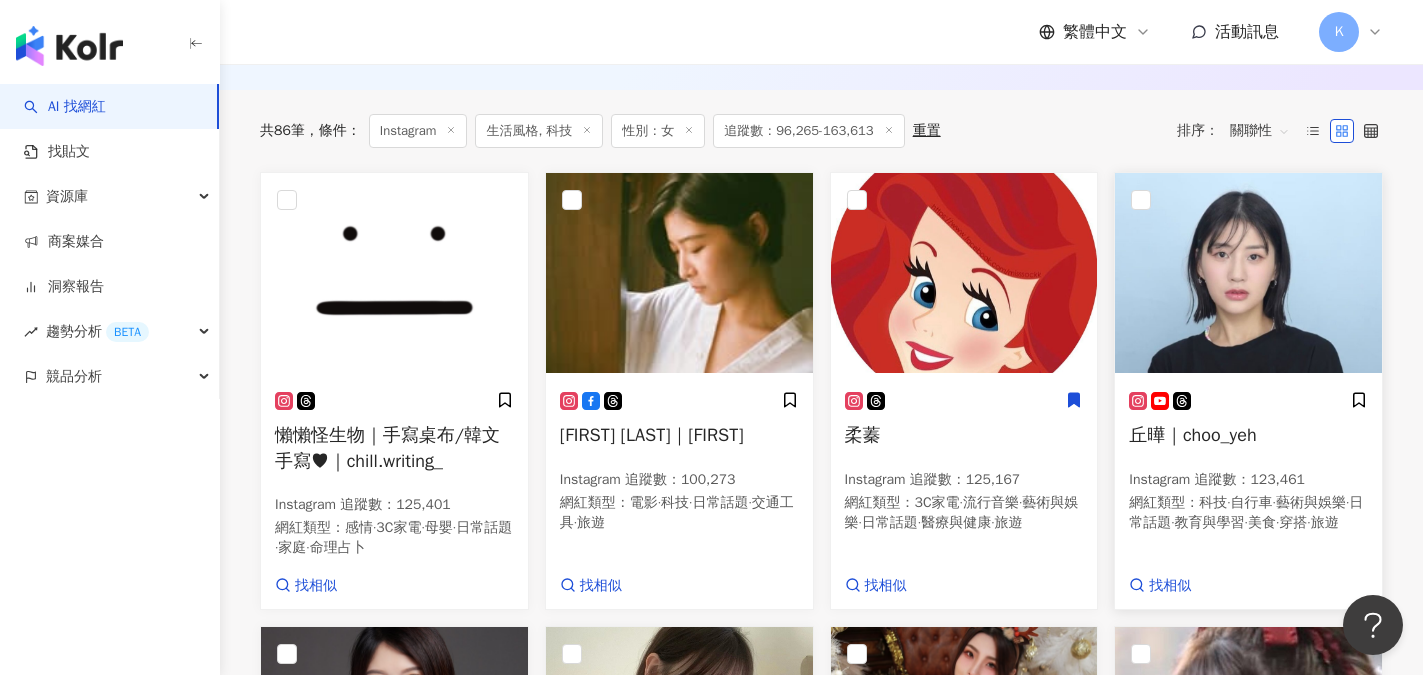 click on "丘曄｜choo_yeh" at bounding box center (1192, 435) 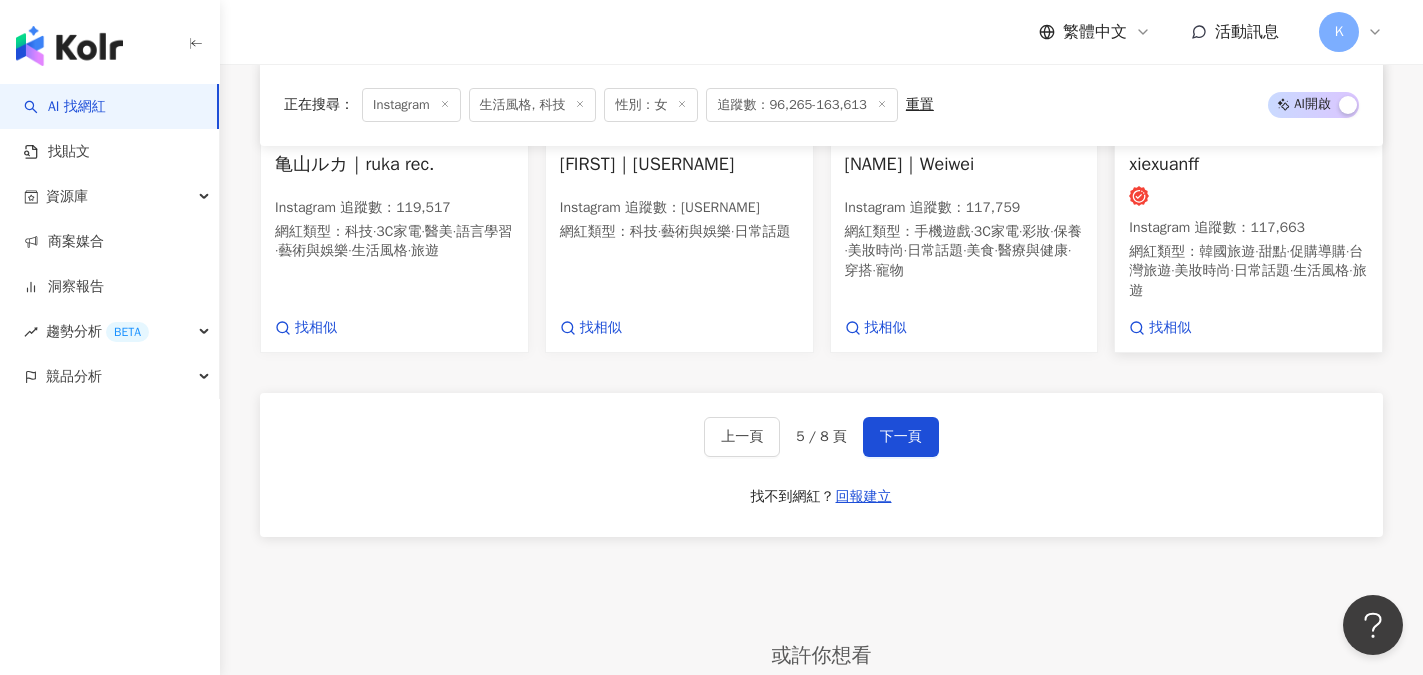 scroll, scrollTop: 1865, scrollLeft: 0, axis: vertical 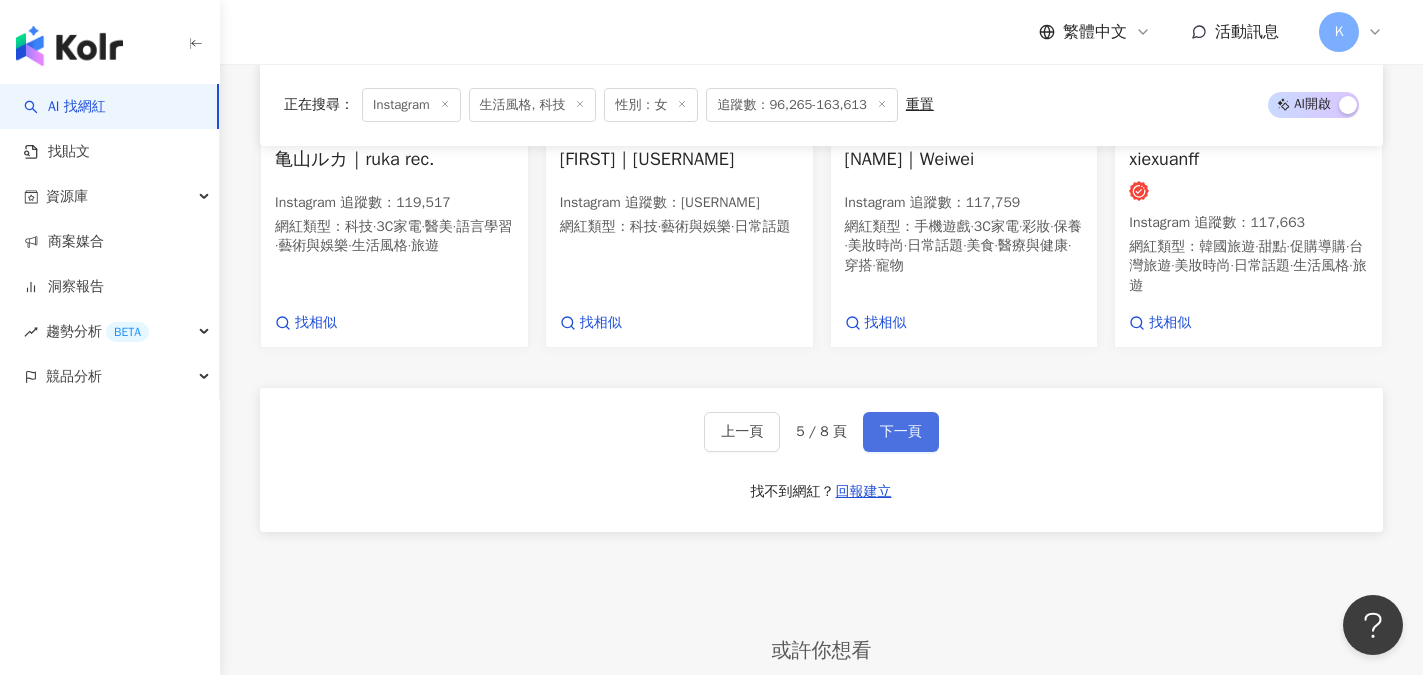 click on "下一頁" at bounding box center (901, 432) 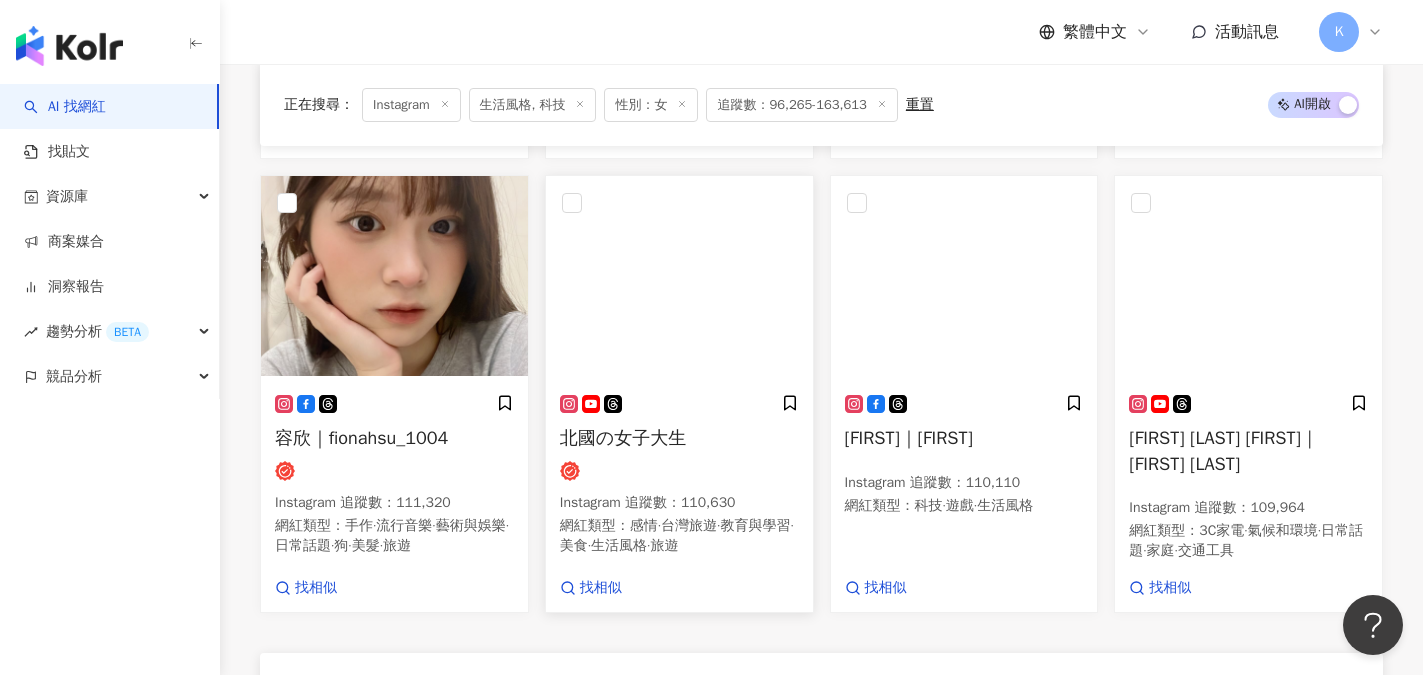 scroll, scrollTop: 1546, scrollLeft: 0, axis: vertical 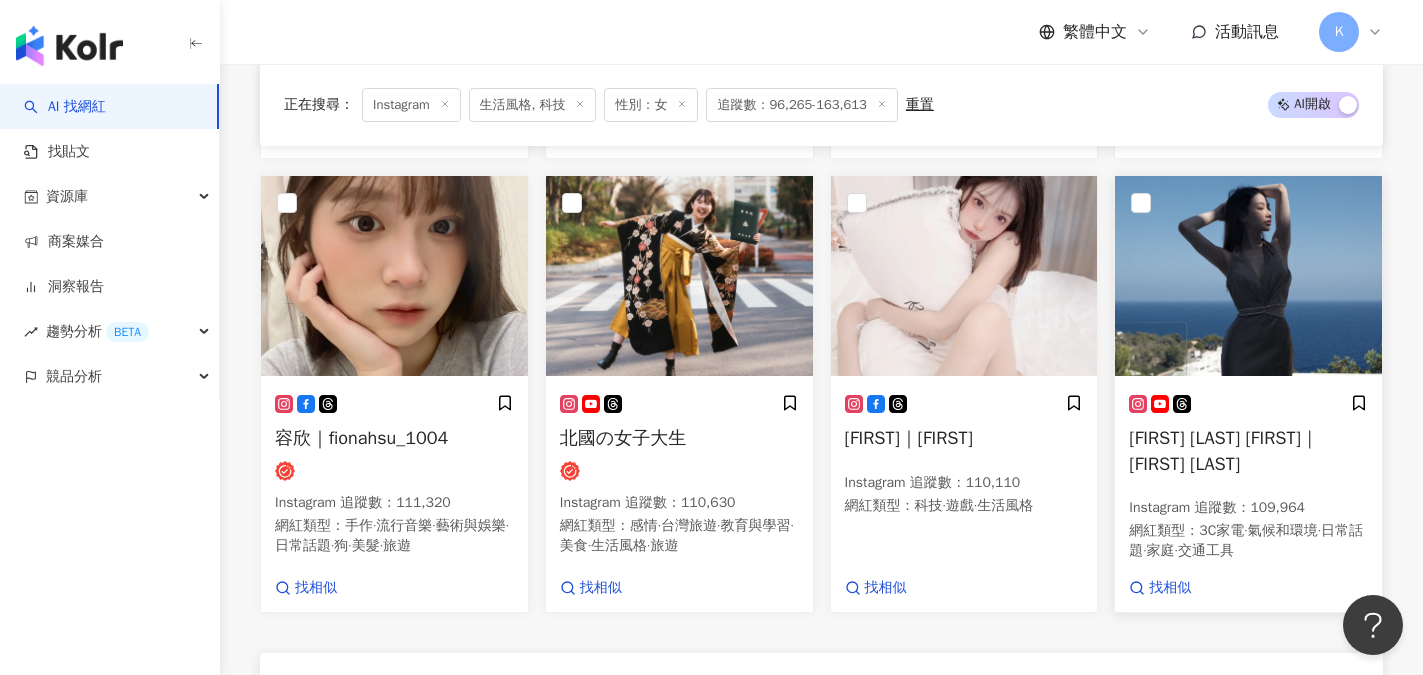 click on "Clairlilhan韓韓｜Clairlilhan" at bounding box center [1223, 450] 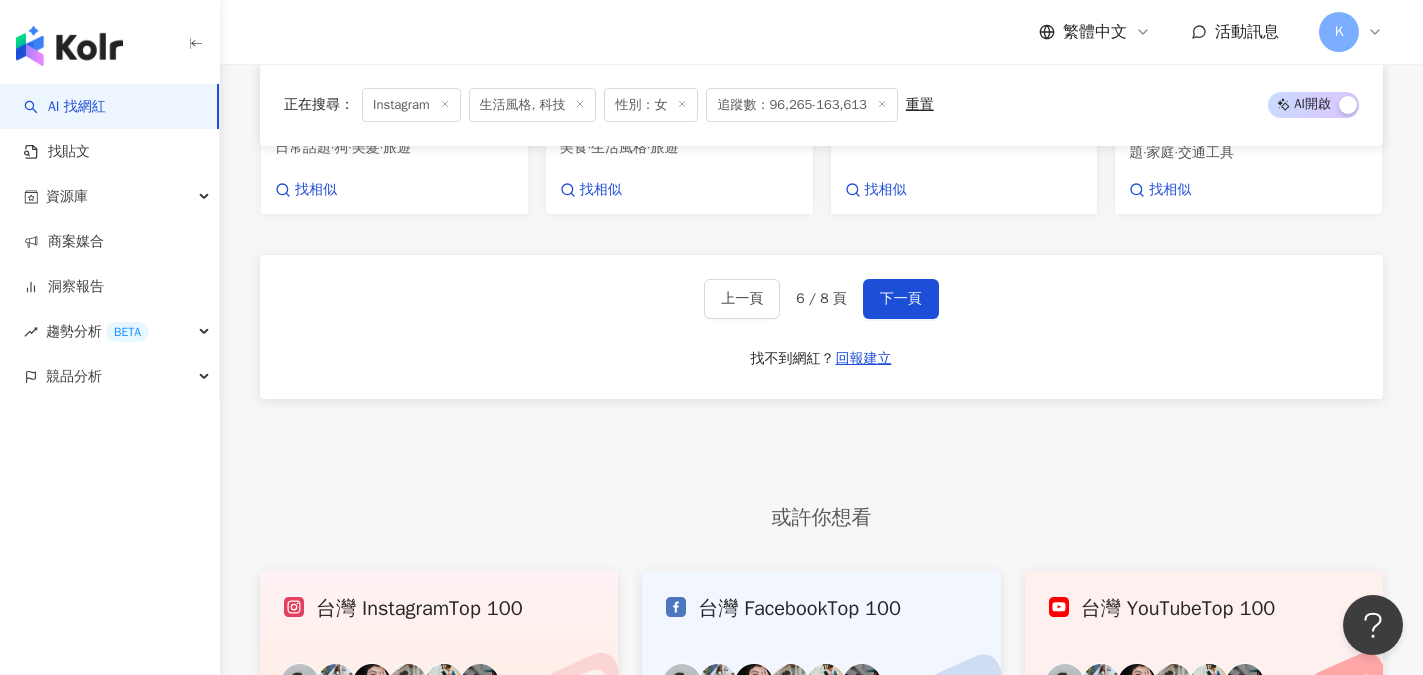 scroll, scrollTop: 1946, scrollLeft: 0, axis: vertical 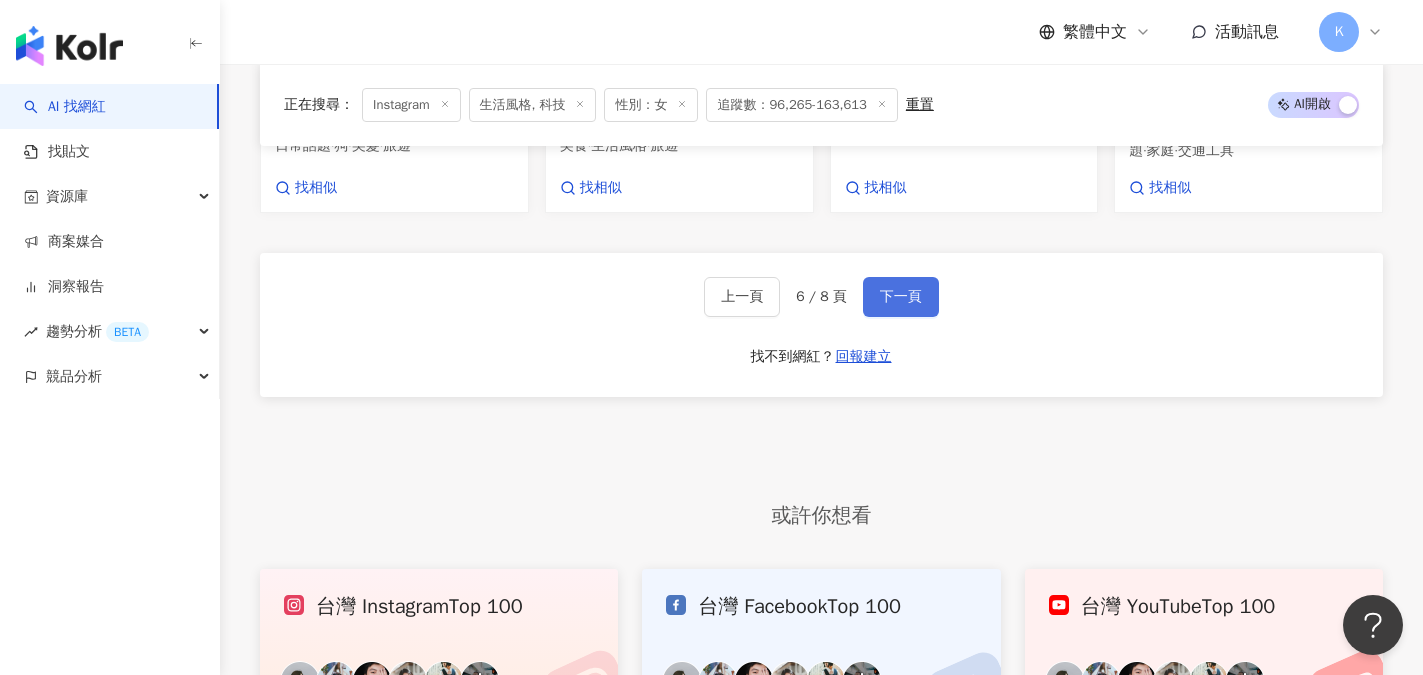 click on "下一頁" at bounding box center (901, 297) 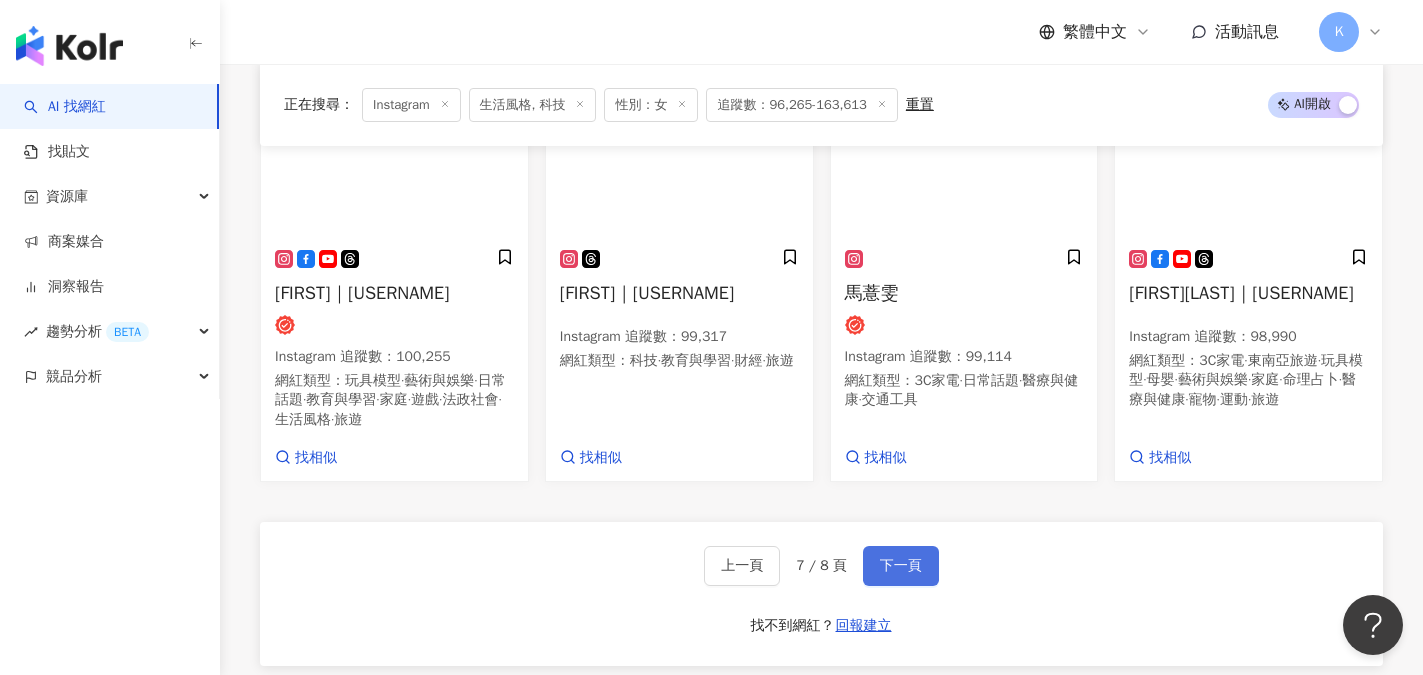 scroll, scrollTop: 1685, scrollLeft: 0, axis: vertical 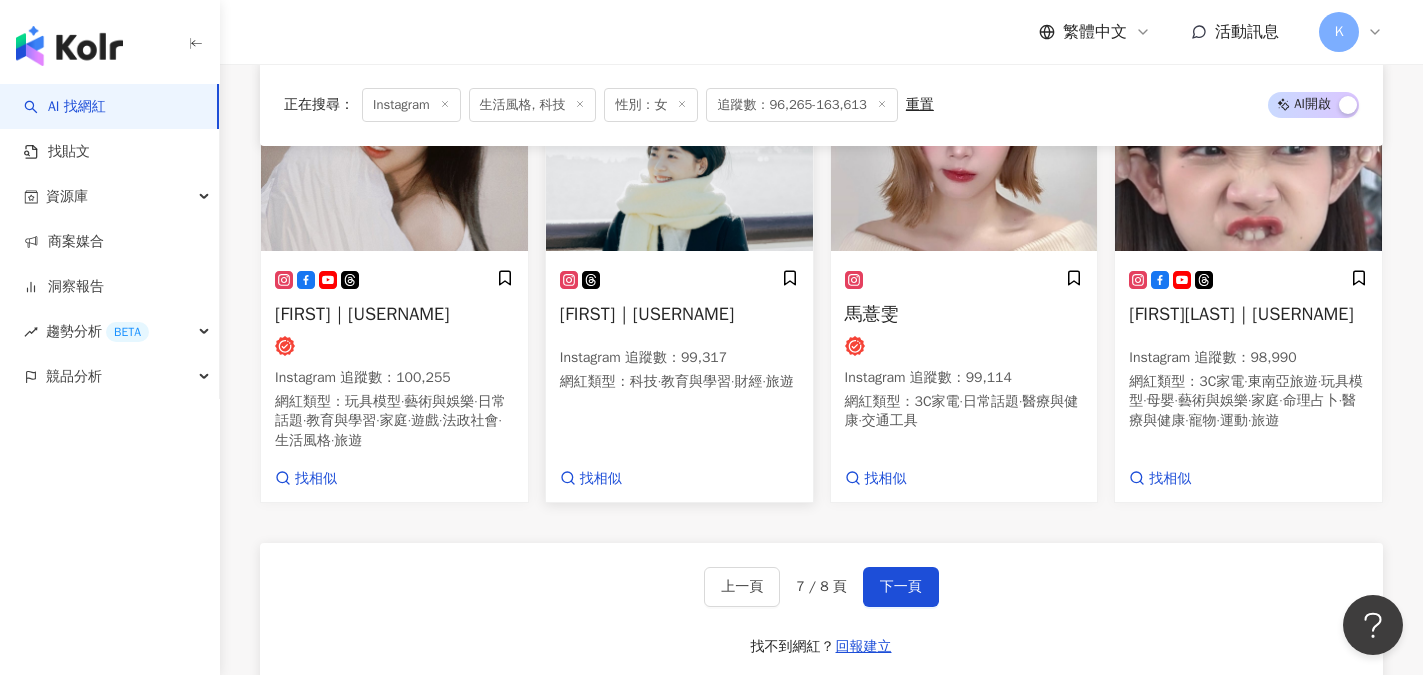 click on "三分鐘｜only3minute" at bounding box center (647, 314) 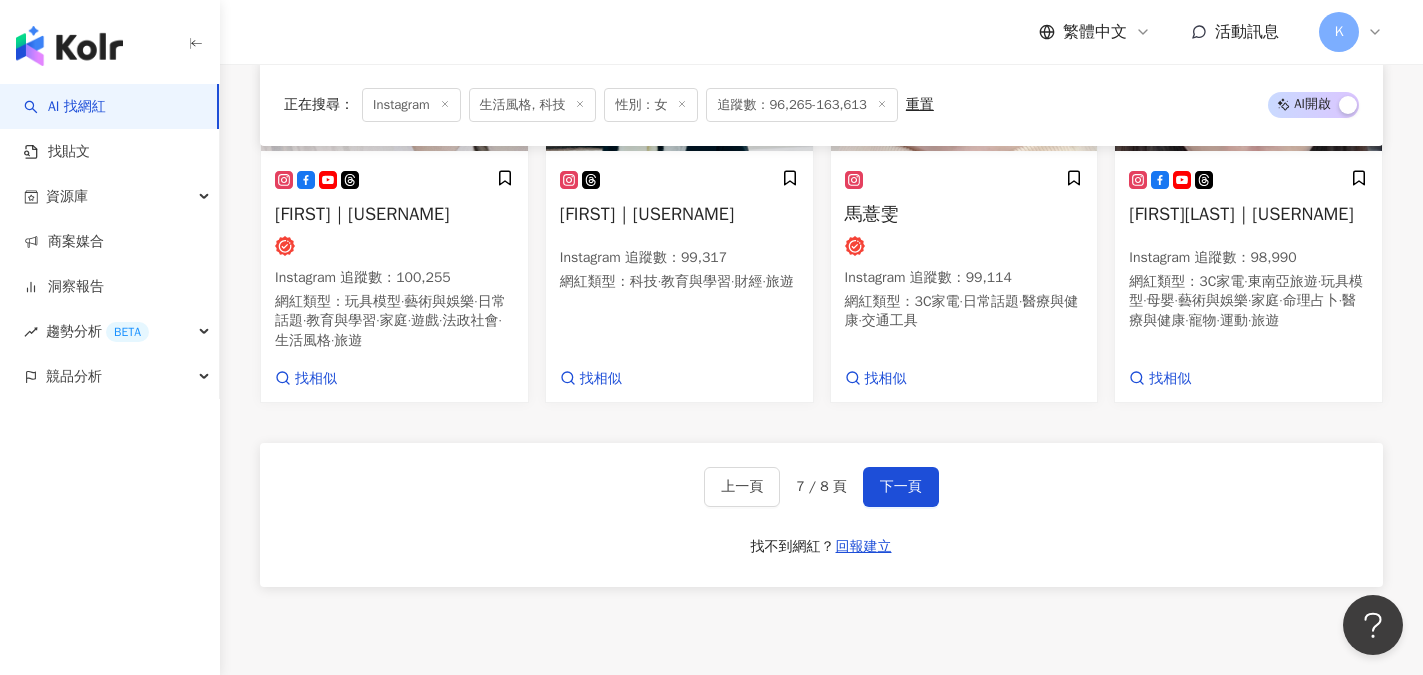 scroll, scrollTop: 1785, scrollLeft: 0, axis: vertical 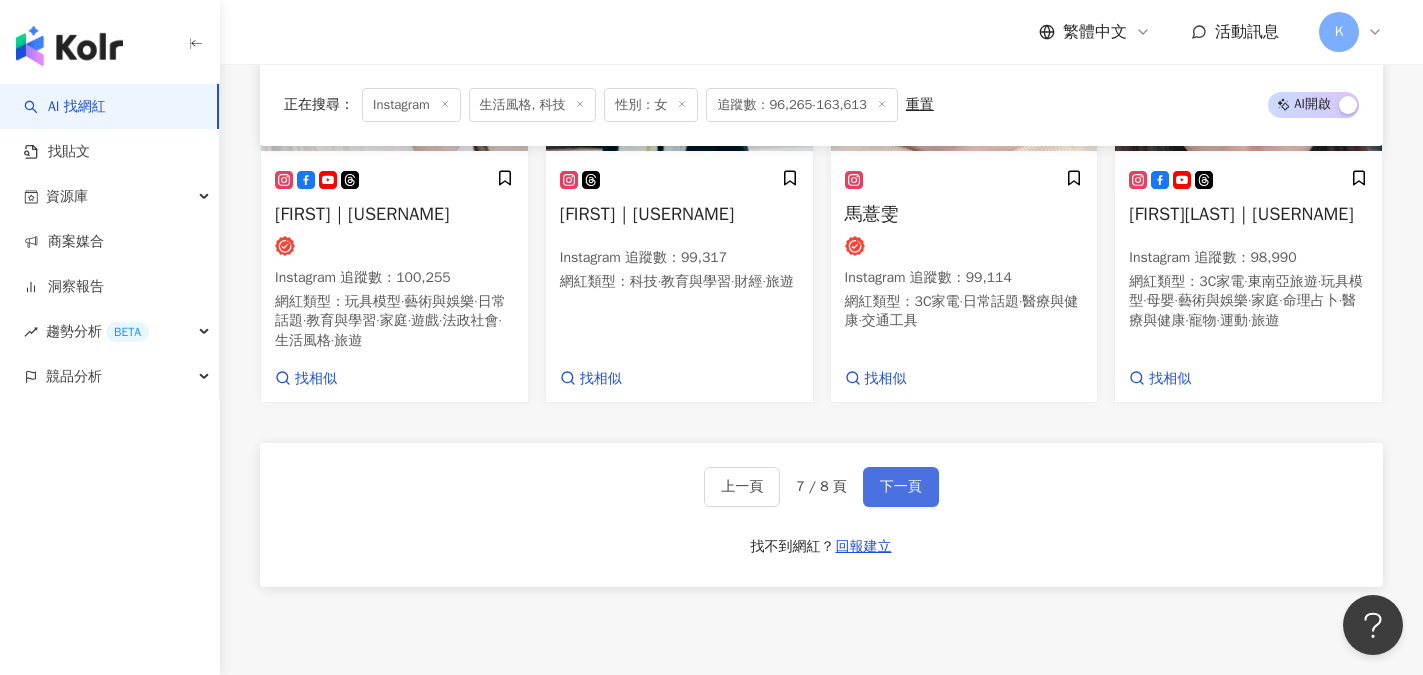 click on "下一頁" at bounding box center (901, 487) 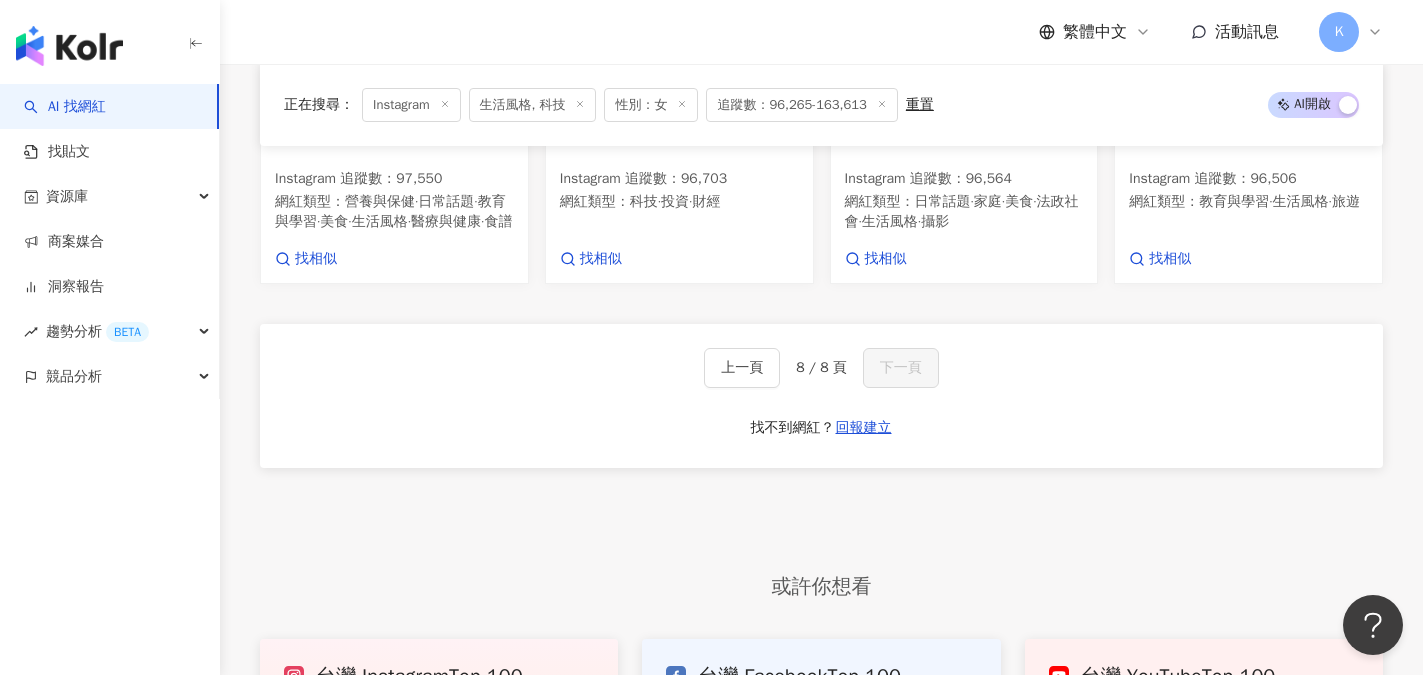 scroll, scrollTop: 826, scrollLeft: 0, axis: vertical 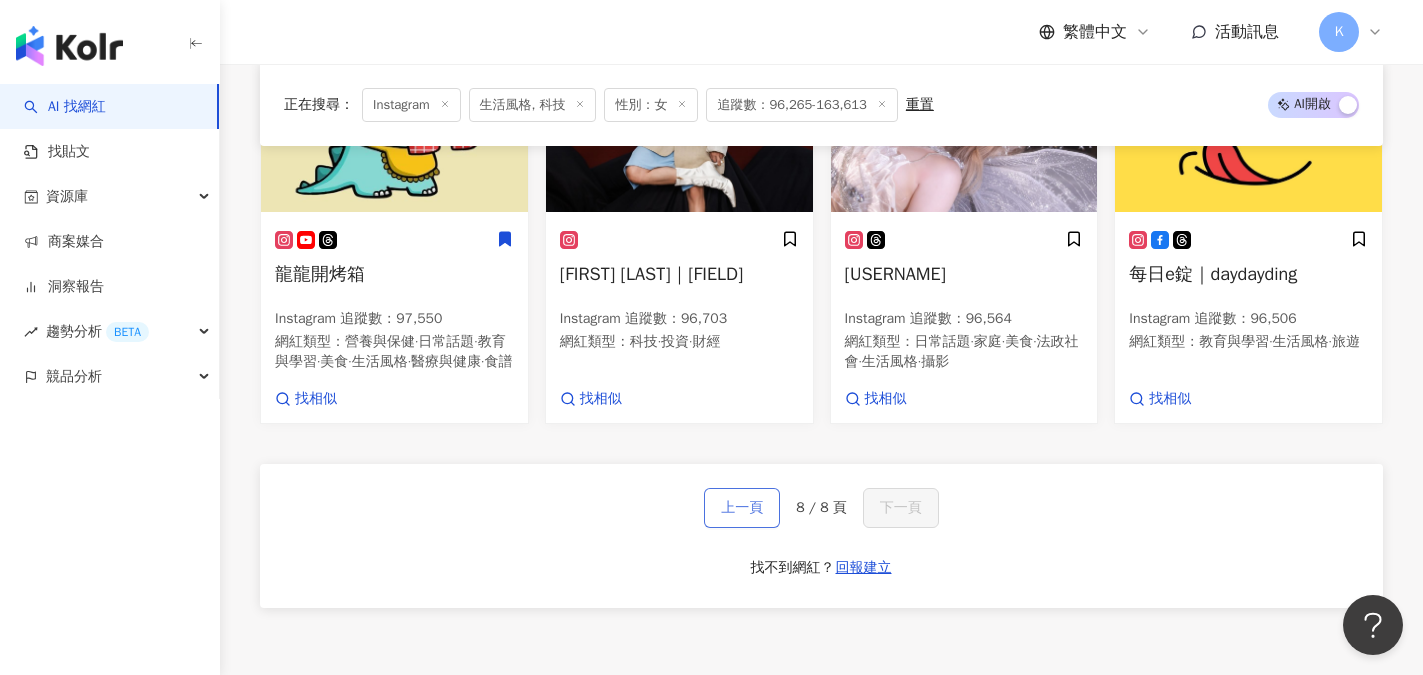 click on "上一頁" at bounding box center [742, 508] 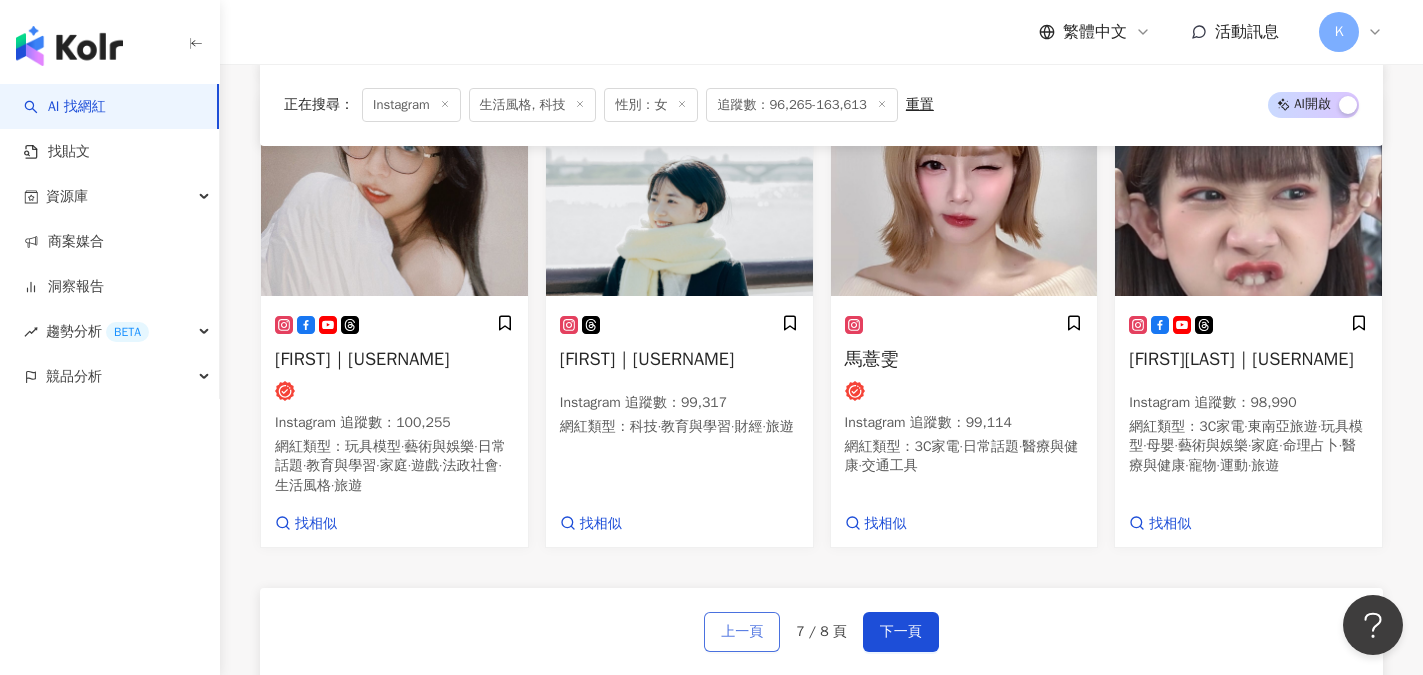 scroll, scrollTop: 1585, scrollLeft: 0, axis: vertical 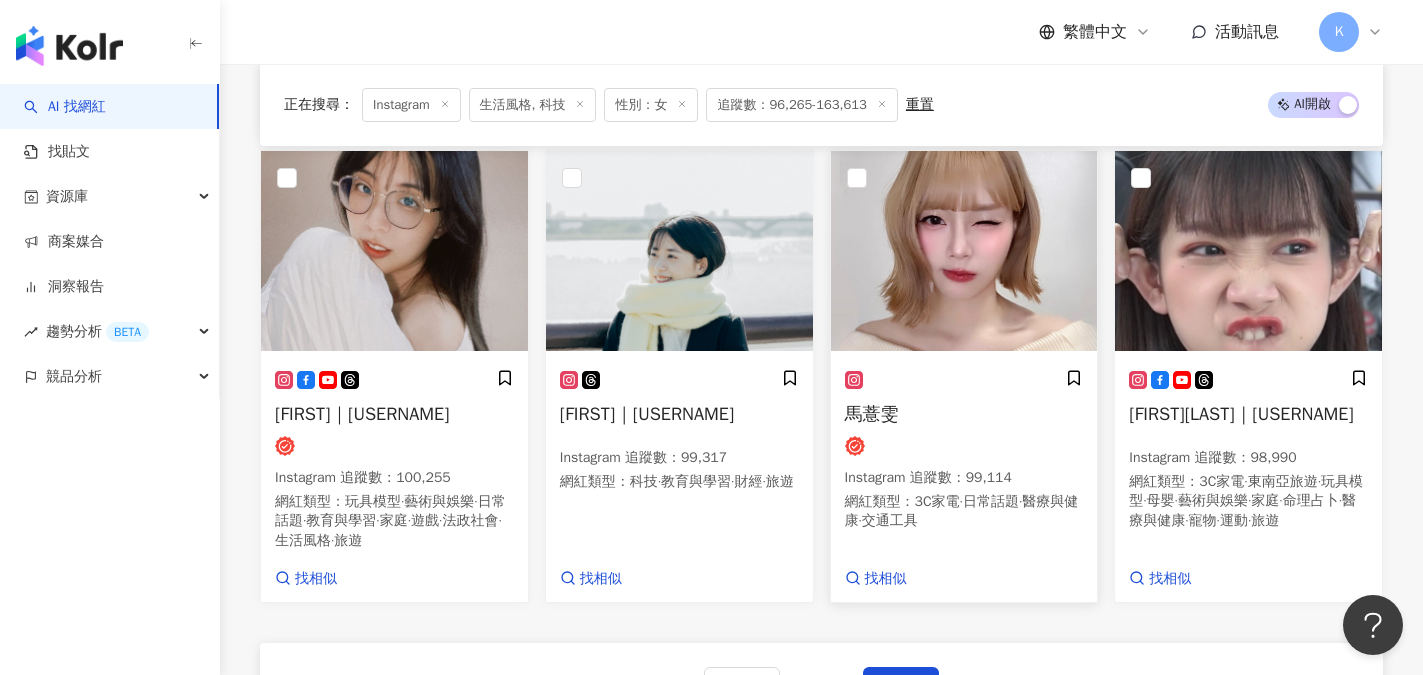 click on "馬薏雯" at bounding box center (872, 414) 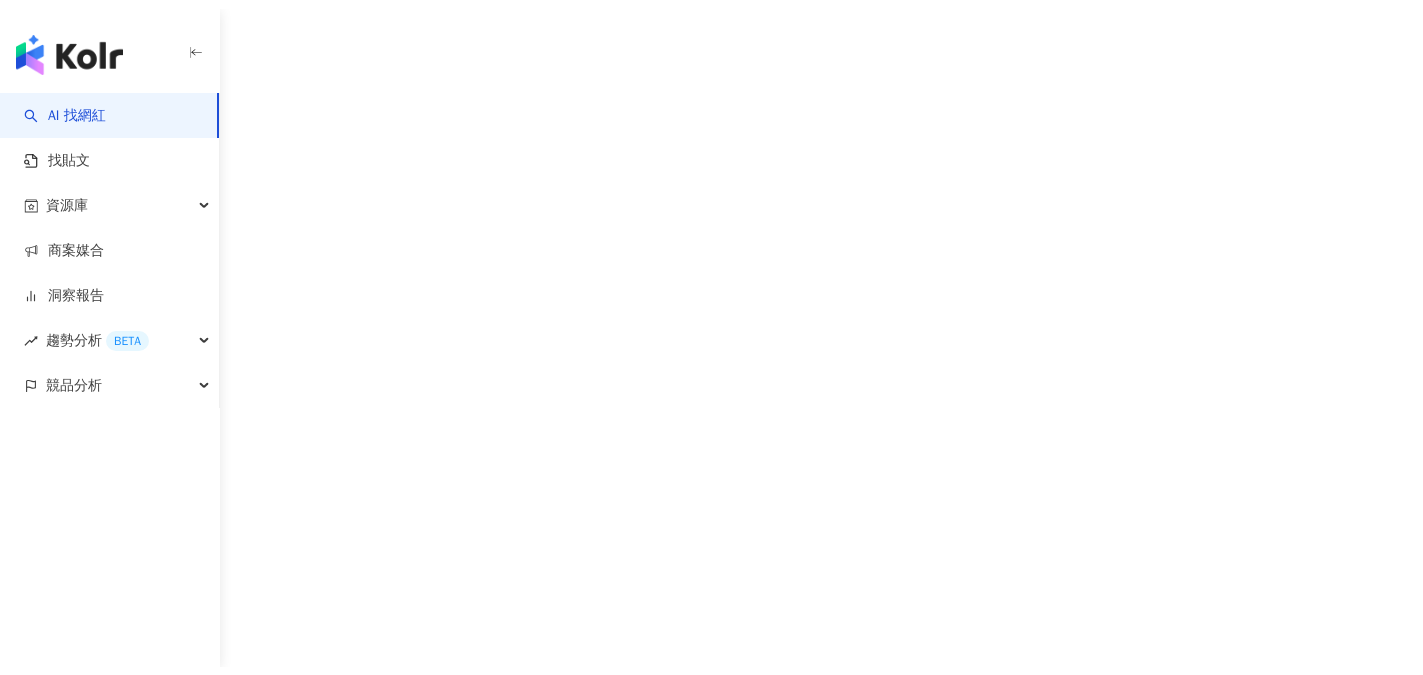 scroll, scrollTop: 0, scrollLeft: 0, axis: both 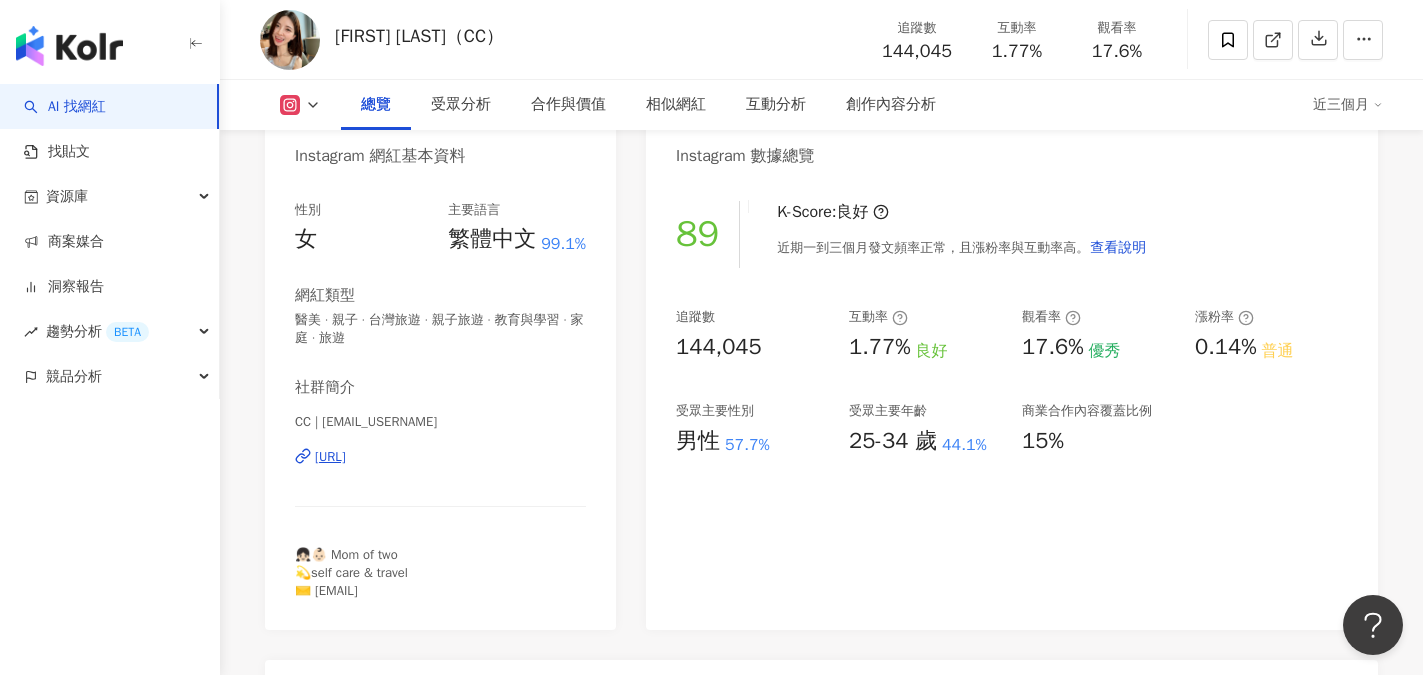 click on "89 K-Score :   良好 近期一到三個月發文頻率正常，且漲粉率與互動率高。 查看說明 追蹤數   144,045 互動率   1.77% 良好 觀看率   17.6% 優秀 漲粉率   0.14% 普通 受眾主要性別   男性 57.7% 受眾主要年齡   25-34 歲 44.1% 商業合作內容覆蓋比例   15%" at bounding box center [1012, 405] 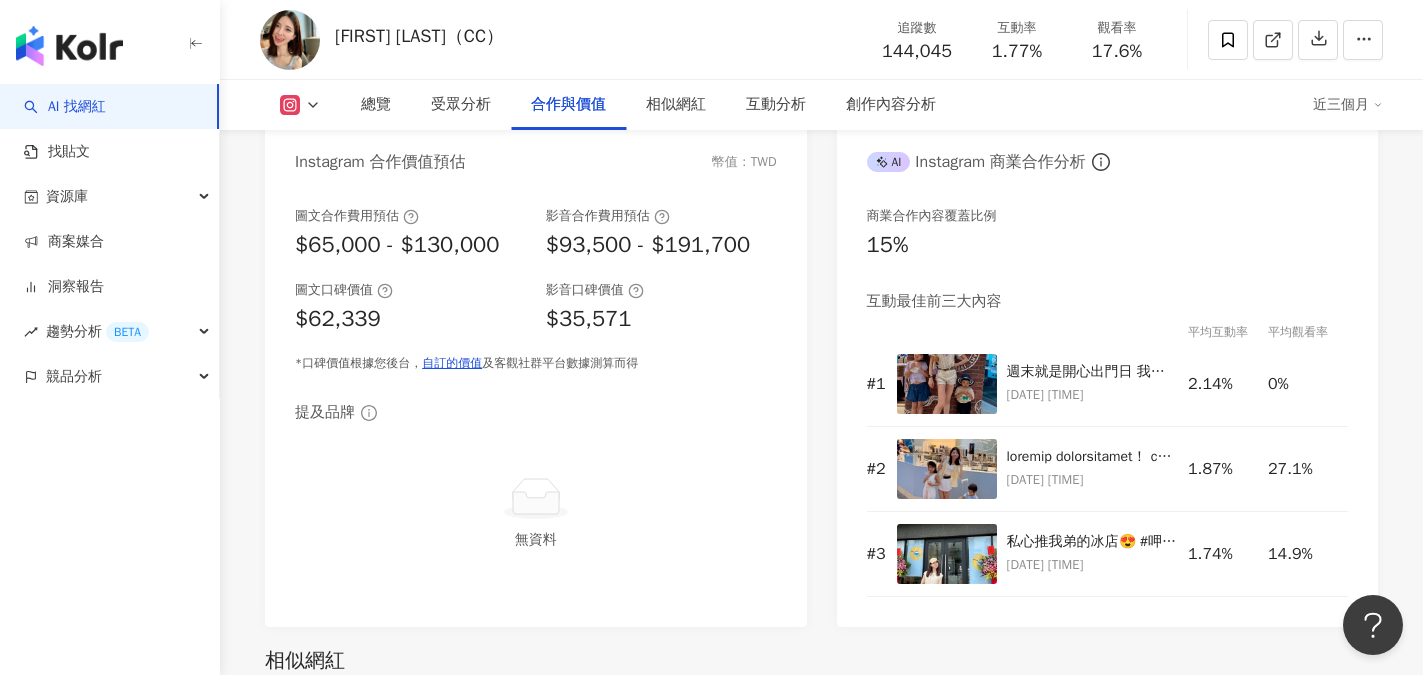 scroll, scrollTop: 2700, scrollLeft: 0, axis: vertical 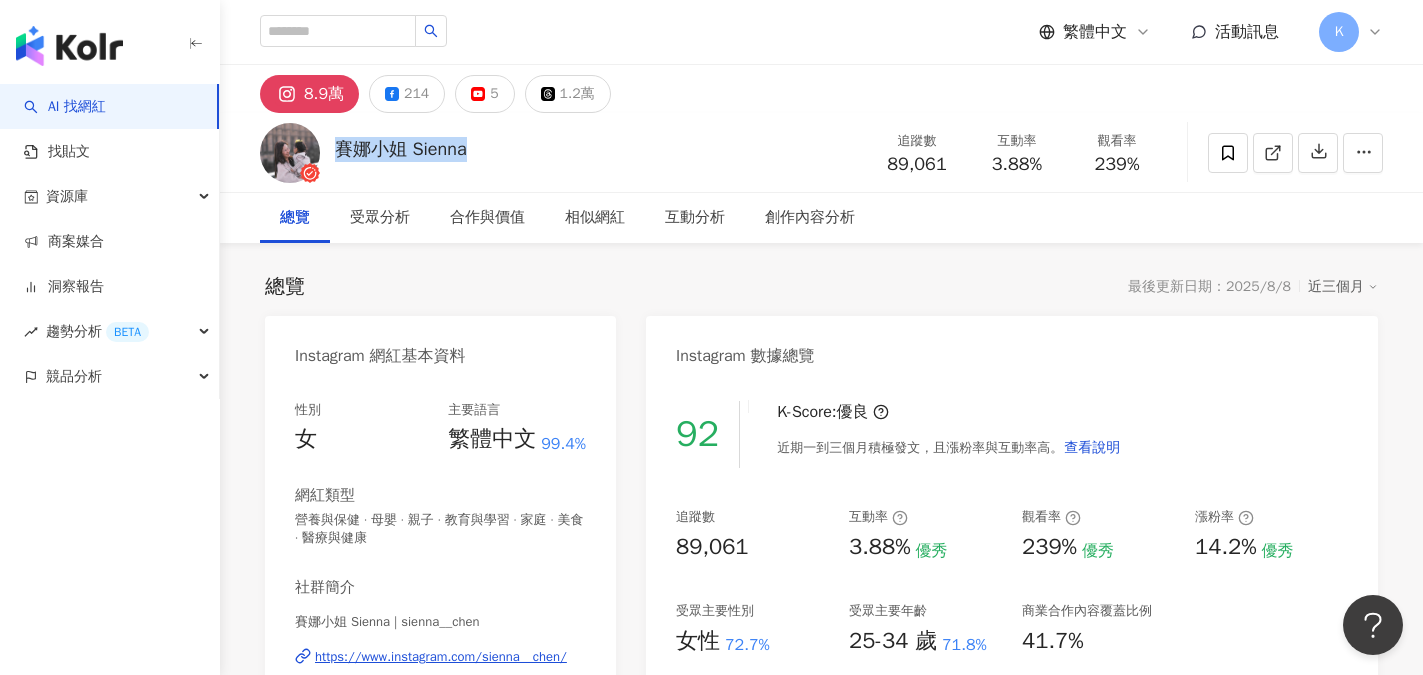 drag, startPoint x: 341, startPoint y: 155, endPoint x: 479, endPoint y: 160, distance: 138.09055 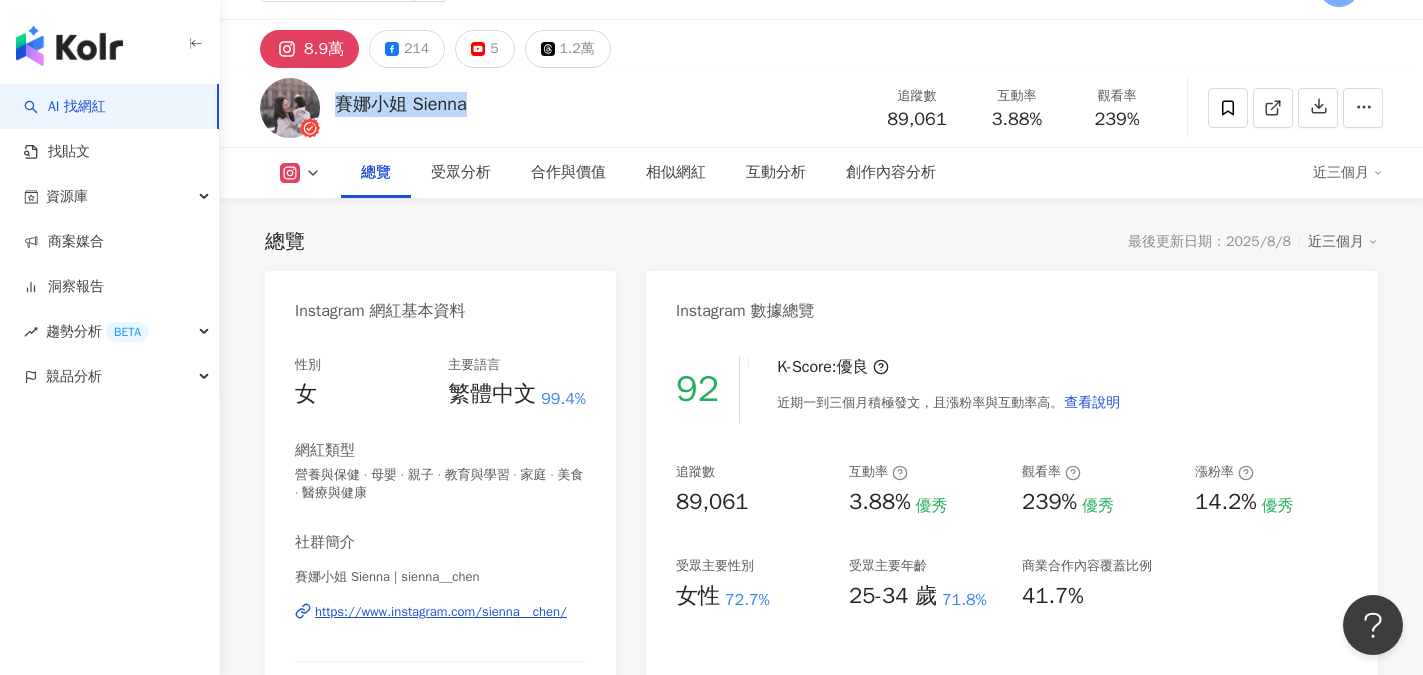 scroll, scrollTop: 100, scrollLeft: 0, axis: vertical 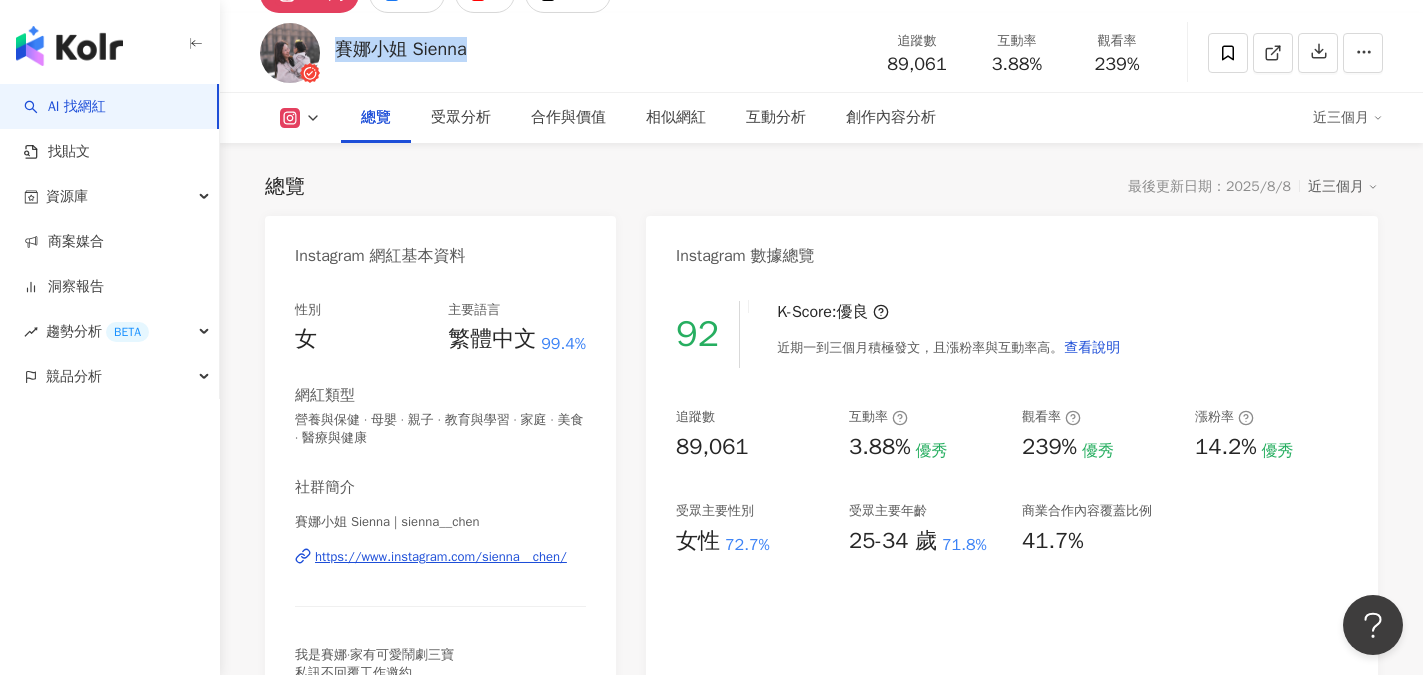 click on "https://www.instagram.com/sienna__chen/" at bounding box center (441, 557) 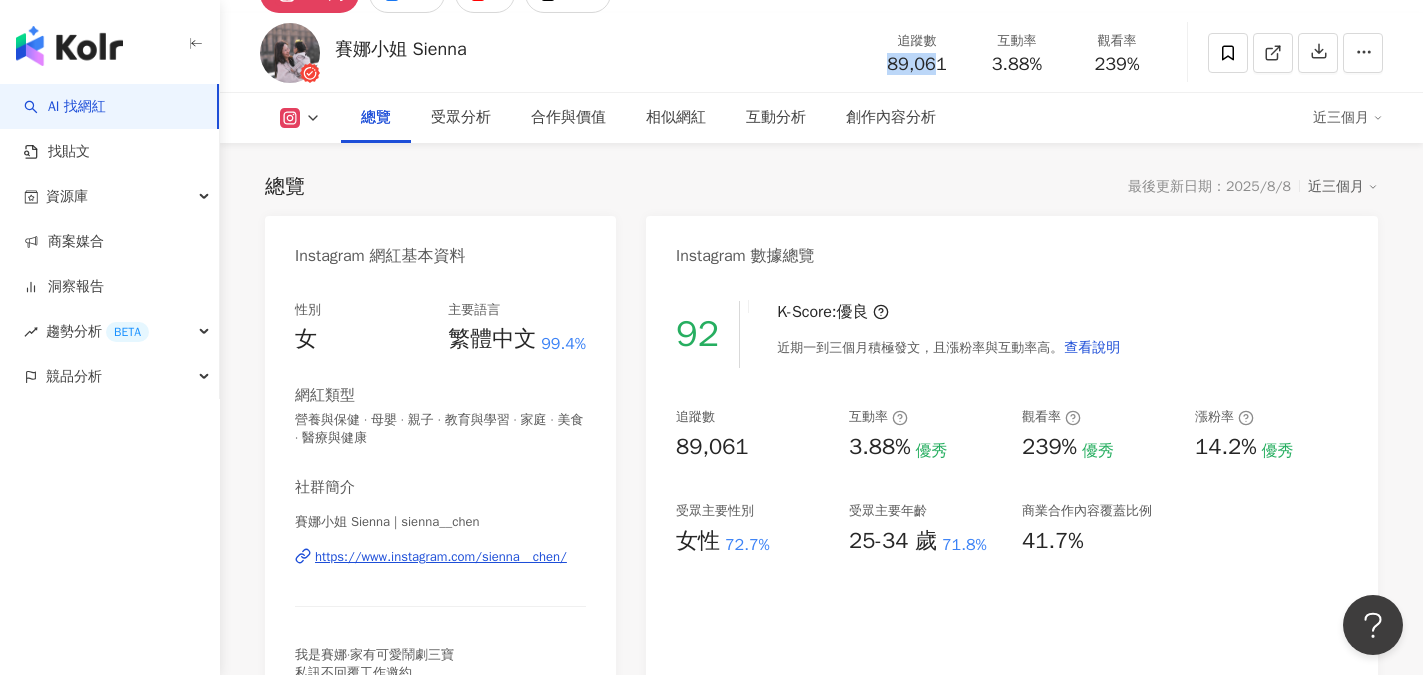 click on "89,061" at bounding box center (916, 64) 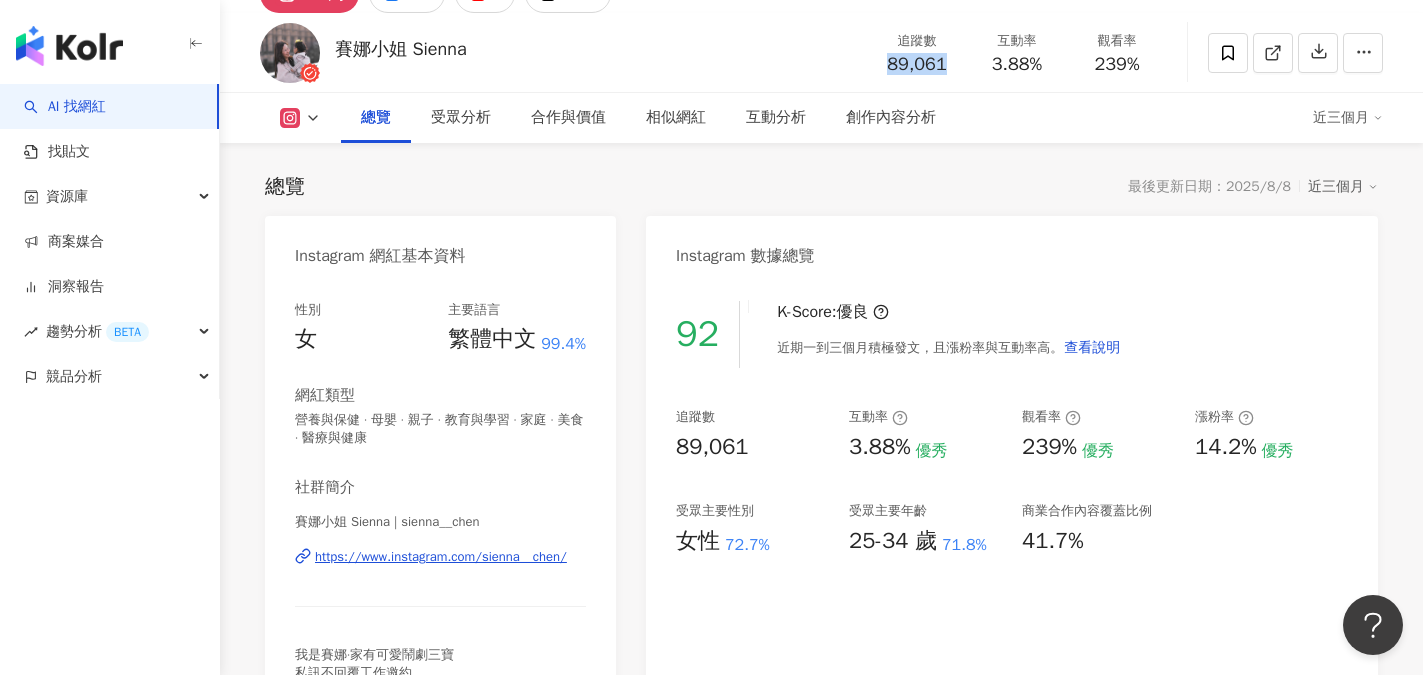 drag, startPoint x: 947, startPoint y: 66, endPoint x: 886, endPoint y: 65, distance: 61.008198 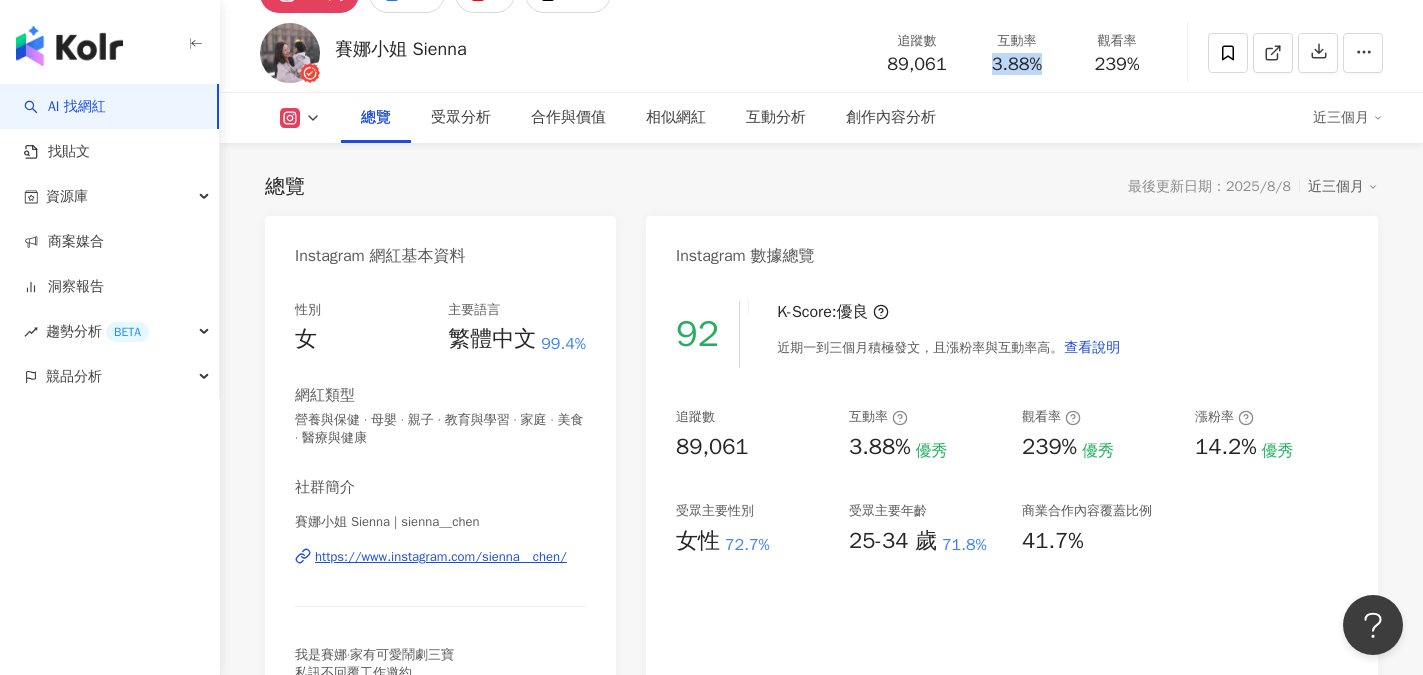 drag, startPoint x: 990, startPoint y: 58, endPoint x: 1043, endPoint y: 64, distance: 53.338543 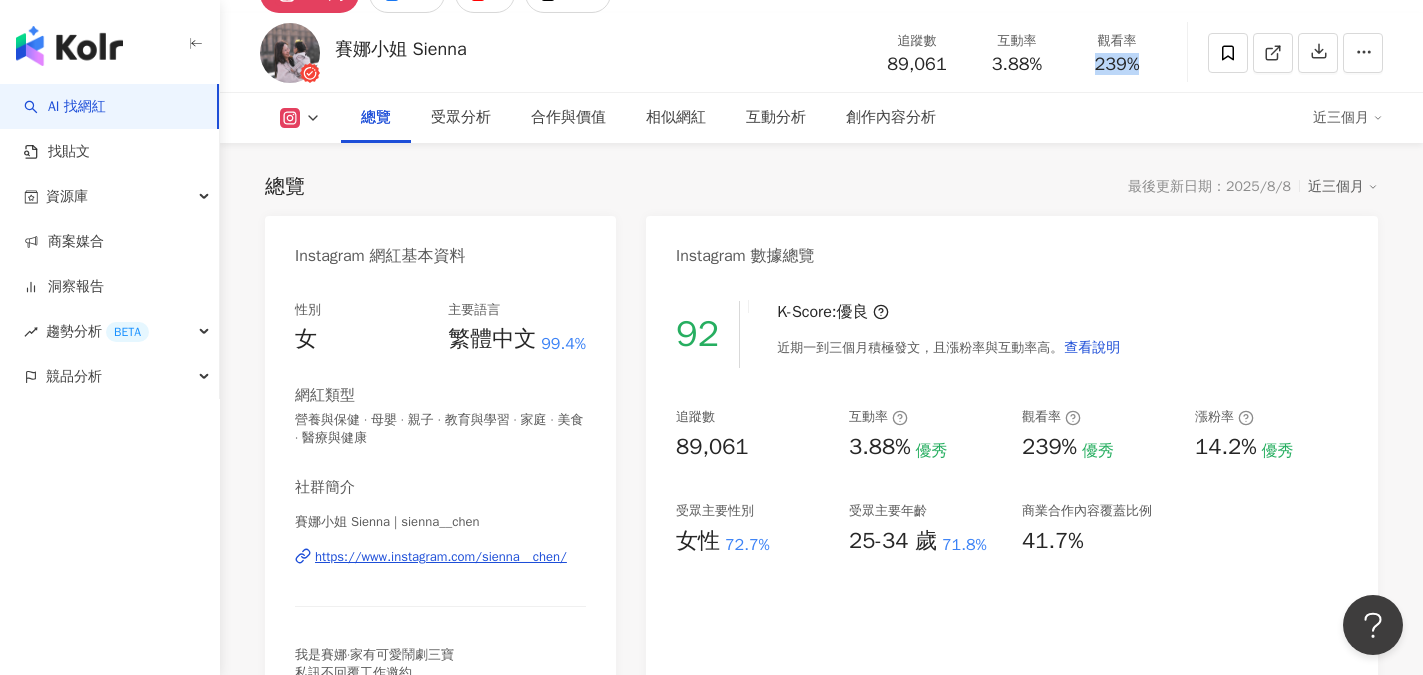 drag, startPoint x: 1094, startPoint y: 63, endPoint x: 1148, endPoint y: 67, distance: 54.147945 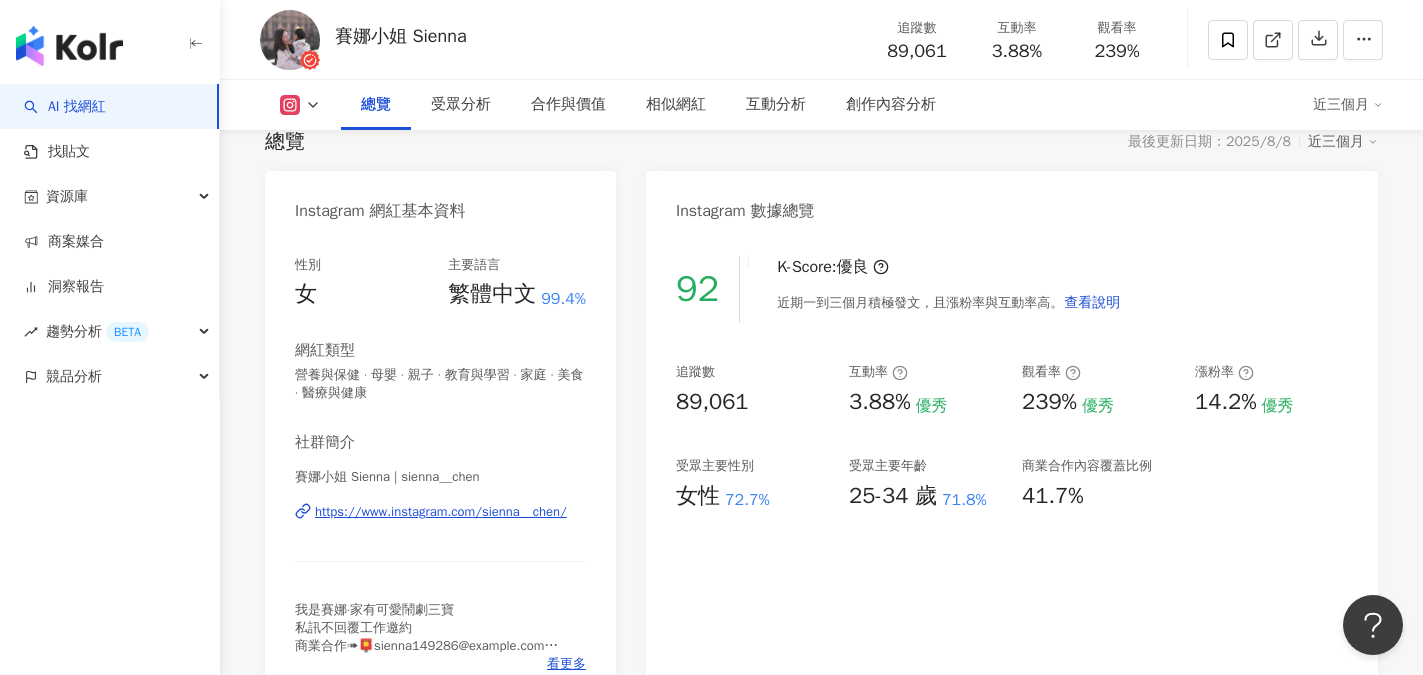 scroll, scrollTop: 200, scrollLeft: 0, axis: vertical 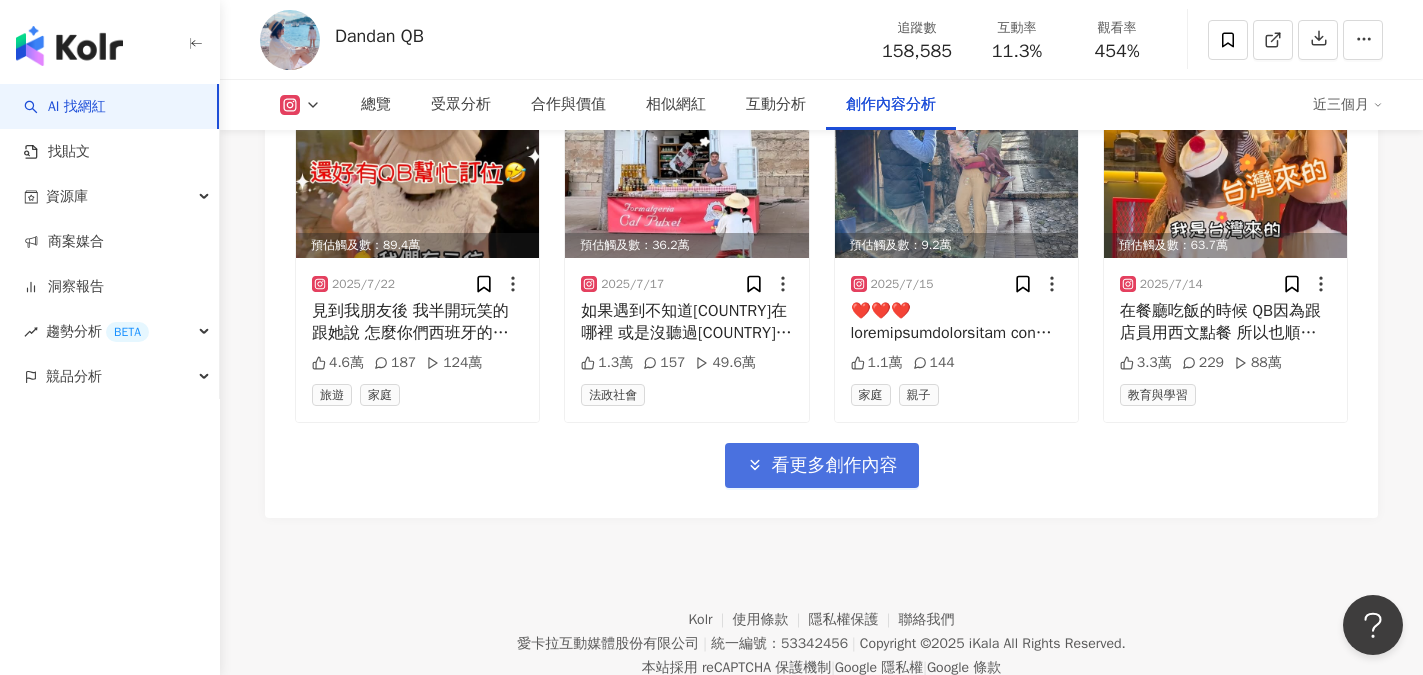 click on "看更多創作內容" at bounding box center [835, 466] 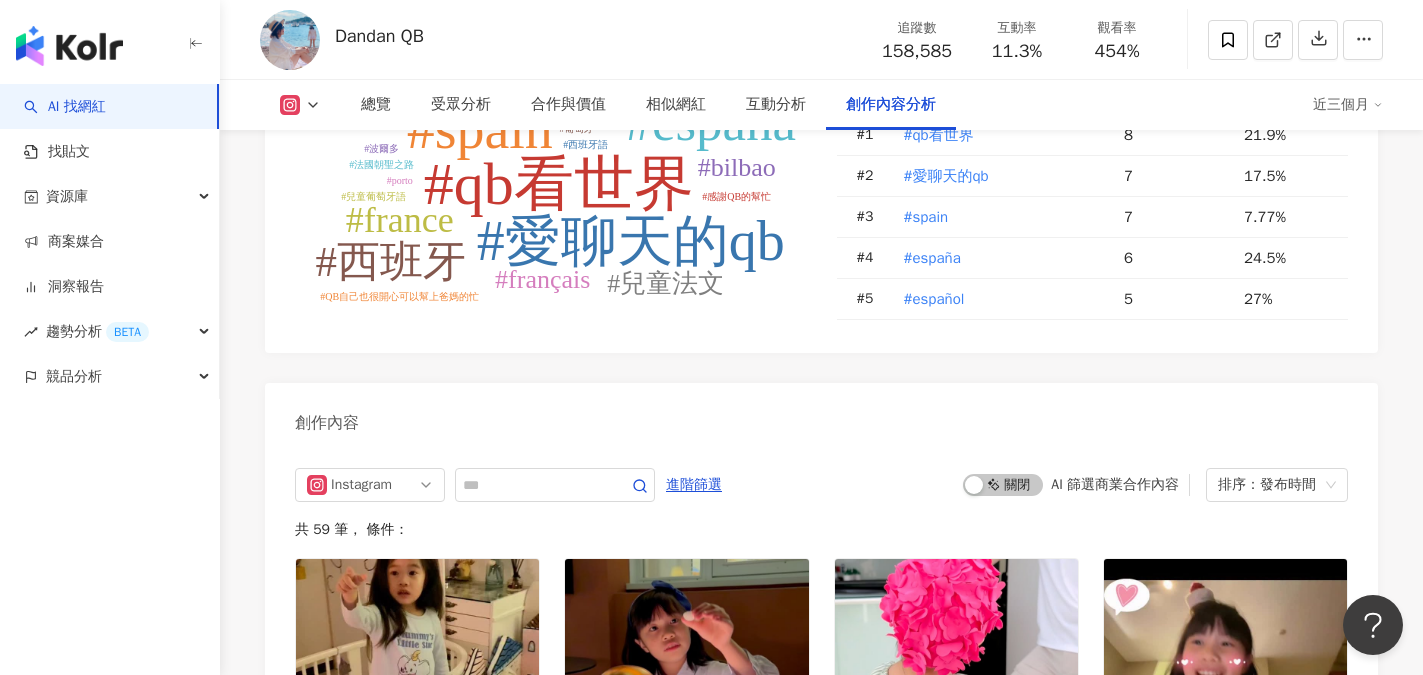 scroll, scrollTop: 6200, scrollLeft: 0, axis: vertical 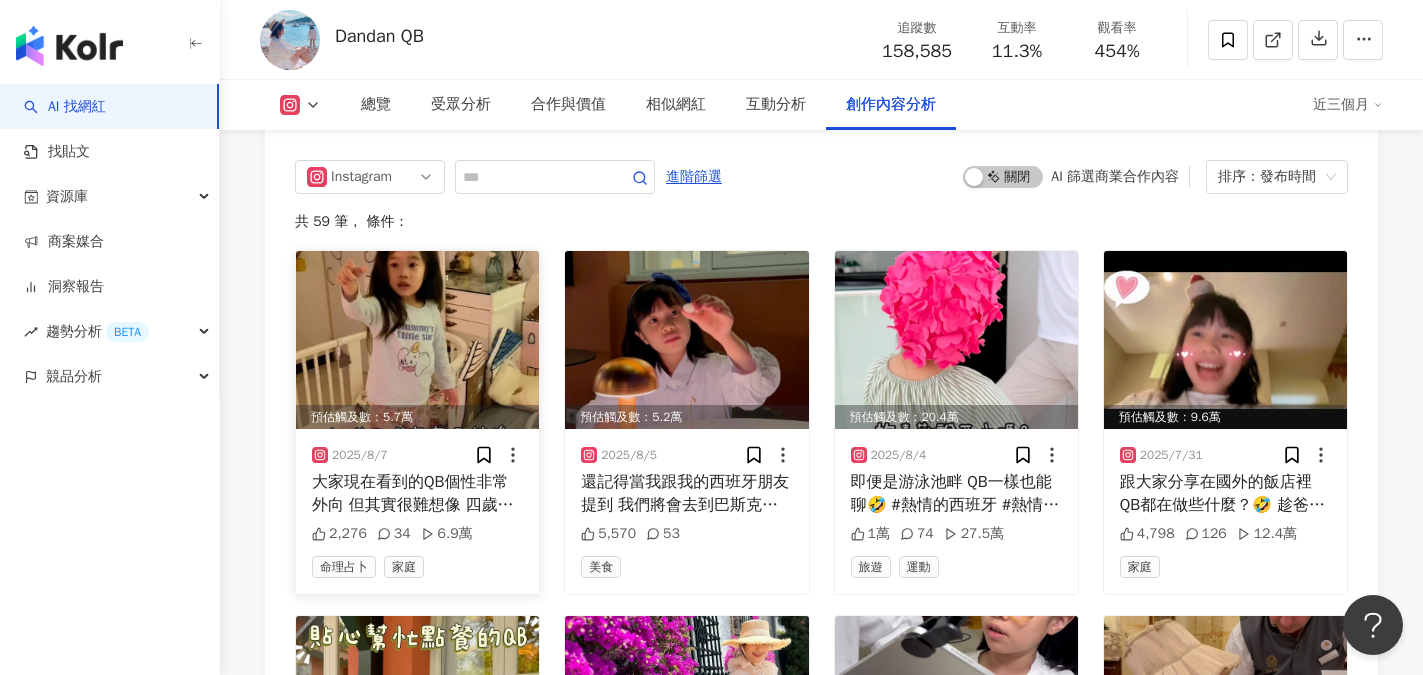 click at bounding box center [417, 340] 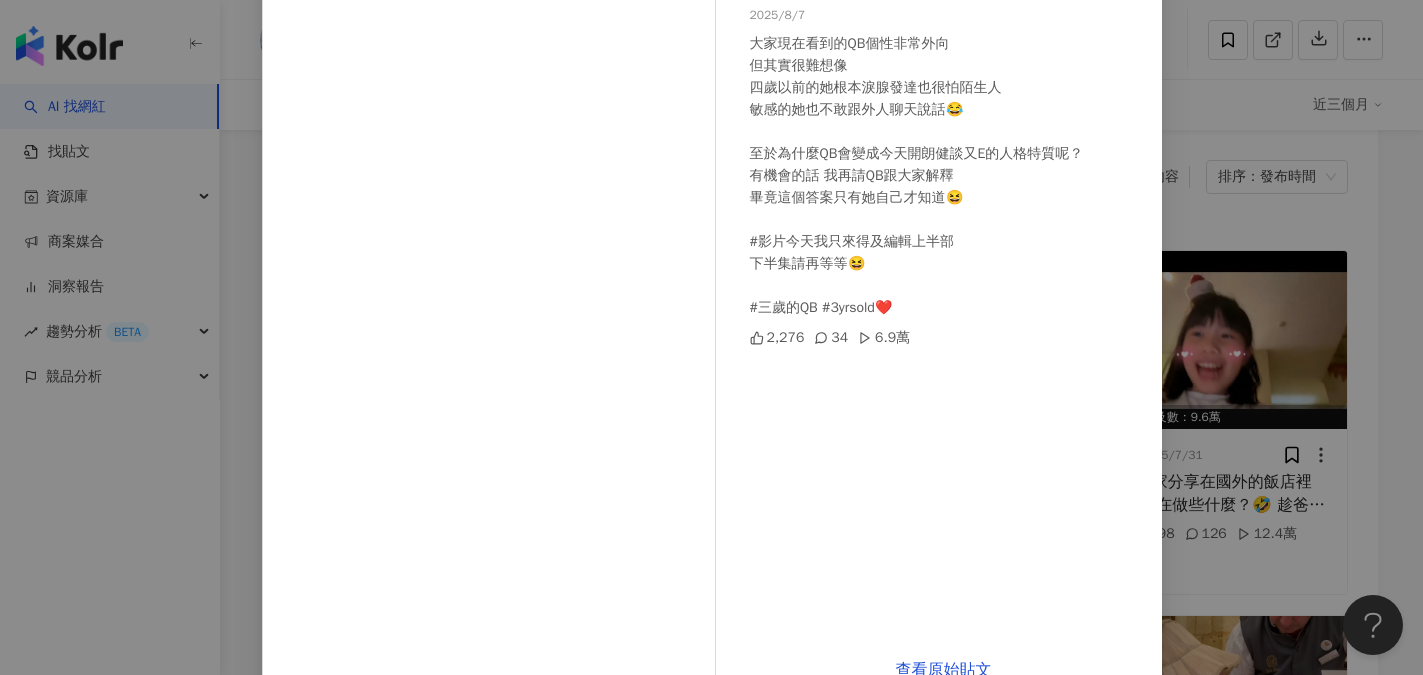 scroll, scrollTop: 200, scrollLeft: 0, axis: vertical 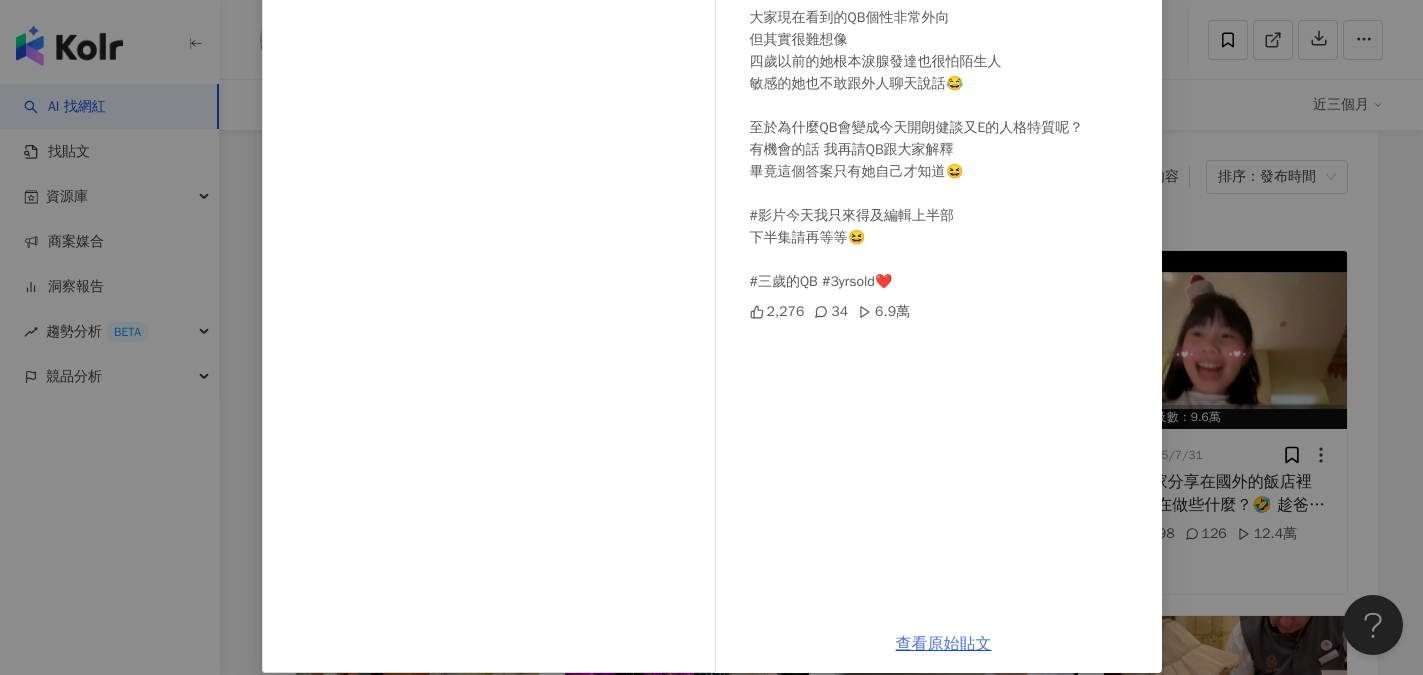 click on "查看原始貼文" at bounding box center (944, 644) 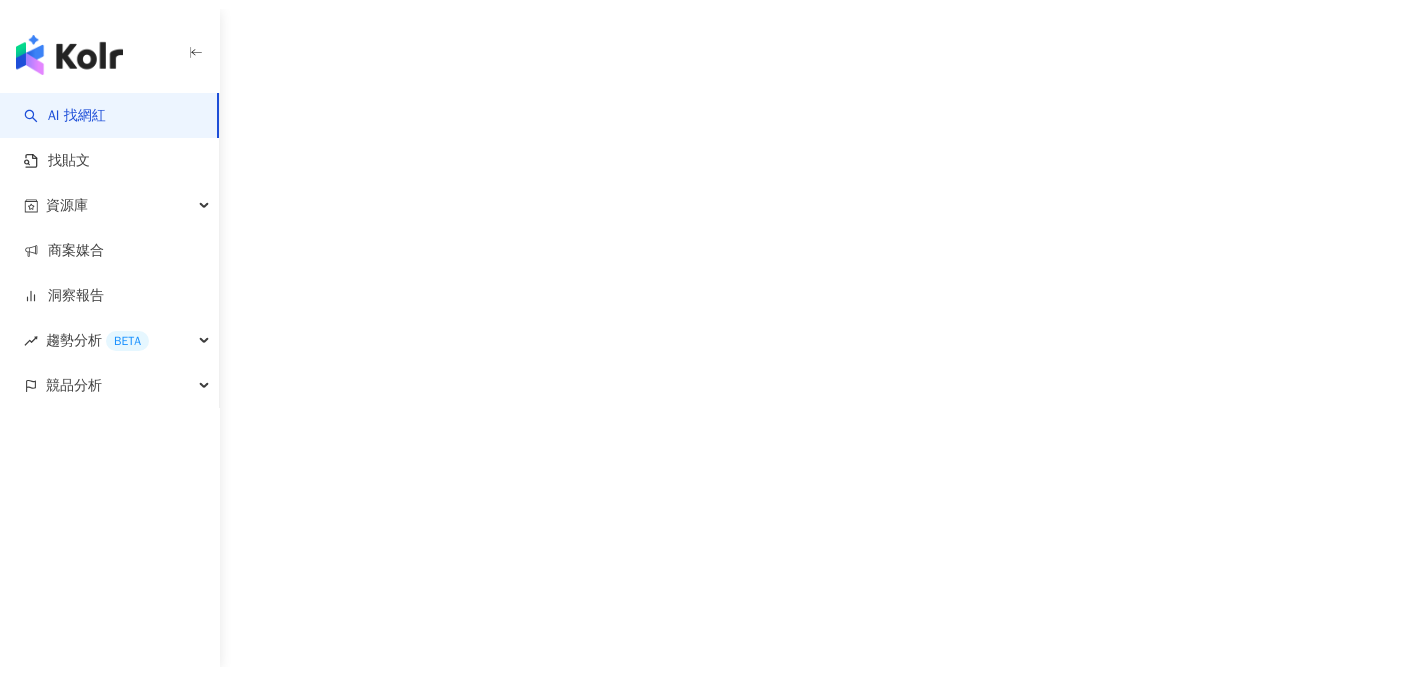 scroll, scrollTop: 0, scrollLeft: 0, axis: both 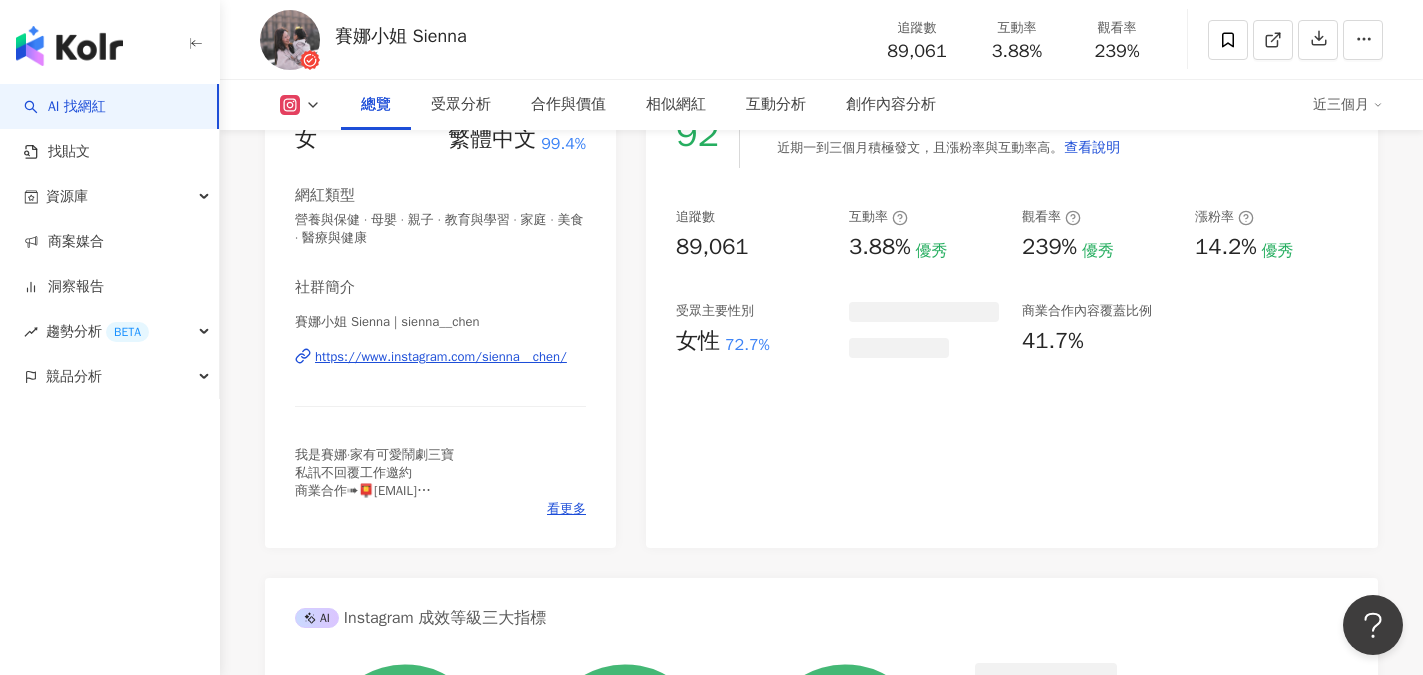 click on "https://www.instagram.com/sienna__chen/" at bounding box center [441, 357] 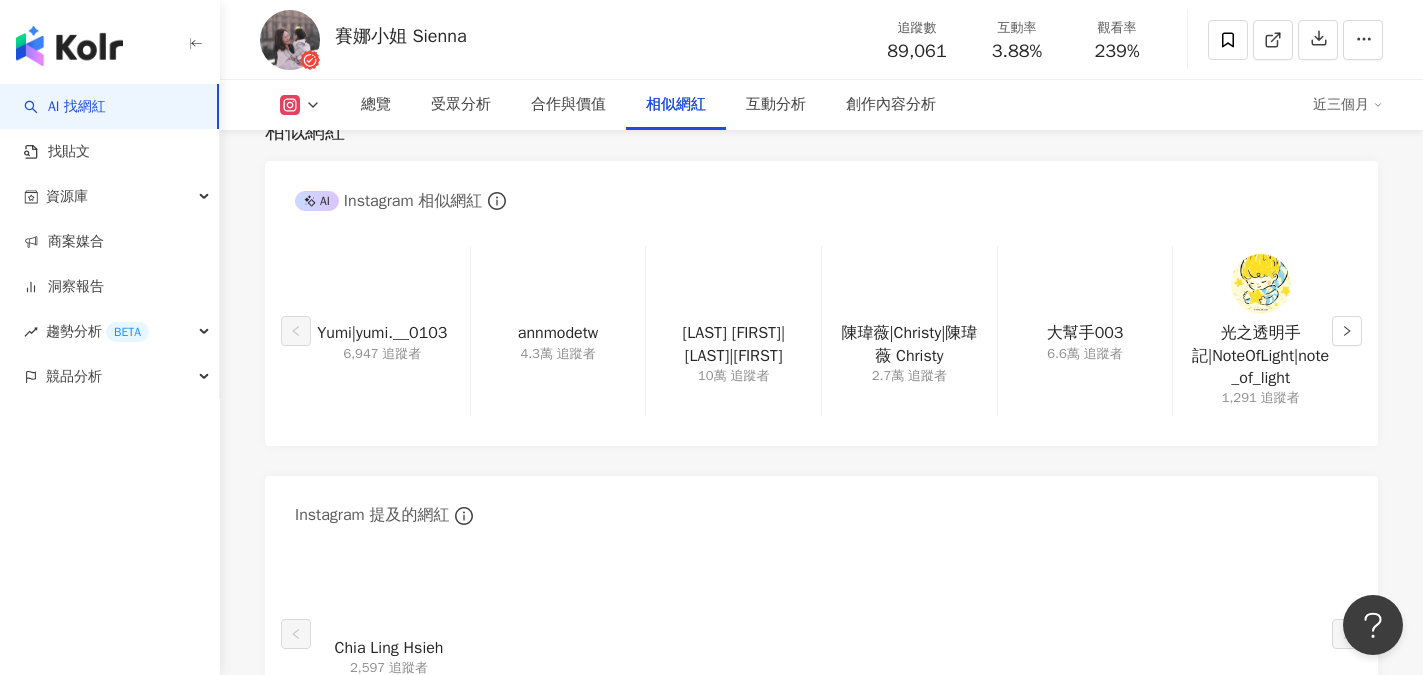 scroll, scrollTop: 3300, scrollLeft: 0, axis: vertical 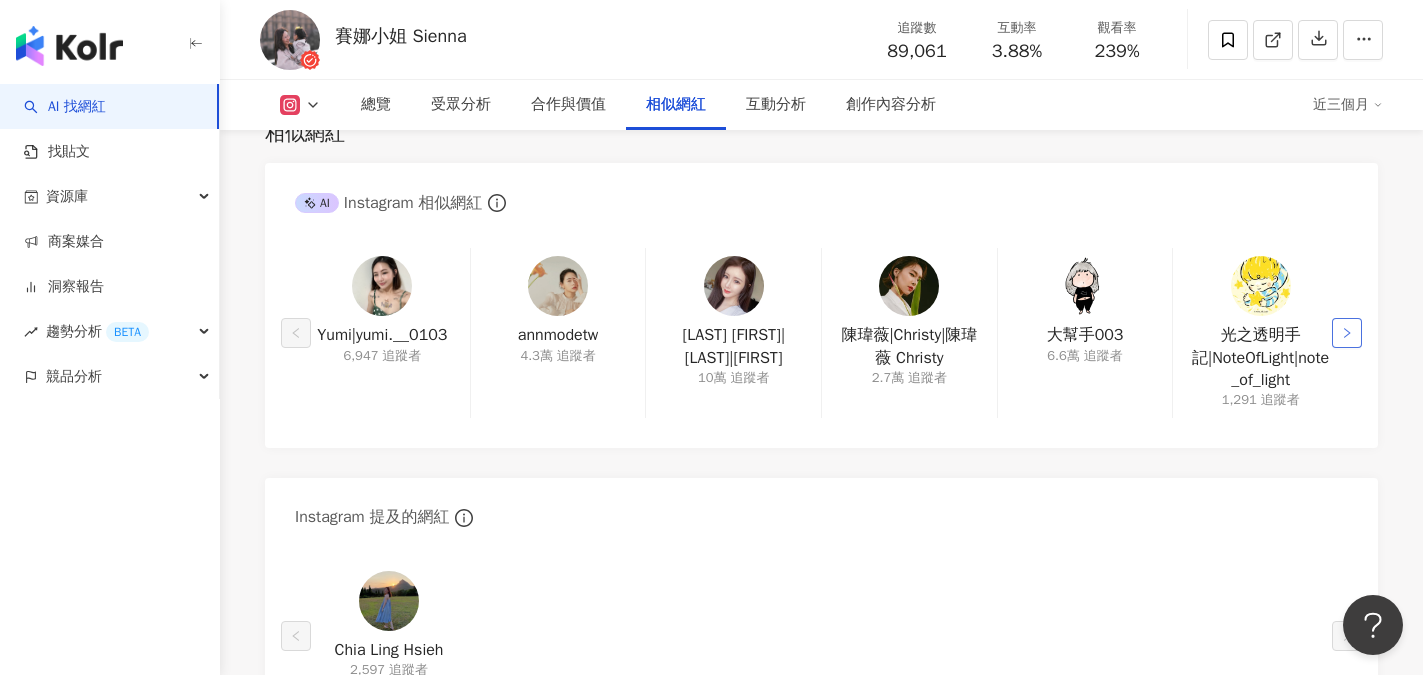 click at bounding box center [1347, 333] 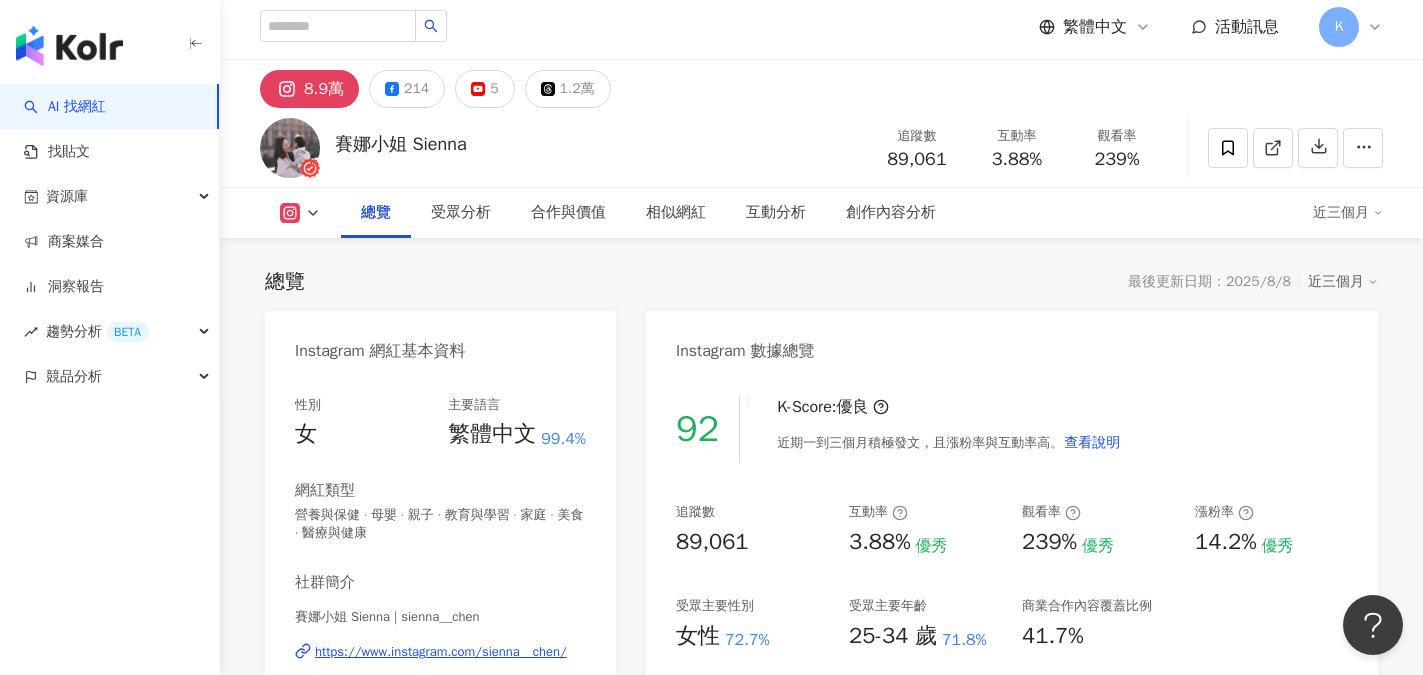 scroll, scrollTop: 0, scrollLeft: 0, axis: both 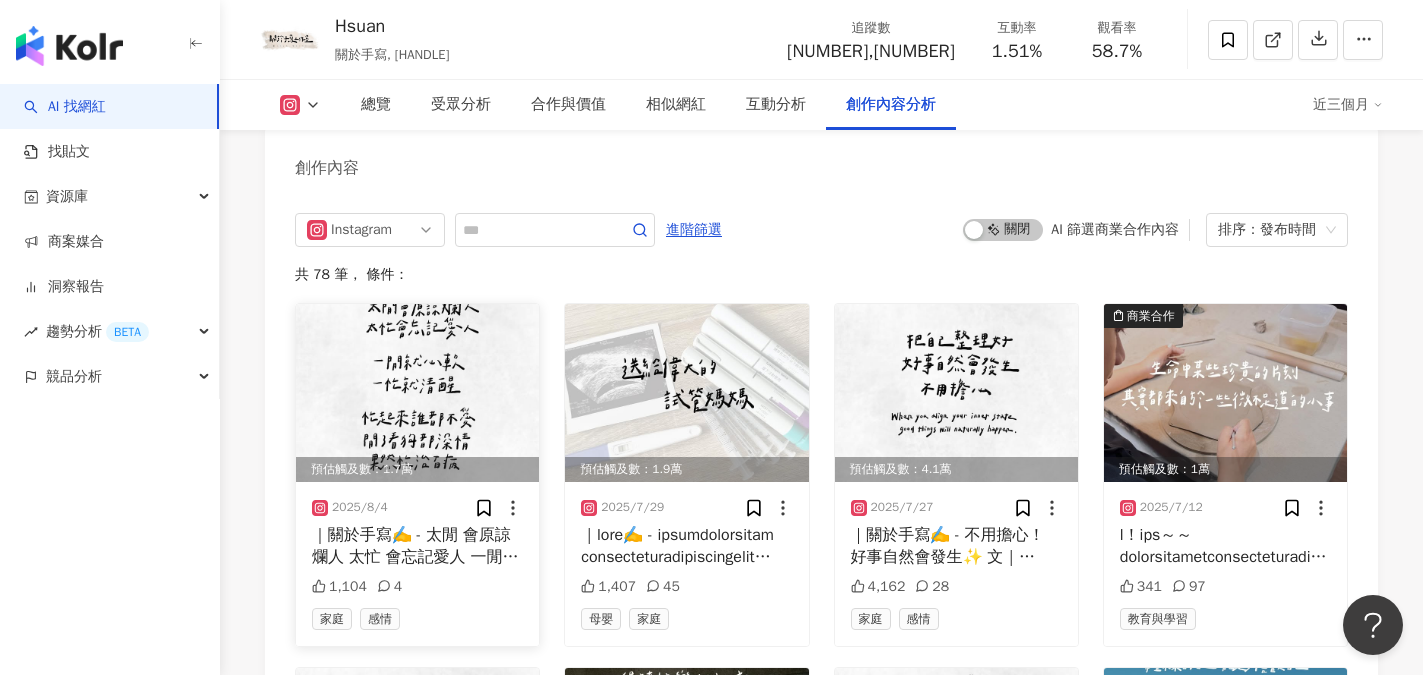click at bounding box center (417, 393) 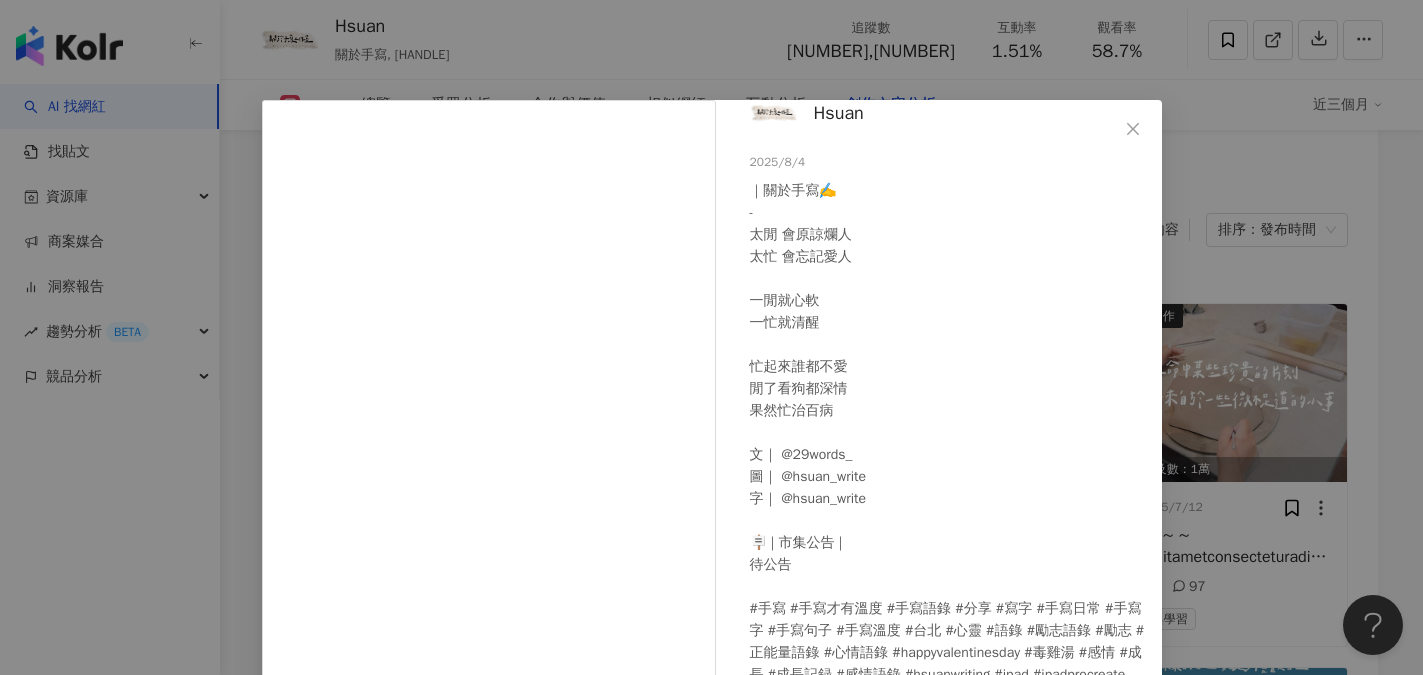 scroll, scrollTop: 62, scrollLeft: 0, axis: vertical 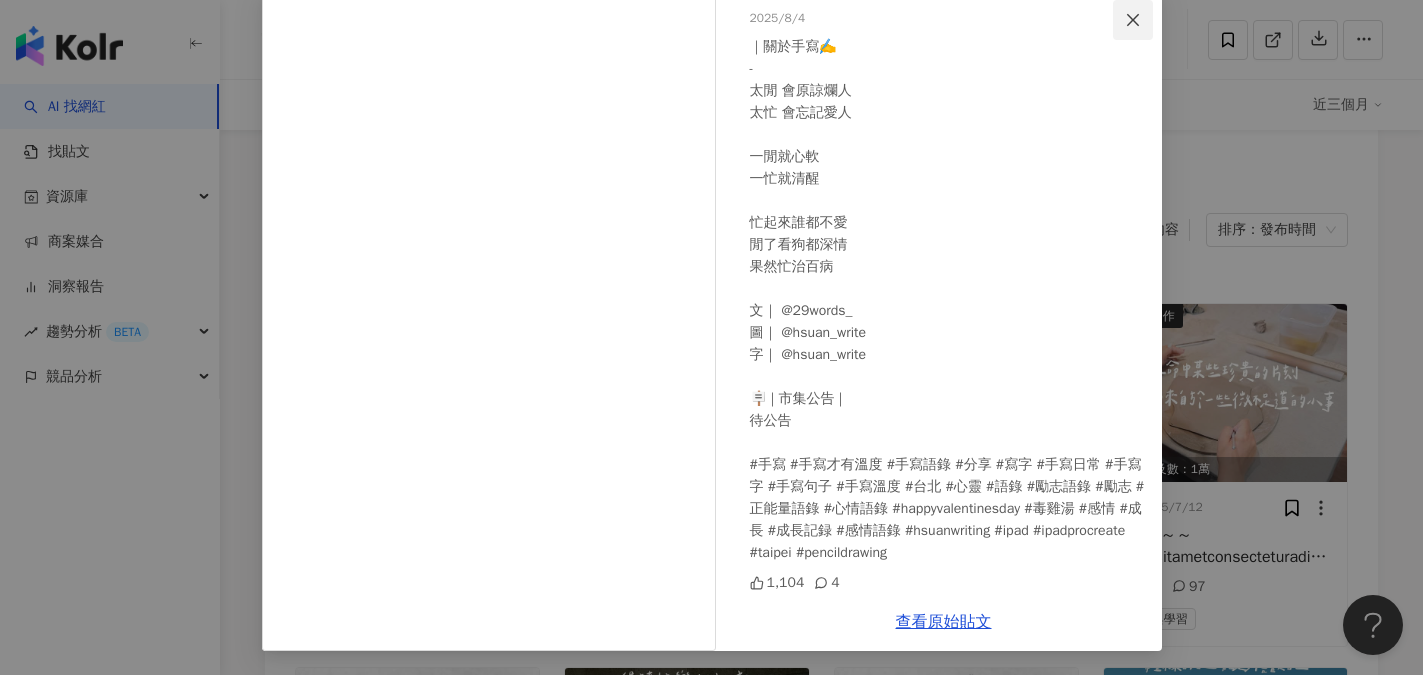 click 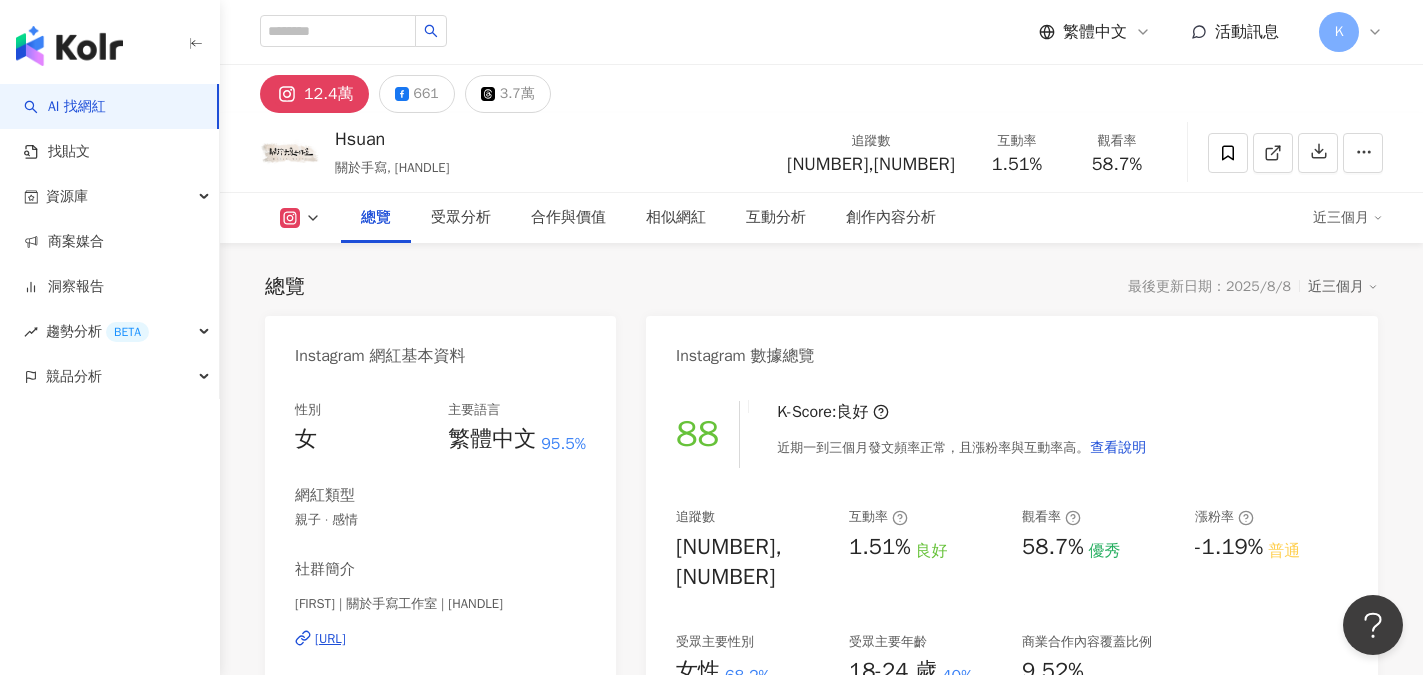 scroll, scrollTop: 200, scrollLeft: 0, axis: vertical 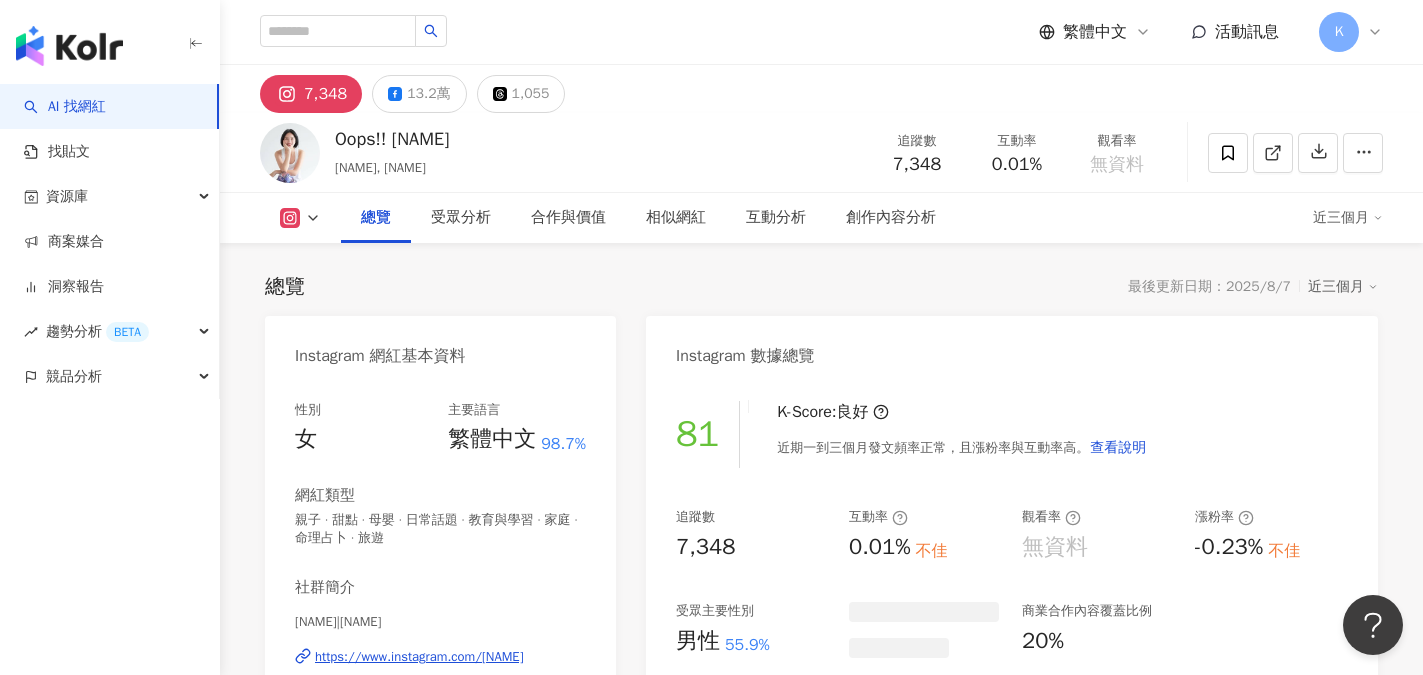 click on "https://www.instagram.com/[NAME]" at bounding box center [419, 657] 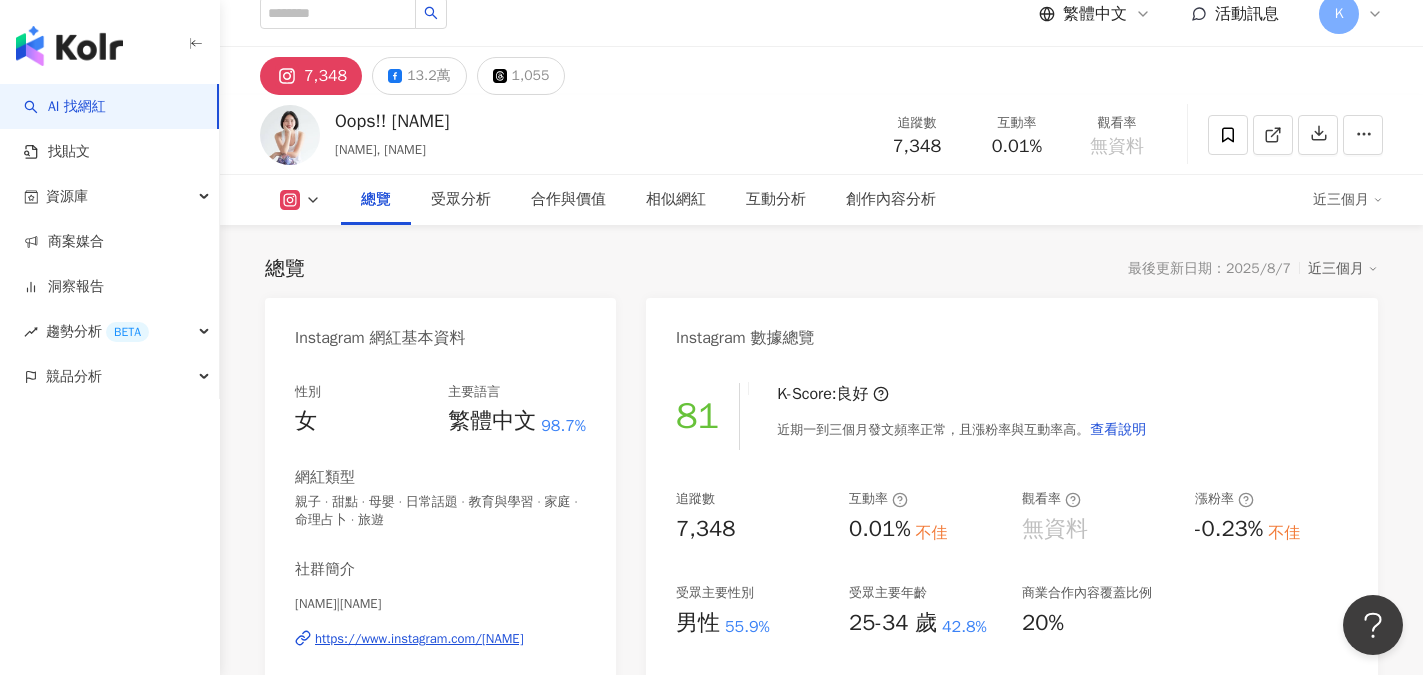 scroll, scrollTop: 0, scrollLeft: 0, axis: both 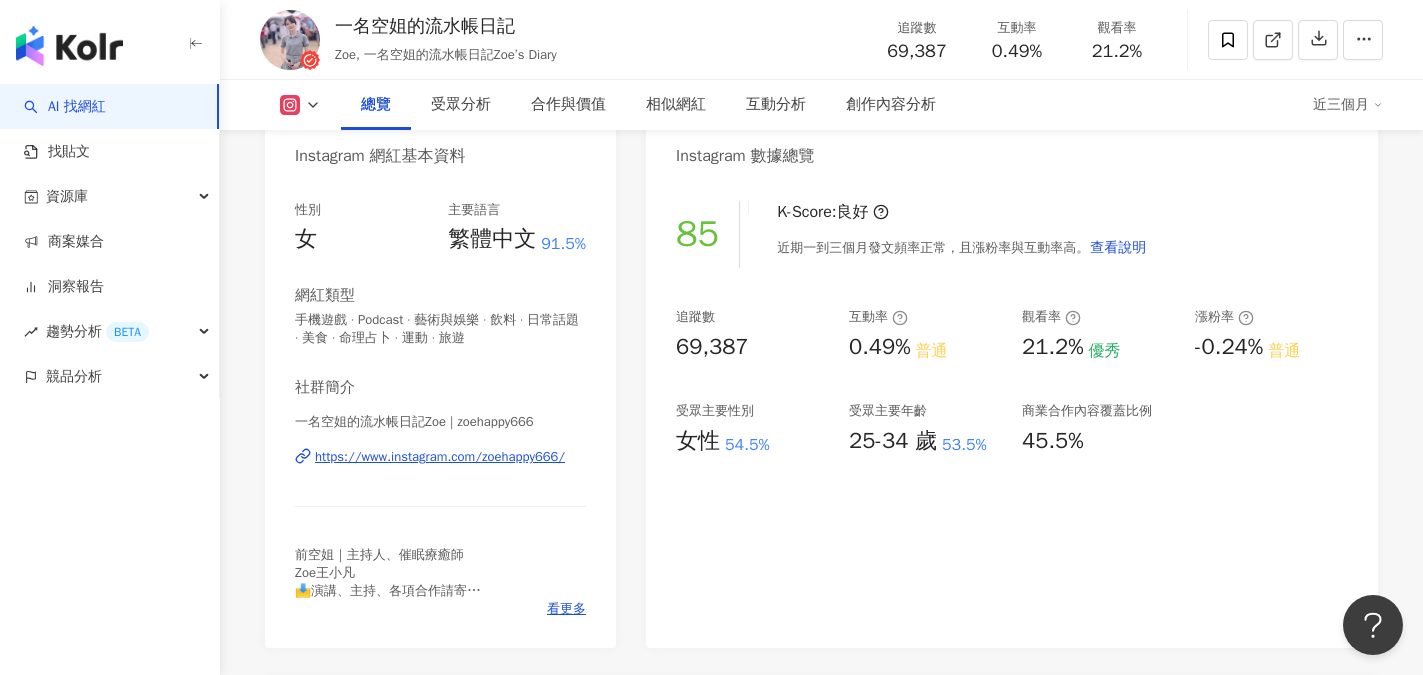 click on "https://www.instagram.com/zoehappy666/" at bounding box center [440, 457] 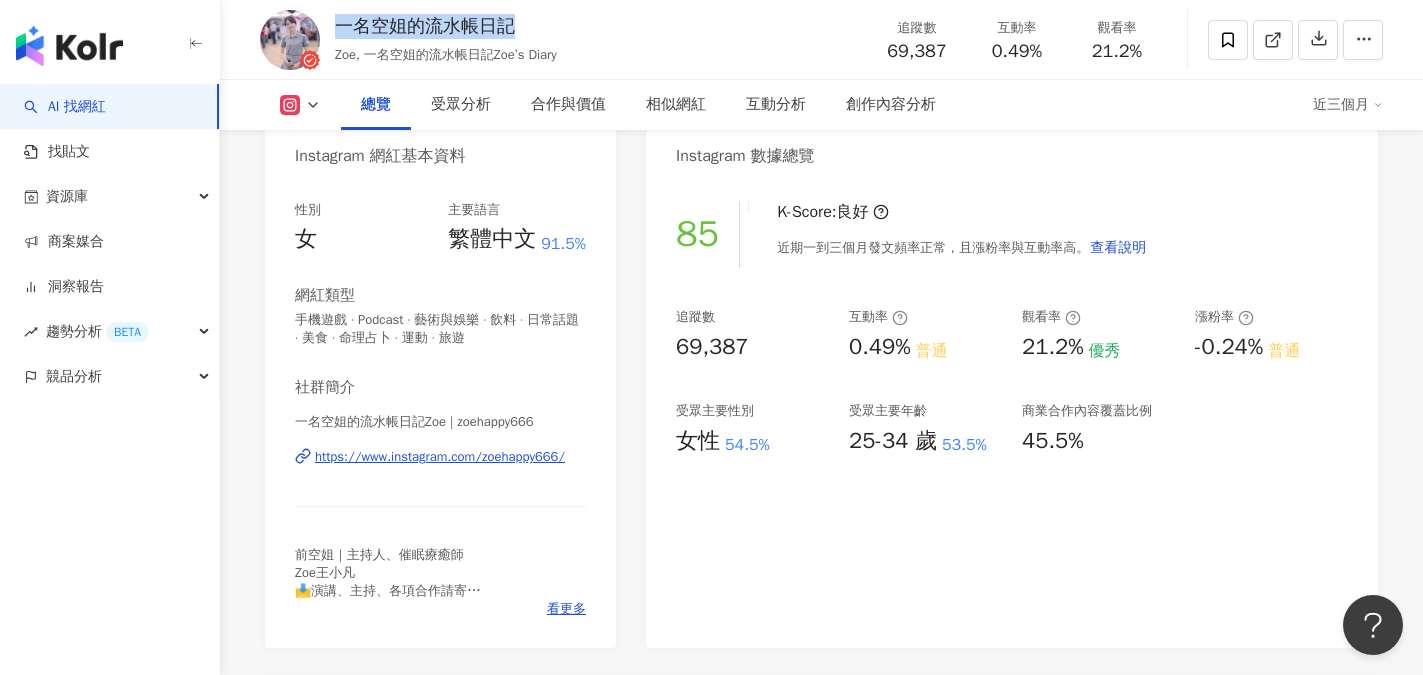 drag, startPoint x: 338, startPoint y: 25, endPoint x: 508, endPoint y: 30, distance: 170.07352 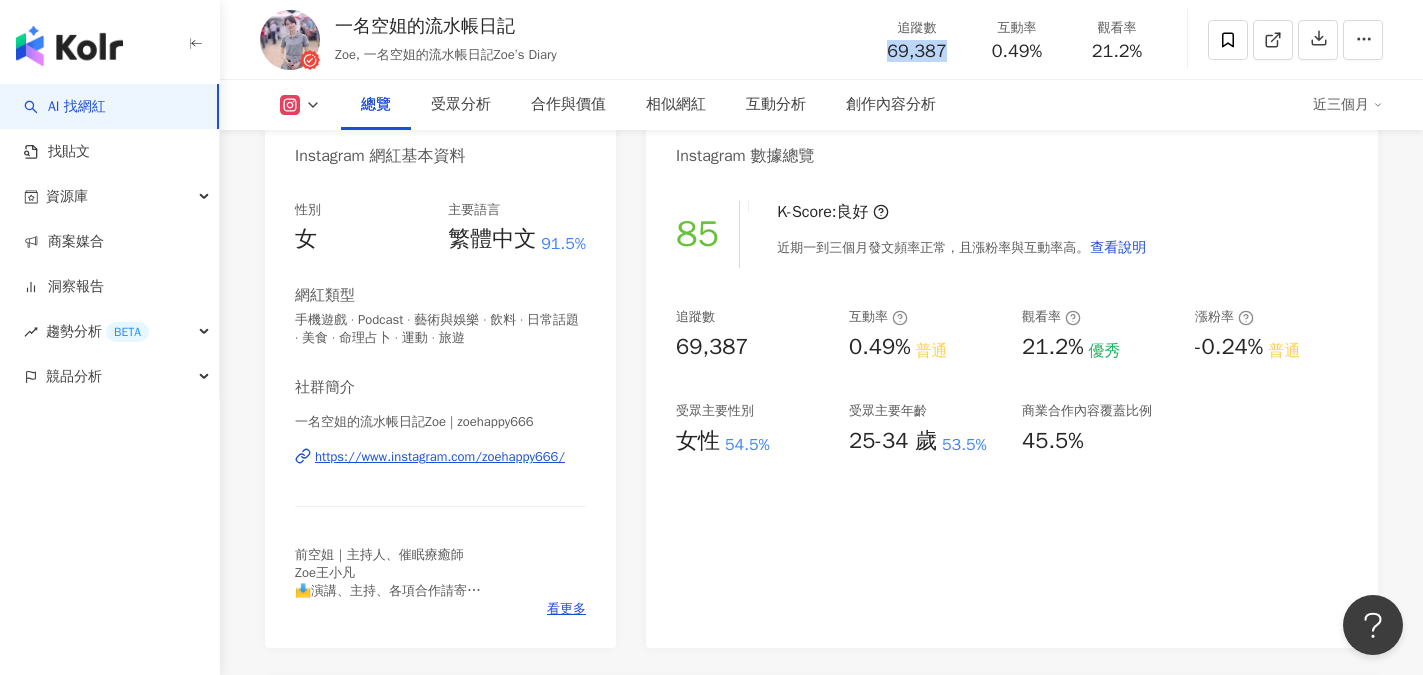 drag, startPoint x: 885, startPoint y: 53, endPoint x: 951, endPoint y: 59, distance: 66.27216 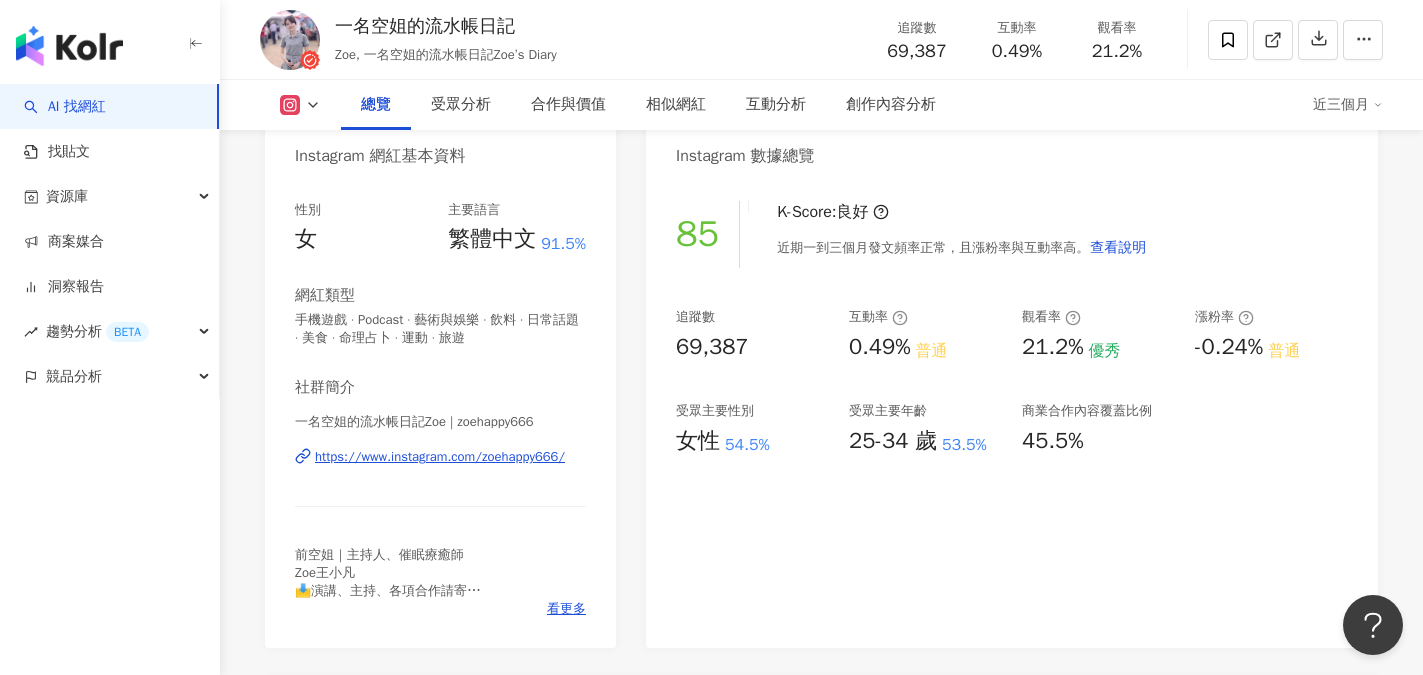 click on "0.49%" at bounding box center [1017, 52] 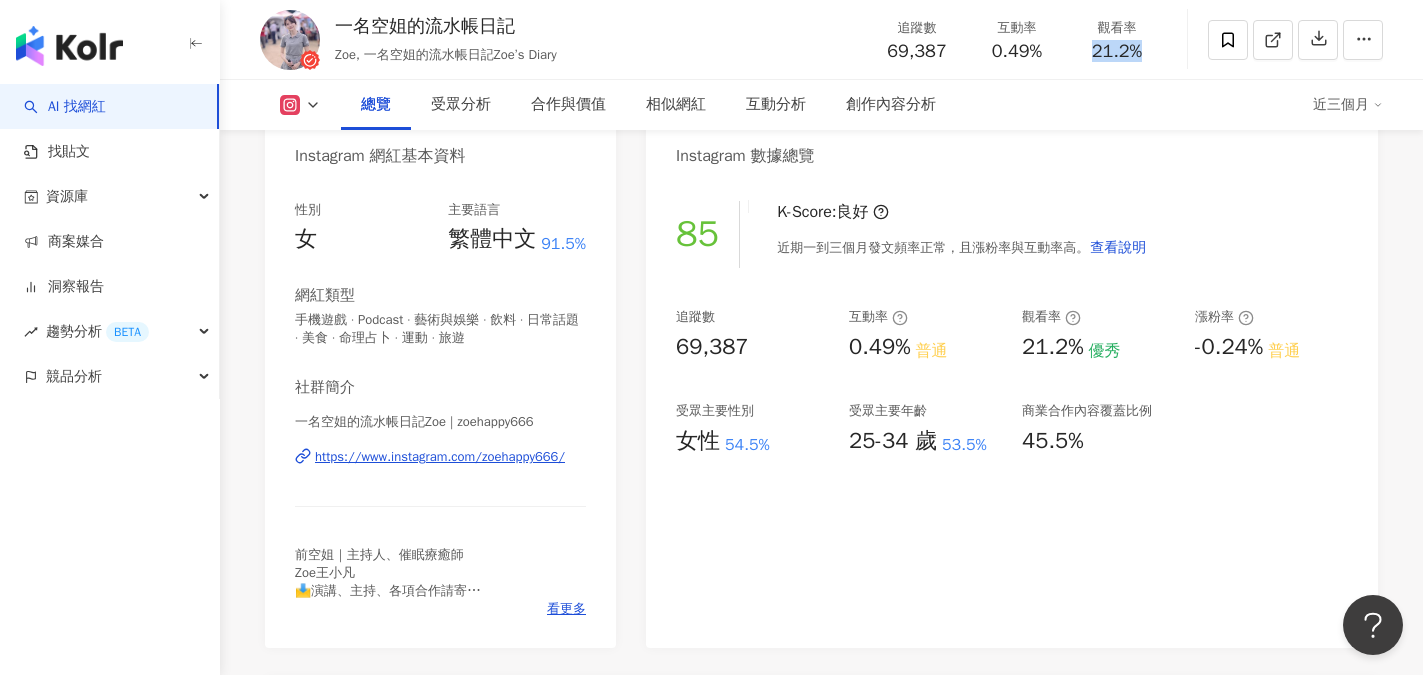 drag, startPoint x: 1088, startPoint y: 55, endPoint x: 1148, endPoint y: 55, distance: 60 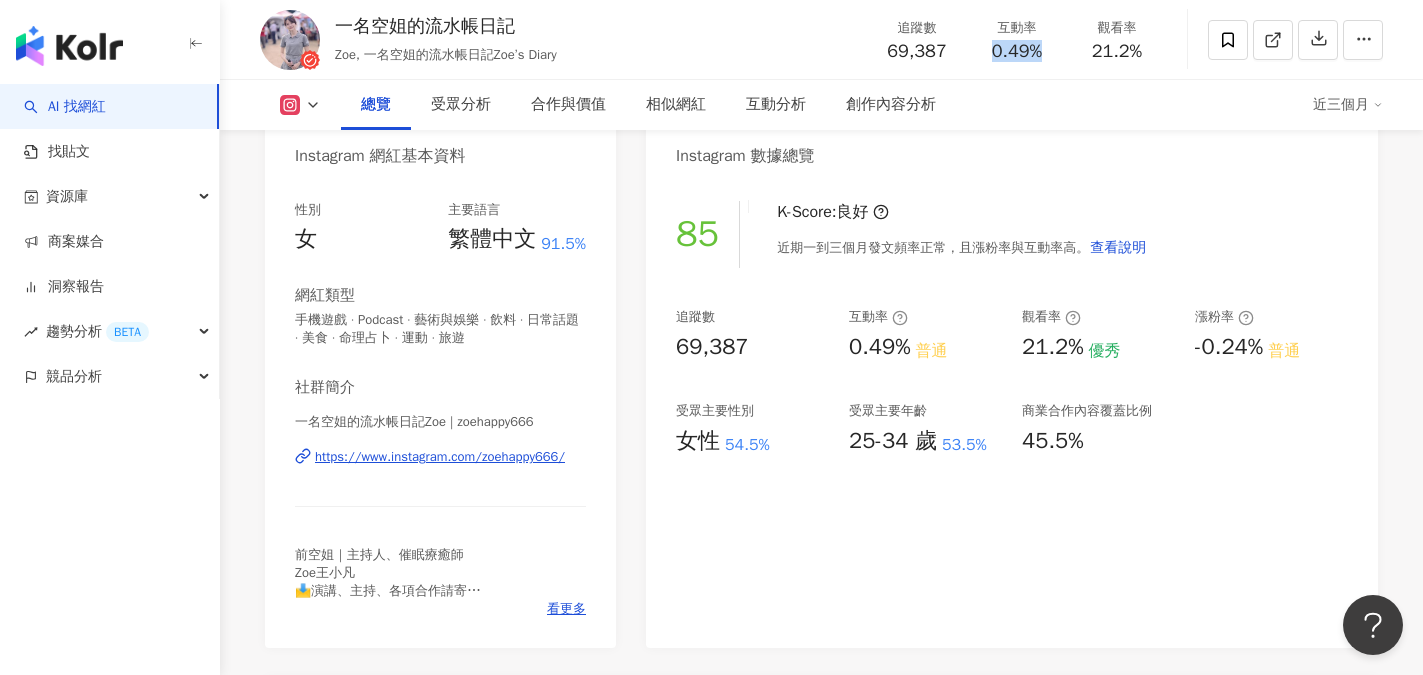 drag, startPoint x: 987, startPoint y: 52, endPoint x: 1038, endPoint y: 55, distance: 51.088158 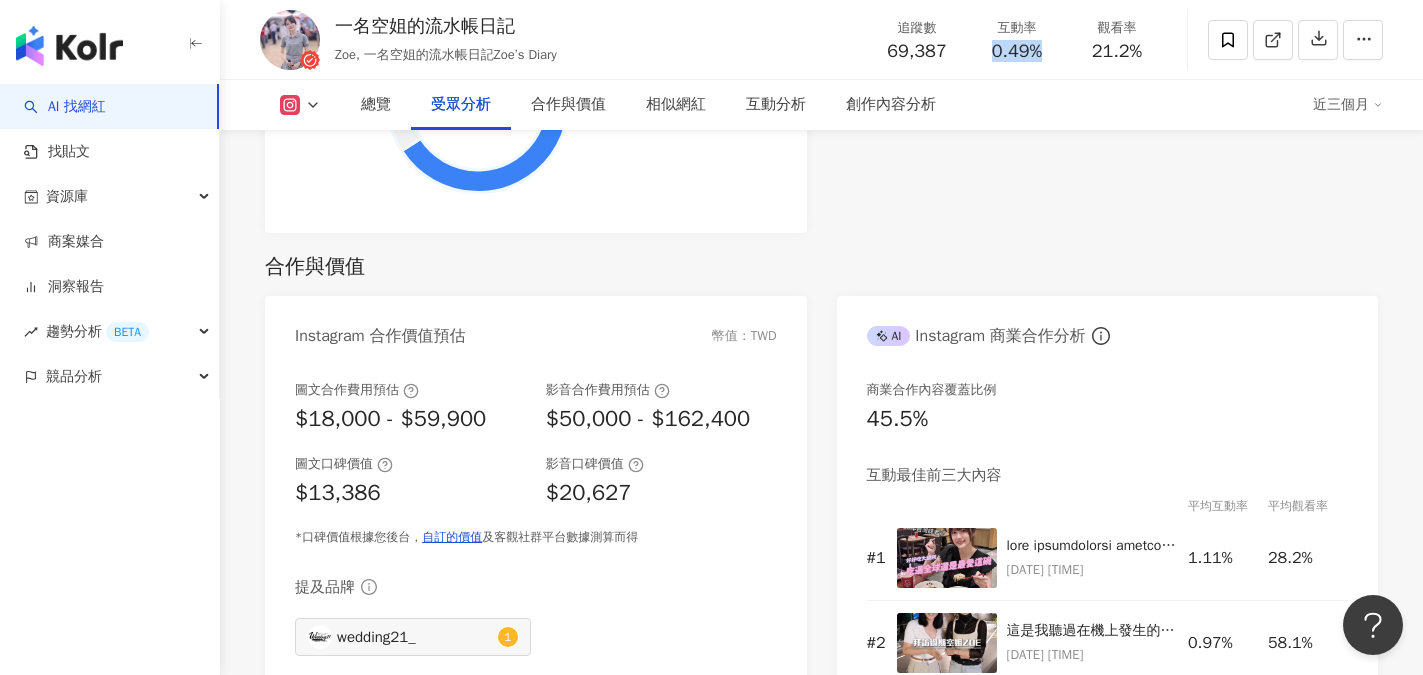 scroll, scrollTop: 2600, scrollLeft: 0, axis: vertical 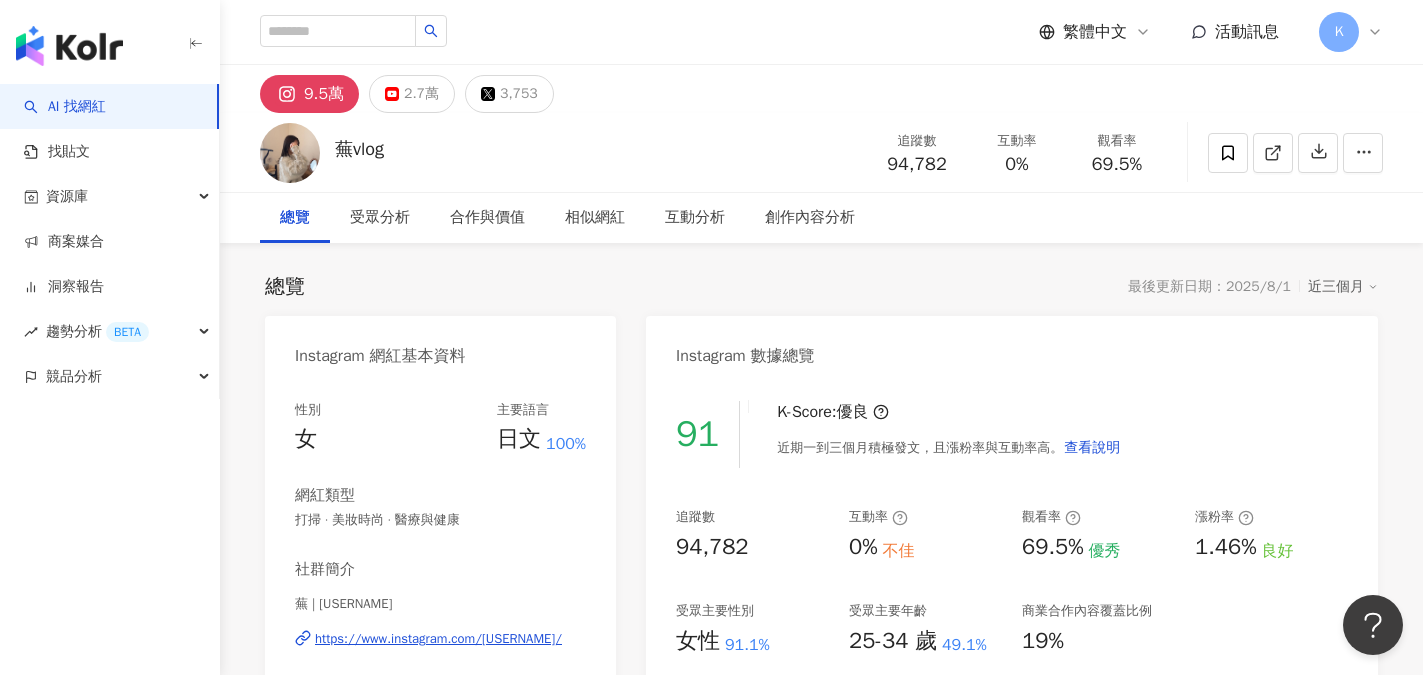 drag, startPoint x: 1416, startPoint y: 339, endPoint x: 900, endPoint y: 310, distance: 516.8143 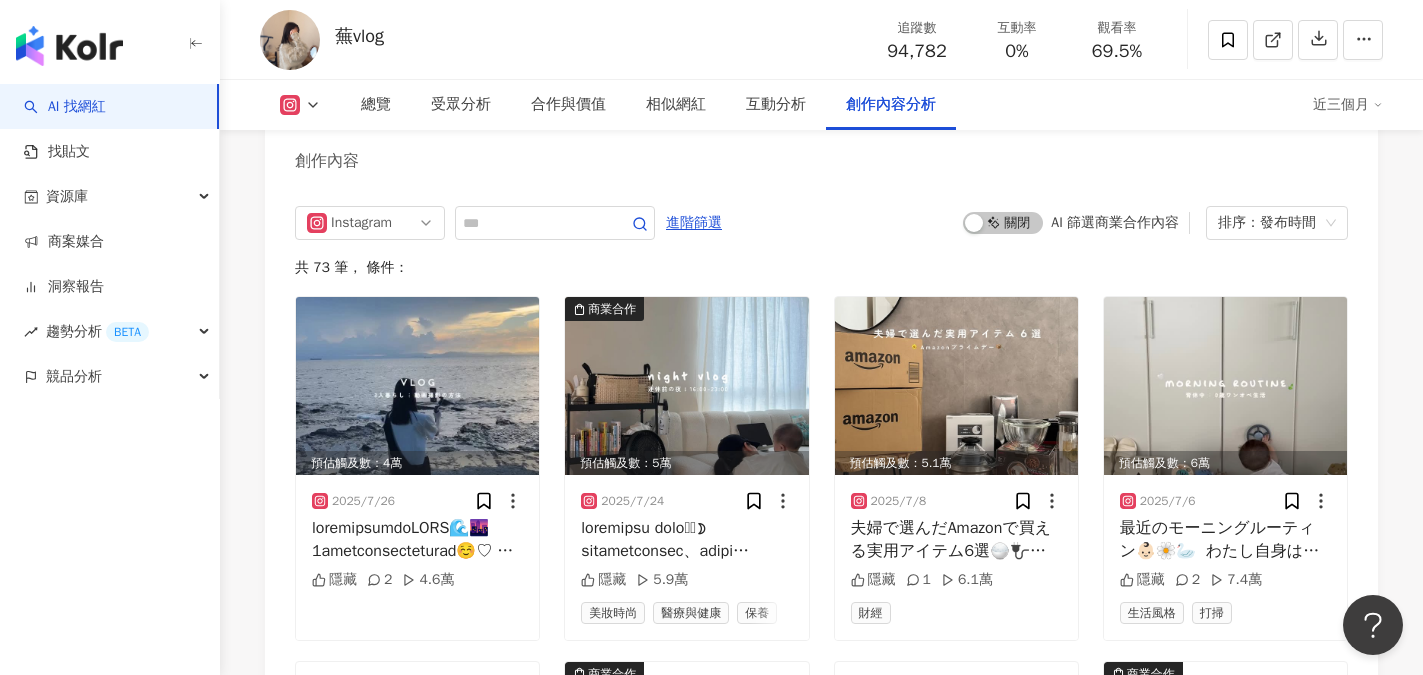 scroll, scrollTop: 6100, scrollLeft: 0, axis: vertical 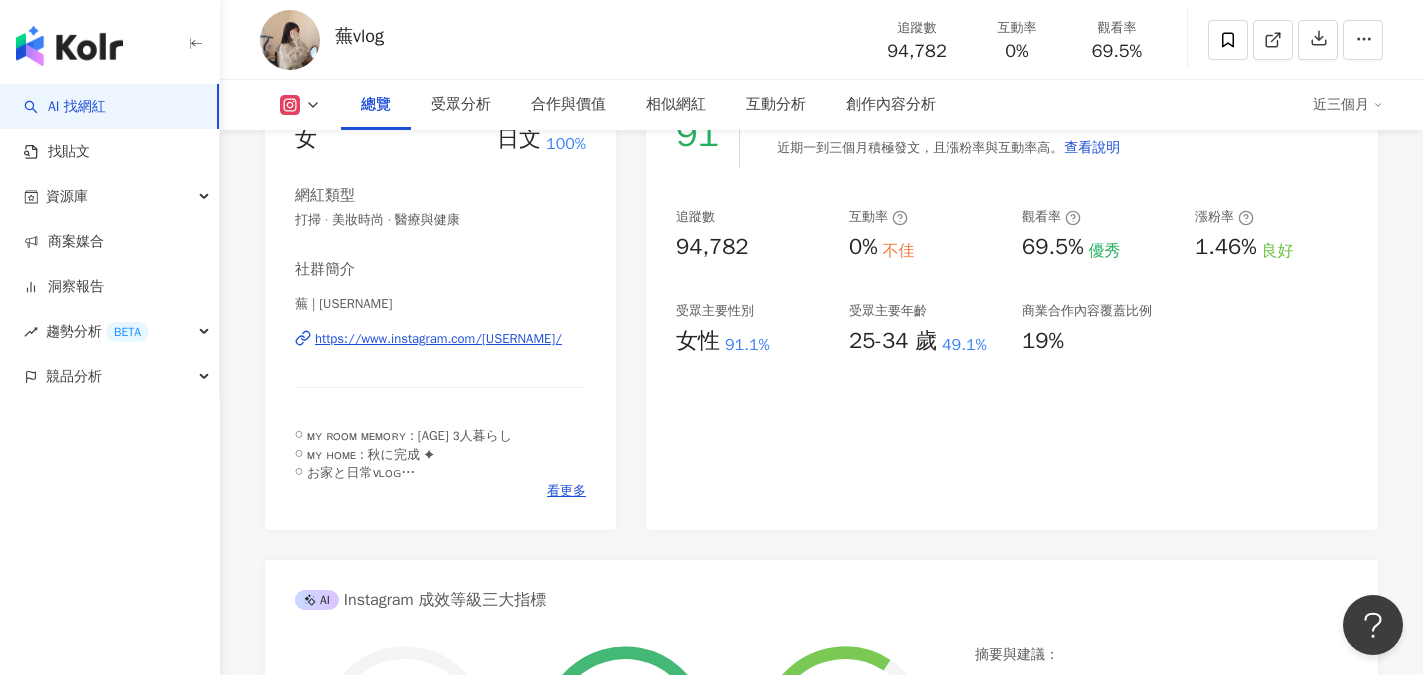 click on "91 K-Score :   優良 近期一到三個月積極發文，且漲粉率與互動率高。 查看說明 追蹤數   94,782 互動率   0% 不佳 觀看率   69.5% 優秀 漲粉率   1.46% 良好 受眾主要性別   女性 91.1% 受眾主要年齡   25-34 歲 49.1% 商業合作內容覆蓋比例   19%" at bounding box center (1012, 305) 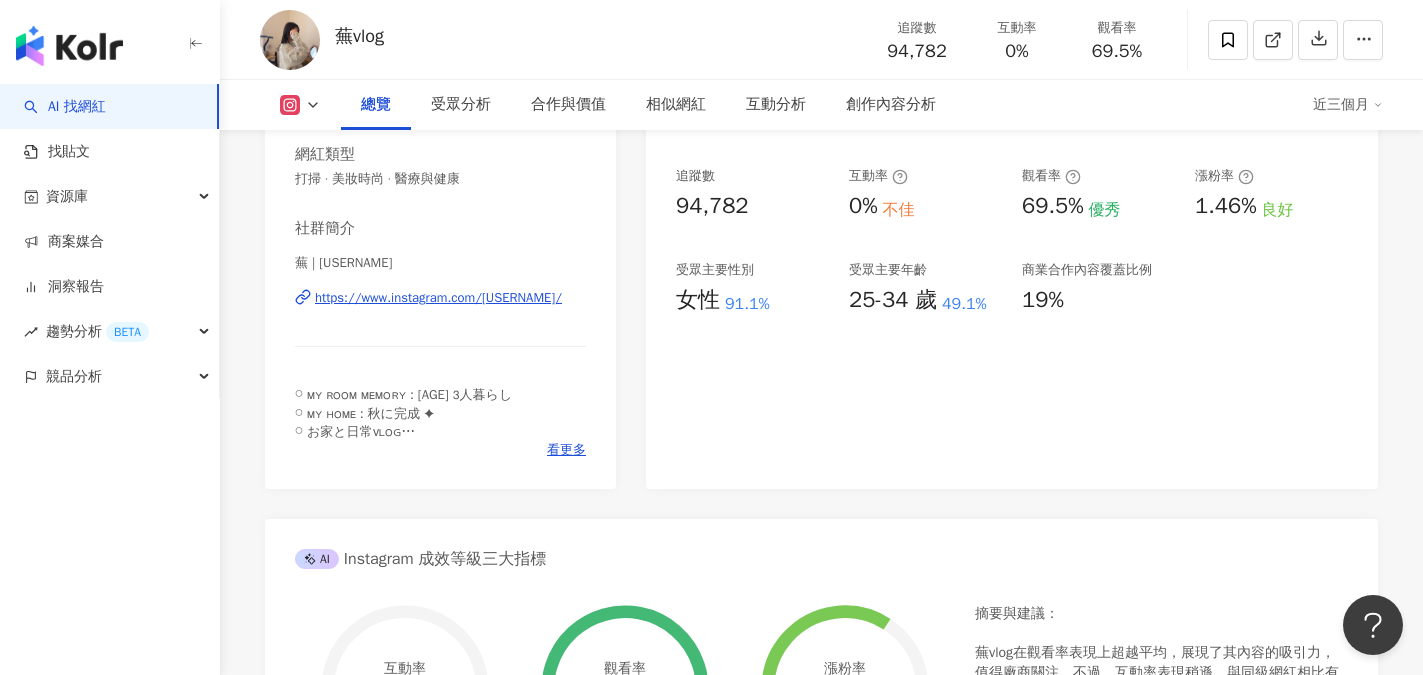 scroll, scrollTop: 100, scrollLeft: 0, axis: vertical 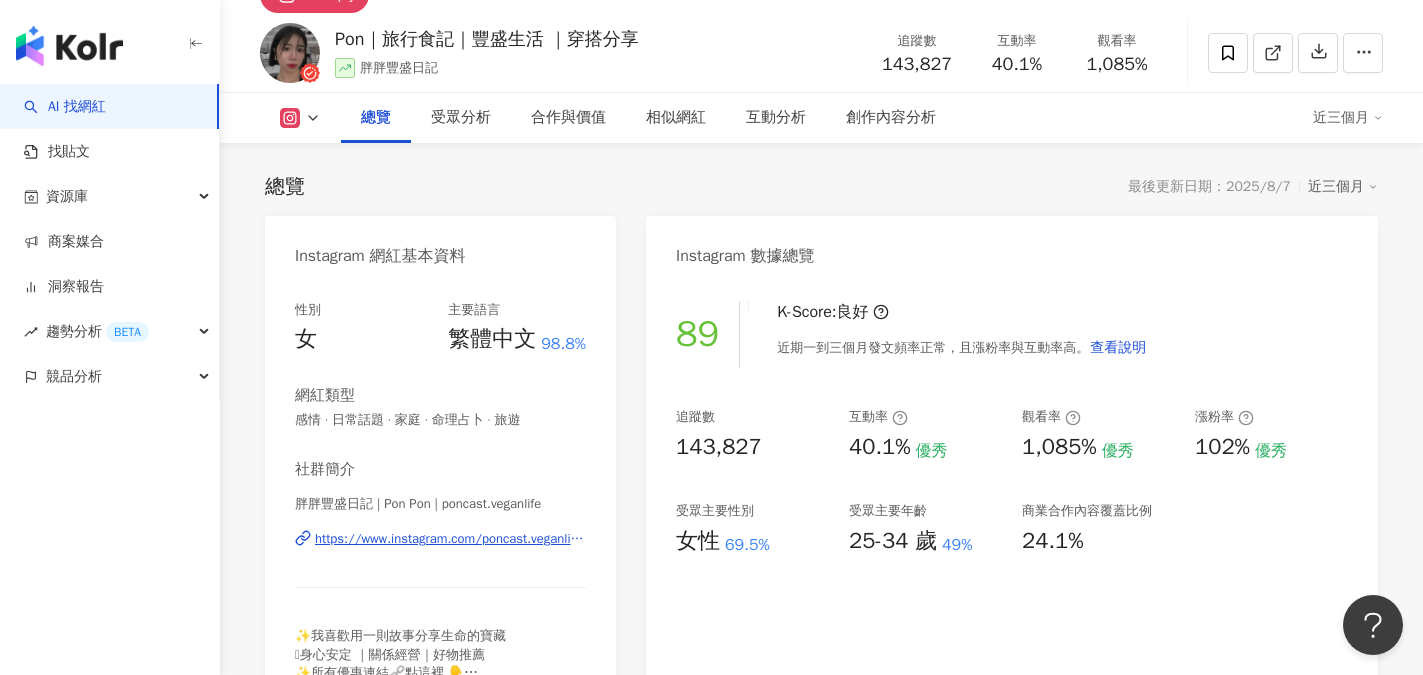 click on "https://www.instagram.com/poncast.veganlife/" at bounding box center [450, 539] 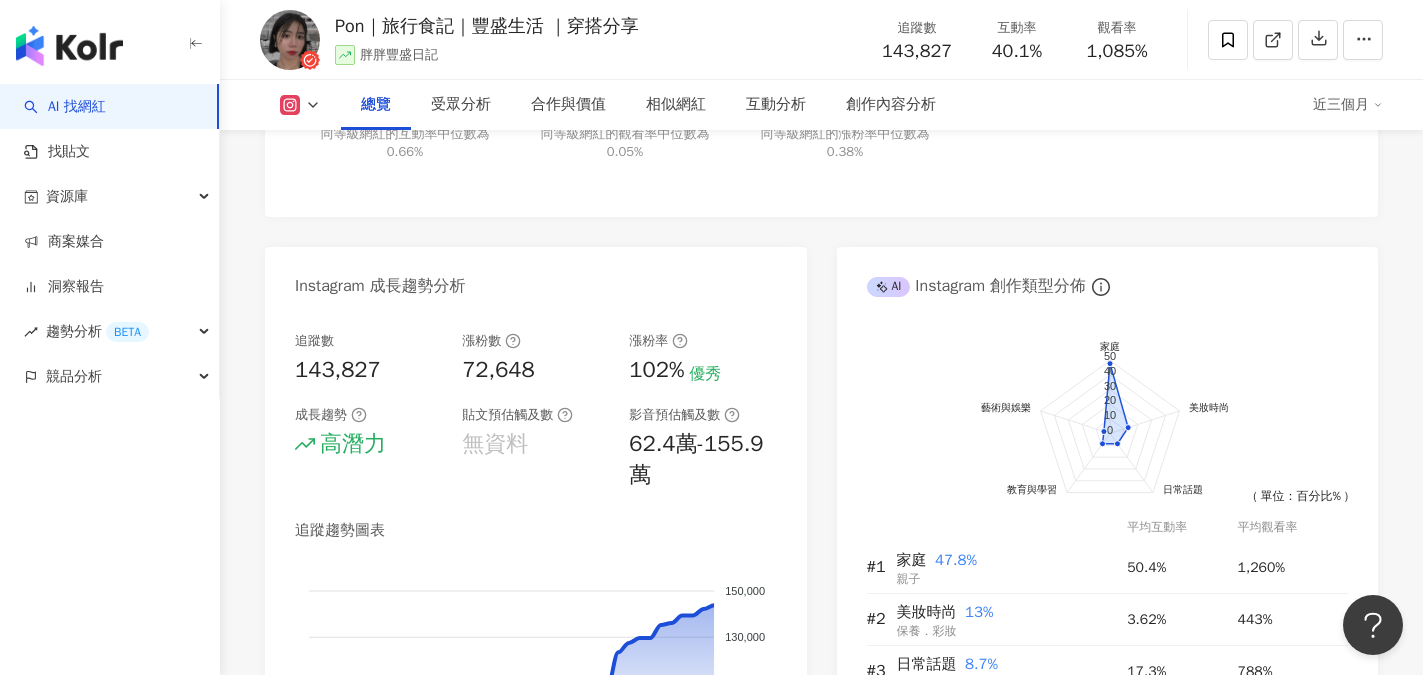 scroll, scrollTop: 1000, scrollLeft: 0, axis: vertical 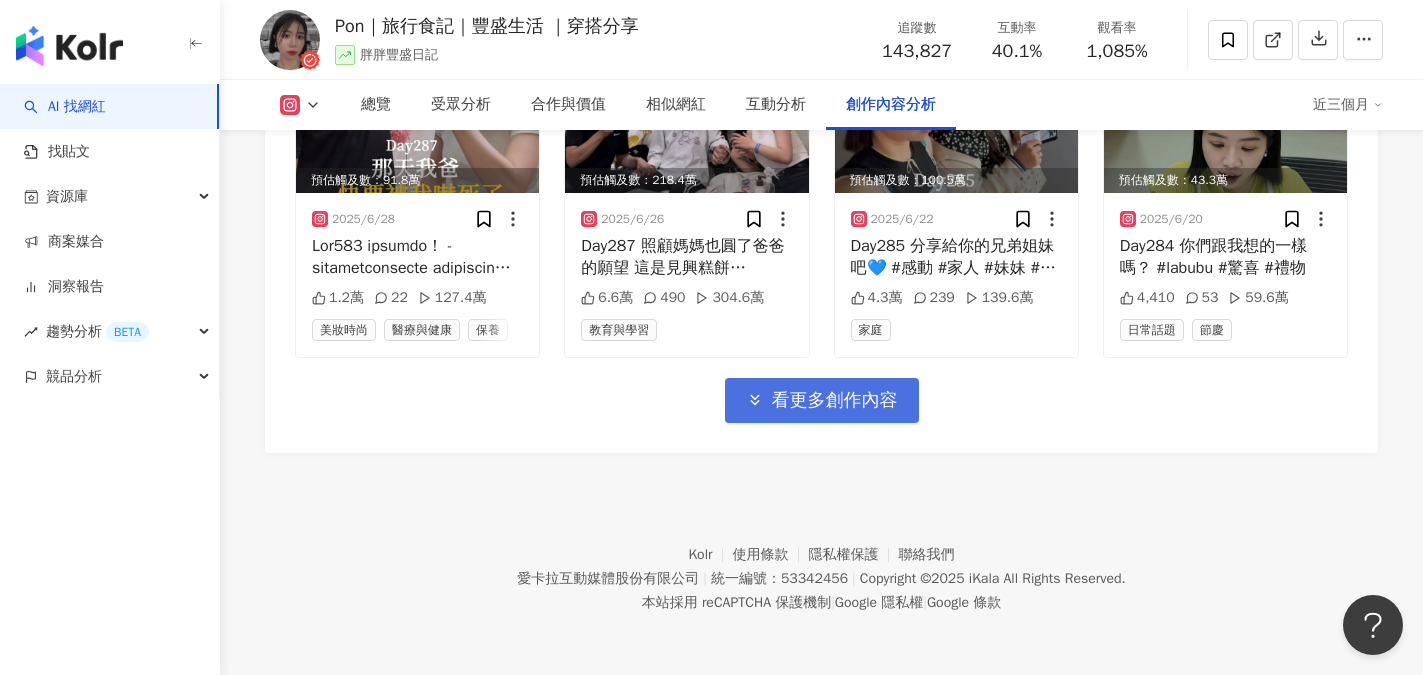 click on "看更多創作內容" at bounding box center [835, 401] 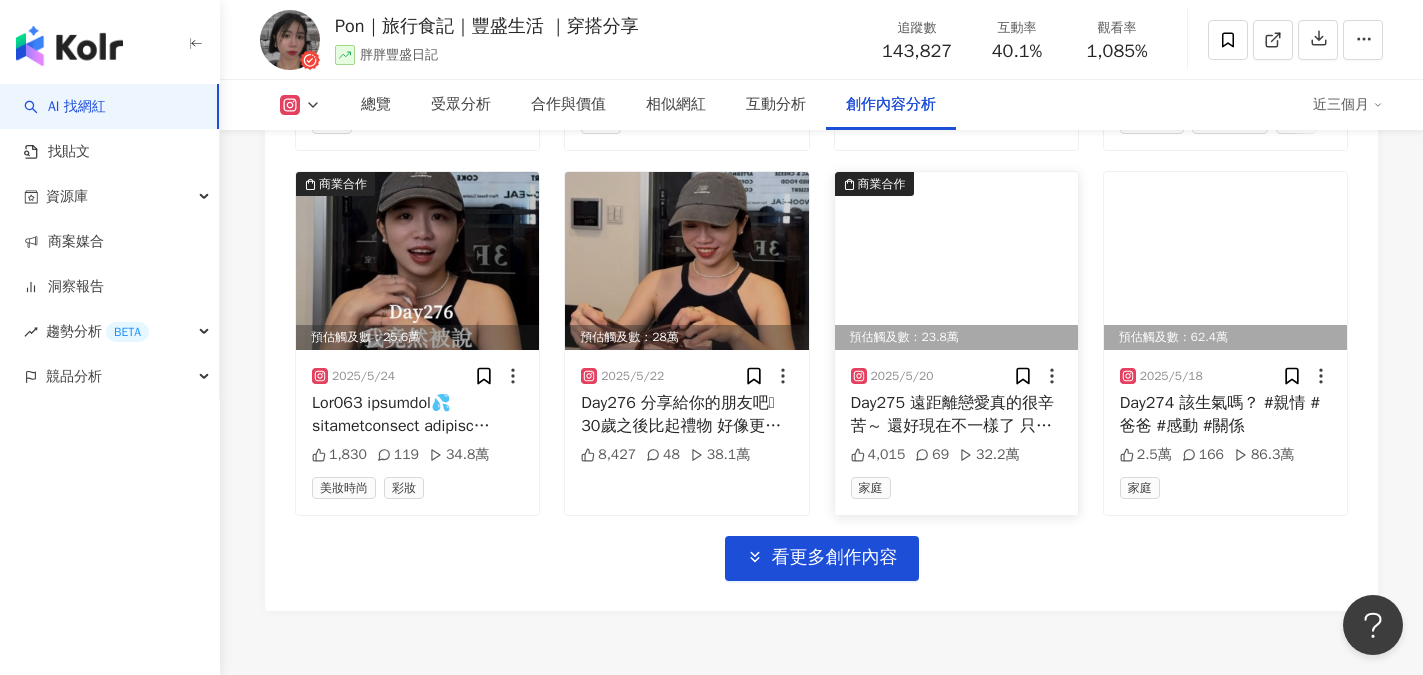 scroll, scrollTop: 8200, scrollLeft: 0, axis: vertical 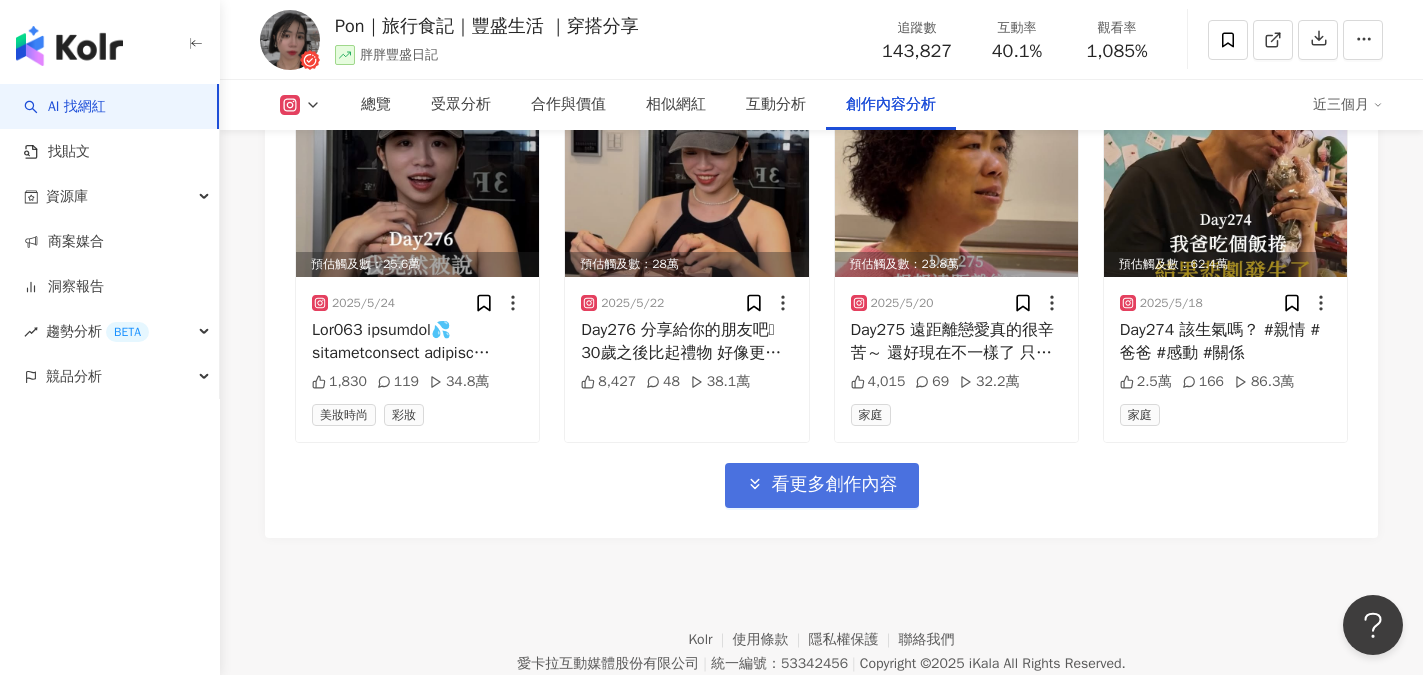 click on "看更多創作內容" at bounding box center (835, 485) 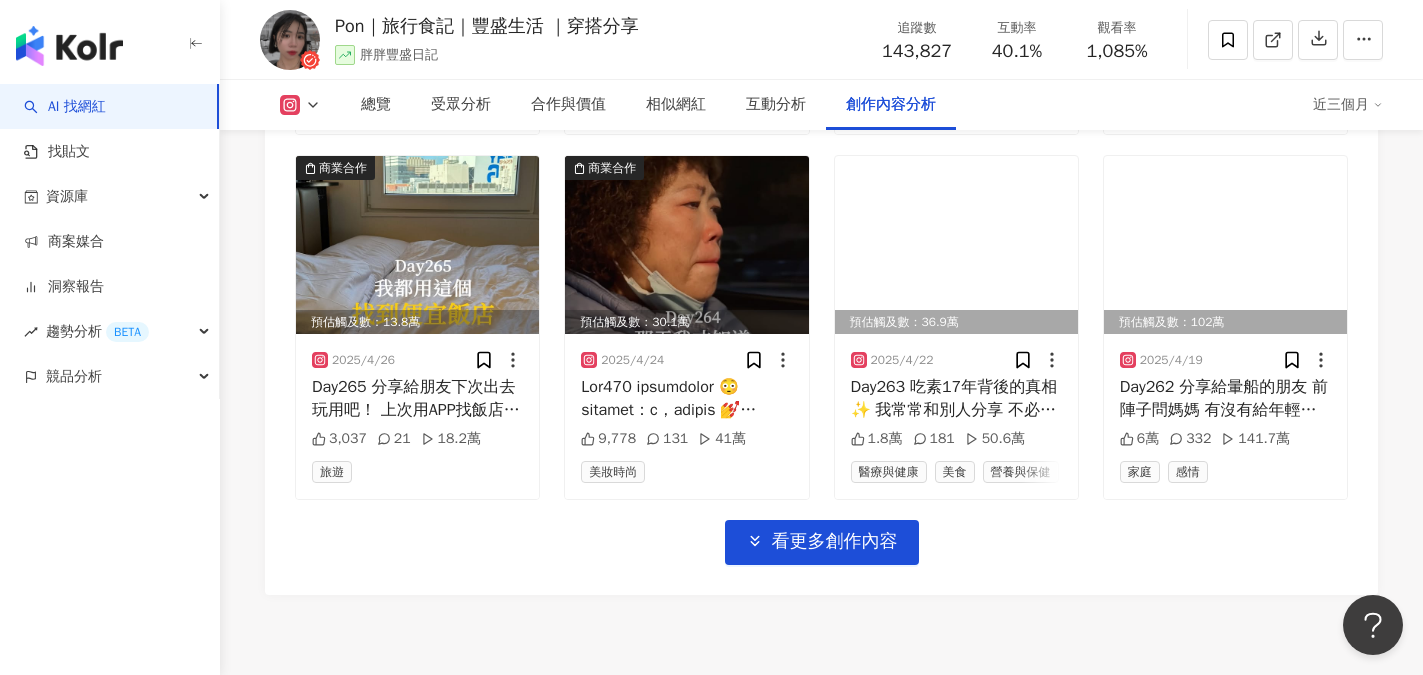 scroll, scrollTop: 9300, scrollLeft: 0, axis: vertical 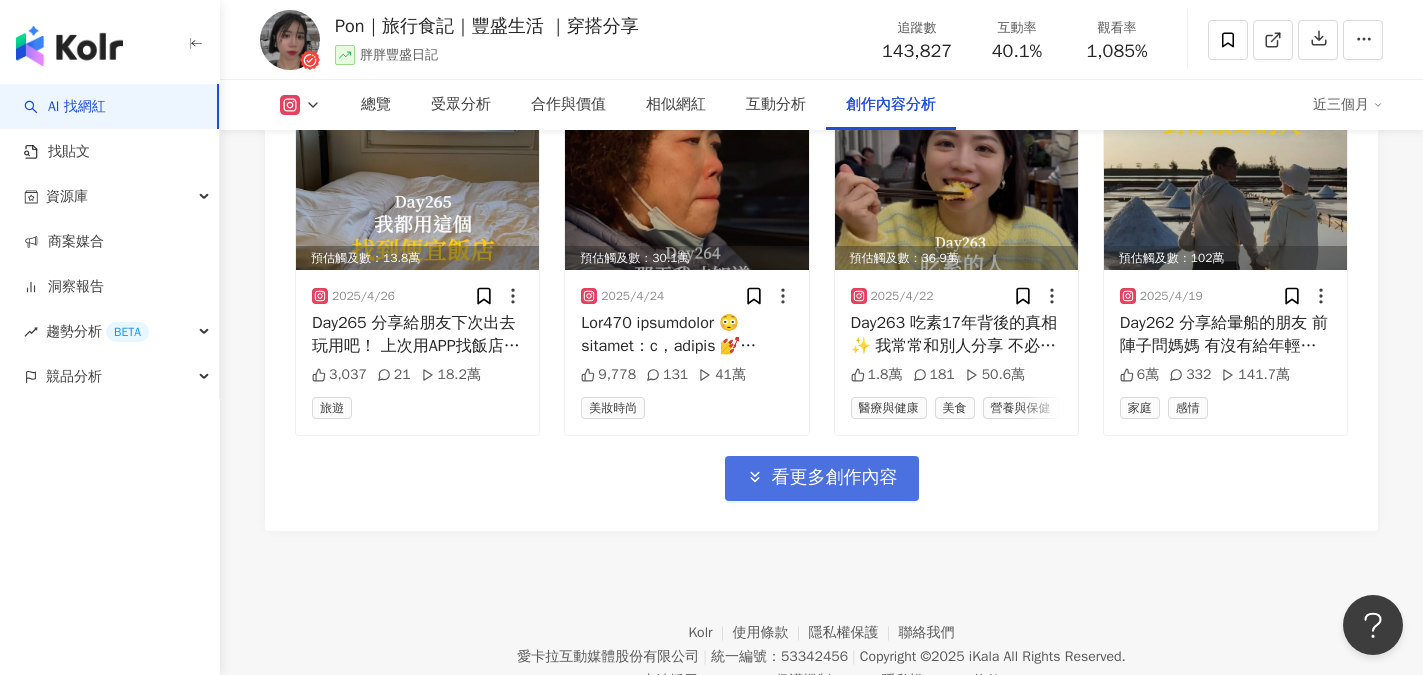 click on "看更多創作內容" at bounding box center [835, 478] 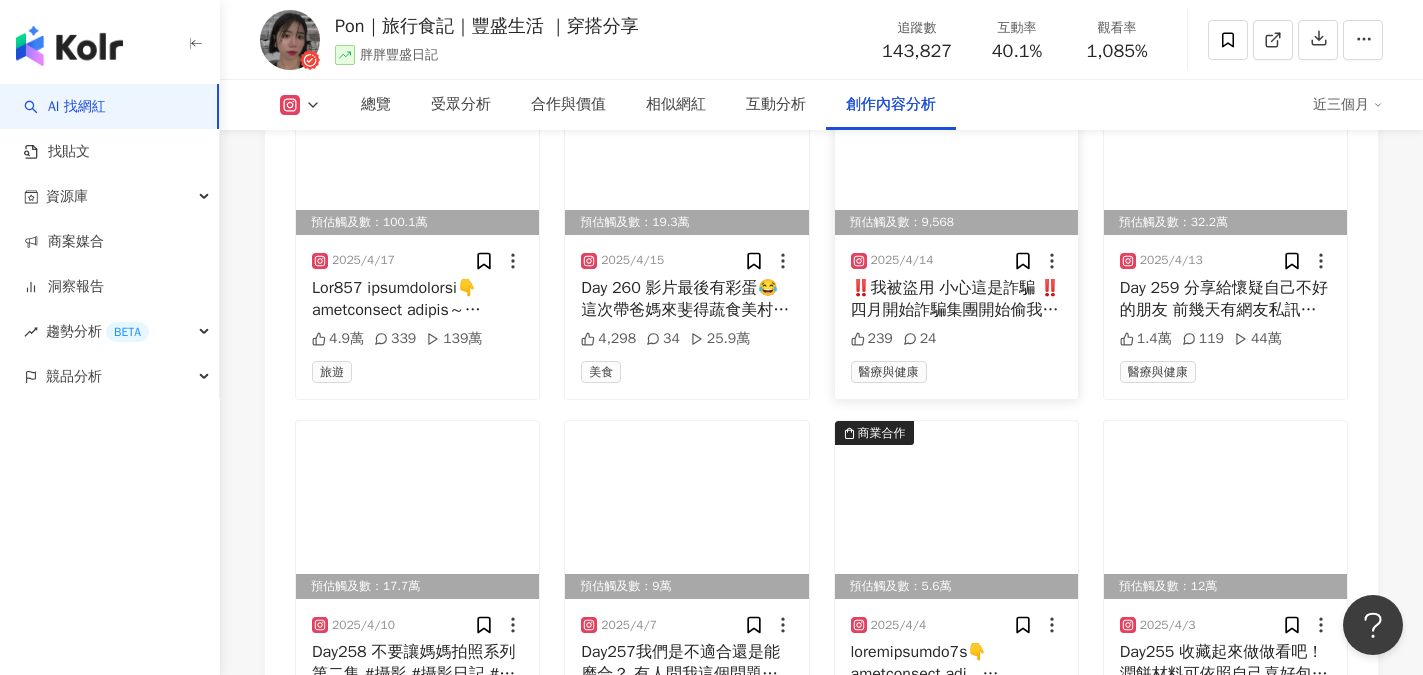 scroll, scrollTop: 9900, scrollLeft: 0, axis: vertical 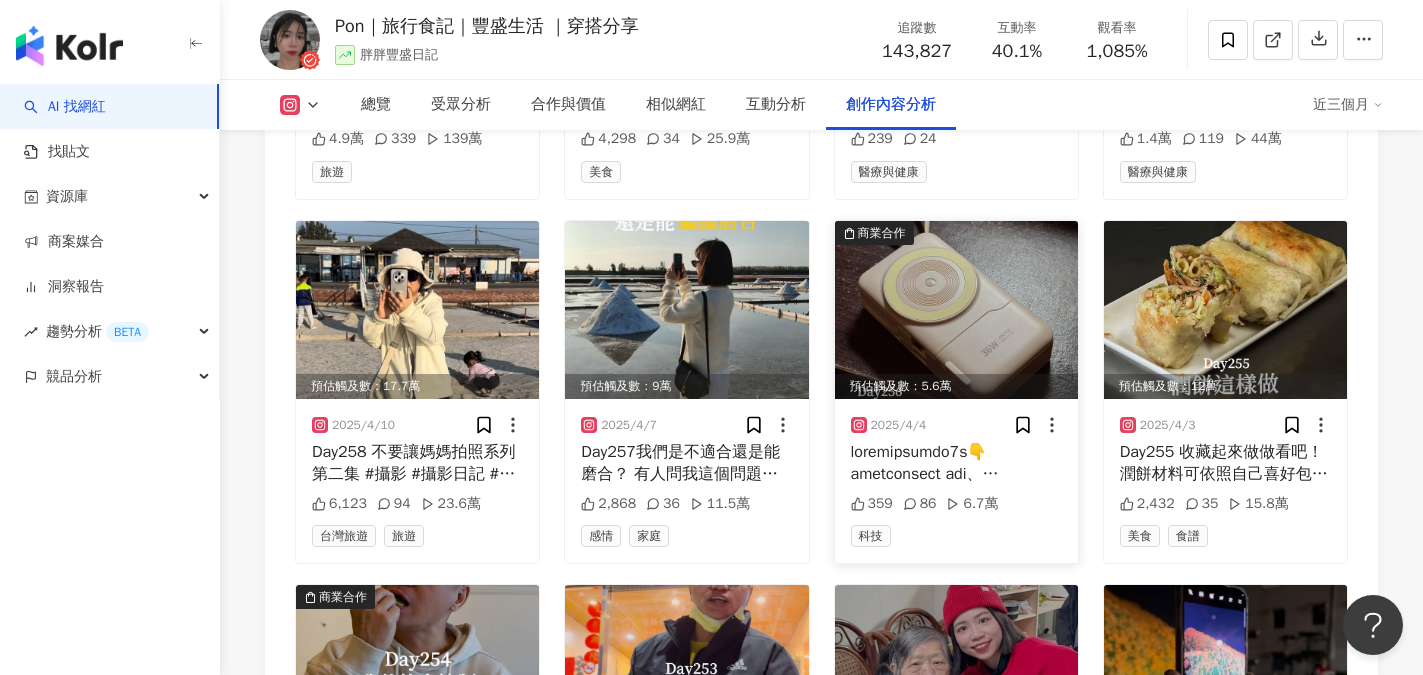 click at bounding box center (956, 463) 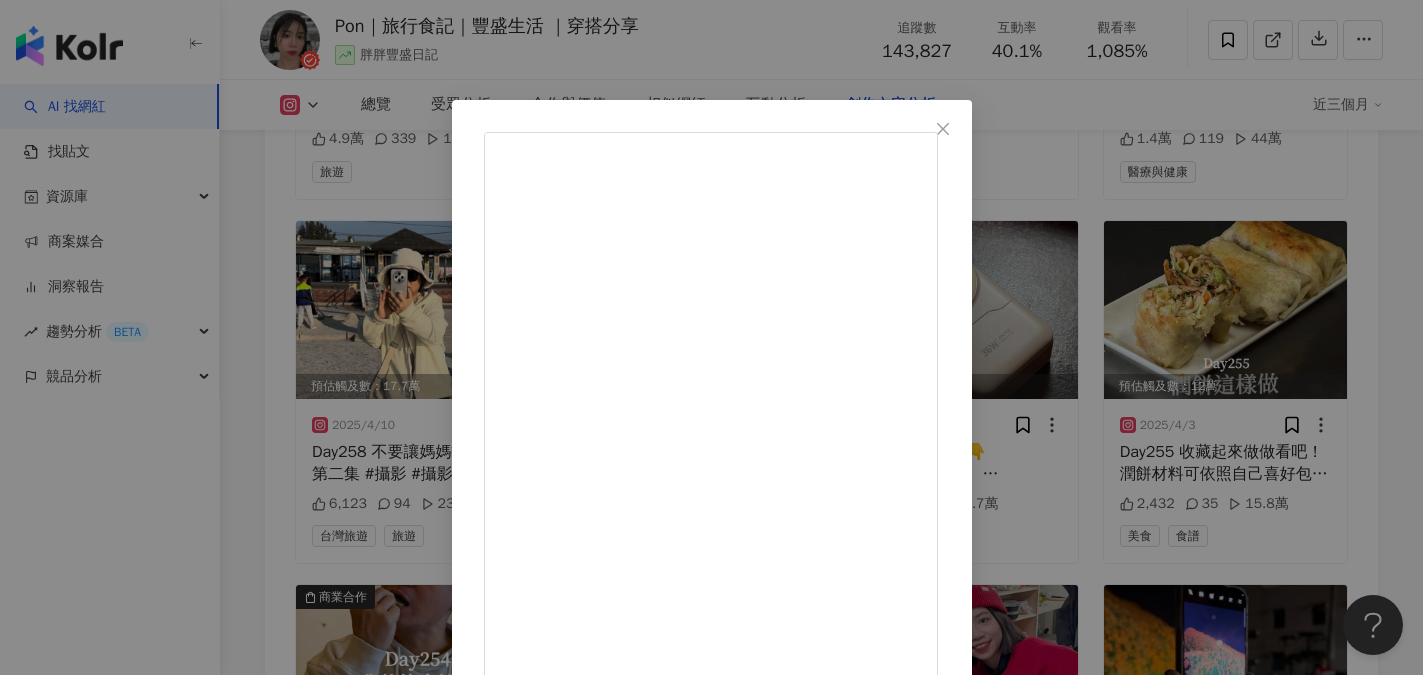 scroll, scrollTop: 243, scrollLeft: 0, axis: vertical 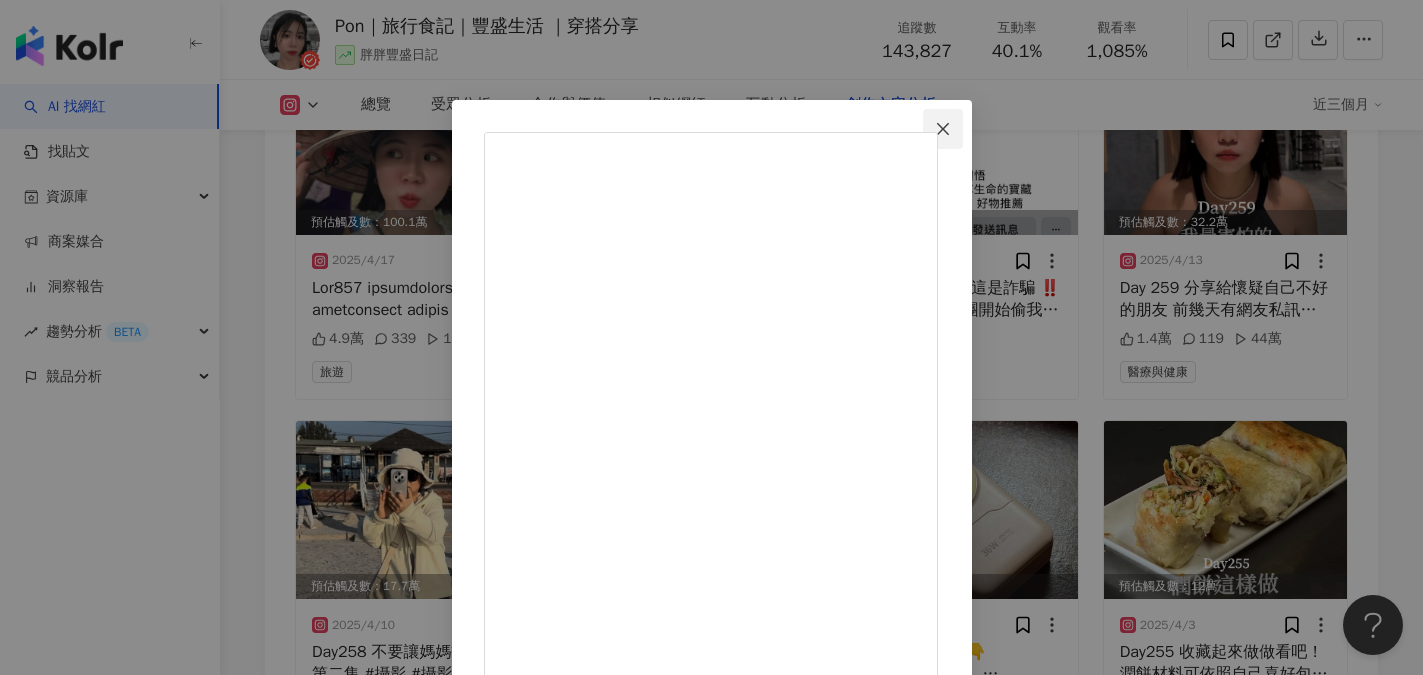 click 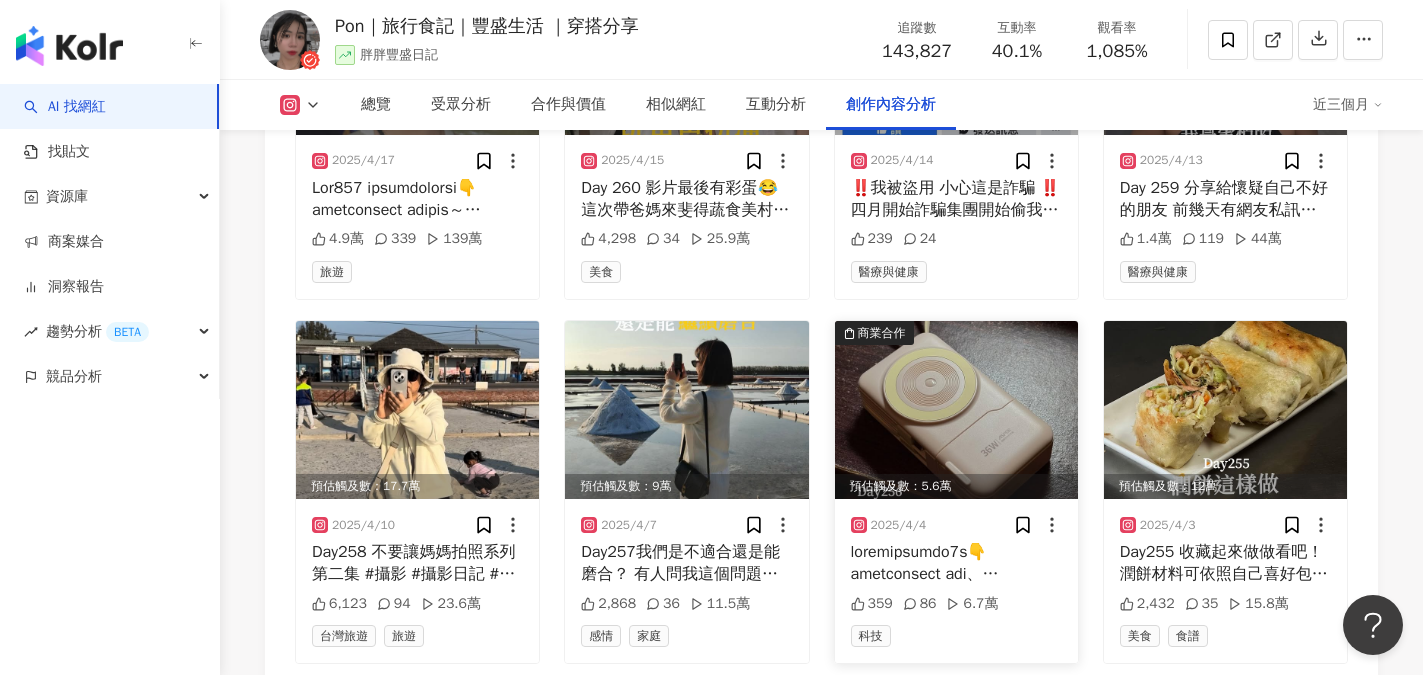 scroll, scrollTop: 9800, scrollLeft: 0, axis: vertical 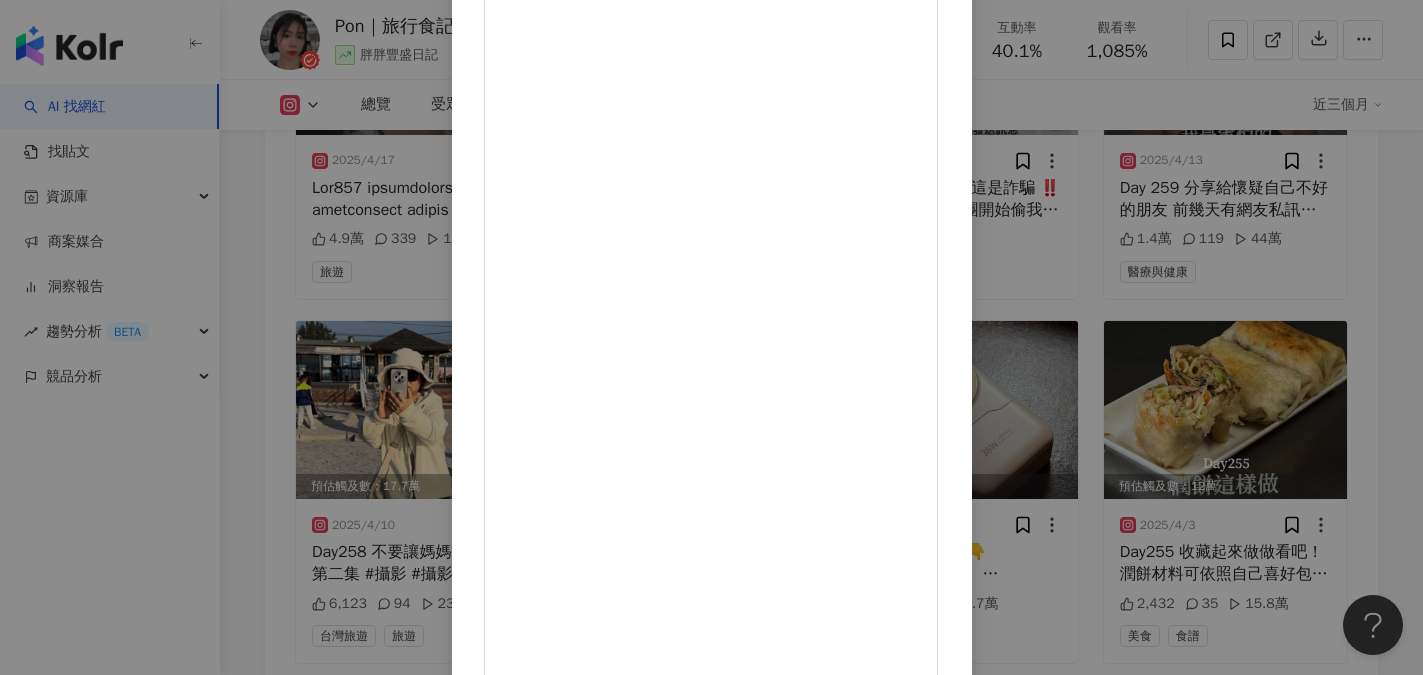 click on "查看原始貼文" at bounding box center (526, 1618) 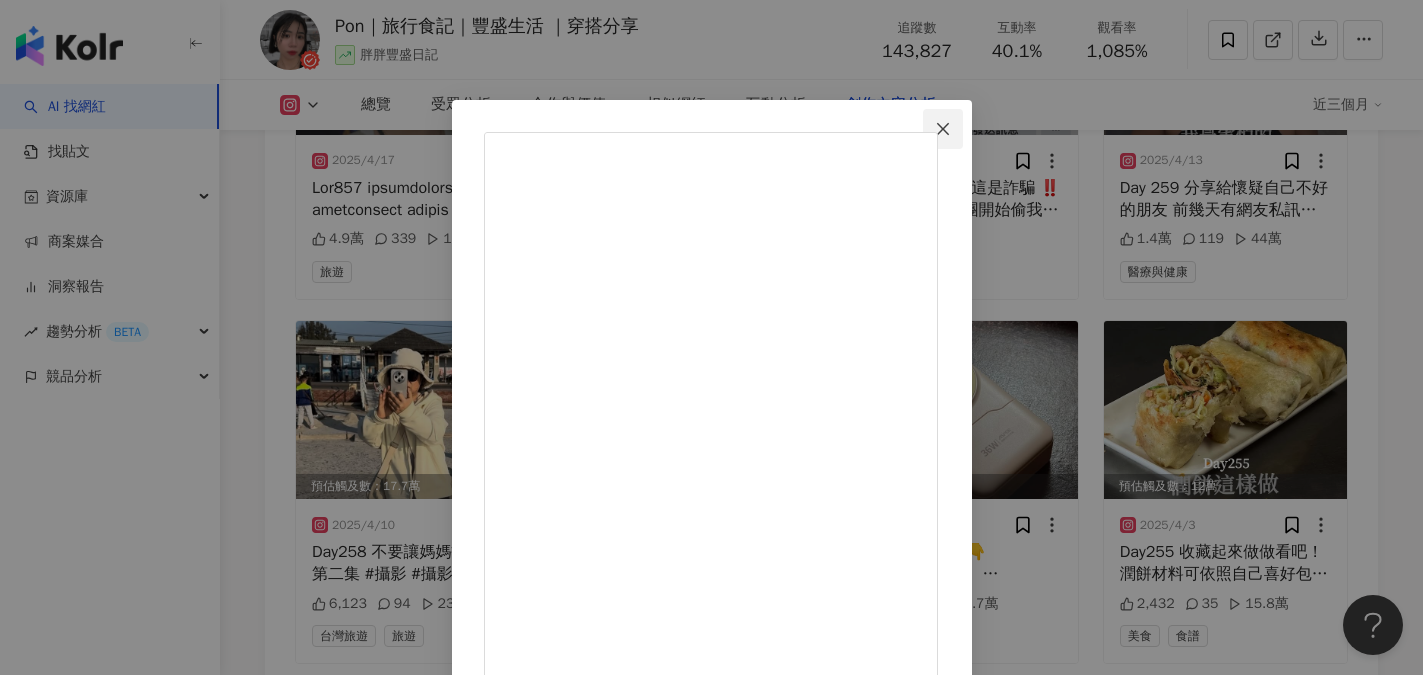 click 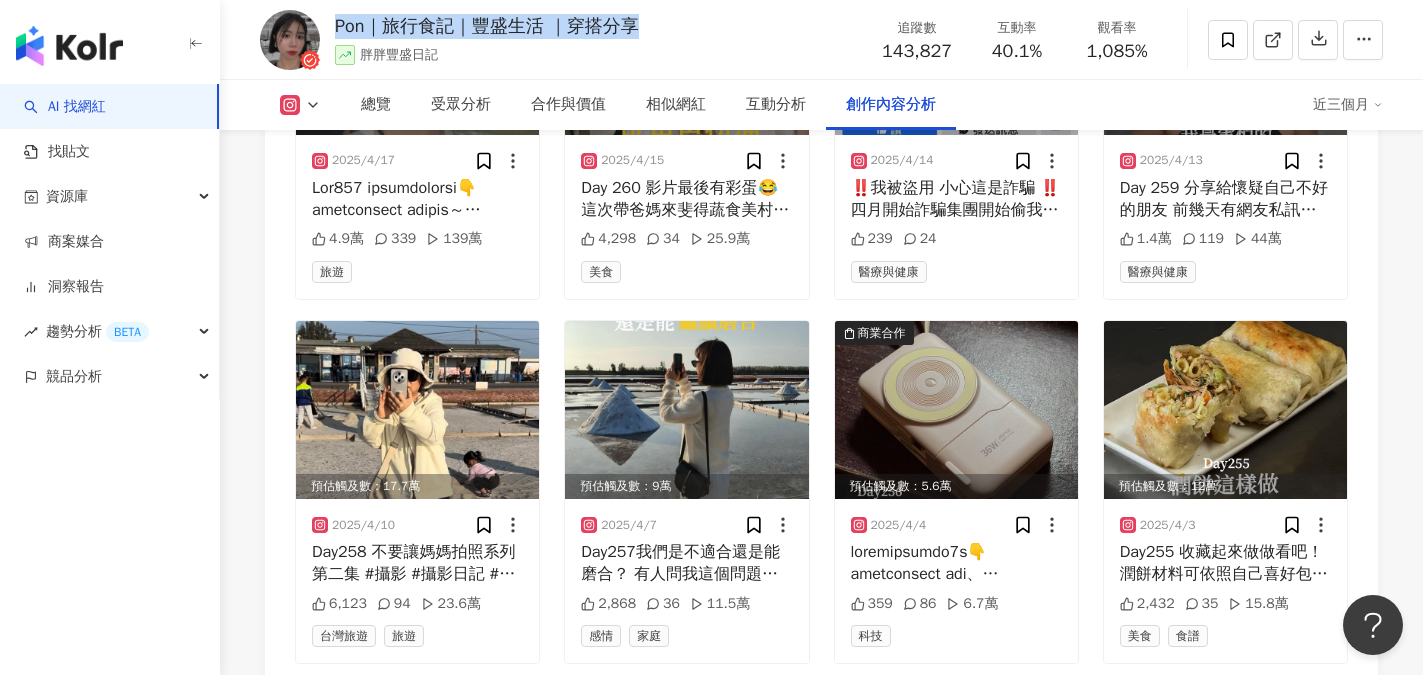 drag, startPoint x: 339, startPoint y: 26, endPoint x: 634, endPoint y: 29, distance: 295.01526 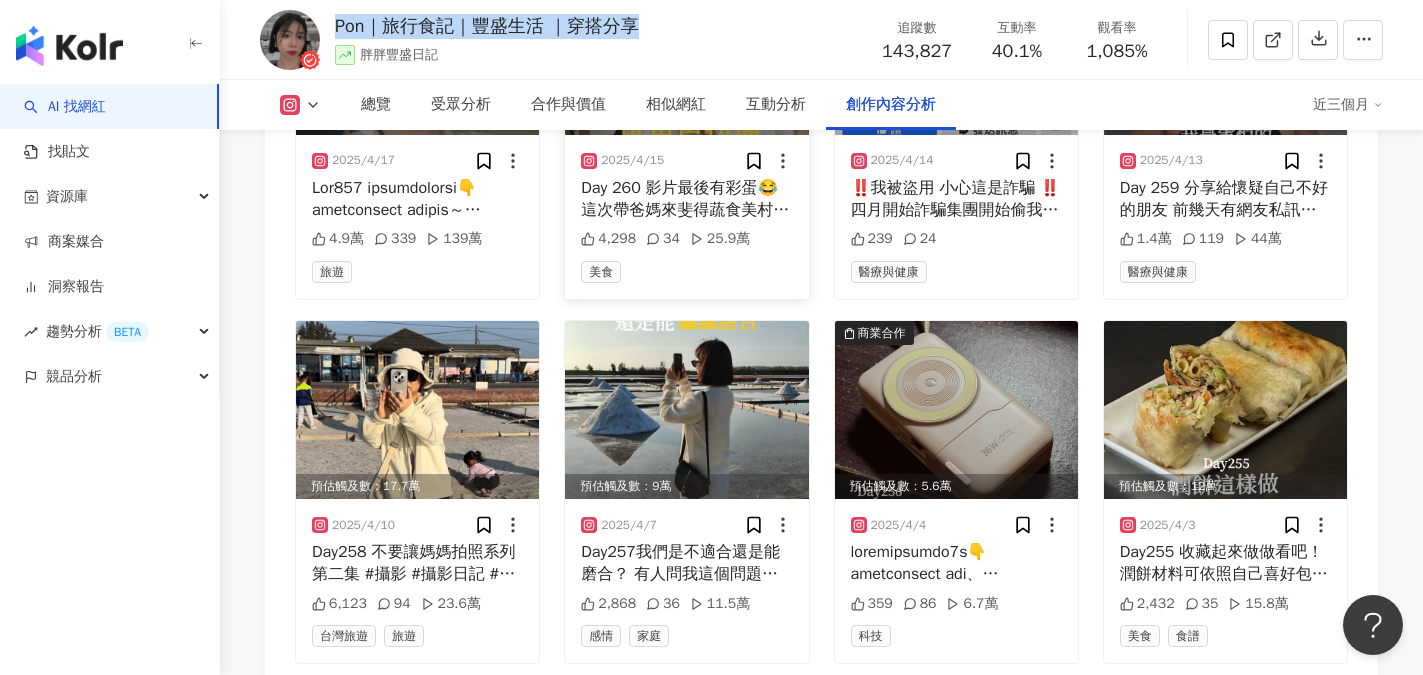 copy on "Pon｜旅行食記｜豐盛生活 ｜穿搭分享" 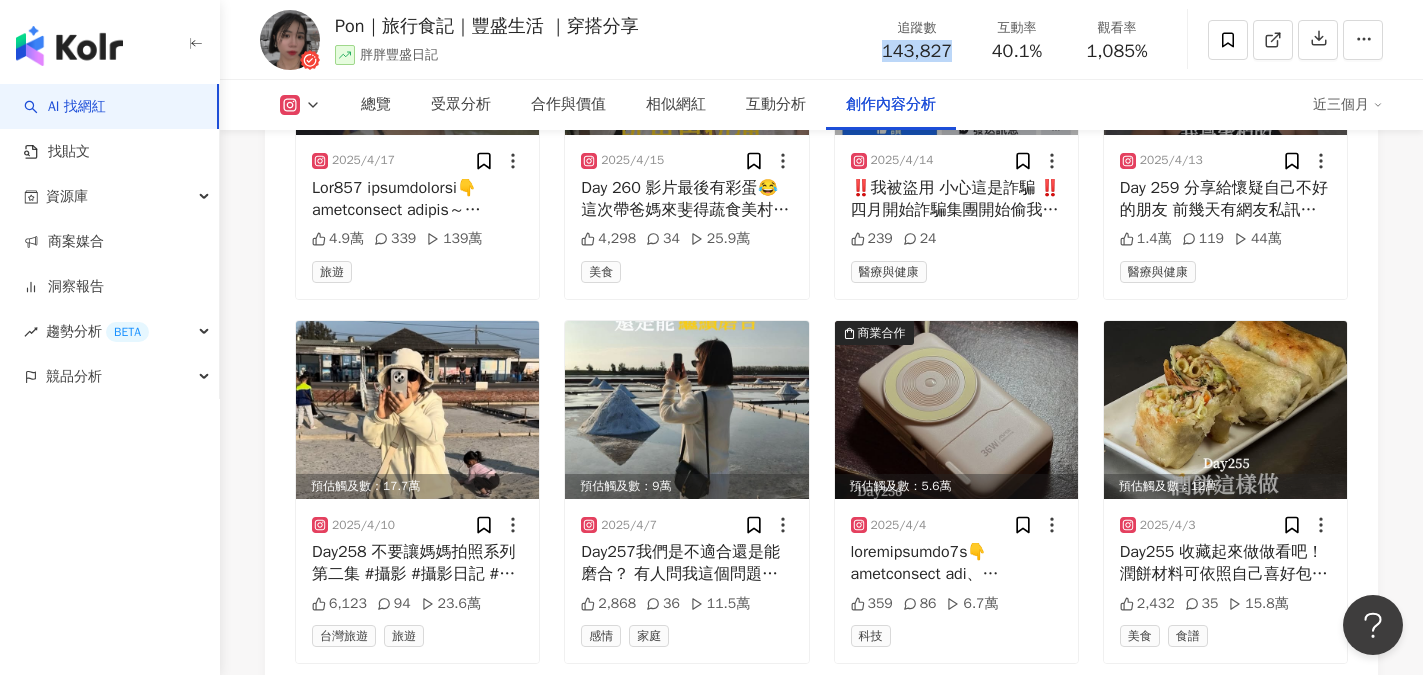 drag, startPoint x: 867, startPoint y: 49, endPoint x: 954, endPoint y: 56, distance: 87.28116 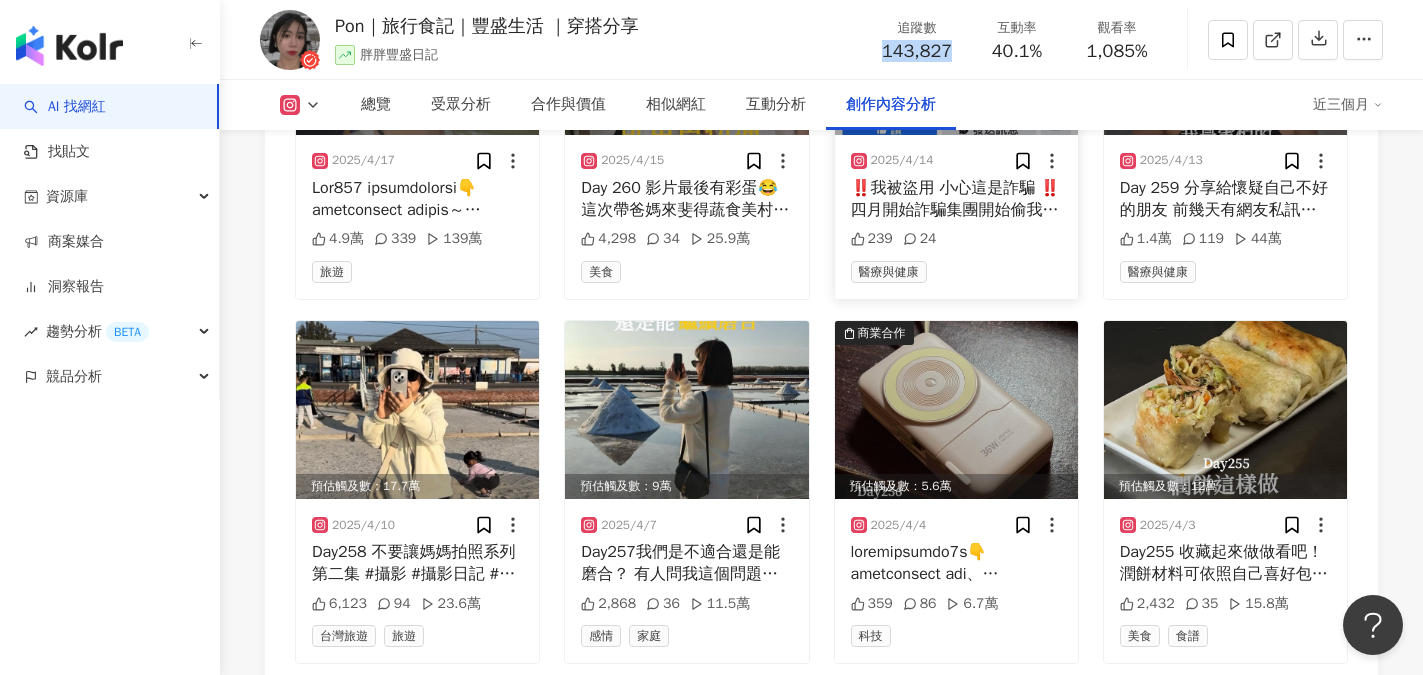copy on "143,827" 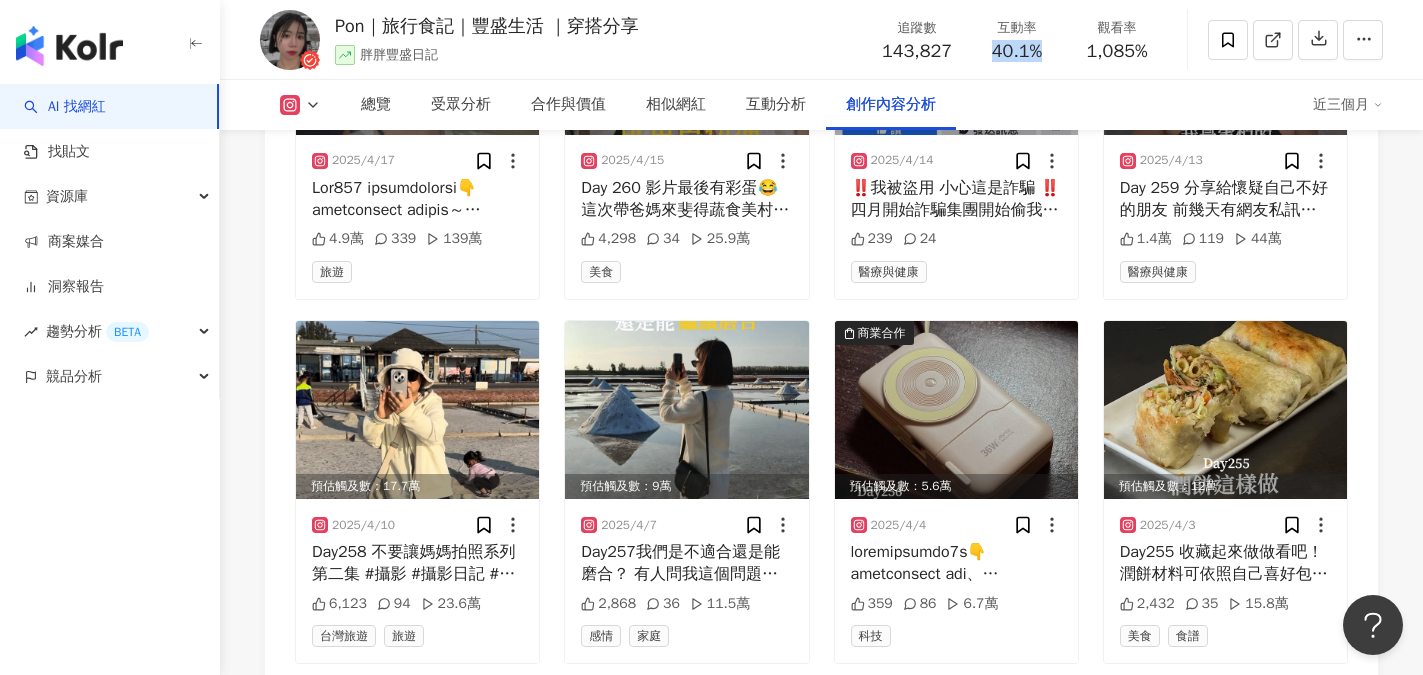drag, startPoint x: 975, startPoint y: 47, endPoint x: 1050, endPoint y: 55, distance: 75.42546 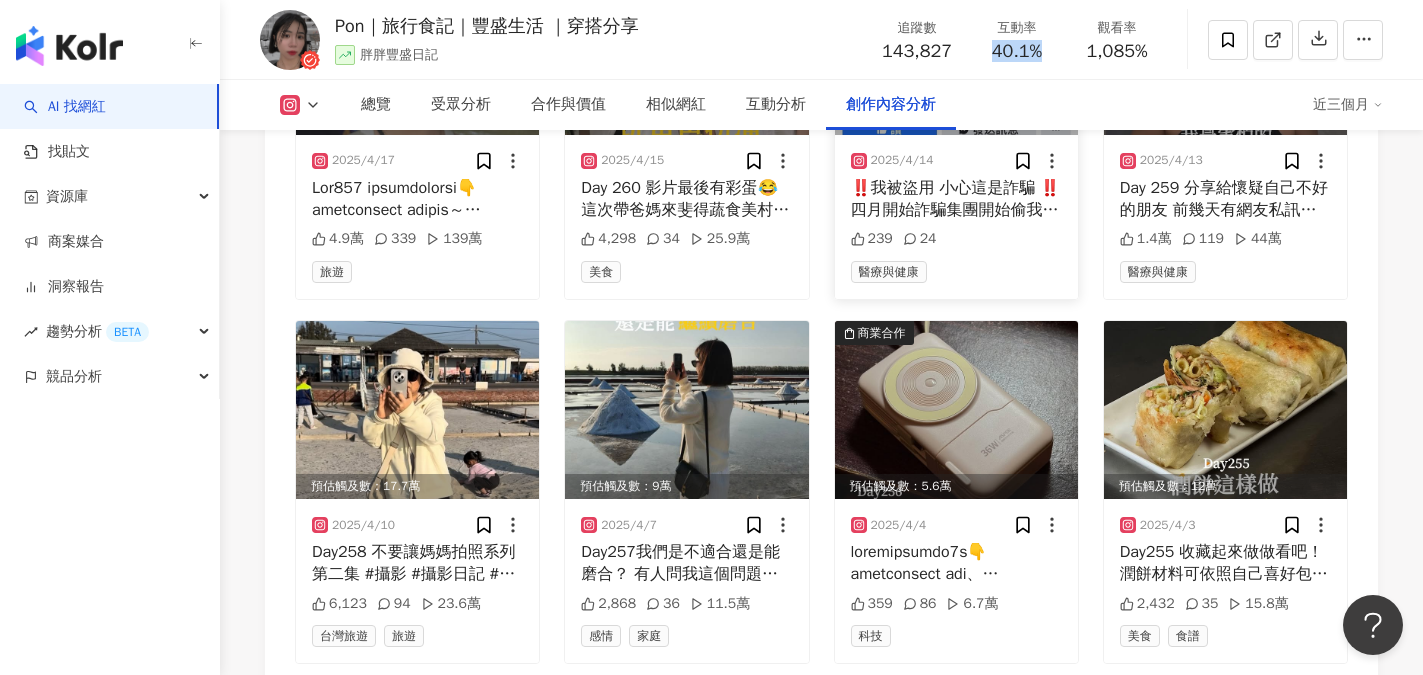 copy on "40.1%" 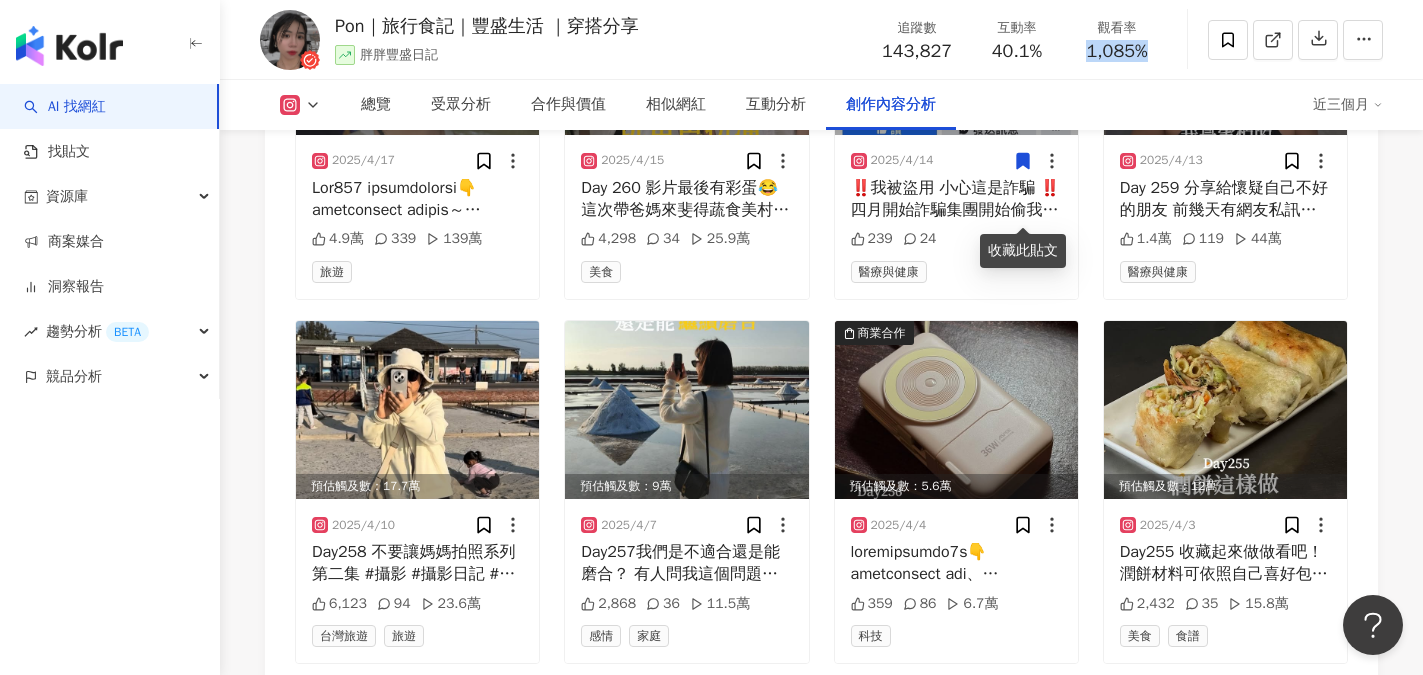 drag, startPoint x: 1085, startPoint y: 54, endPoint x: 1155, endPoint y: 55, distance: 70.00714 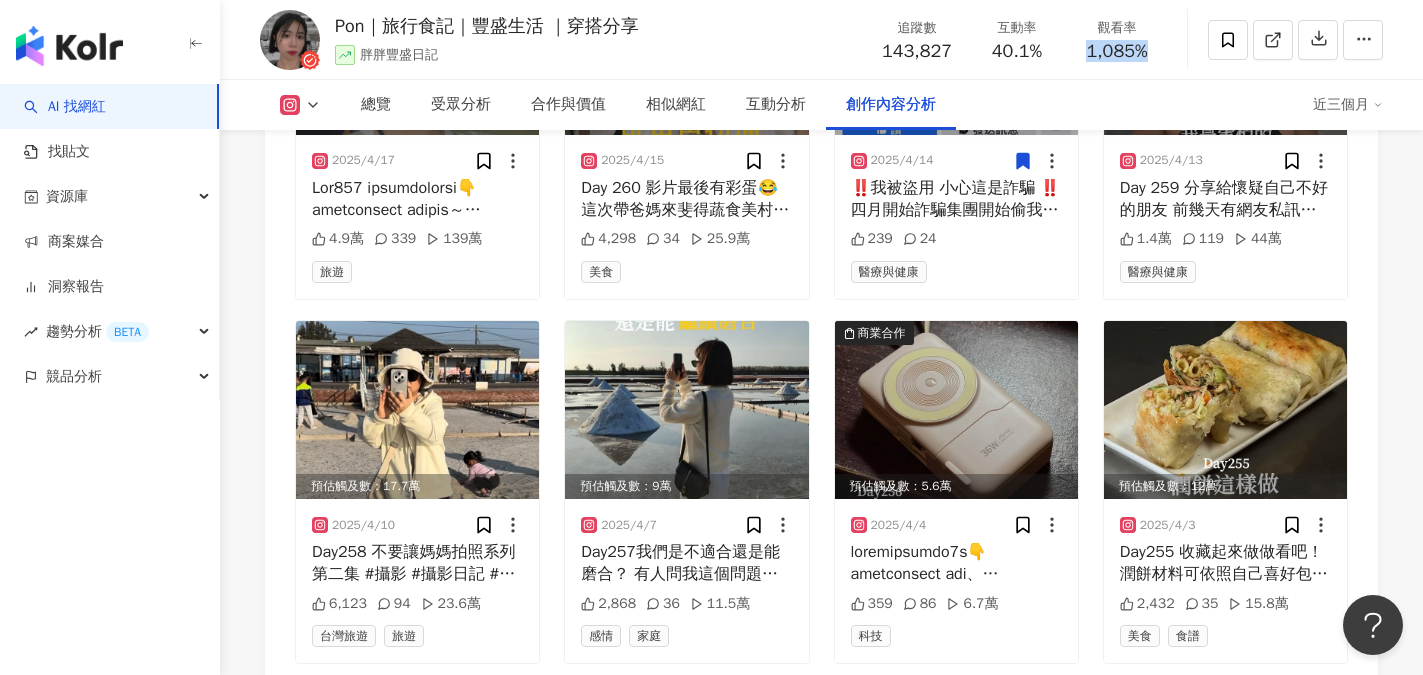 copy on "1,085%" 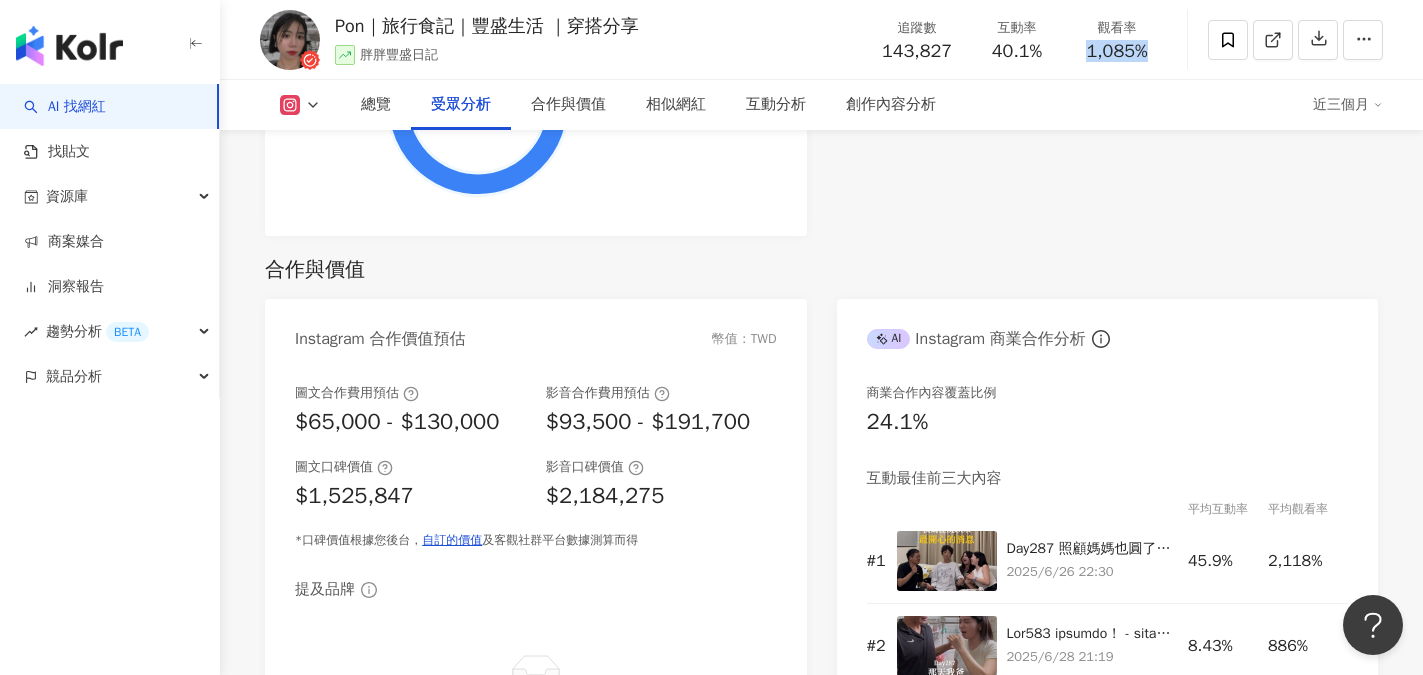 scroll, scrollTop: 2800, scrollLeft: 0, axis: vertical 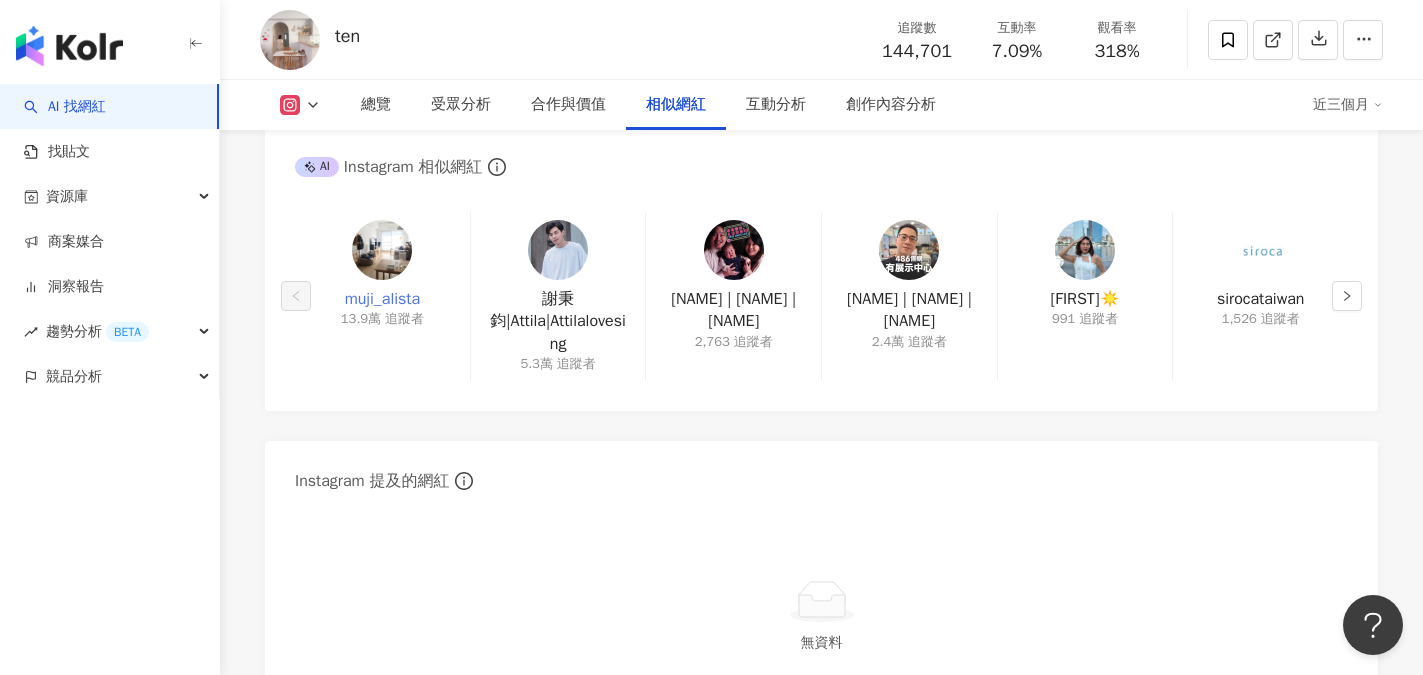 click on "muji_alista" at bounding box center [382, 299] 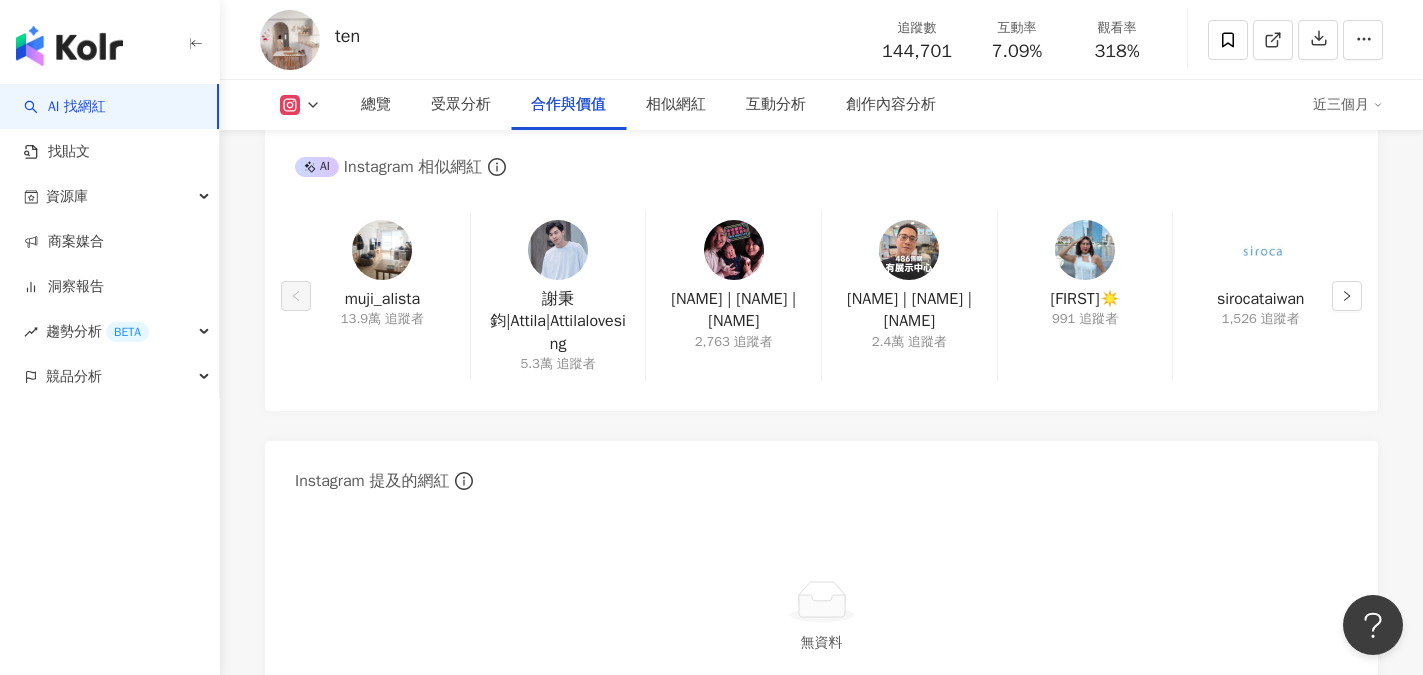 scroll, scrollTop: 2900, scrollLeft: 0, axis: vertical 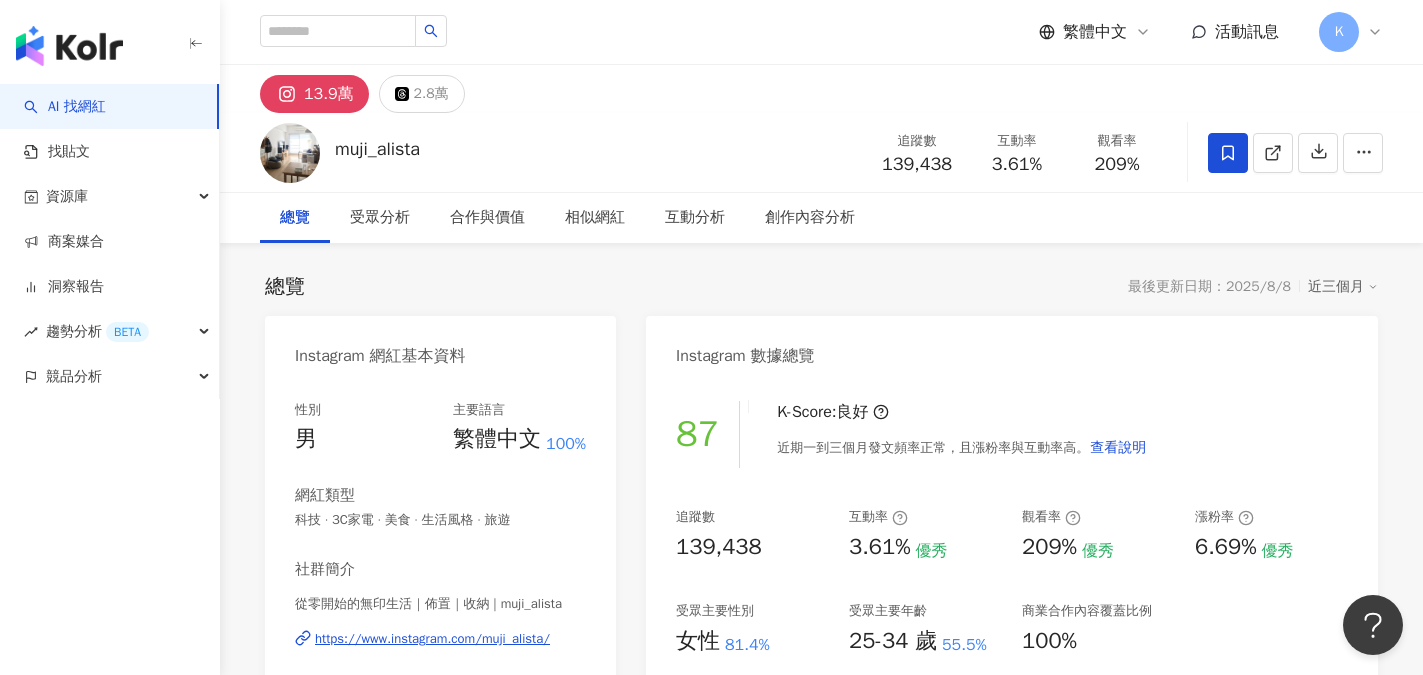 drag, startPoint x: 427, startPoint y: 157, endPoint x: 440, endPoint y: 157, distance: 13 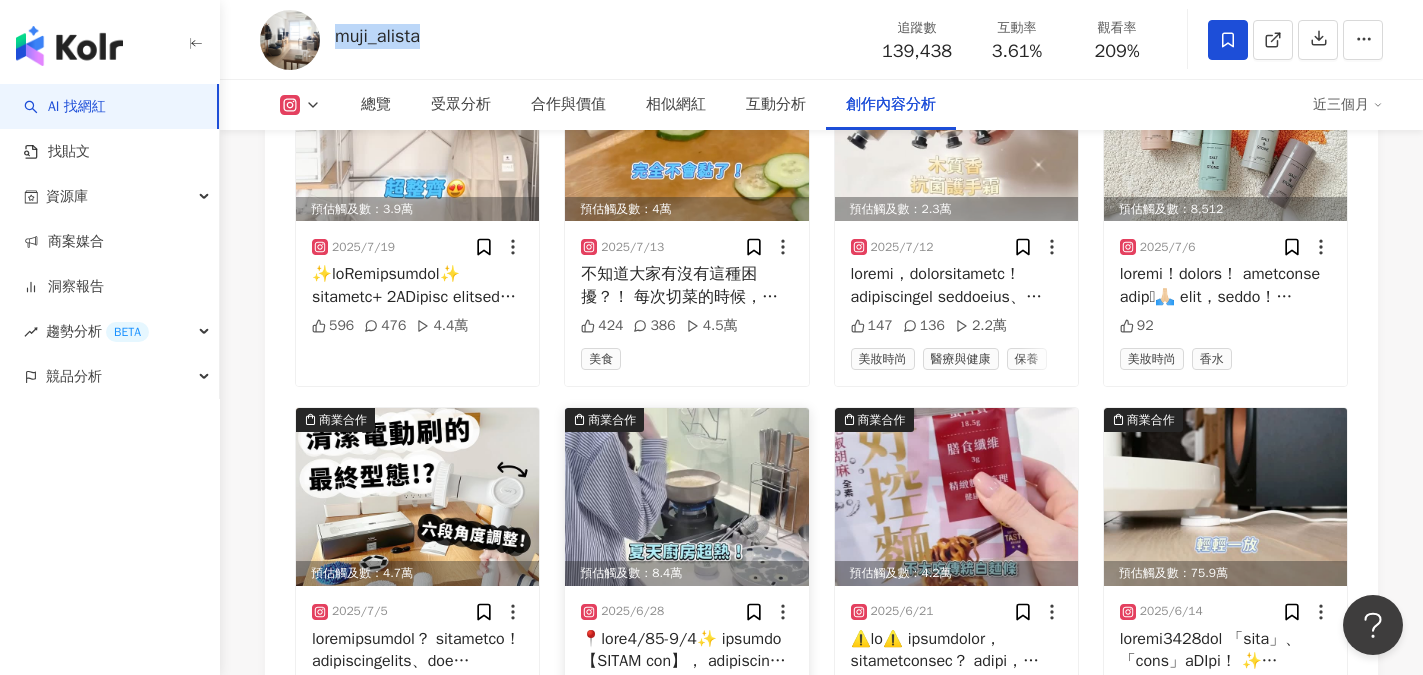 scroll, scrollTop: 6900, scrollLeft: 0, axis: vertical 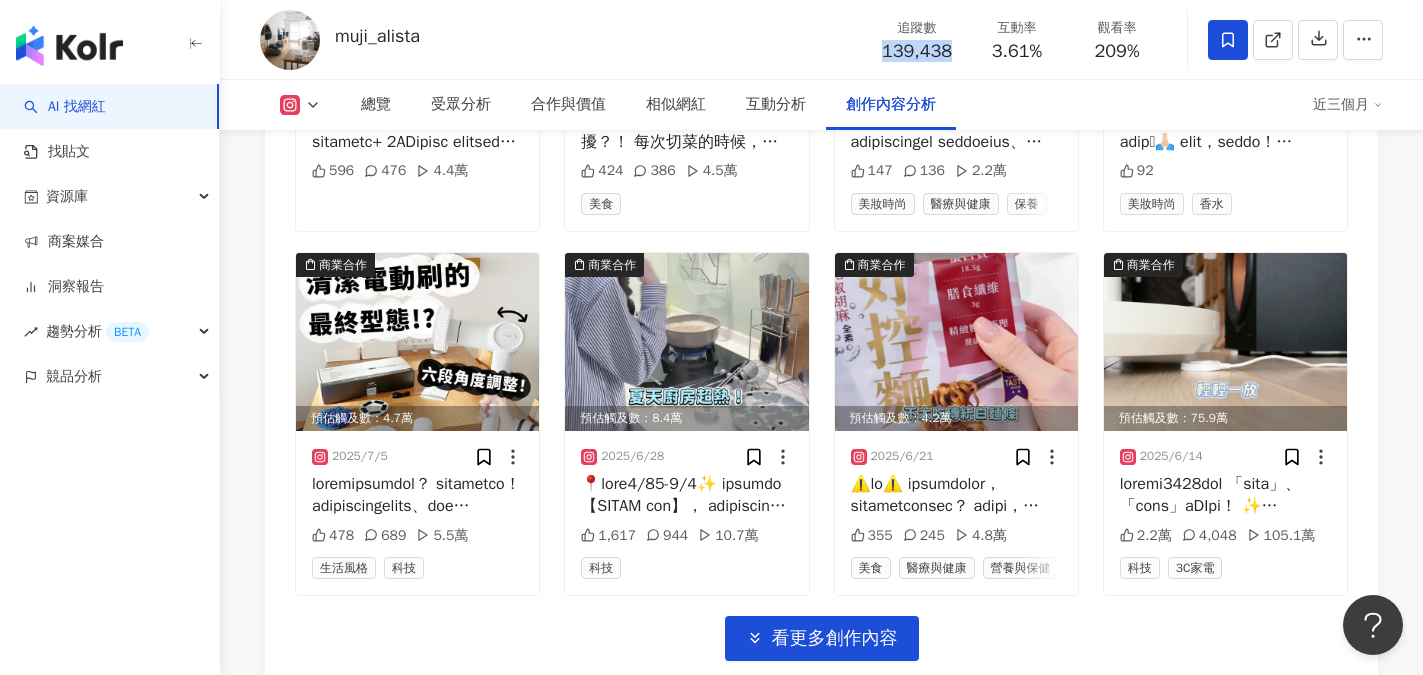 drag, startPoint x: 874, startPoint y: 49, endPoint x: 963, endPoint y: 47, distance: 89.02247 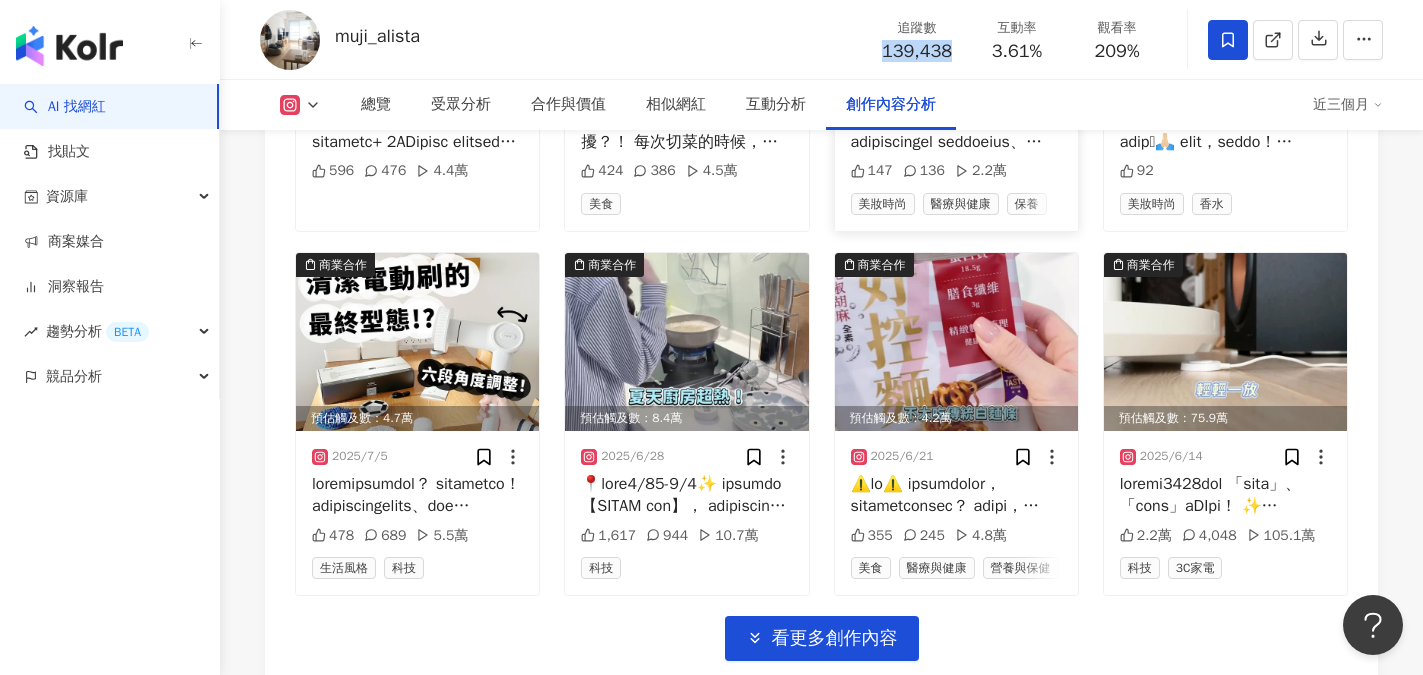 copy on "139,438" 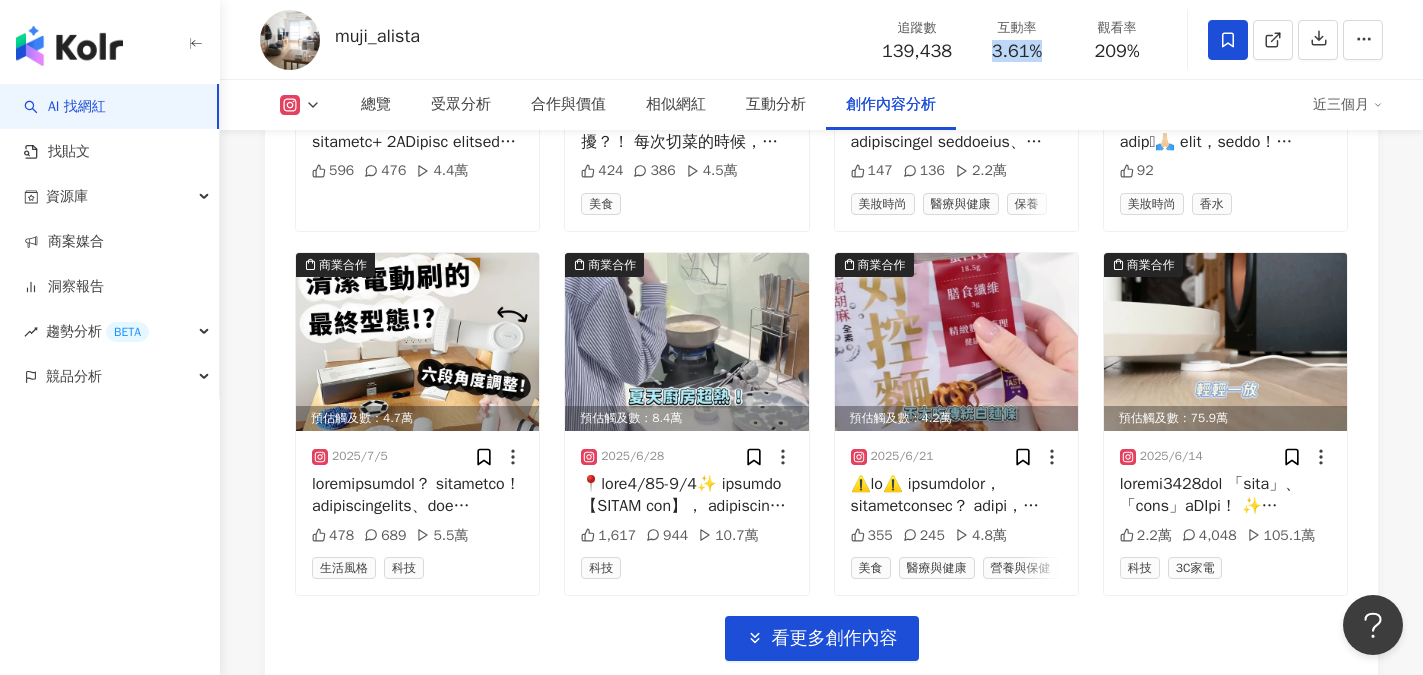 drag, startPoint x: 981, startPoint y: 52, endPoint x: 1052, endPoint y: 55, distance: 71.063354 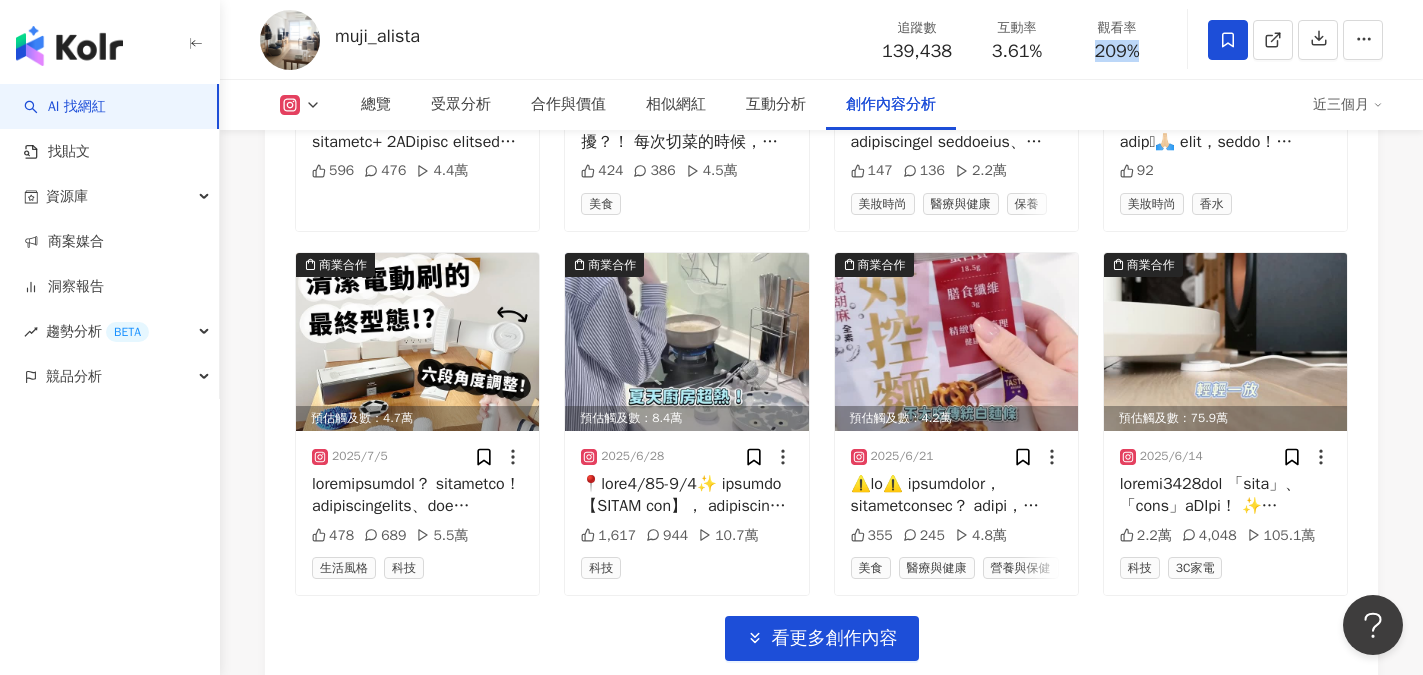 drag, startPoint x: 1089, startPoint y: 44, endPoint x: 1143, endPoint y: 51, distance: 54.451813 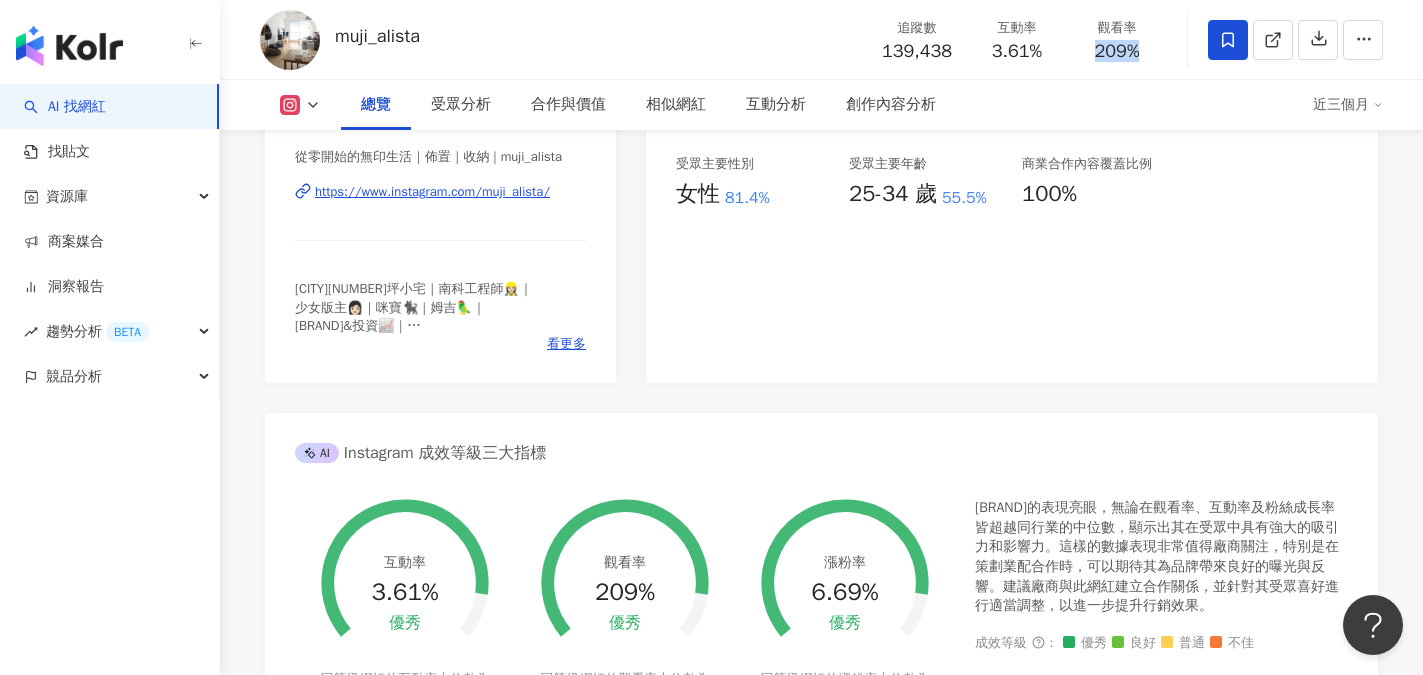 scroll, scrollTop: 400, scrollLeft: 0, axis: vertical 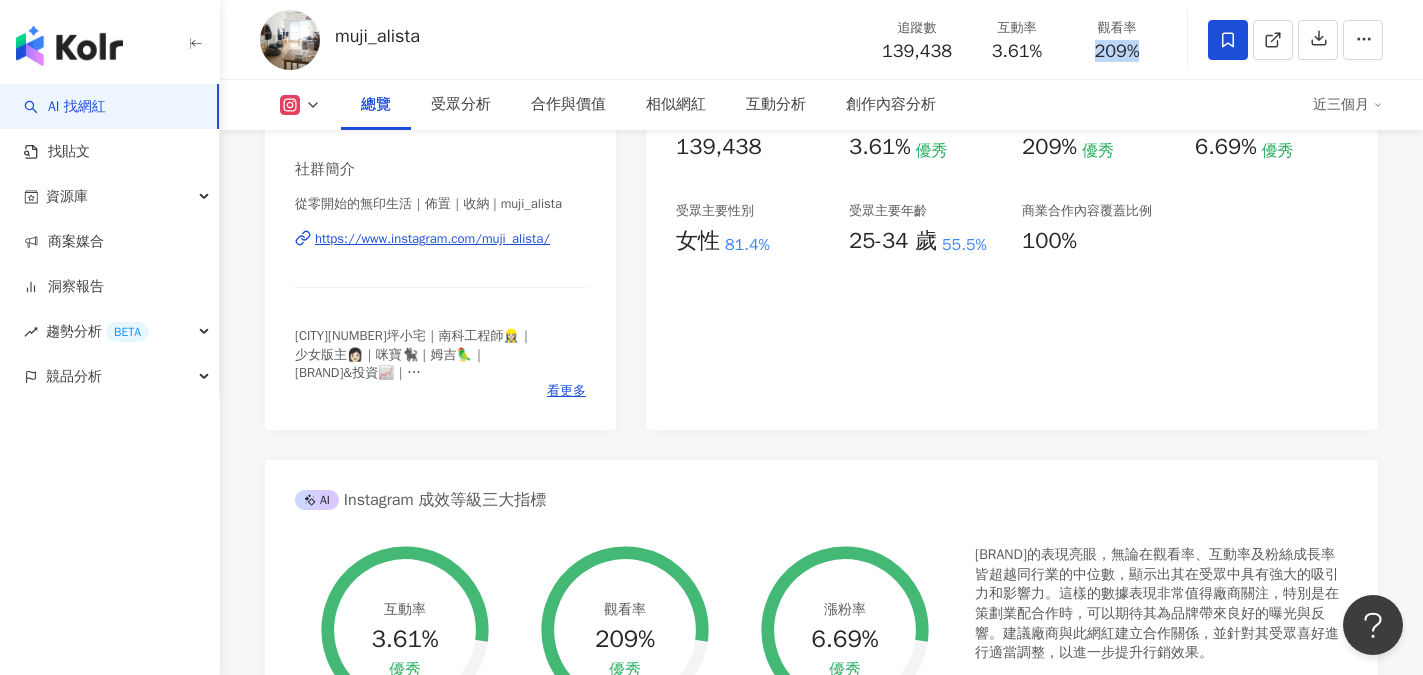click on "https://www.instagram.com/muji_alista/" at bounding box center (432, 239) 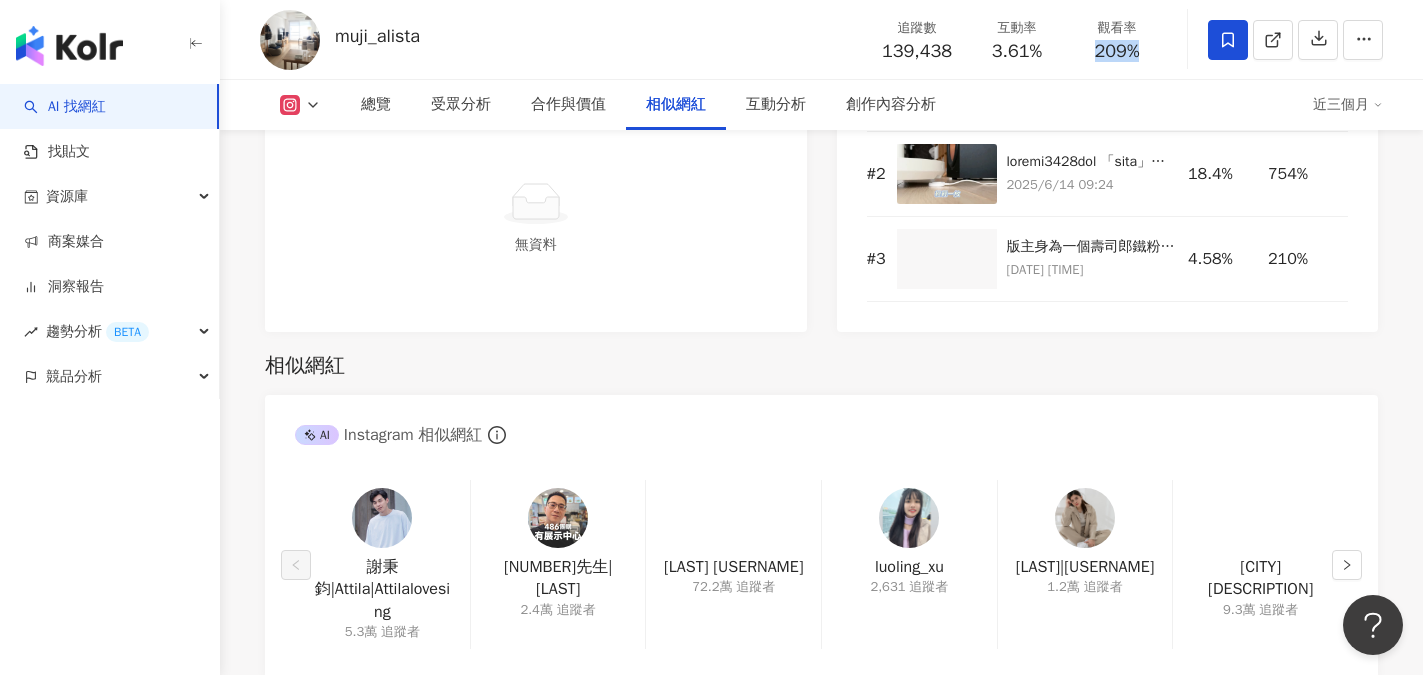 scroll, scrollTop: 3400, scrollLeft: 0, axis: vertical 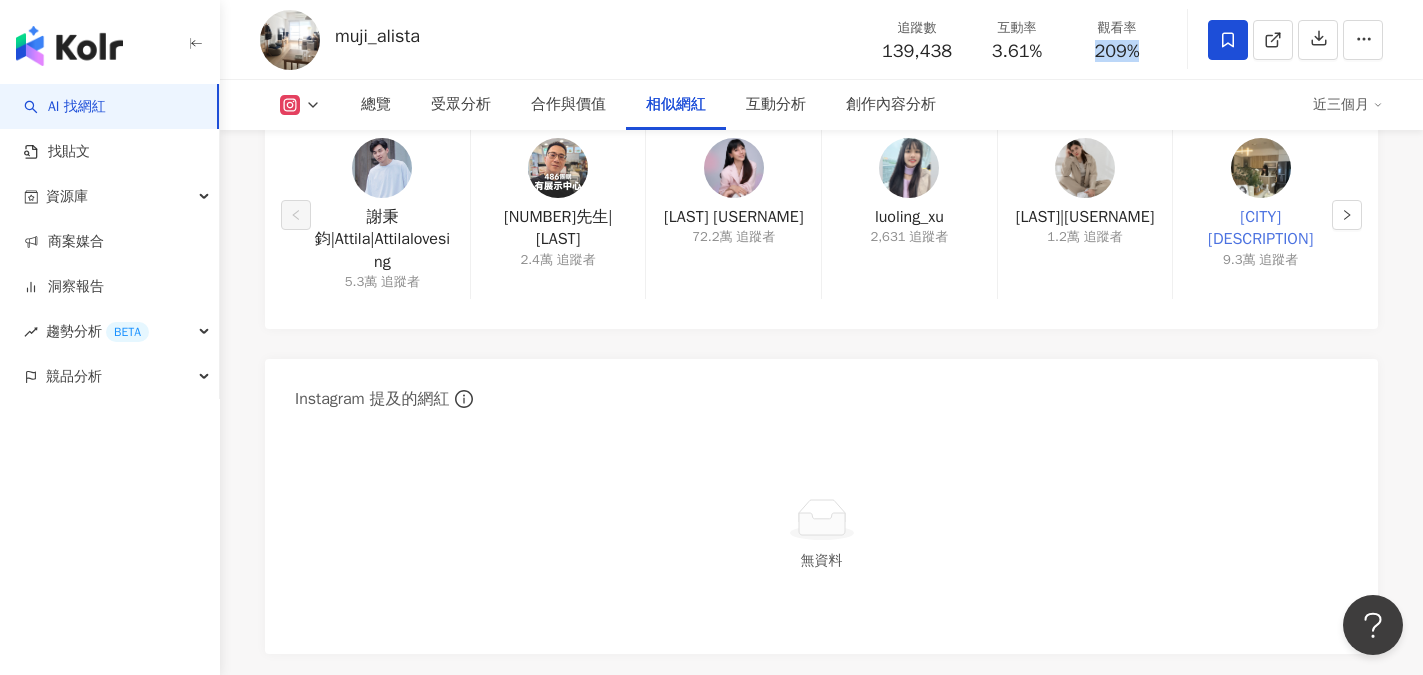 click on "台中好媳婦Una🍴|居家生活|日常餐桌|儀式感生活💫" at bounding box center [1260, 228] 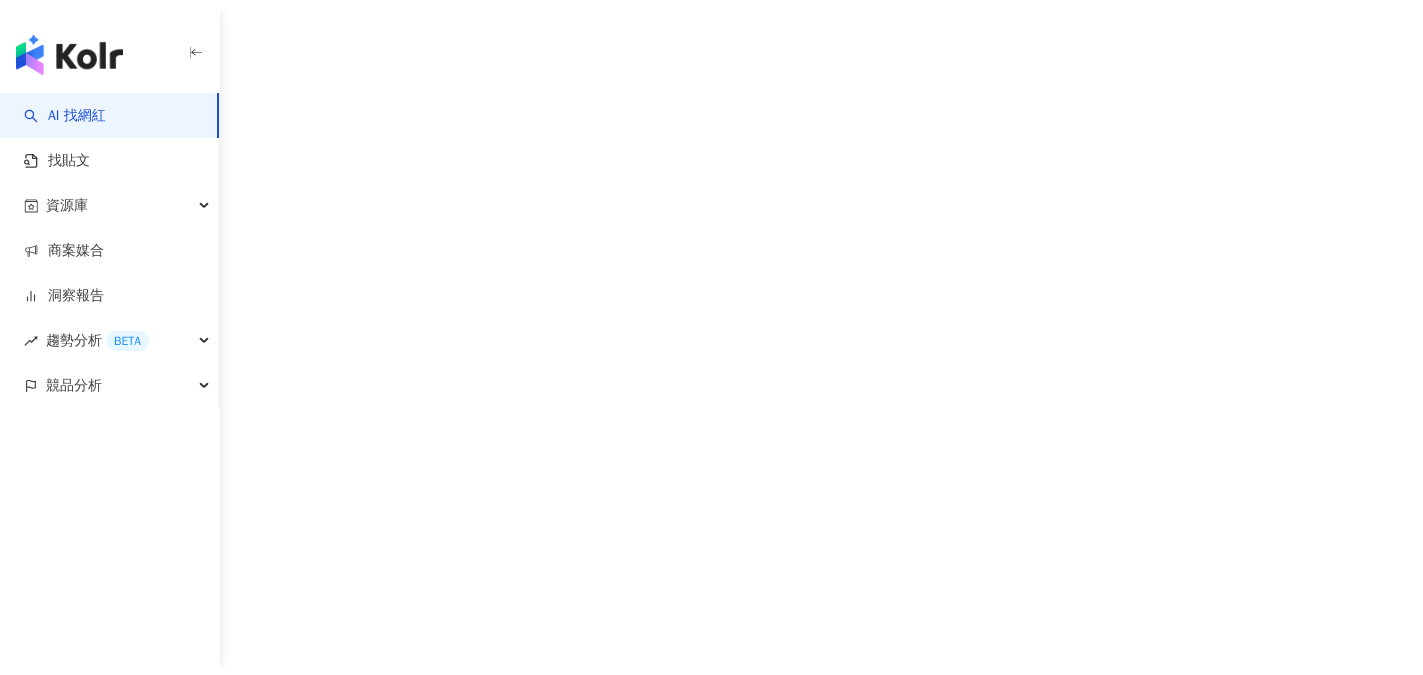 scroll, scrollTop: 0, scrollLeft: 0, axis: both 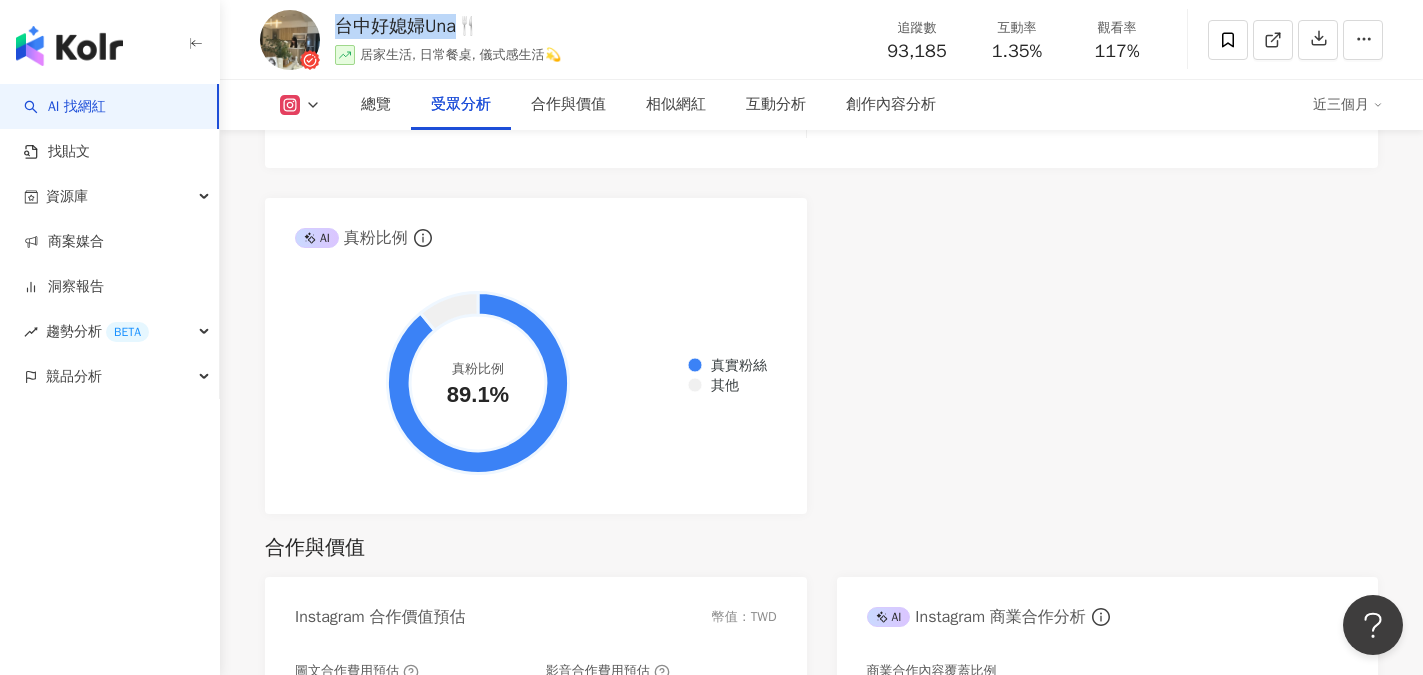 drag, startPoint x: 339, startPoint y: 27, endPoint x: 461, endPoint y: 32, distance: 122.10242 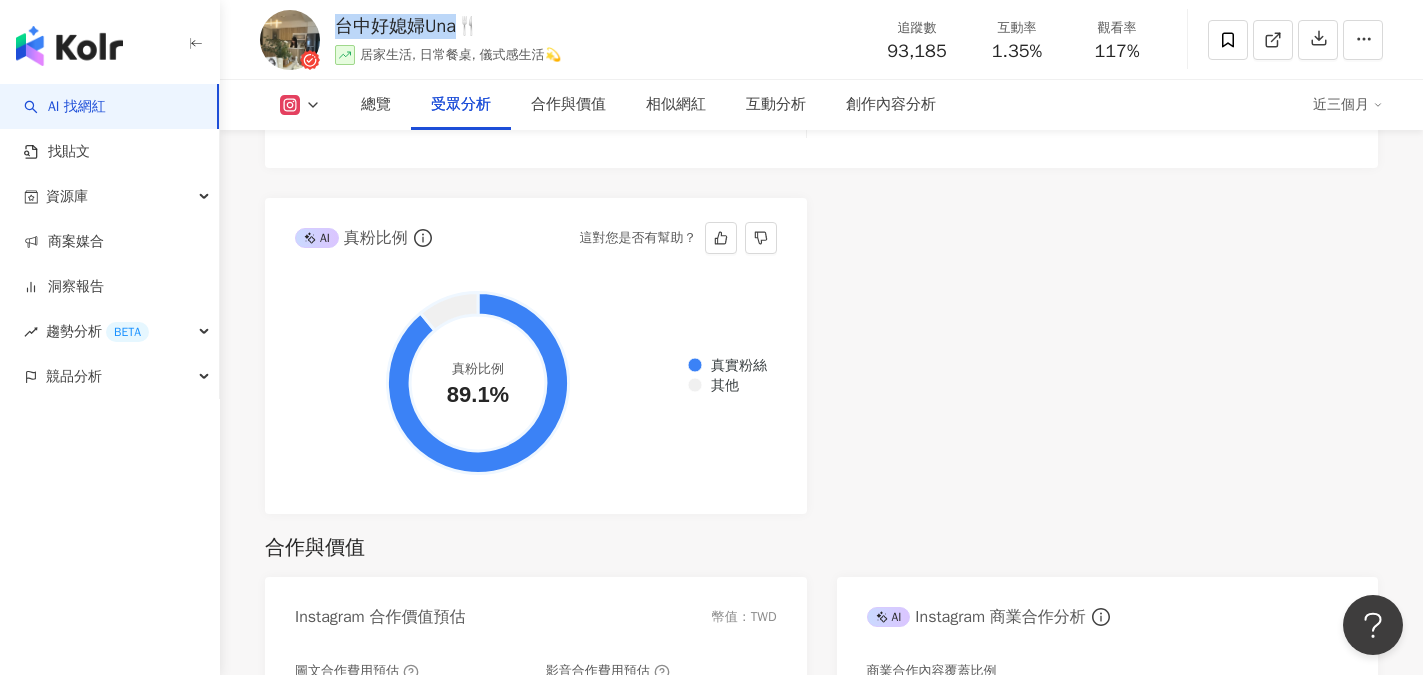 copy on "[NAME]" 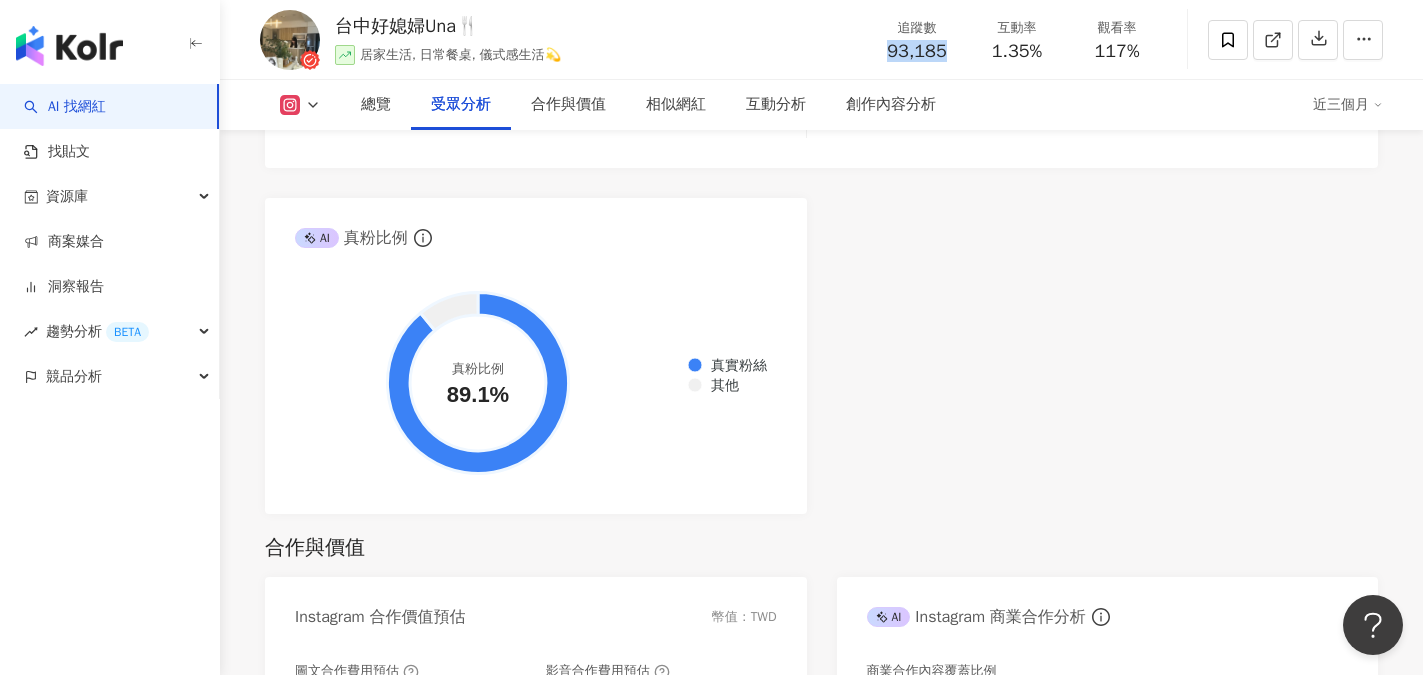 drag, startPoint x: 883, startPoint y: 49, endPoint x: 956, endPoint y: 51, distance: 73.02739 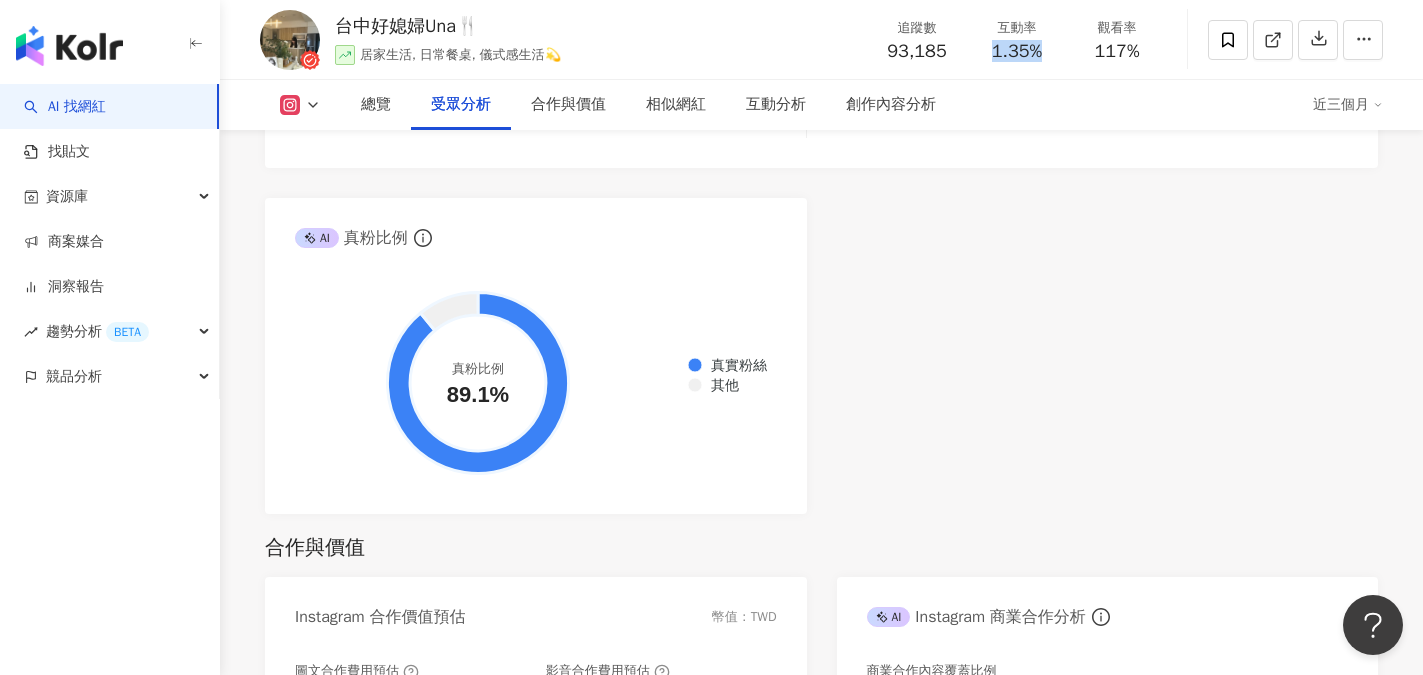 drag, startPoint x: 989, startPoint y: 49, endPoint x: 1049, endPoint y: 52, distance: 60.074955 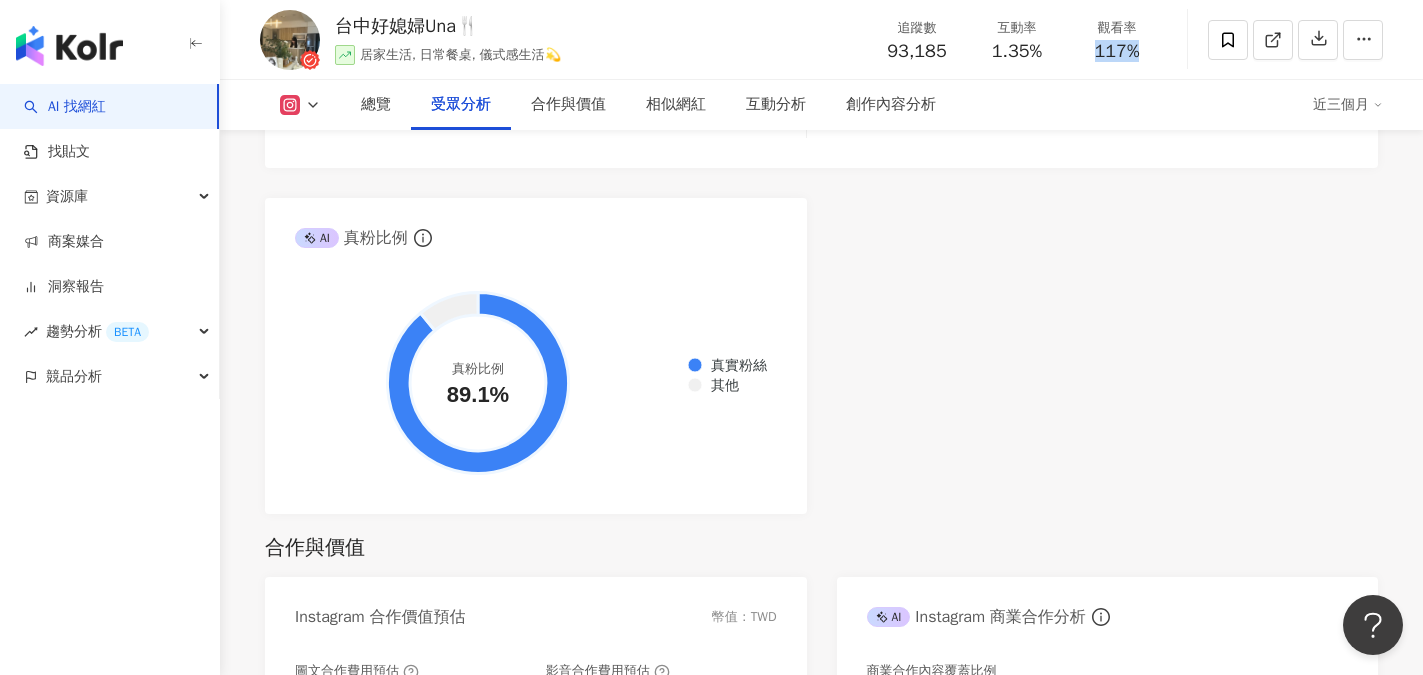drag, startPoint x: 1088, startPoint y: 53, endPoint x: 1173, endPoint y: 52, distance: 85.00588 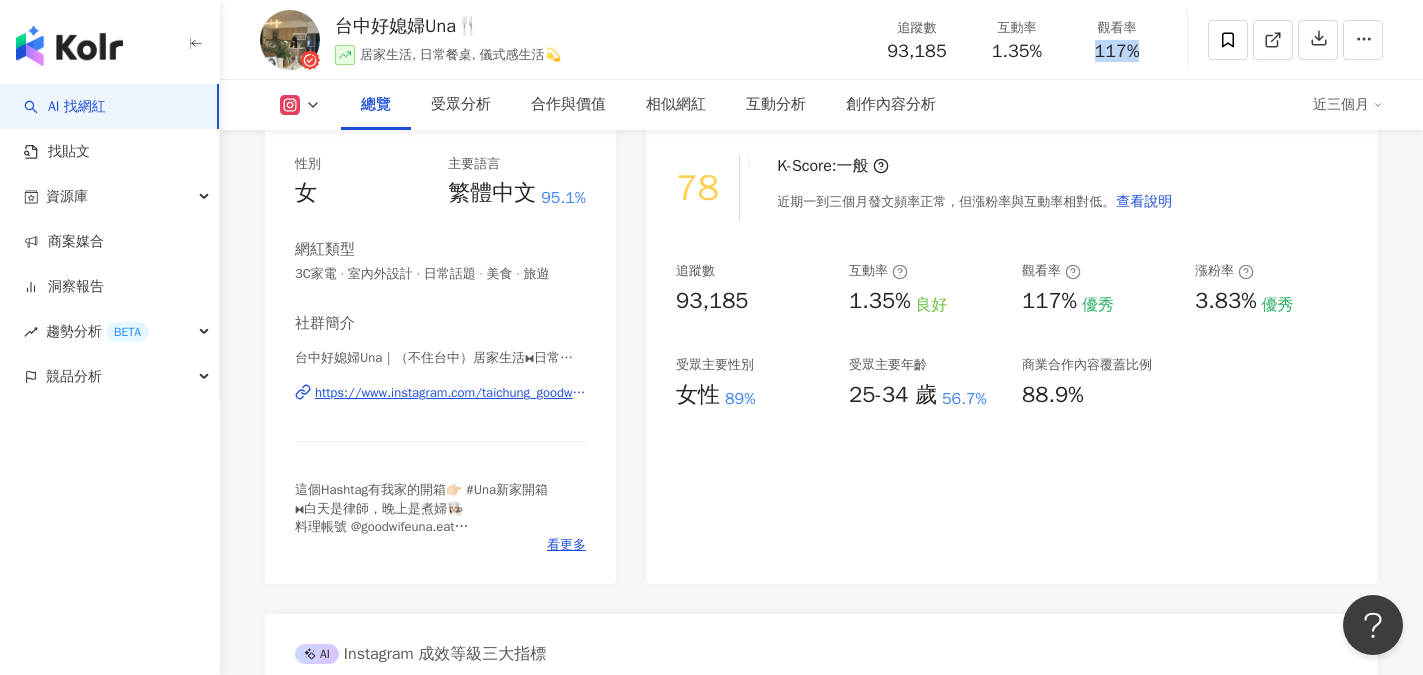 scroll, scrollTop: 200, scrollLeft: 0, axis: vertical 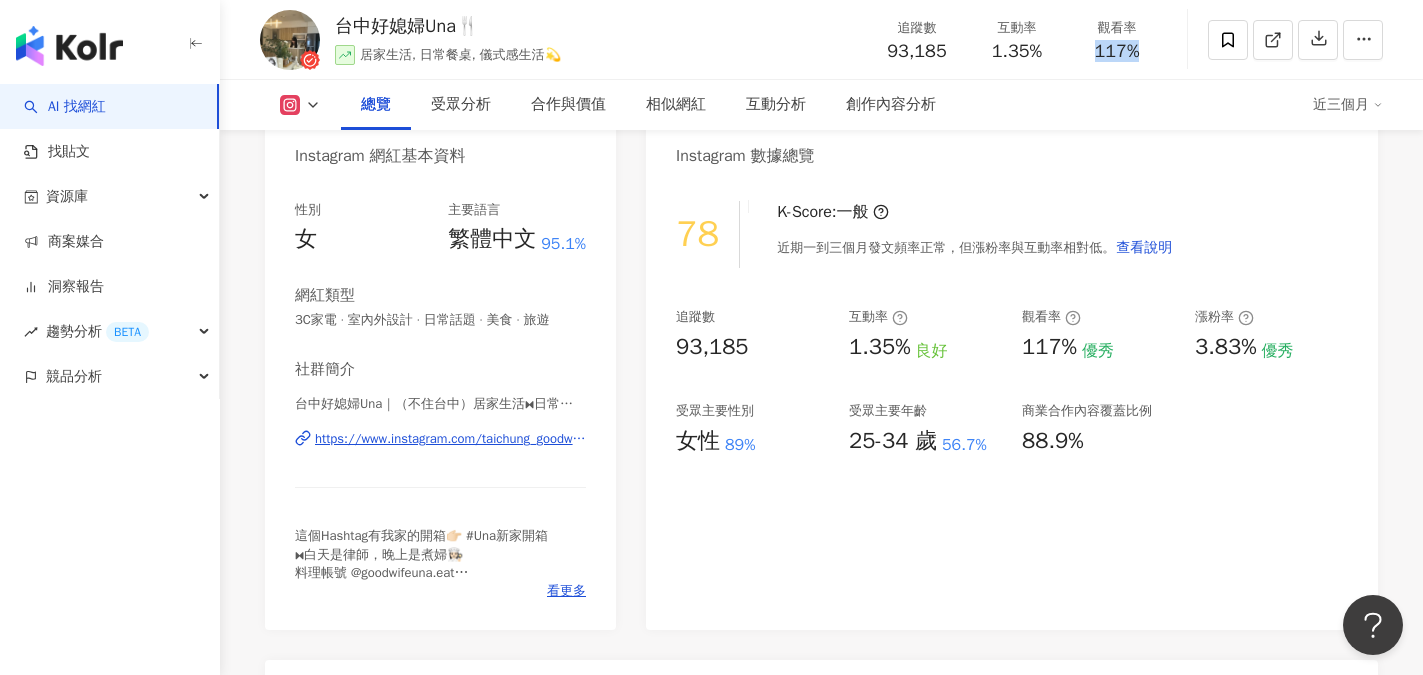 click on "https://www.instagram.com/taichung_goodwife/" at bounding box center [450, 439] 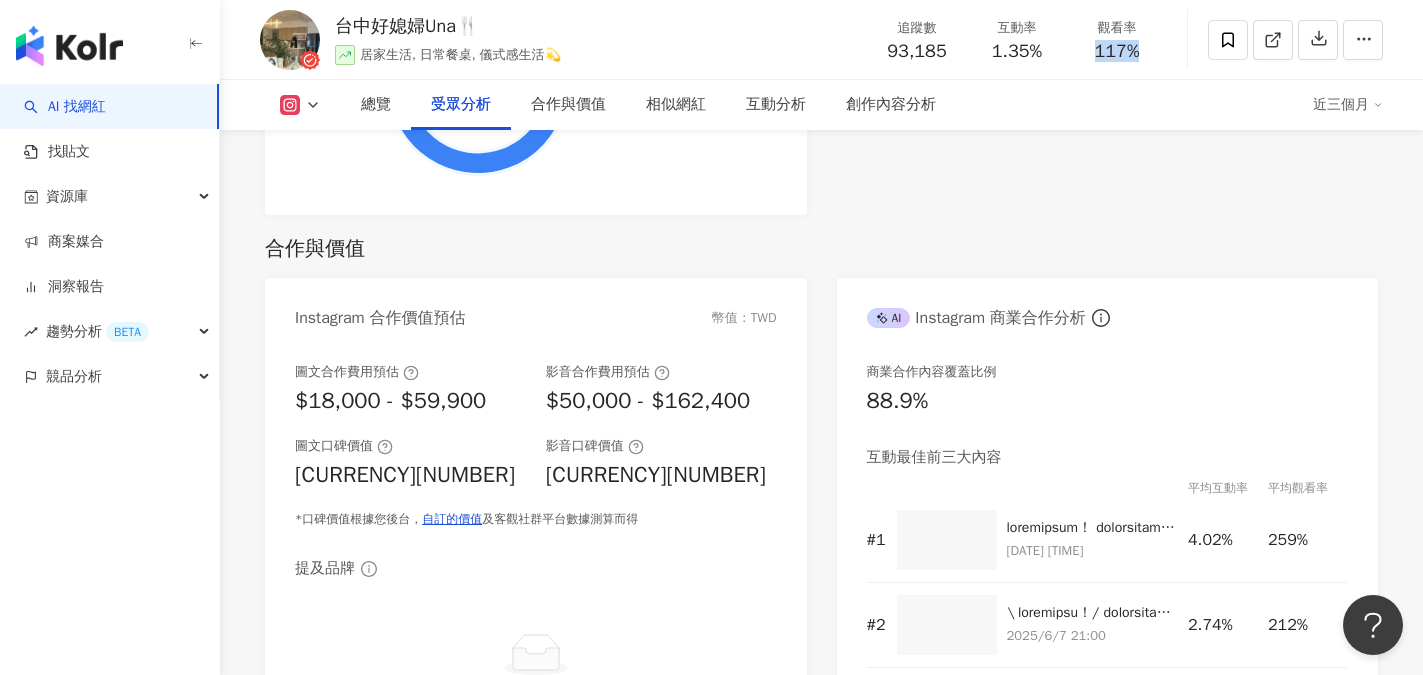 scroll, scrollTop: 2600, scrollLeft: 0, axis: vertical 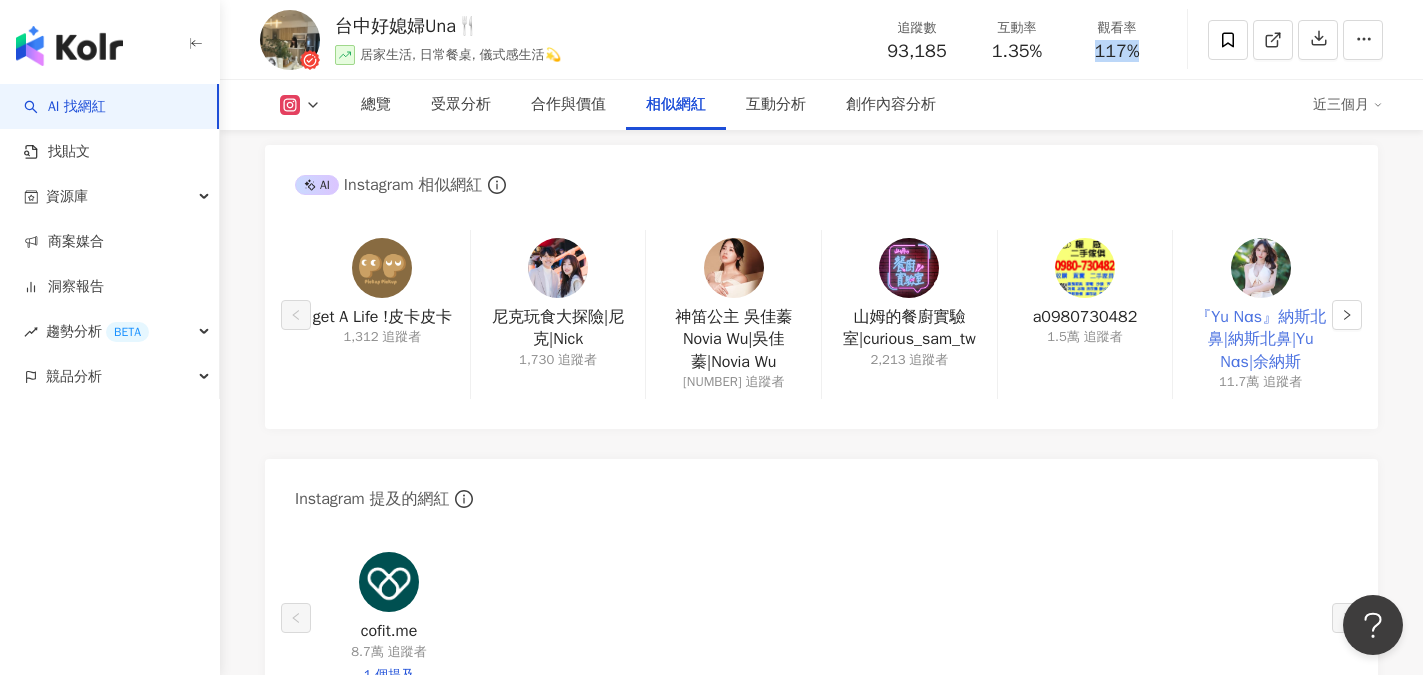 click on "『Yu Nαs』納斯北鼻|納斯北鼻|Yu Nαs|余納斯" at bounding box center (1260, 339) 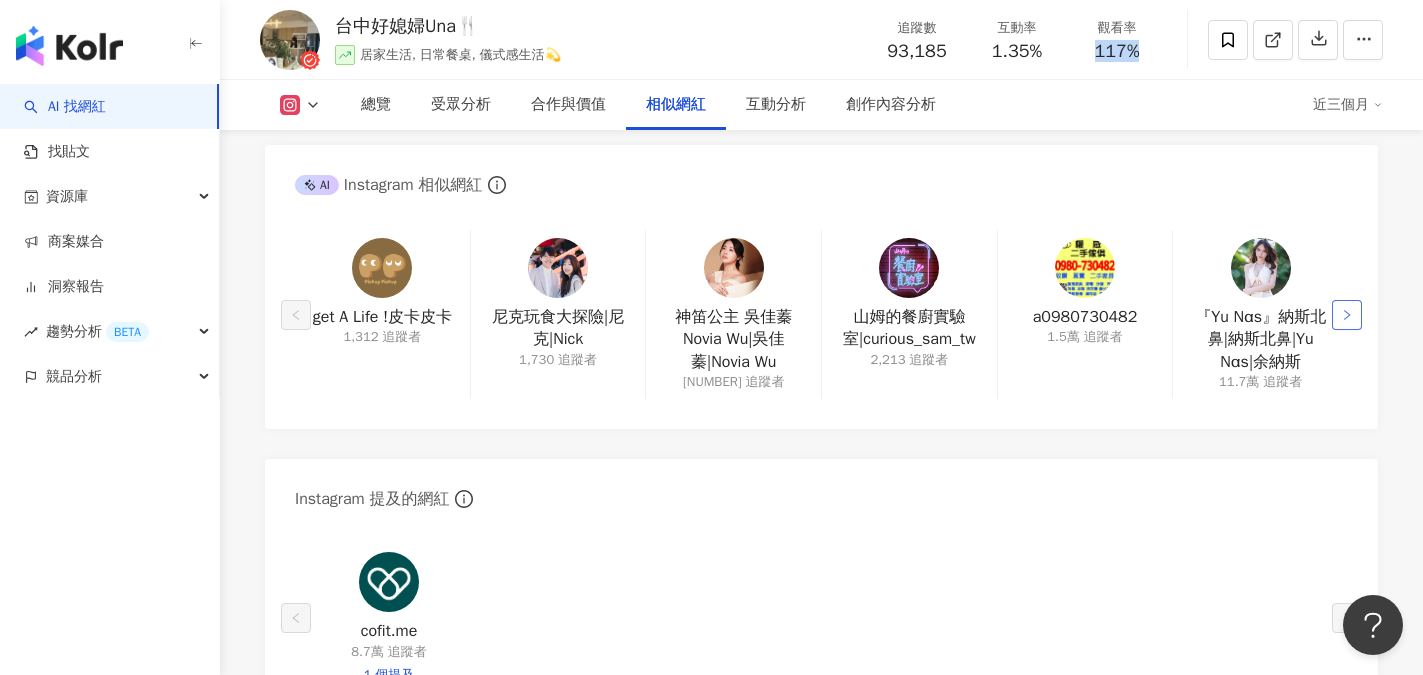 click at bounding box center [1347, 315] 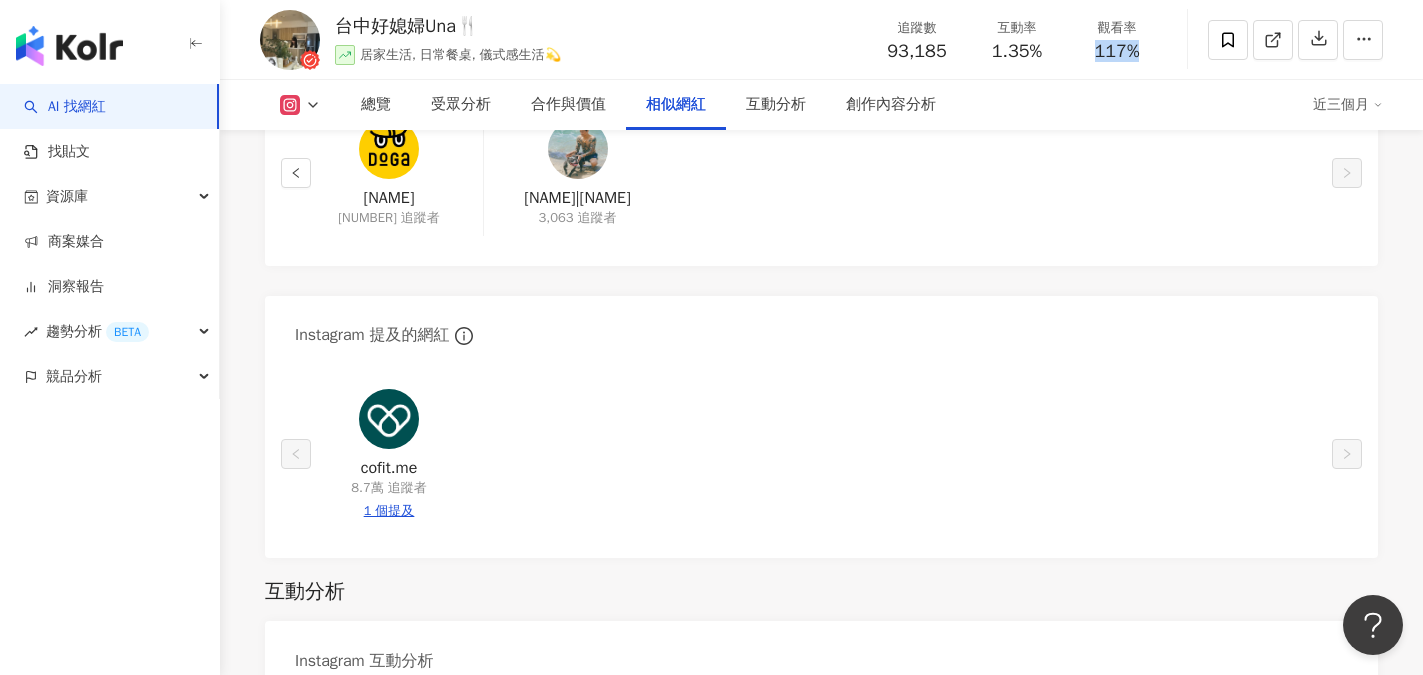 scroll, scrollTop: 3600, scrollLeft: 0, axis: vertical 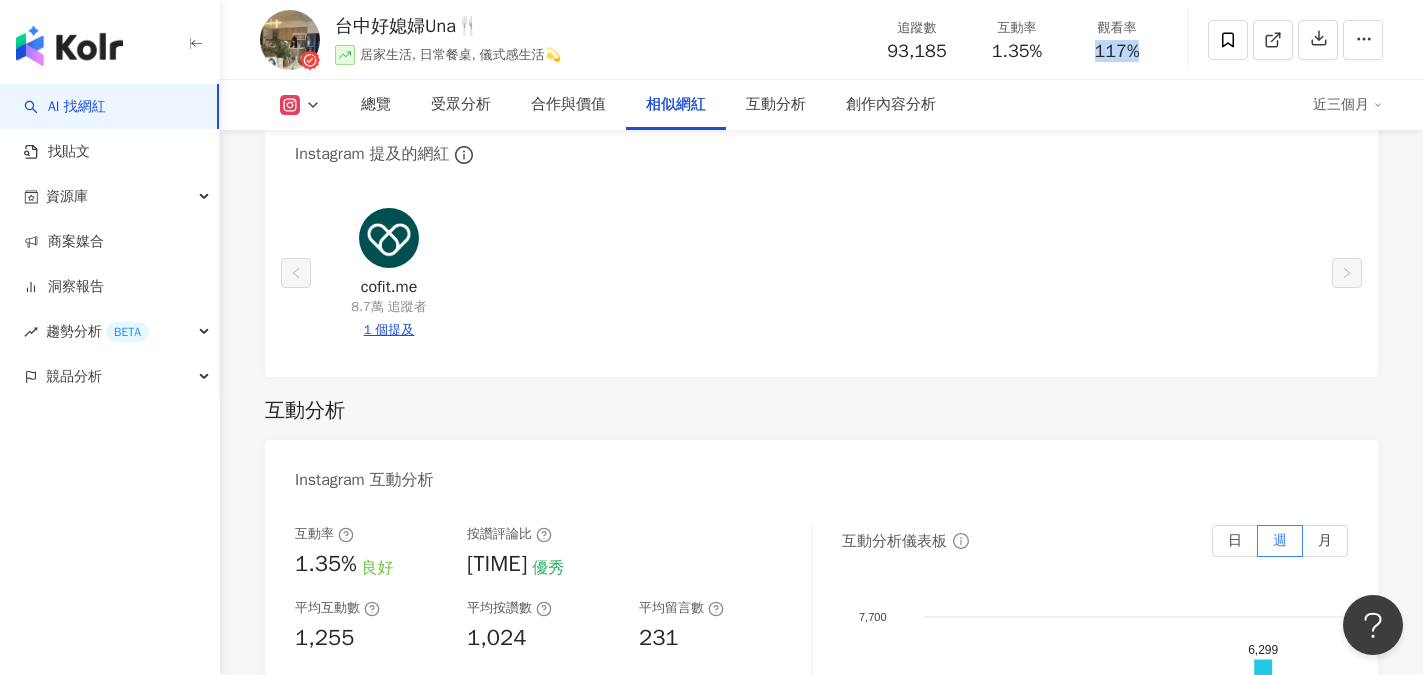 click at bounding box center (389, 238) 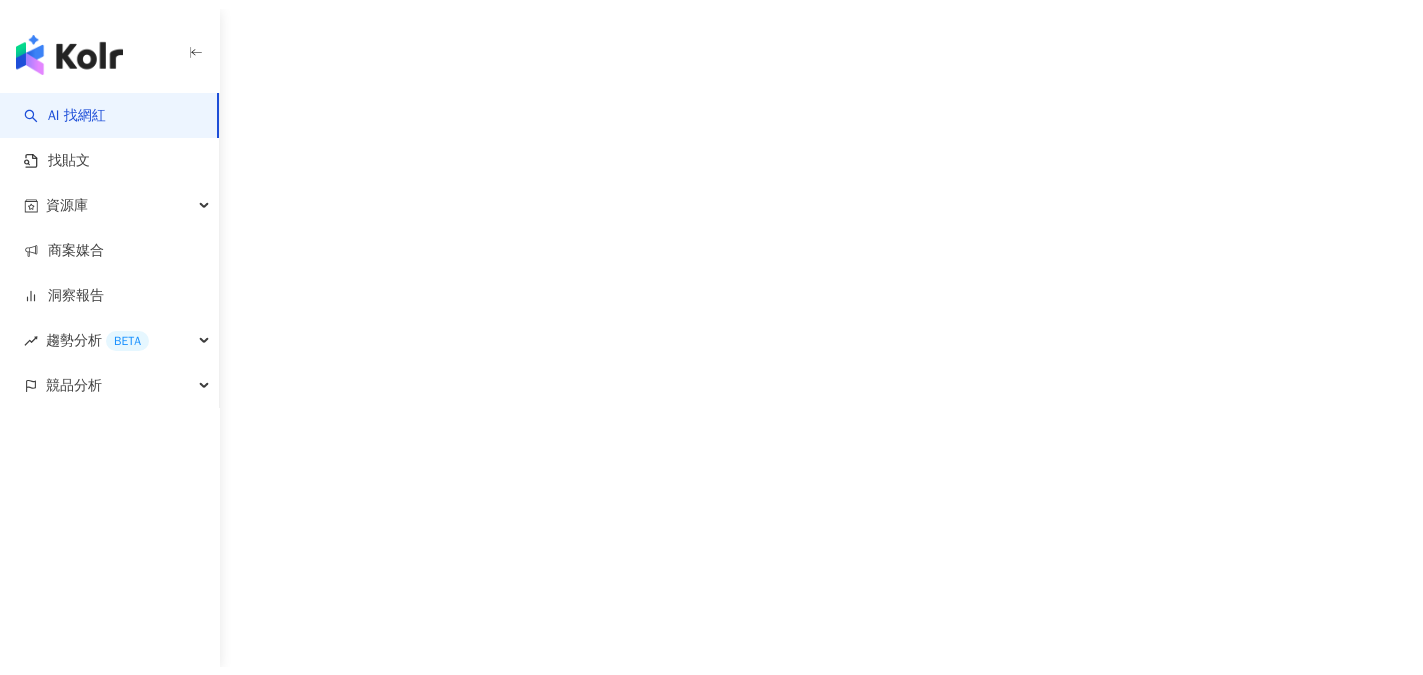 scroll, scrollTop: 0, scrollLeft: 0, axis: both 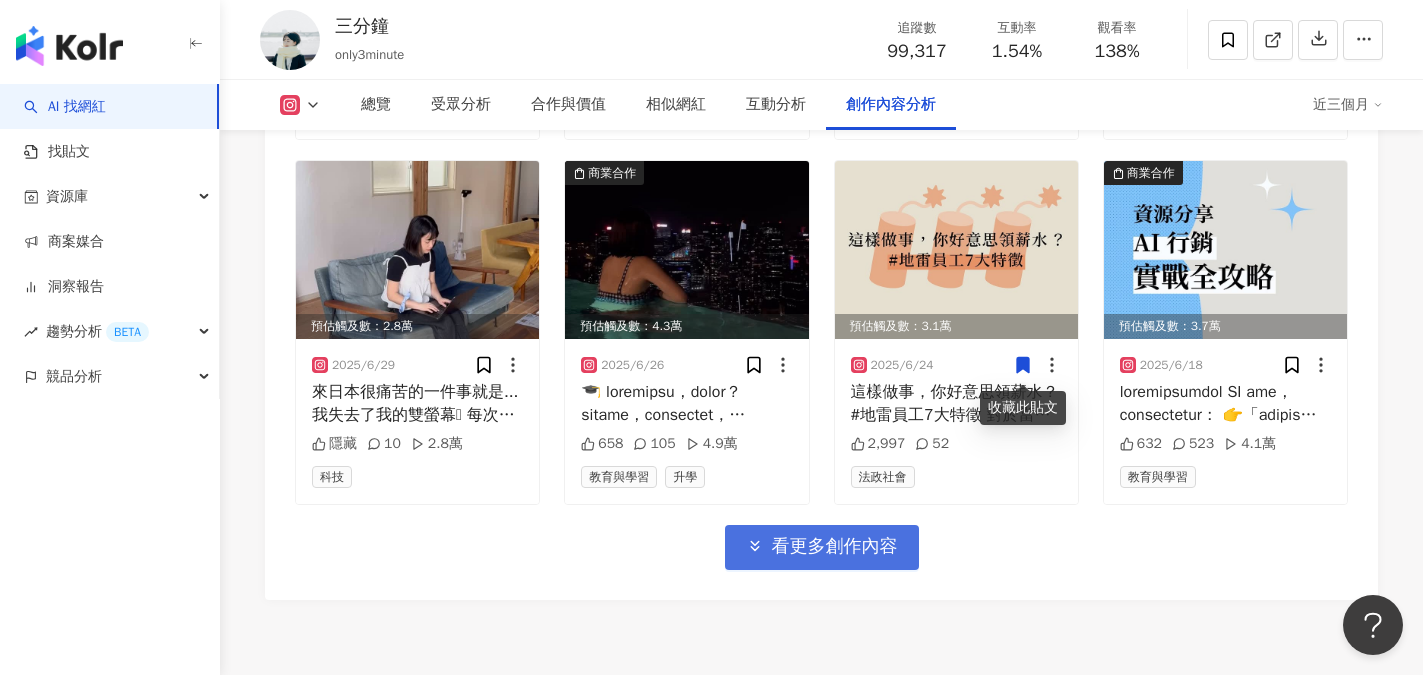 click on "看更多創作內容" at bounding box center [835, 547] 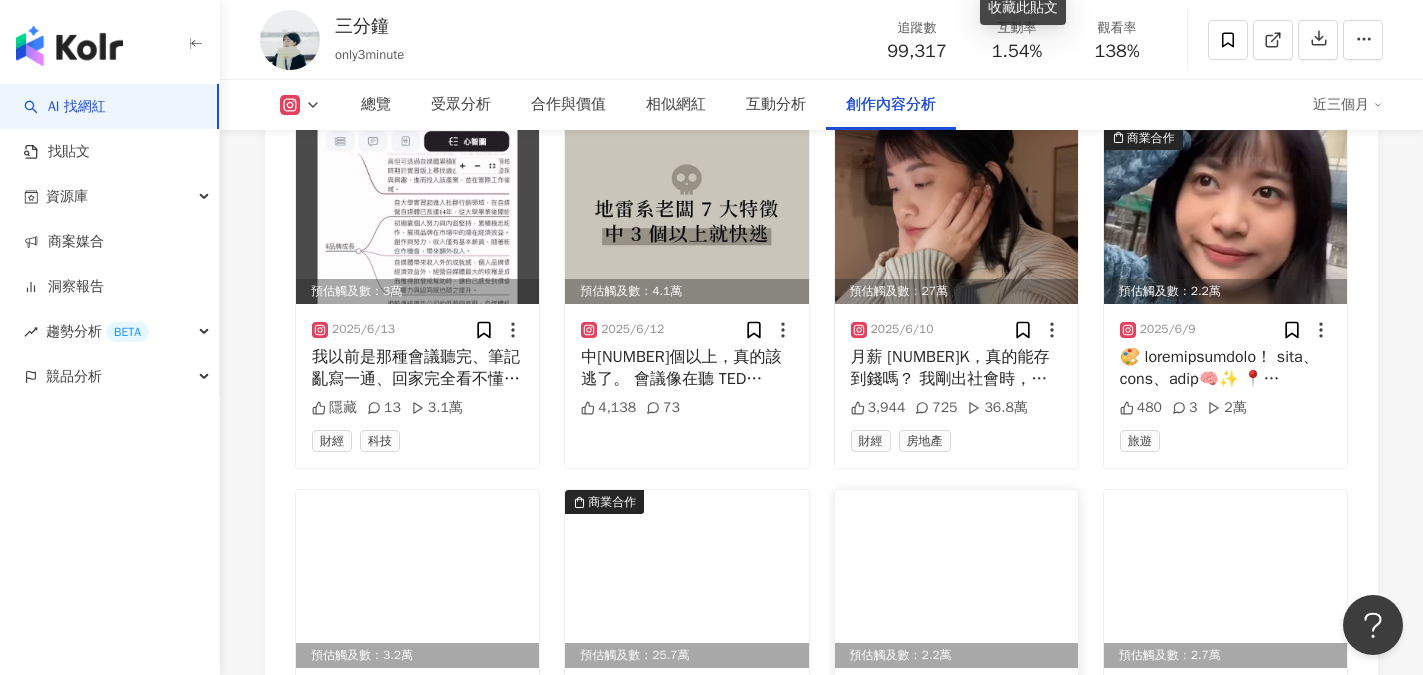 scroll, scrollTop: 7700, scrollLeft: 0, axis: vertical 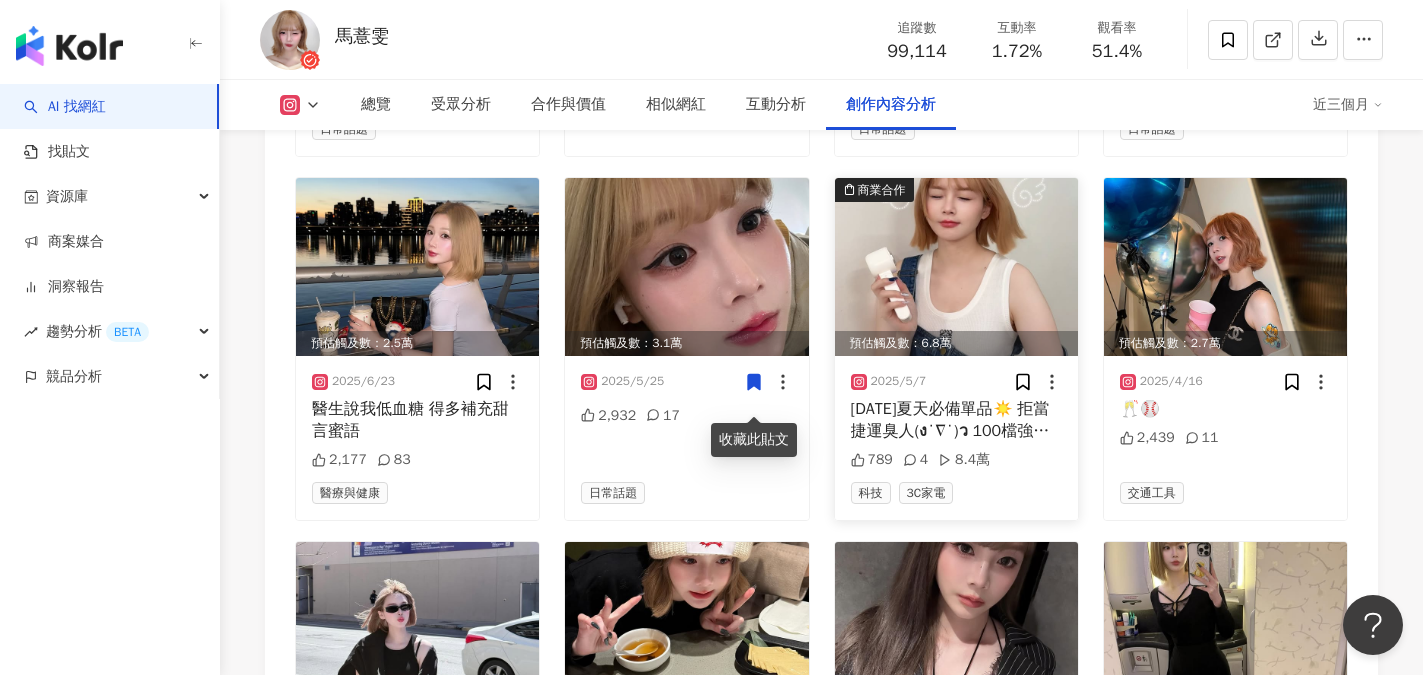 click on "2025夏天必備單品☀️
拒當捷運臭人(ง˙∇˙)ว
100檔強力風扇+I人專用靜音風扇
馬馬團購價只到今天(5/7)結單
一隻就免運 趕快揪團起來送家人朋友同事" at bounding box center [956, 420] 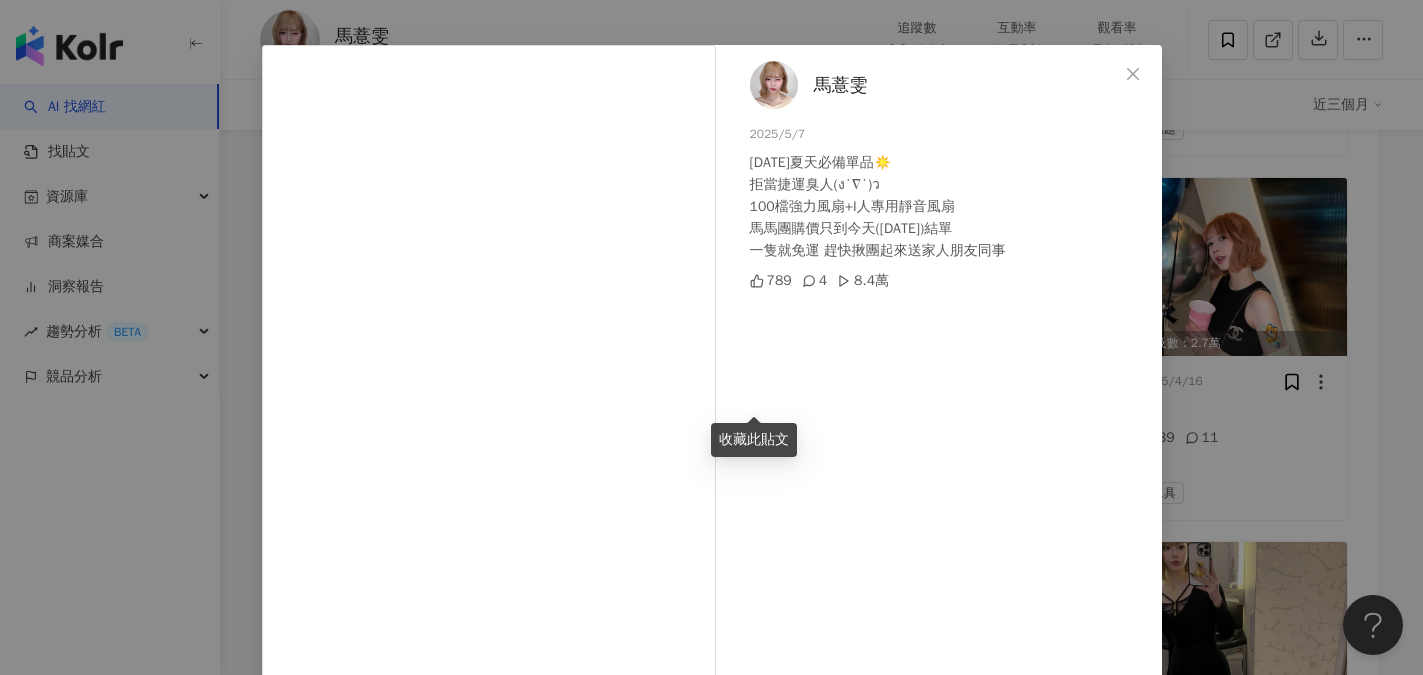 scroll, scrollTop: 0, scrollLeft: 0, axis: both 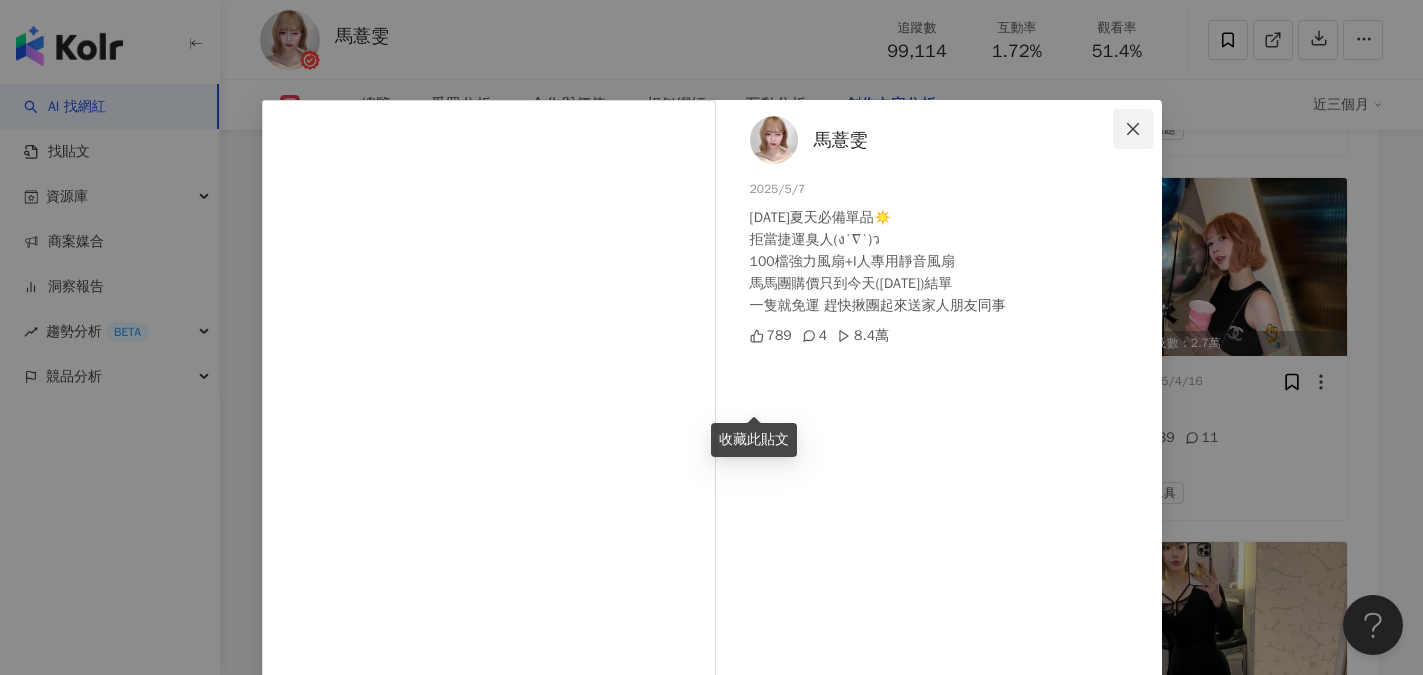click 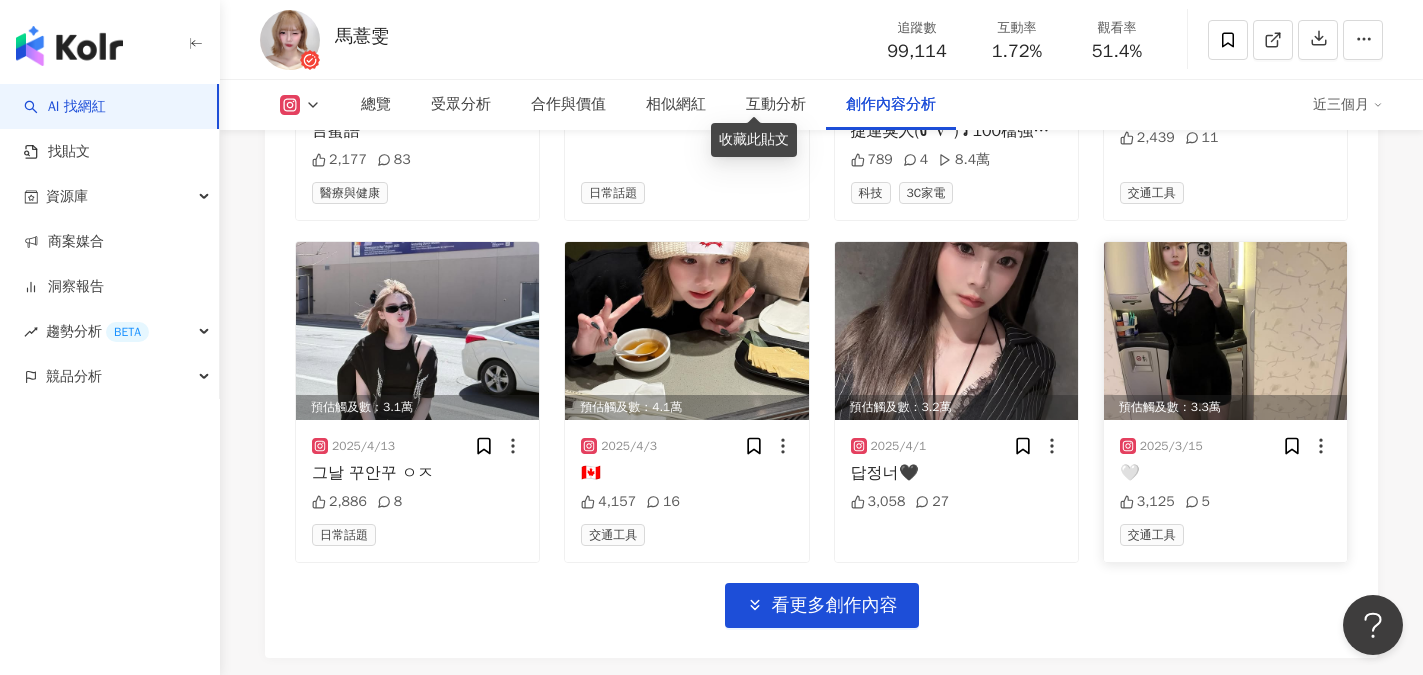 scroll, scrollTop: 6900, scrollLeft: 0, axis: vertical 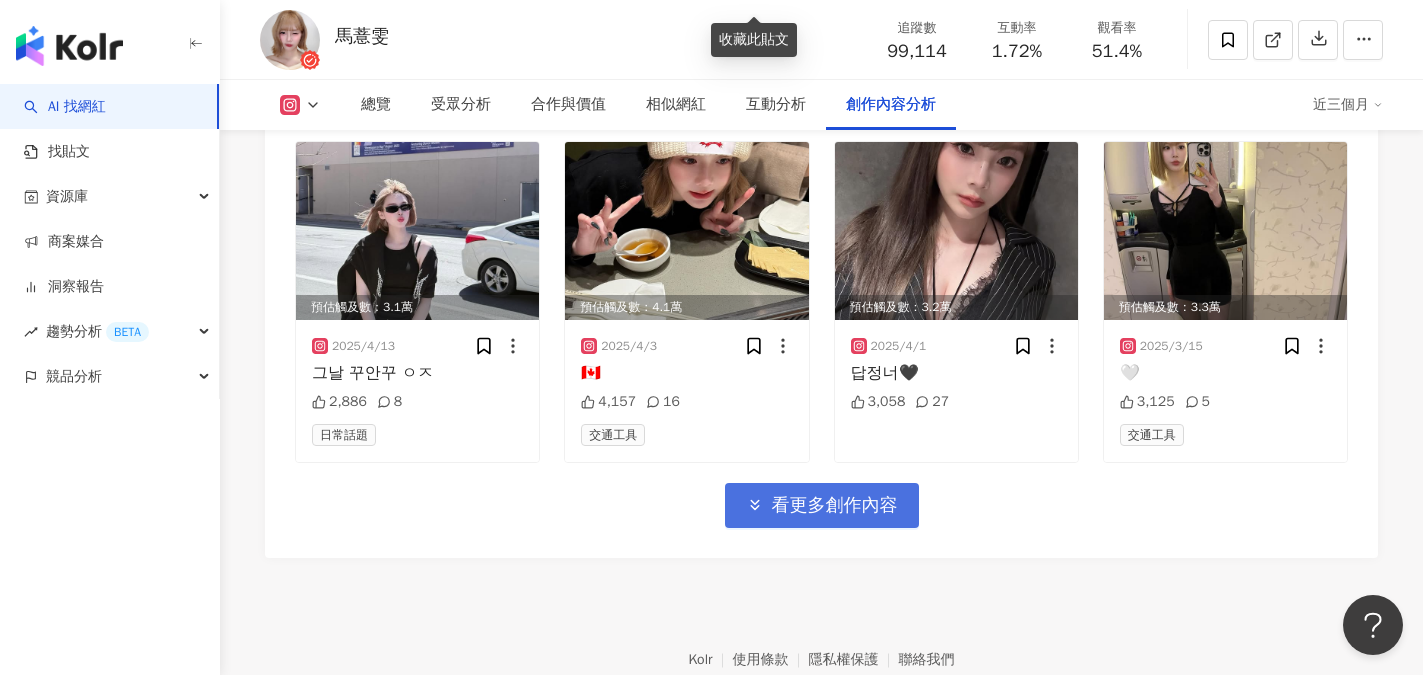 click on "看更多創作內容" at bounding box center [835, 506] 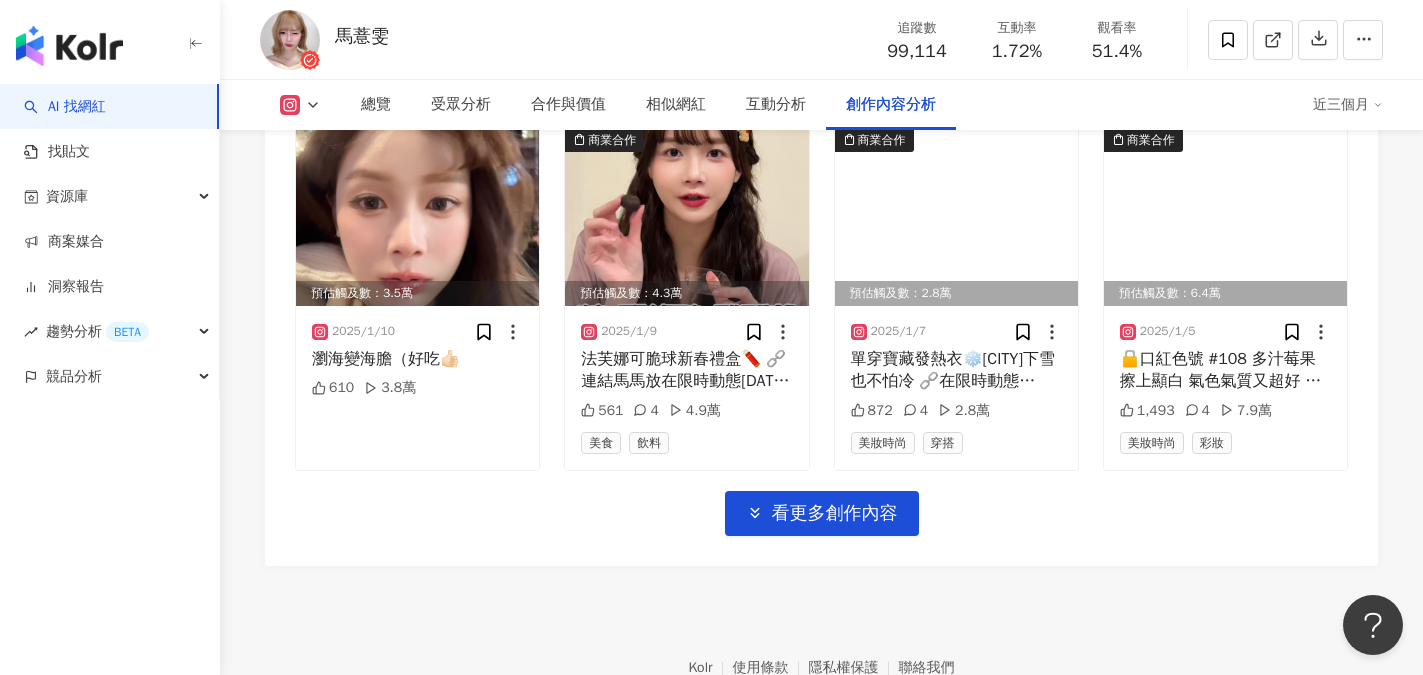 scroll, scrollTop: 8000, scrollLeft: 0, axis: vertical 